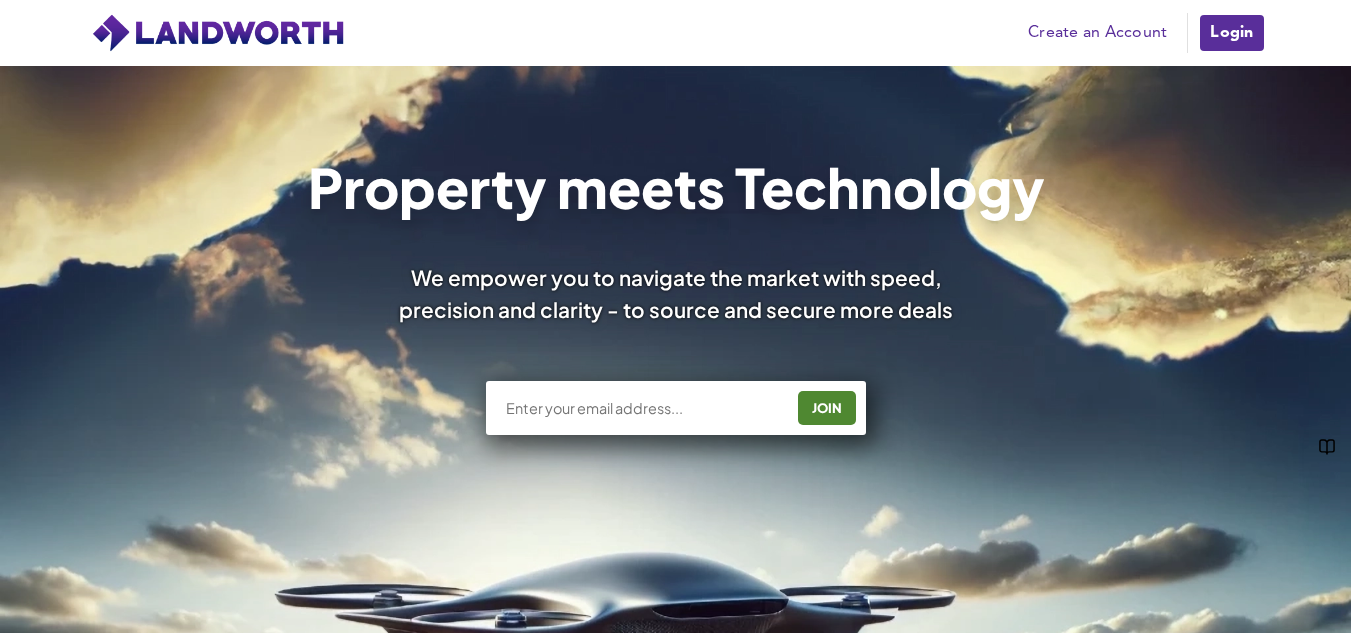 scroll, scrollTop: 0, scrollLeft: 0, axis: both 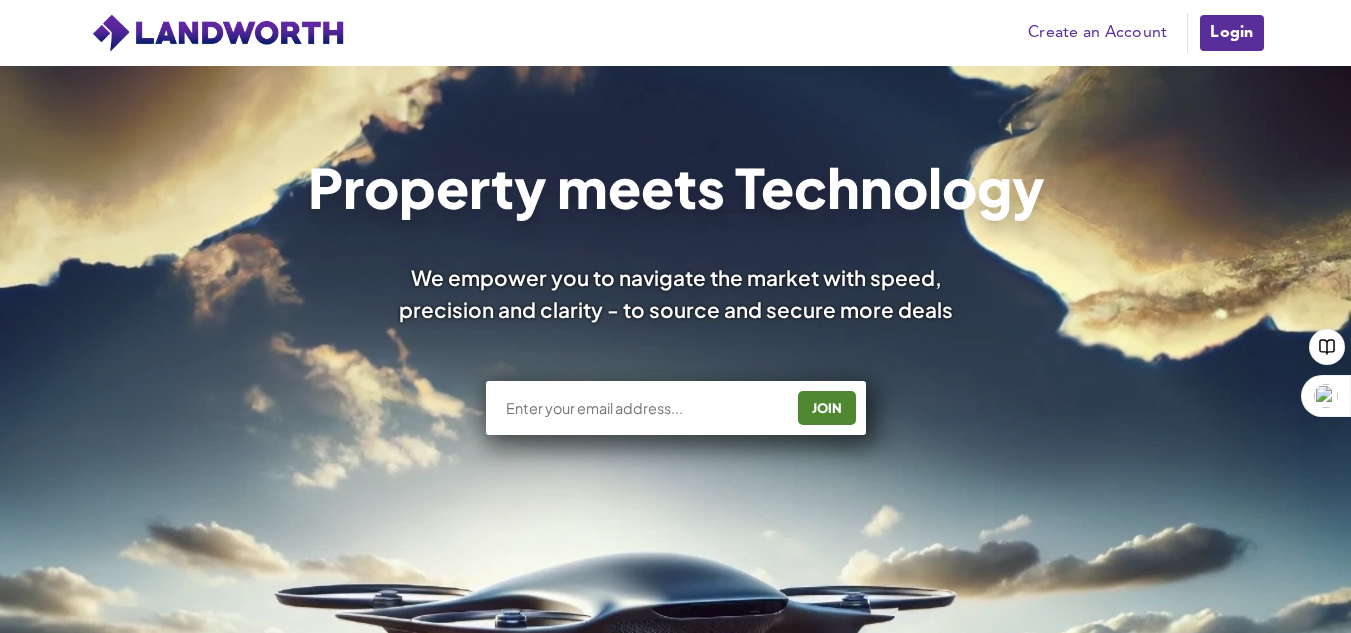 click on "Login" at bounding box center [1231, 33] 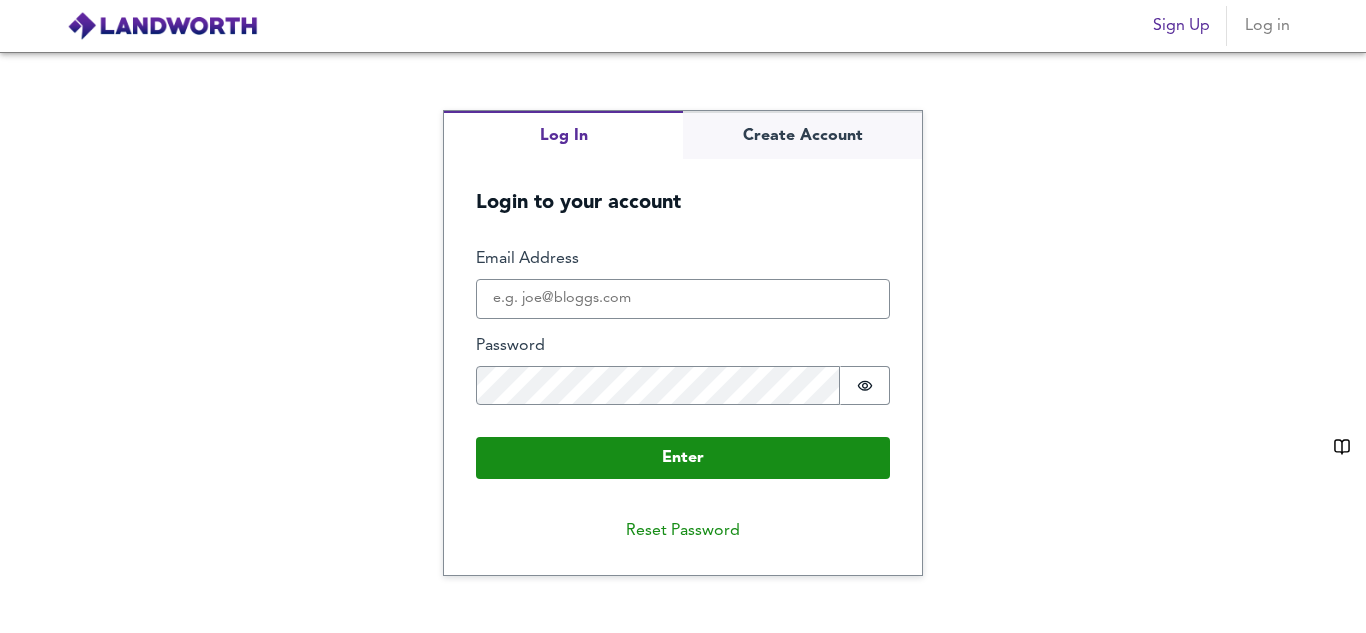 scroll, scrollTop: 0, scrollLeft: 0, axis: both 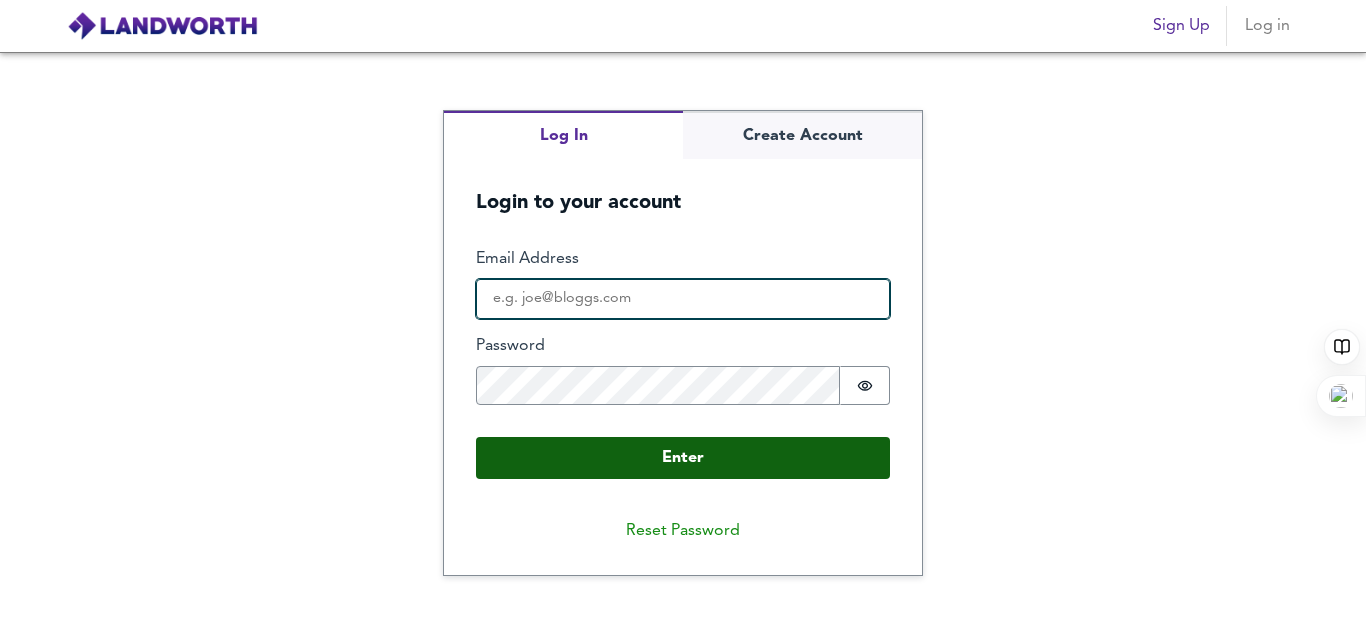 type on "[EMAIL_ADDRESS][DOMAIN_NAME]" 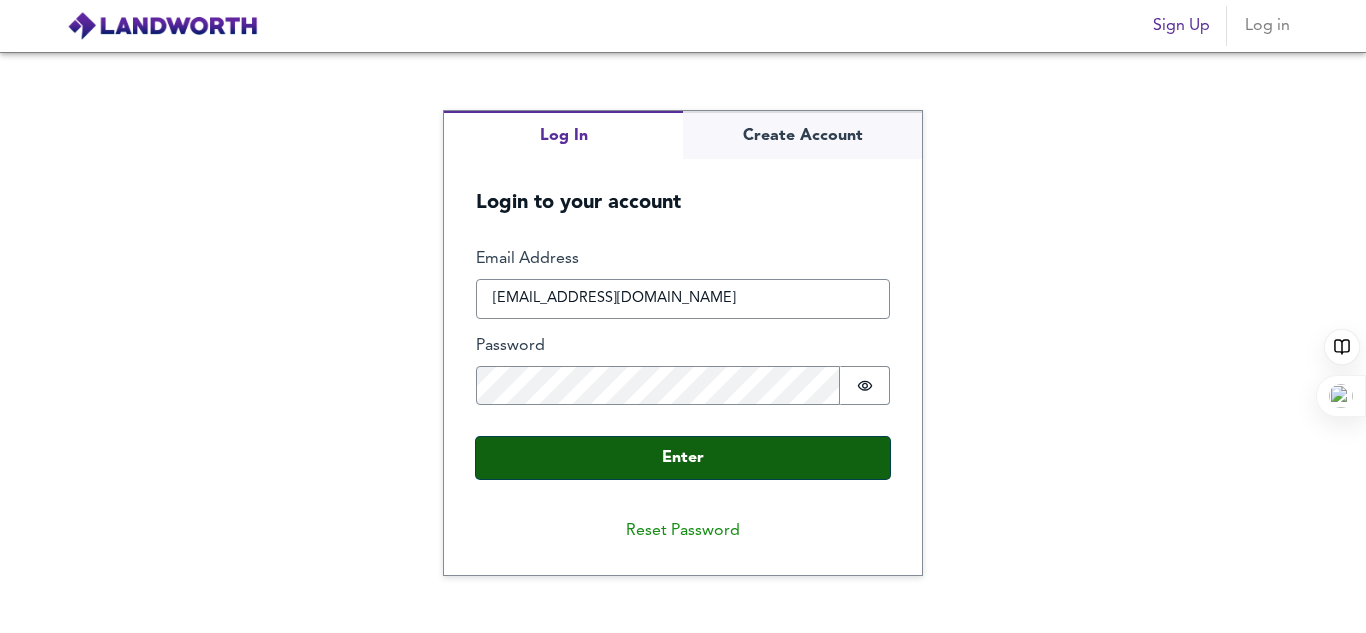 click on "Enter" at bounding box center [683, 458] 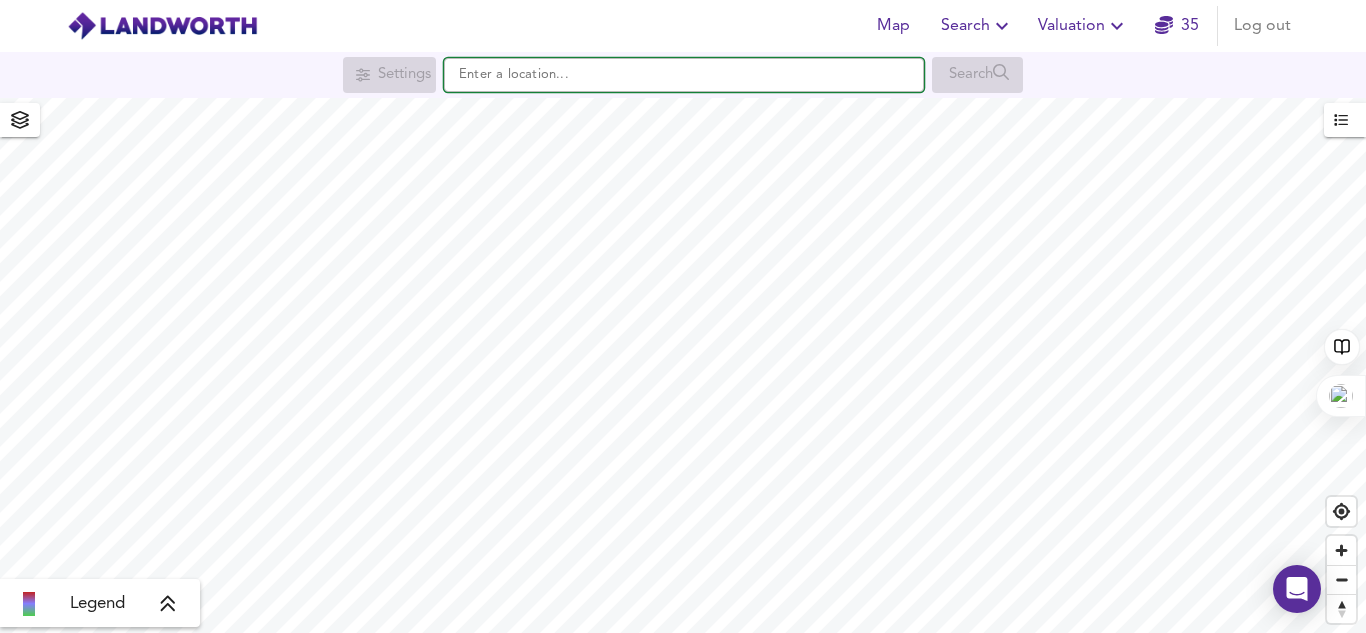 click at bounding box center (684, 75) 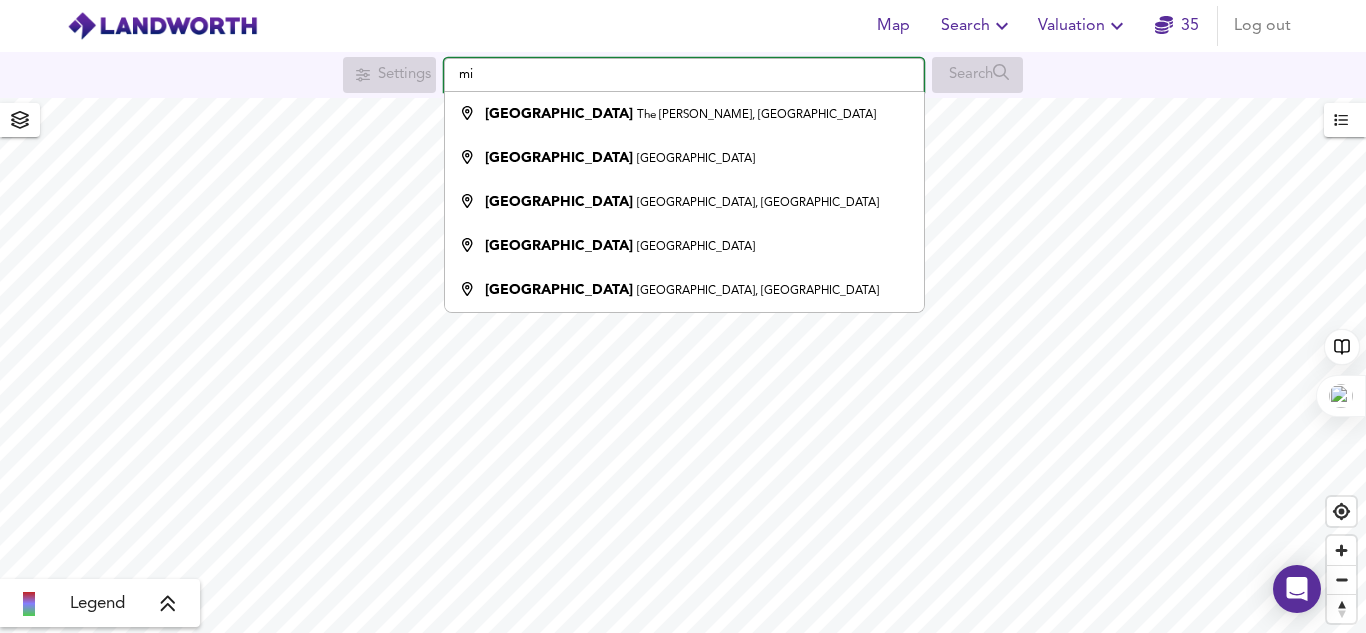 type on "m" 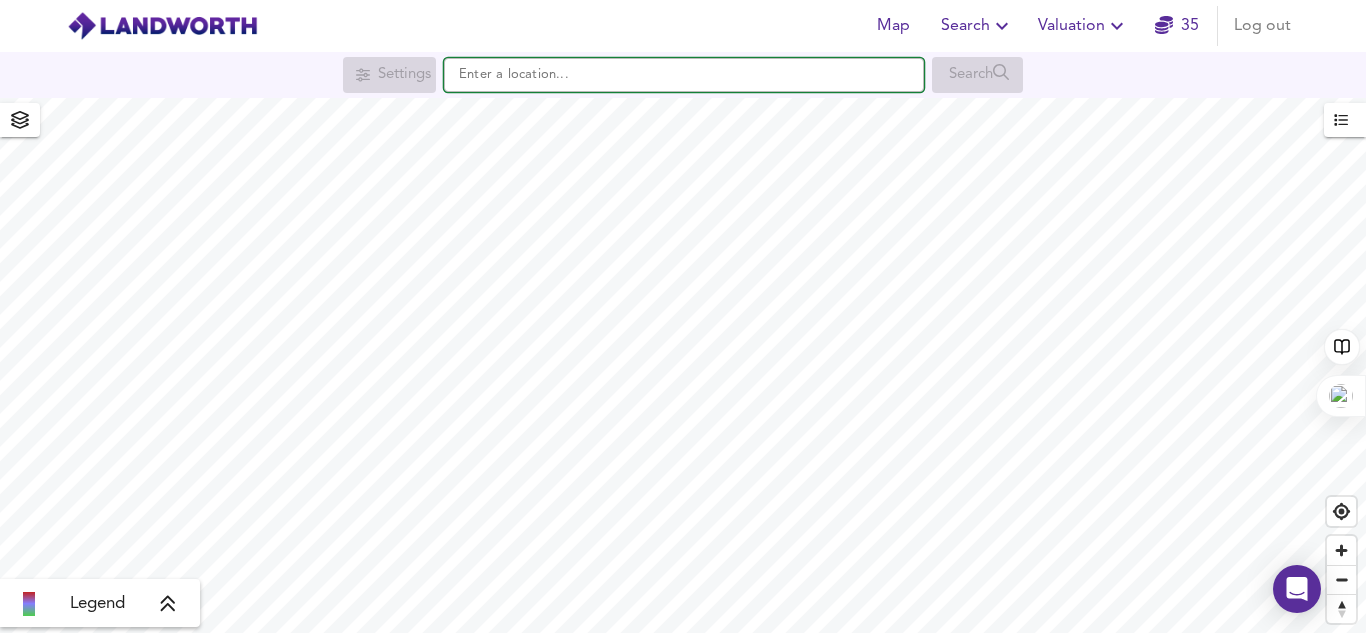 type on "u" 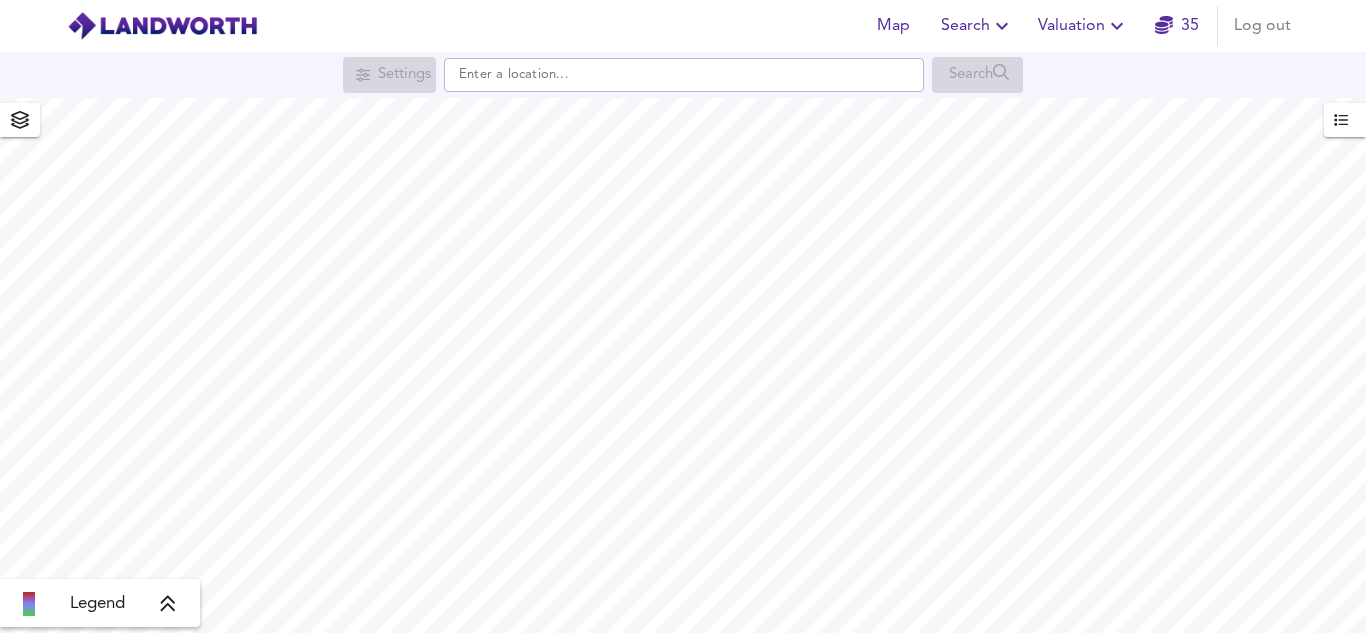 scroll, scrollTop: 0, scrollLeft: 0, axis: both 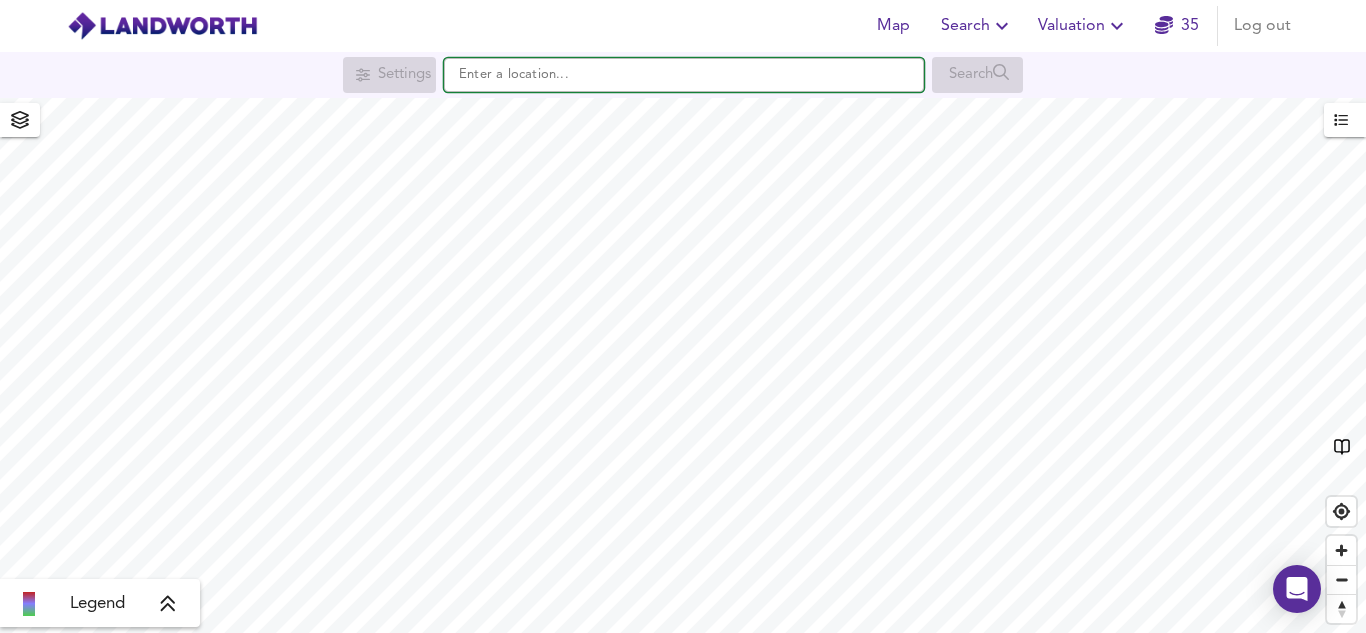 click at bounding box center (684, 75) 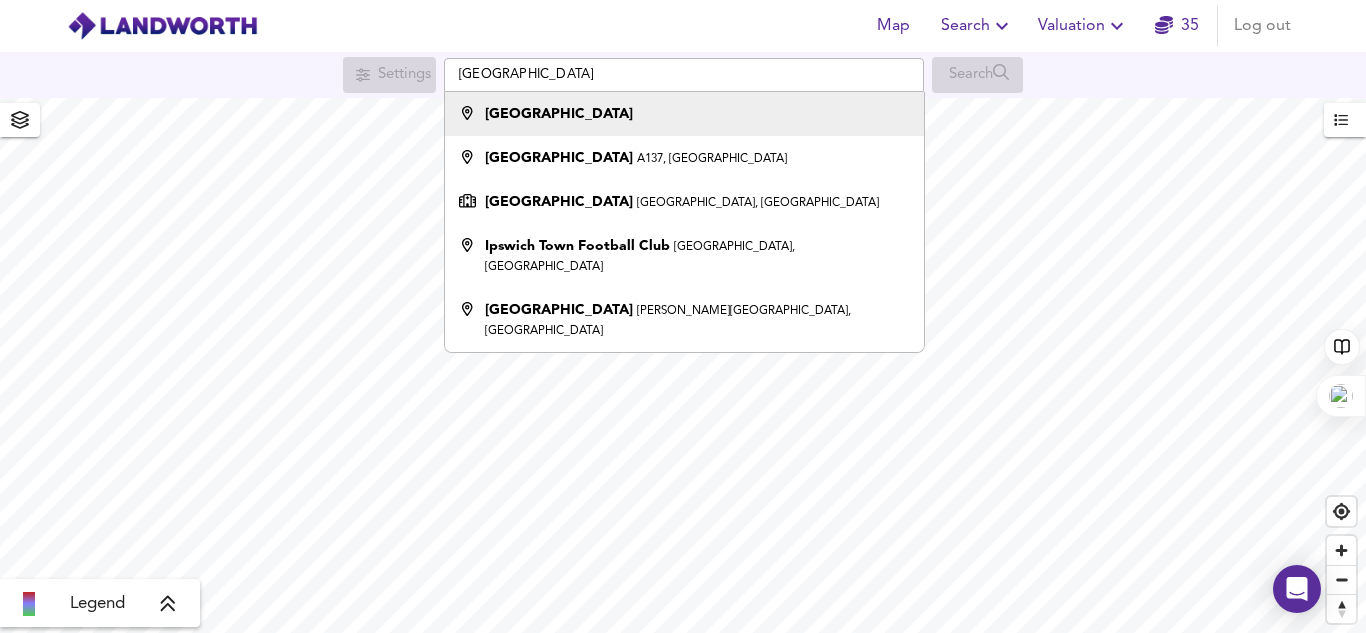 click on "Ipswich" at bounding box center [559, 114] 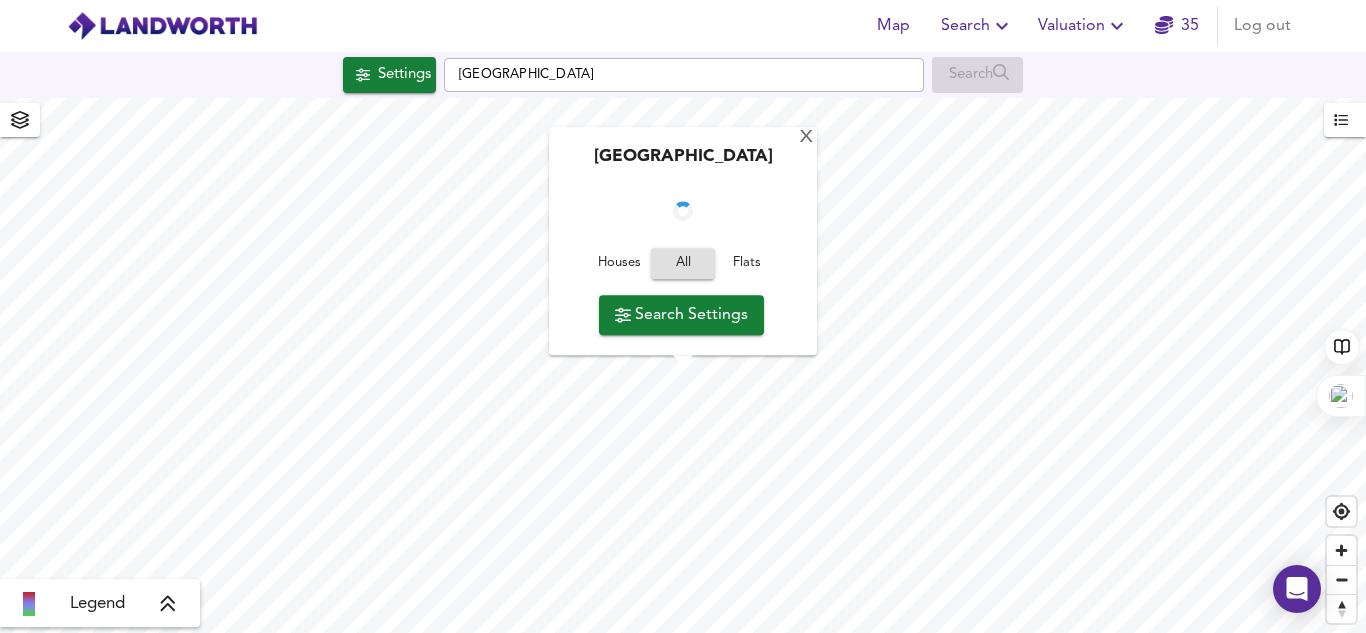 checkbox on "false" 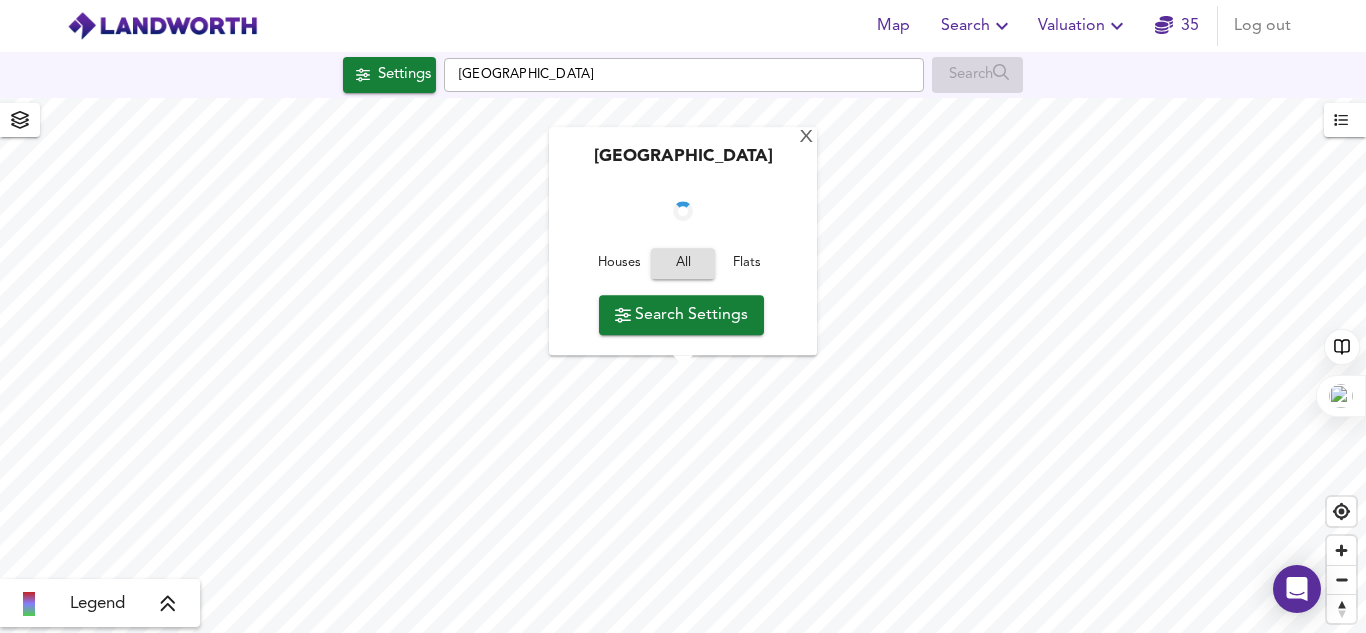 checkbox on "true" 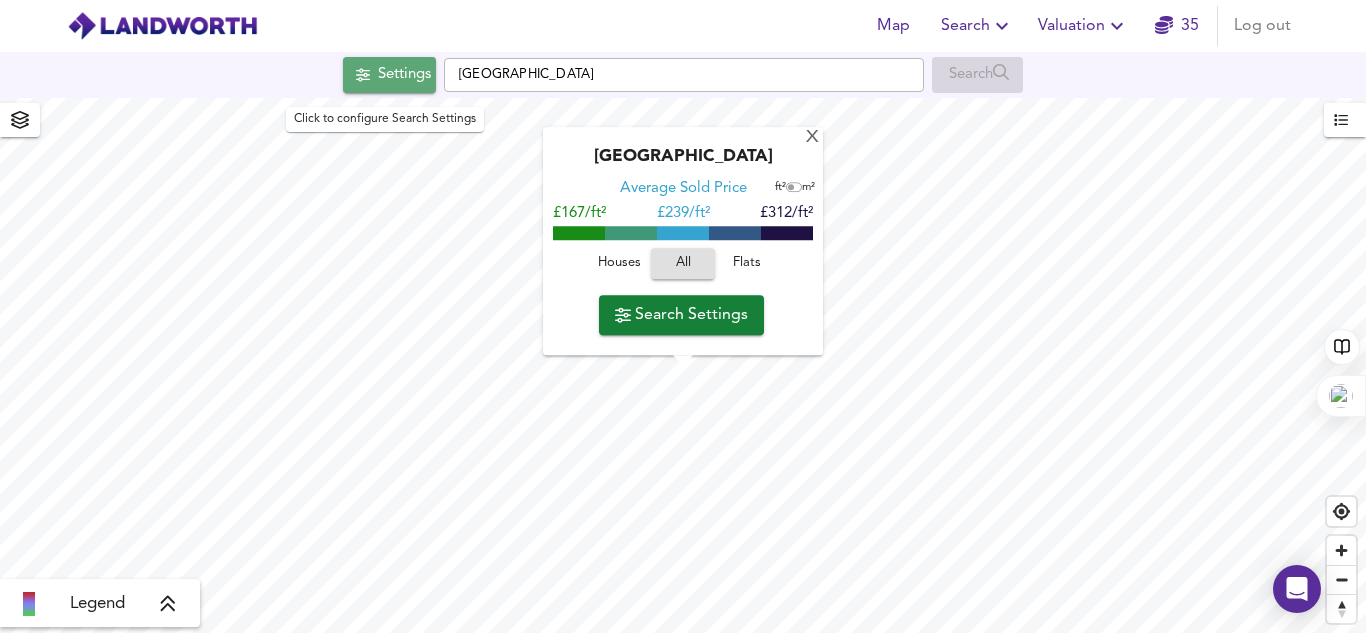 click 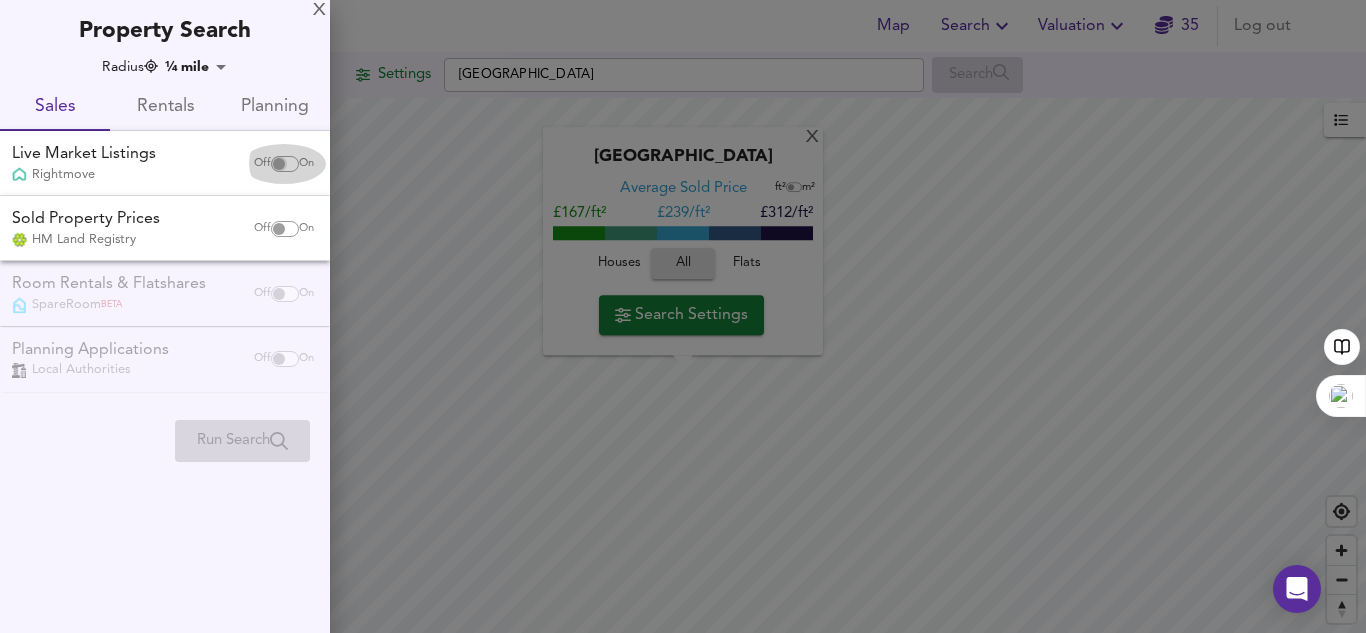 click at bounding box center (279, 164) 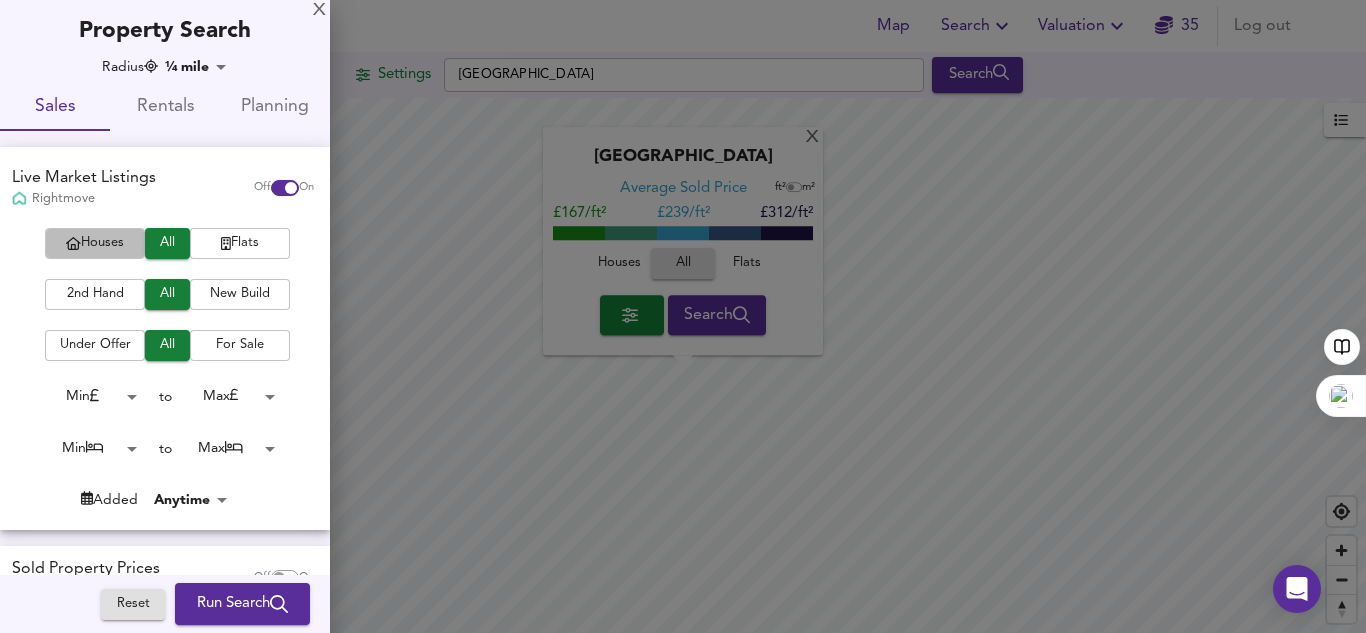 click on "Houses" at bounding box center (95, 243) 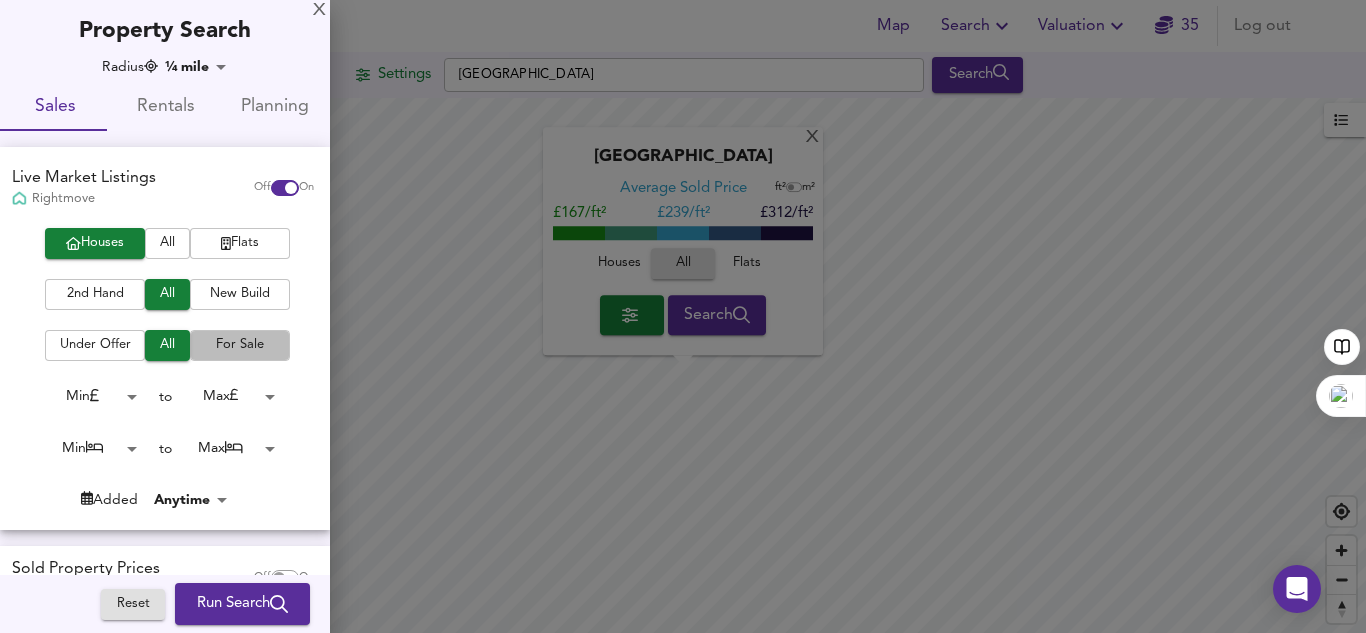 click on "For Sale" at bounding box center (240, 345) 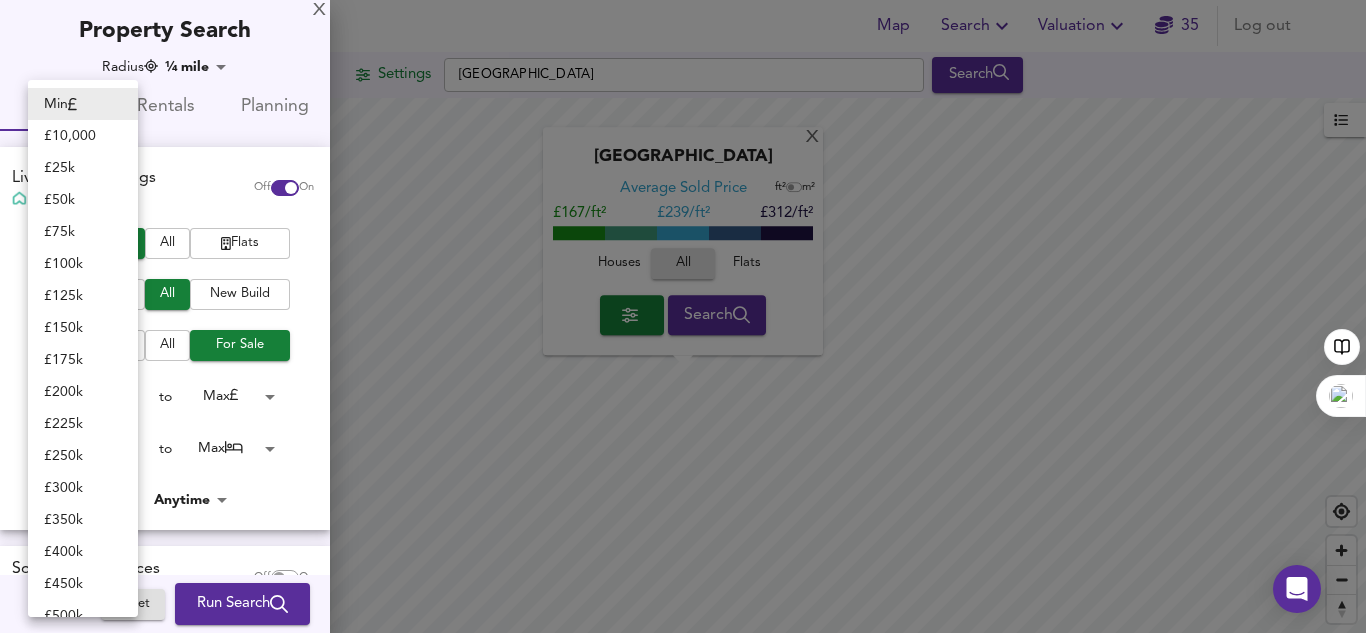 click on "Map Search Valuation    35 Log out        Settings     Ipswich        Search      X Ipswich Average Sold Price ft²   m² £167/ft² £ 239/ft² £312/ft² Houses All Flats     Search           Legend       UK Average Price   for July 2025 £ 338 / ft²      +6% Source:   Land Registry Data - May 2025 England & Wales - Average £/ ft²  History England & Wales - Total Quarterly Sales History X Map Settings Basemap          Default hybrid Heatmap          Average Price landworth 2D   View Dynamic Heatmap   On Show Postcodes Show Boroughs 2D 3D Find Me X Property Search Radius   ¼ mile 402 Sales Rentals Planning    Live Market Listings   Rightmove Off   On    Houses All   Flats 2nd Hand All New Build Under Offer All For Sale Min   0 to Max   200000000   Min   0 to Max   50   Added Anytime -1    Sold Property Prices   HM Land Registry Off   On     Room Rentals & Flatshares   SpareRoom   BETA Off   On     Planning Applications" at bounding box center [683, 316] 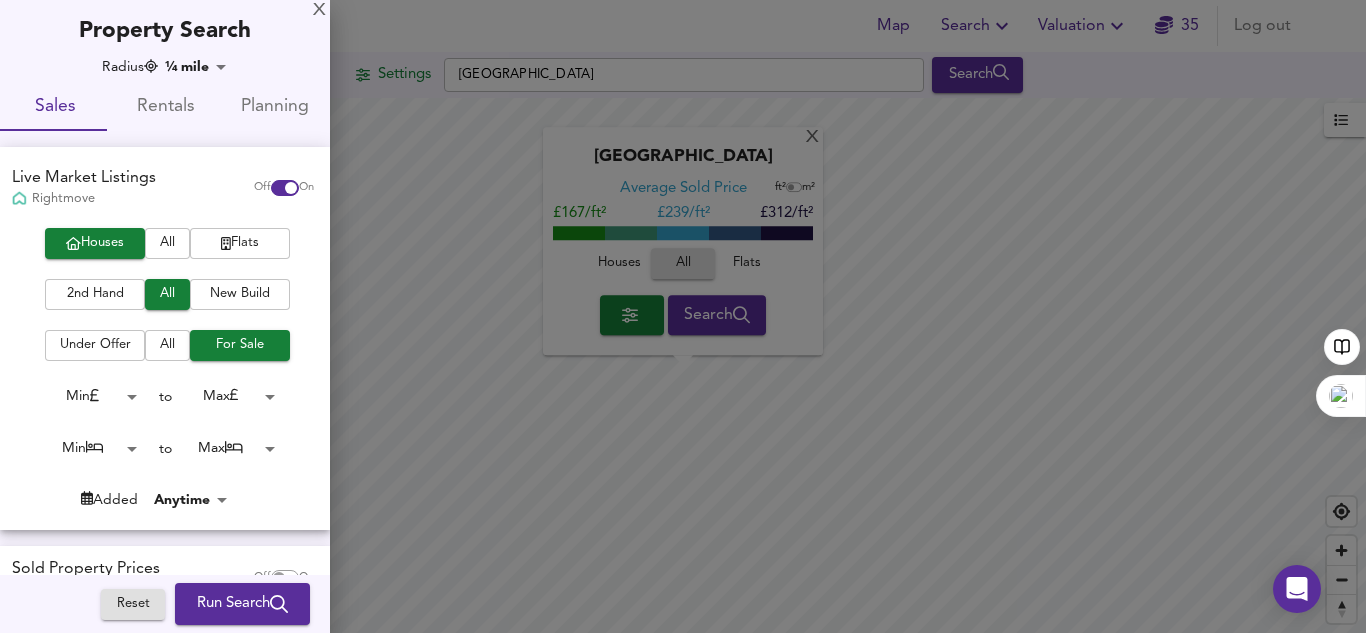 click on "Map Search Valuation    35 Log out        Settings     Ipswich        Search      X Ipswich Average Sold Price ft²   m² £167/ft² £ 239/ft² £312/ft² Houses All Flats     Search           Legend       UK Average Price   for July 2025 £ 338 / ft²      +6% Source:   Land Registry Data - May 2025 England & Wales - Average £/ ft²  History England & Wales - Total Quarterly Sales History X Map Settings Basemap          Default hybrid Heatmap          Average Price landworth 2D   View Dynamic Heatmap   On Show Postcodes Show Boroughs 2D 3D Find Me X Property Search Radius   ¼ mile 402 Sales Rentals Planning    Live Market Listings   Rightmove Off   On    Houses All   Flats 2nd Hand All New Build Under Offer All For Sale Min   0 to Max   200000000   Min   0 to Max   50   Added Anytime -1    Sold Property Prices   HM Land Registry Off   On     Room Rentals & Flatshares   SpareRoom   BETA Off   On     Planning Applications" at bounding box center [683, 316] 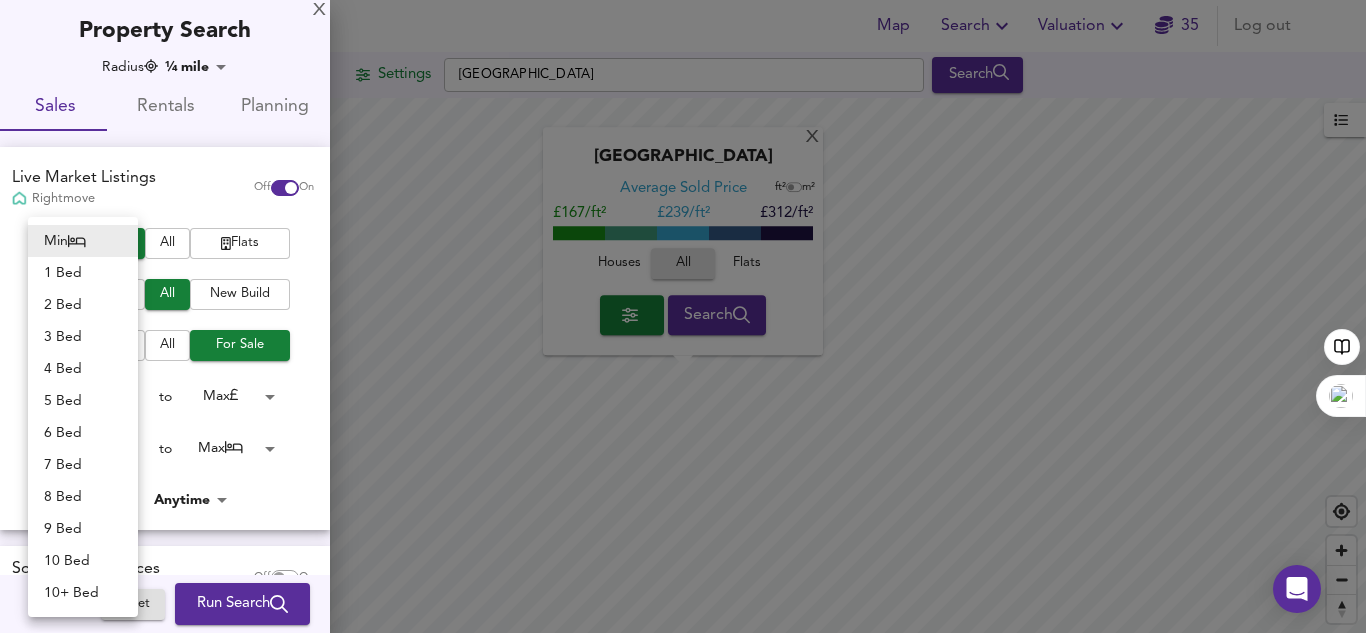 click on "3 Bed" at bounding box center [83, 337] 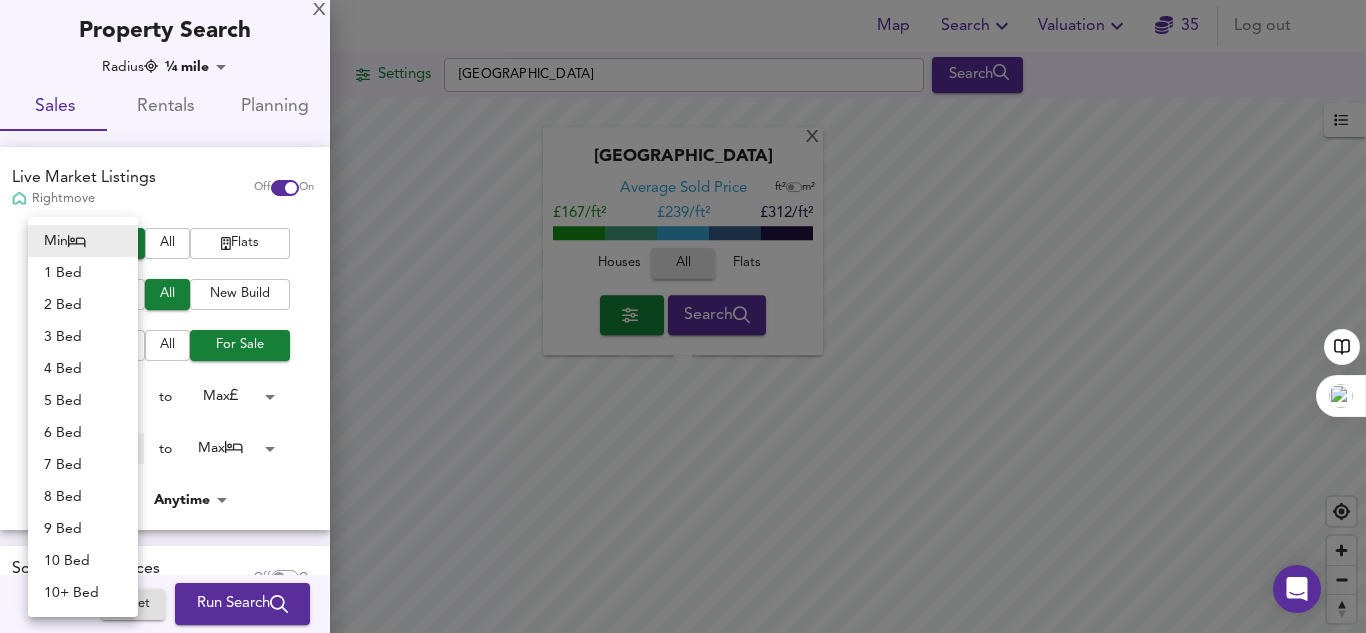 type on "3" 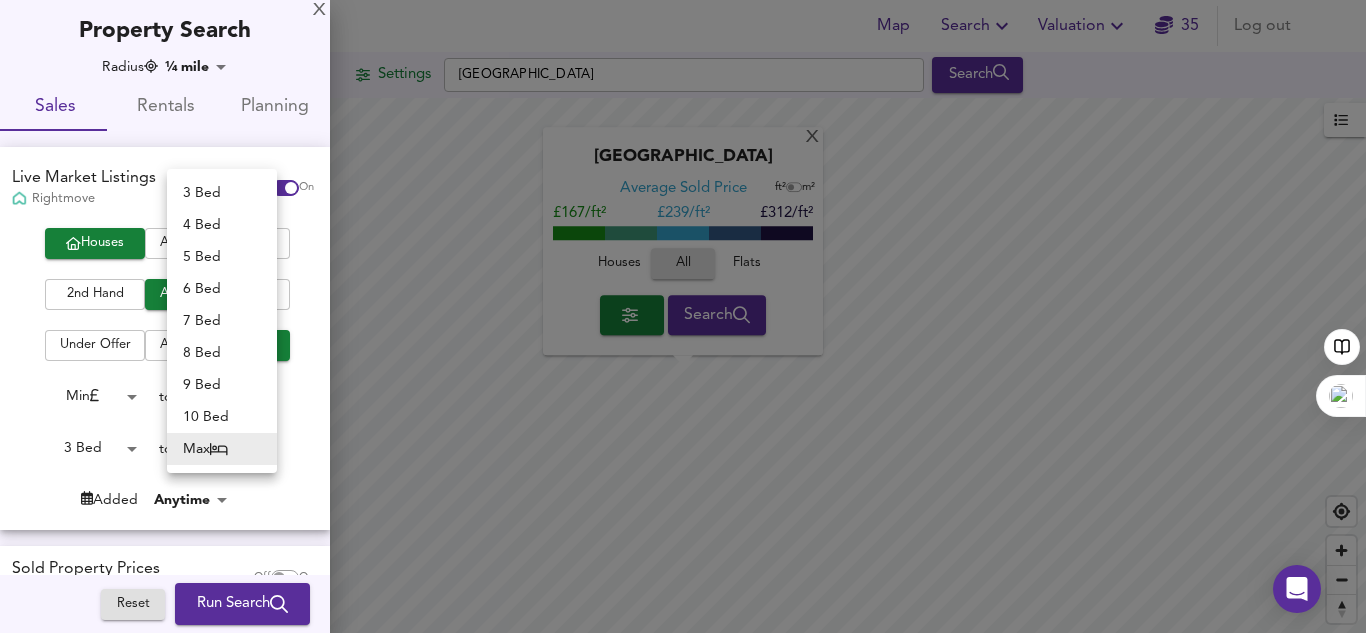 click on "Map Search Valuation    35 Log out        Settings     Ipswich        Search      X Ipswich Average Sold Price ft²   m² £167/ft² £ 239/ft² £312/ft² Houses All Flats     Search           Legend       UK Average Price   for July 2025 £ 338 / ft²      +6% Source:   Land Registry Data - May 2025 England & Wales - Average £/ ft²  History England & Wales - Total Quarterly Sales History X Map Settings Basemap          Default hybrid Heatmap          Average Price landworth 2D   View Dynamic Heatmap   On Show Postcodes Show Boroughs 2D 3D Find Me X Property Search Radius   ¼ mile 402 Sales Rentals Planning    Live Market Listings   Rightmove Off   On    Houses All   Flats 2nd Hand All New Build Under Offer All For Sale Min   0 to Max   200000000   3 Bed 3 to Max   50   Added Anytime -1    Sold Property Prices   HM Land Registry Off   On     Room Rentals & Flatshares   SpareRoom   BETA Off   On     Planning Applications" at bounding box center [683, 316] 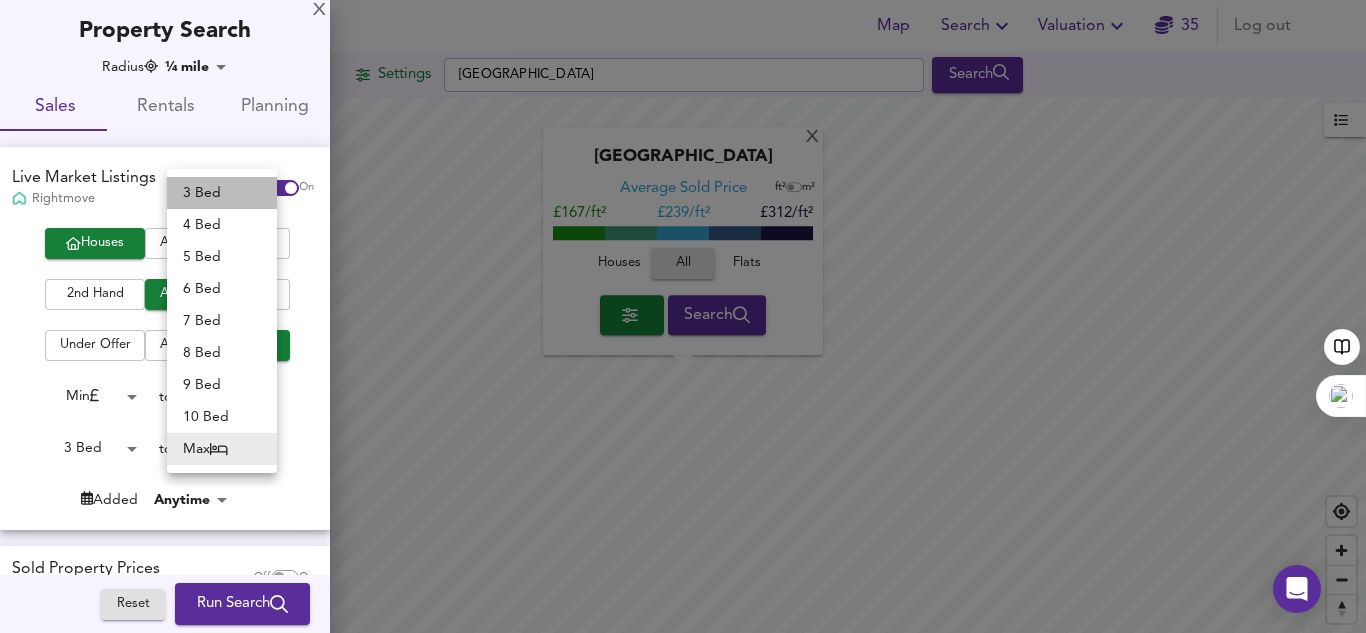click on "3 Bed" at bounding box center (222, 193) 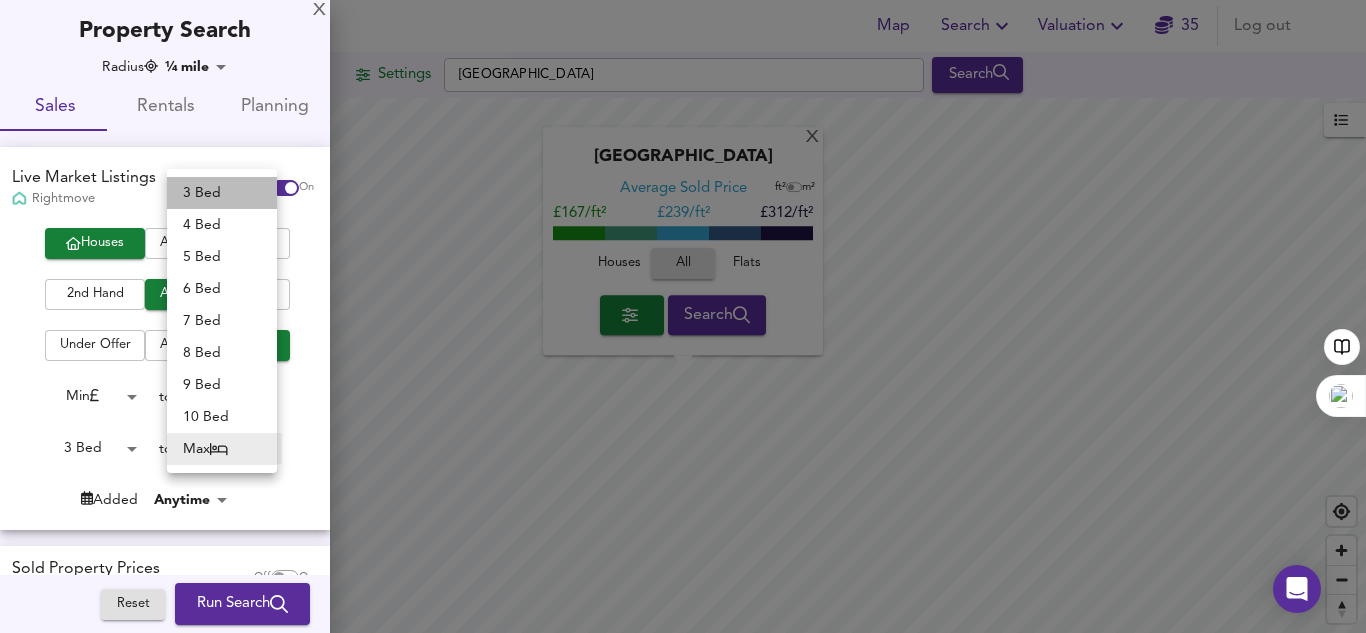 type on "3" 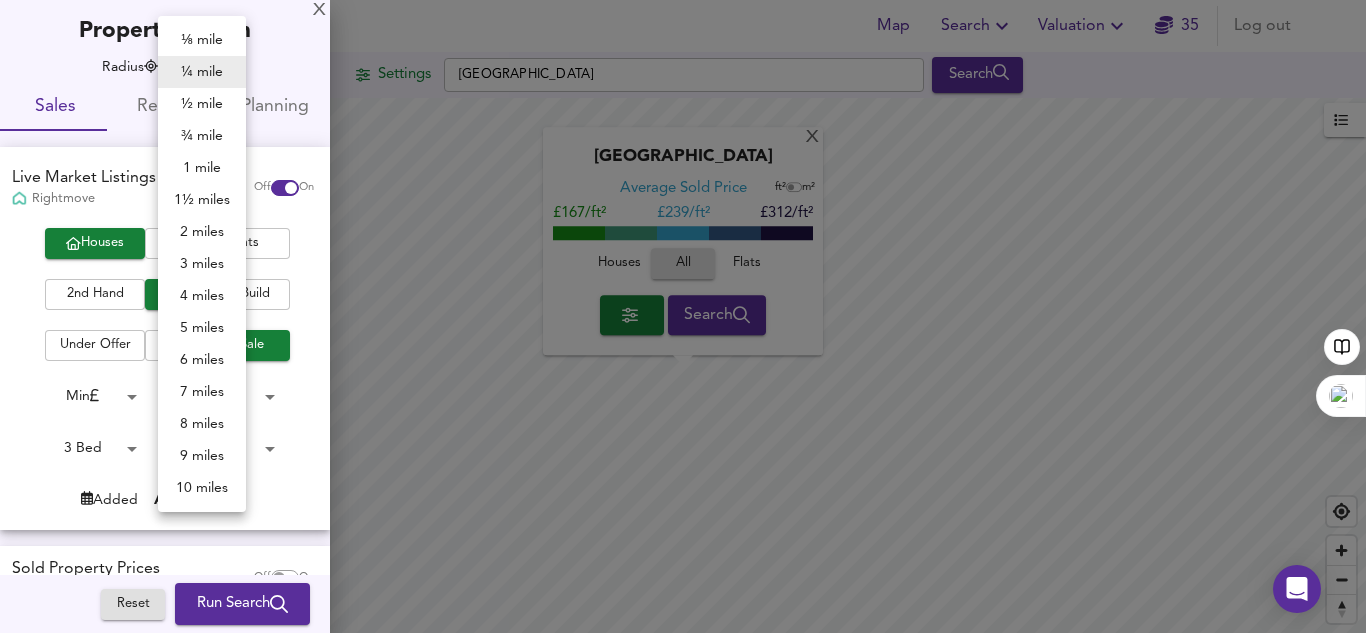 click on "Map Search Valuation    35 Log out        Settings     Ipswich        Search      X Ipswich Average Sold Price ft²   m² £167/ft² £ 239/ft² £312/ft² Houses All Flats     Search           Legend       UK Average Price   for July 2025 £ 338 / ft²      +6% Source:   Land Registry Data - May 2025 England & Wales - Average £/ ft²  History England & Wales - Total Quarterly Sales History X Map Settings Basemap          Default hybrid Heatmap          Average Price landworth 2D   View Dynamic Heatmap   On Show Postcodes Show Boroughs 2D 3D Find Me X Property Search Radius   ¼ mile 402 Sales Rentals Planning    Live Market Listings   Rightmove Off   On    Houses All   Flats 2nd Hand All New Build Under Offer All For Sale Min   0 to Max   200000000   3 Bed 3 to 3 Bed 3   Added Anytime -1    Sold Property Prices   HM Land Registry Off   On     Room Rentals & Flatshares   SpareRoom   BETA Off   On     Planning Applications" at bounding box center (683, 316) 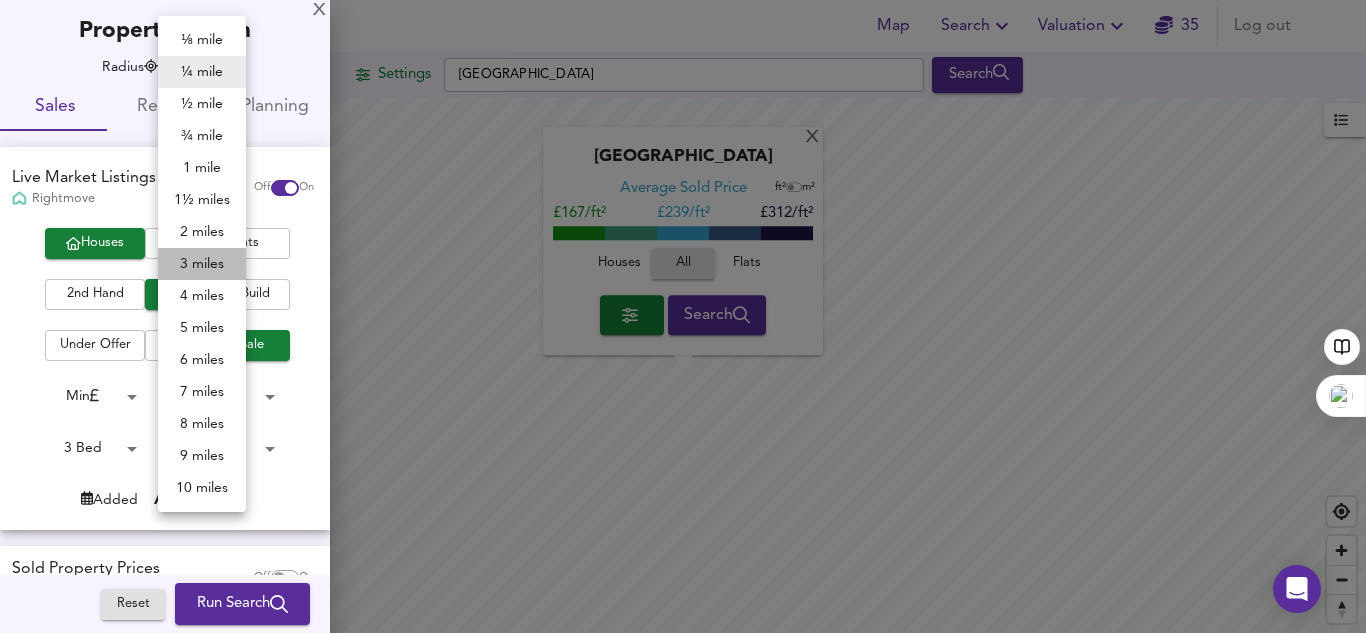 click on "3 miles" at bounding box center (202, 264) 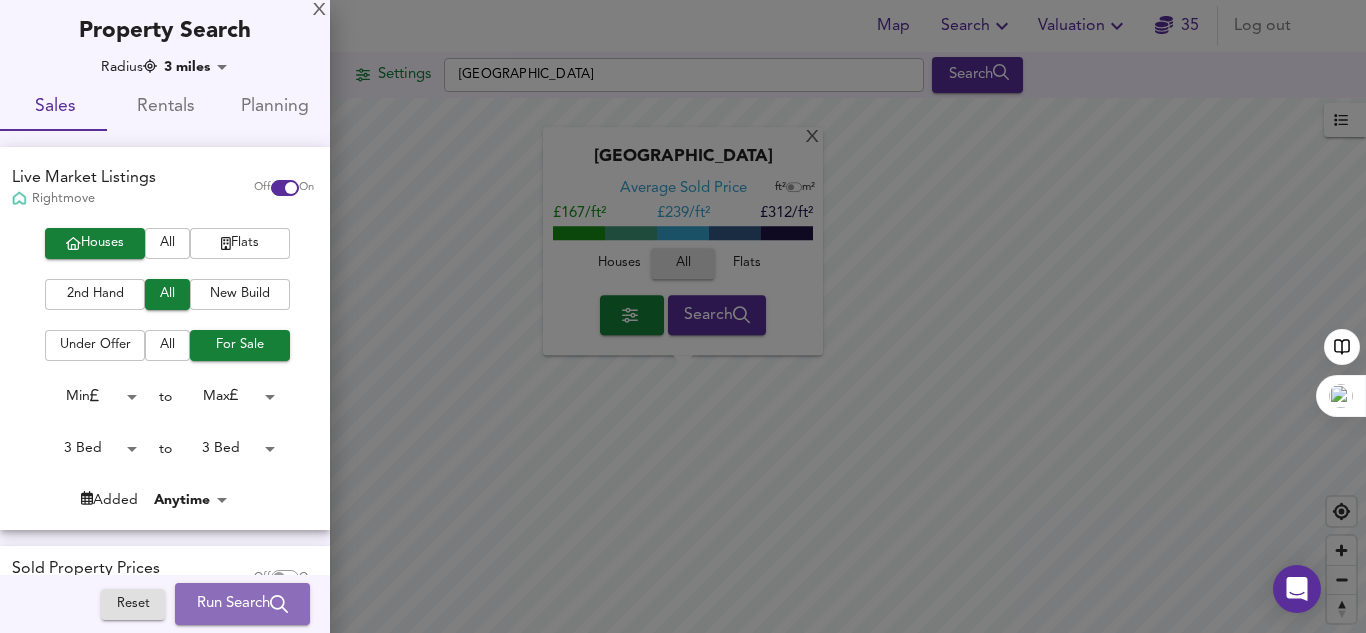 click on "Run Search" at bounding box center [242, 604] 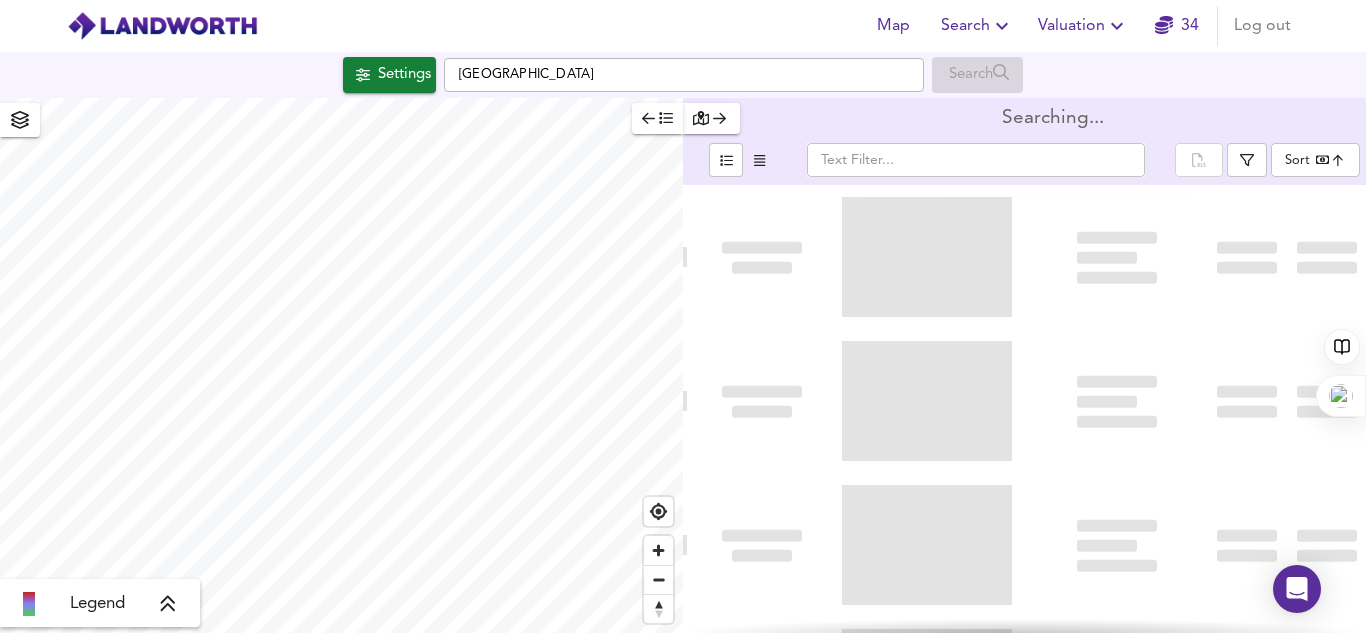 type on "bestdeal" 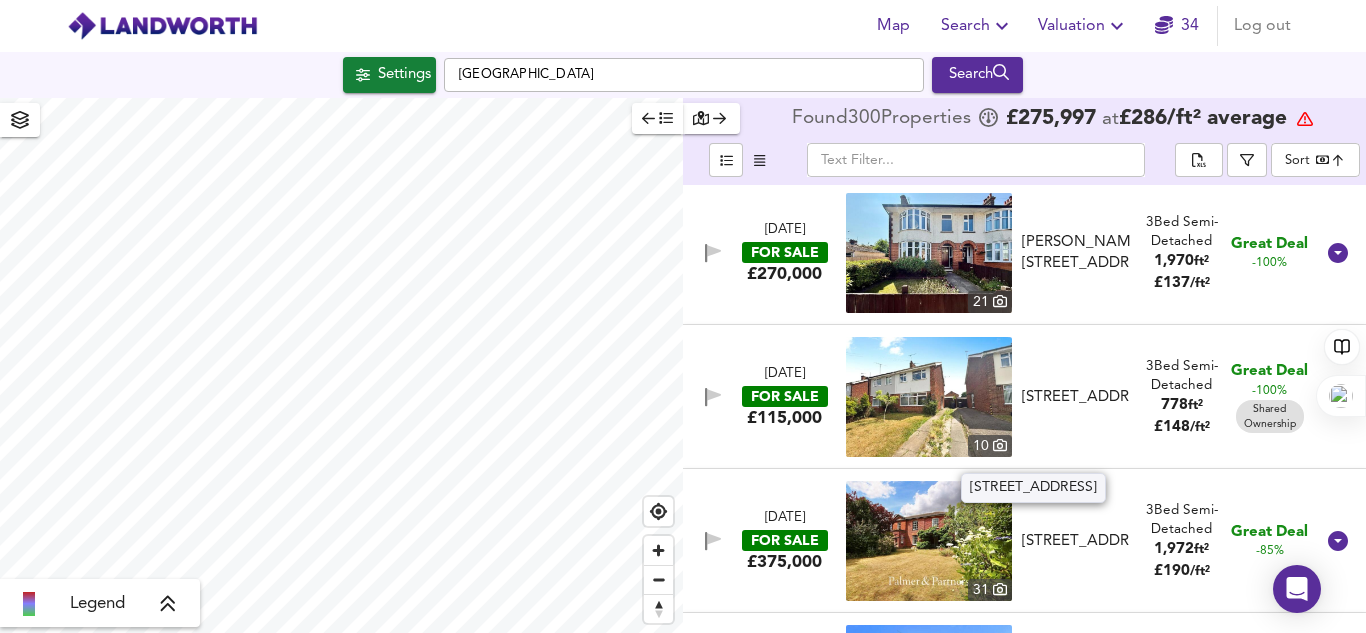 scroll, scrollTop: 839, scrollLeft: 0, axis: vertical 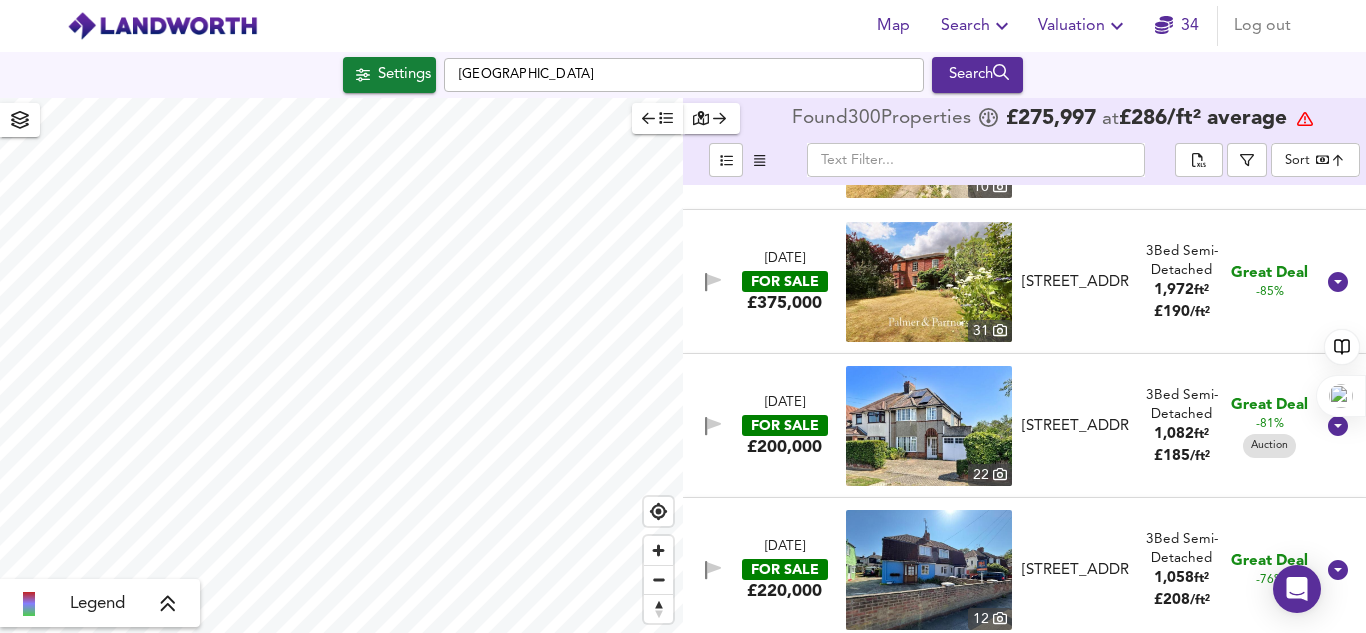 click at bounding box center (929, 282) 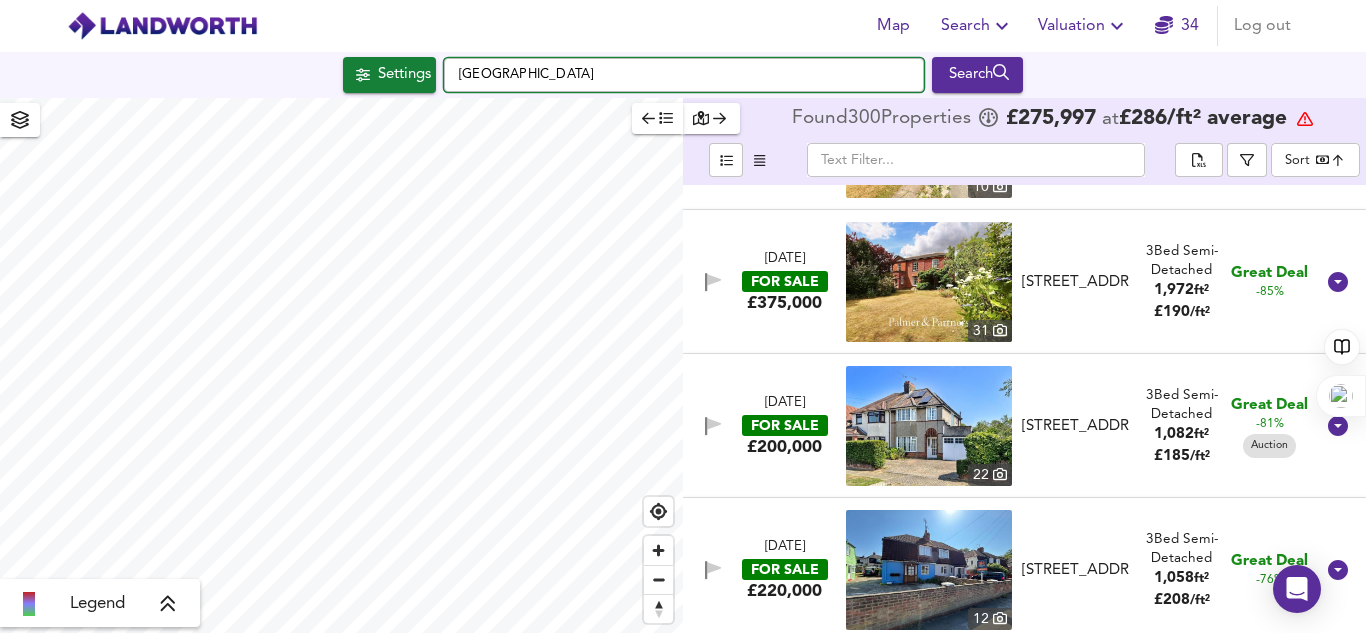 click on "Ipswich" at bounding box center (684, 75) 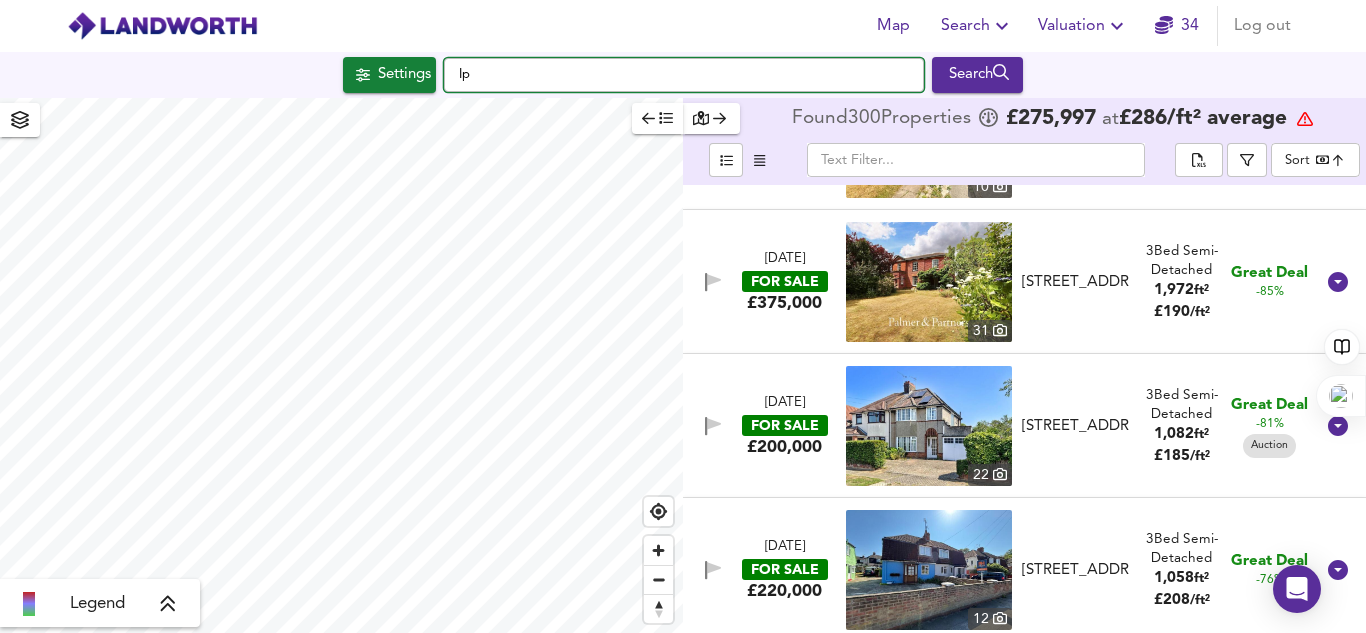 type on "I" 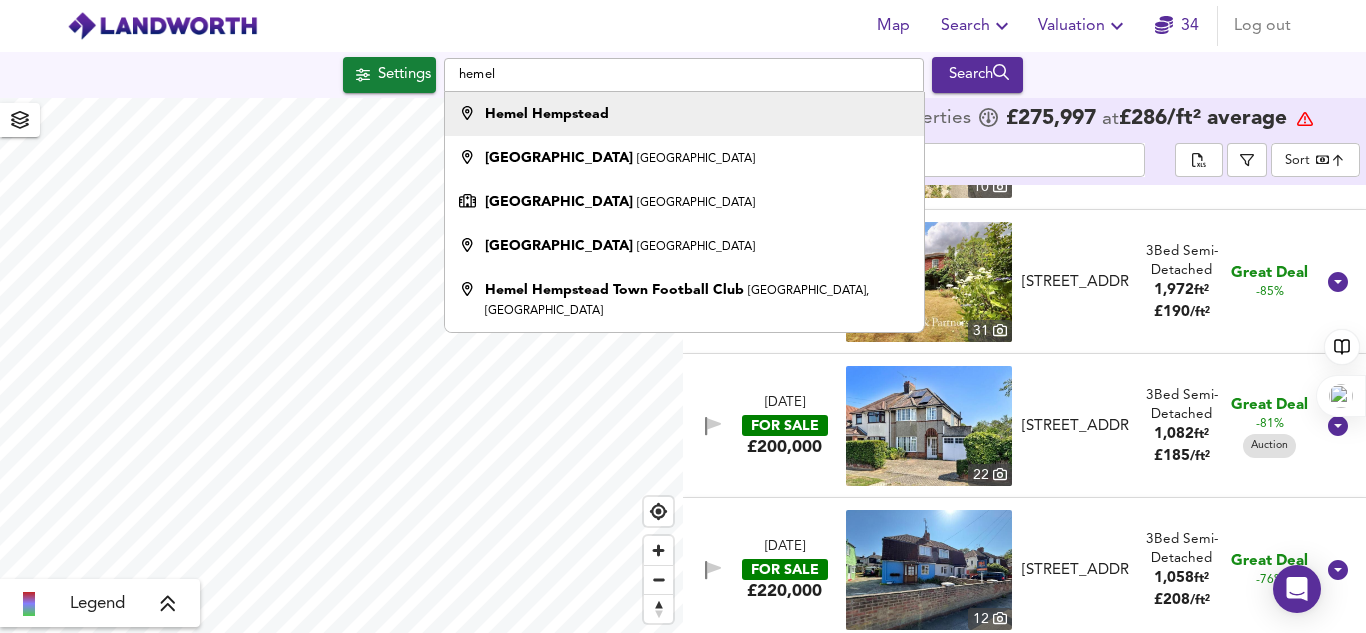 click on "Hemel Hempstead" at bounding box center [547, 114] 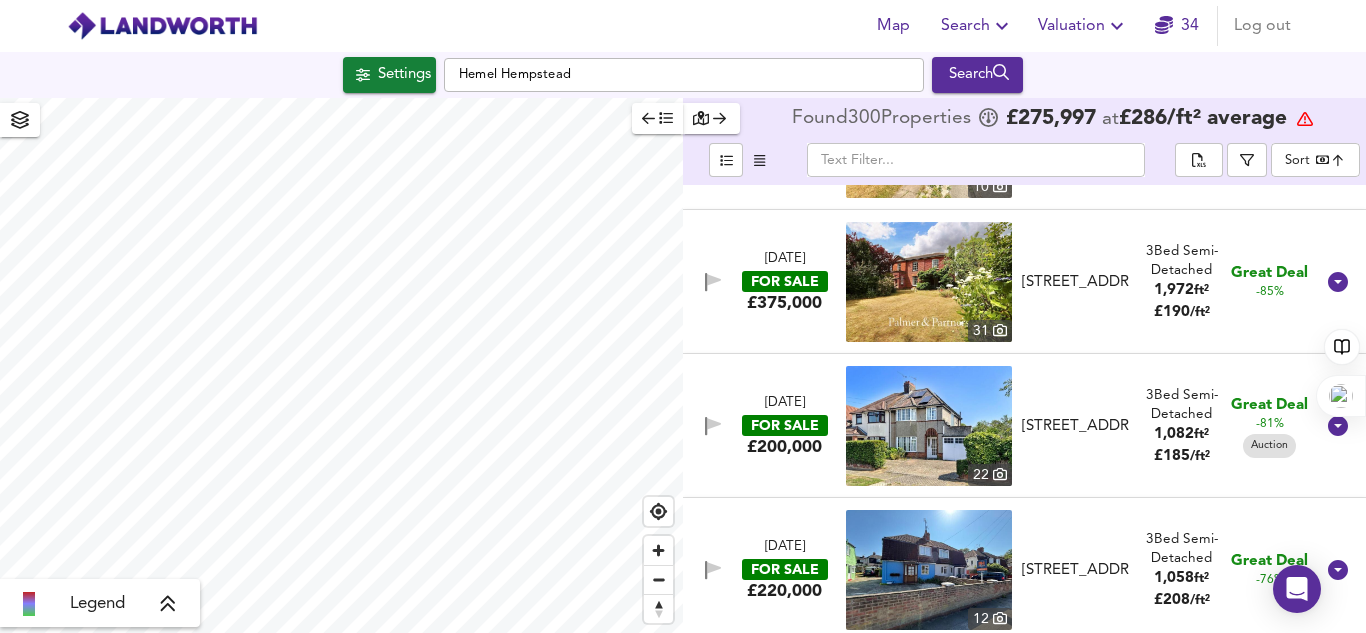 click on "Search" at bounding box center [977, 75] 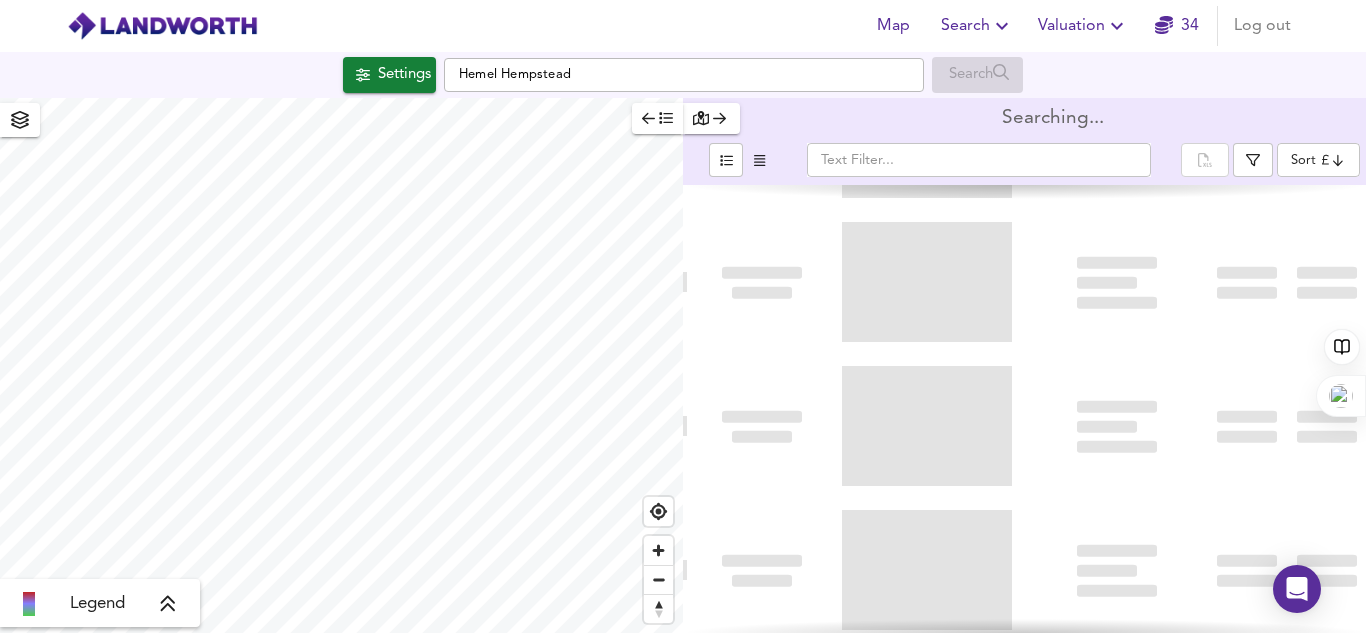scroll, scrollTop: 0, scrollLeft: 0, axis: both 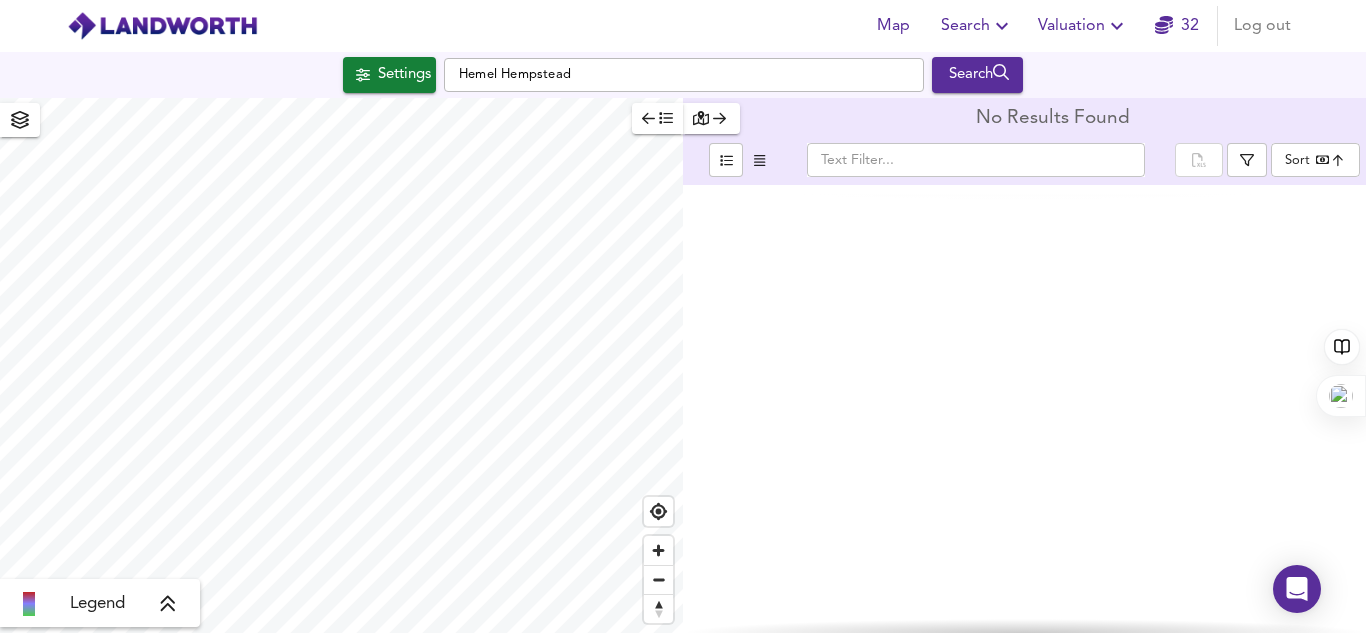 type on "bestdeal" 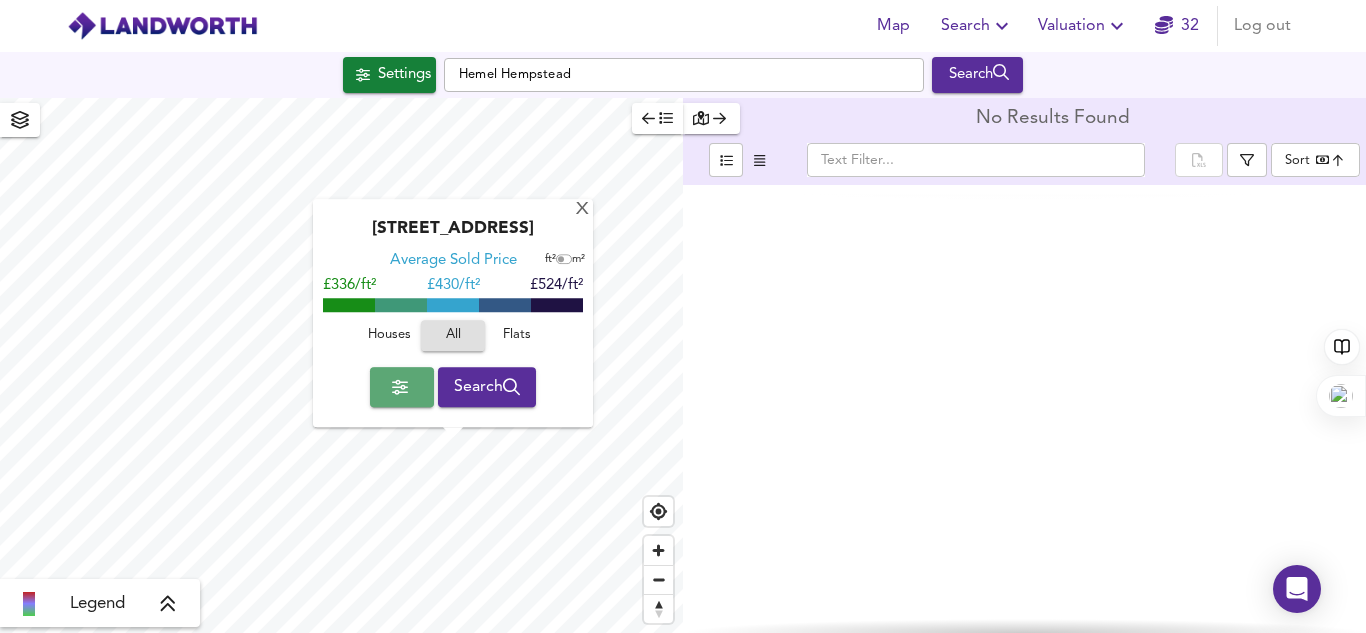 click 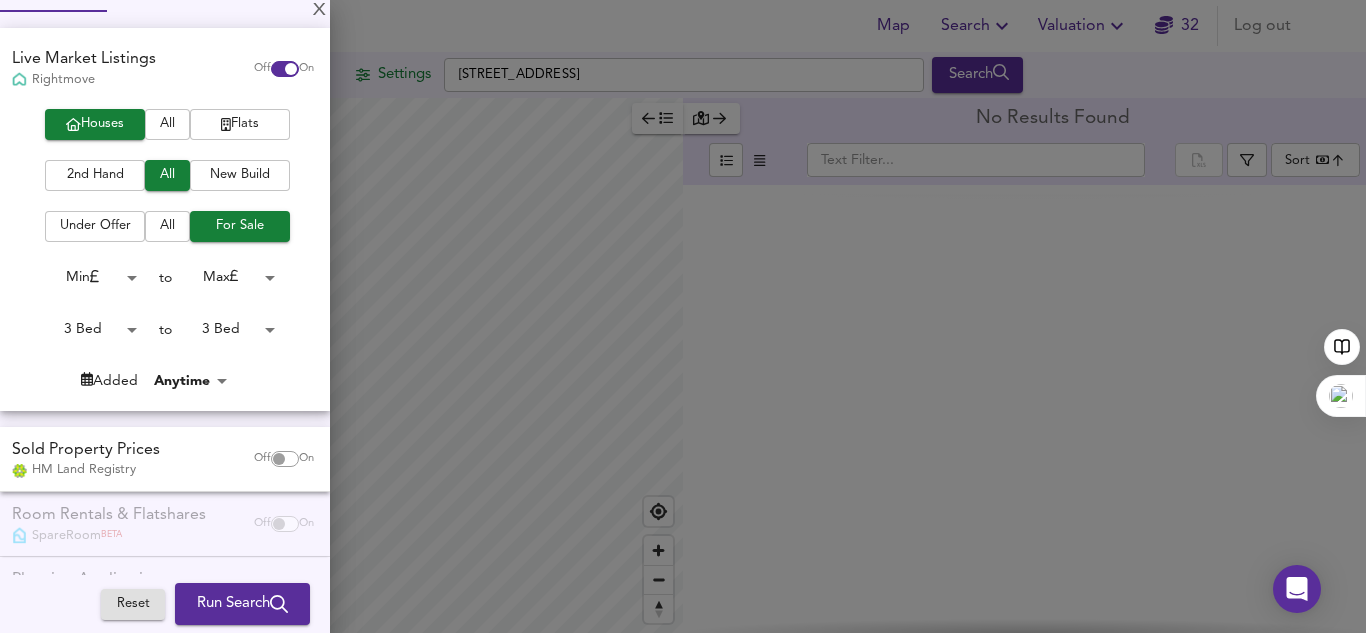 scroll, scrollTop: 120, scrollLeft: 0, axis: vertical 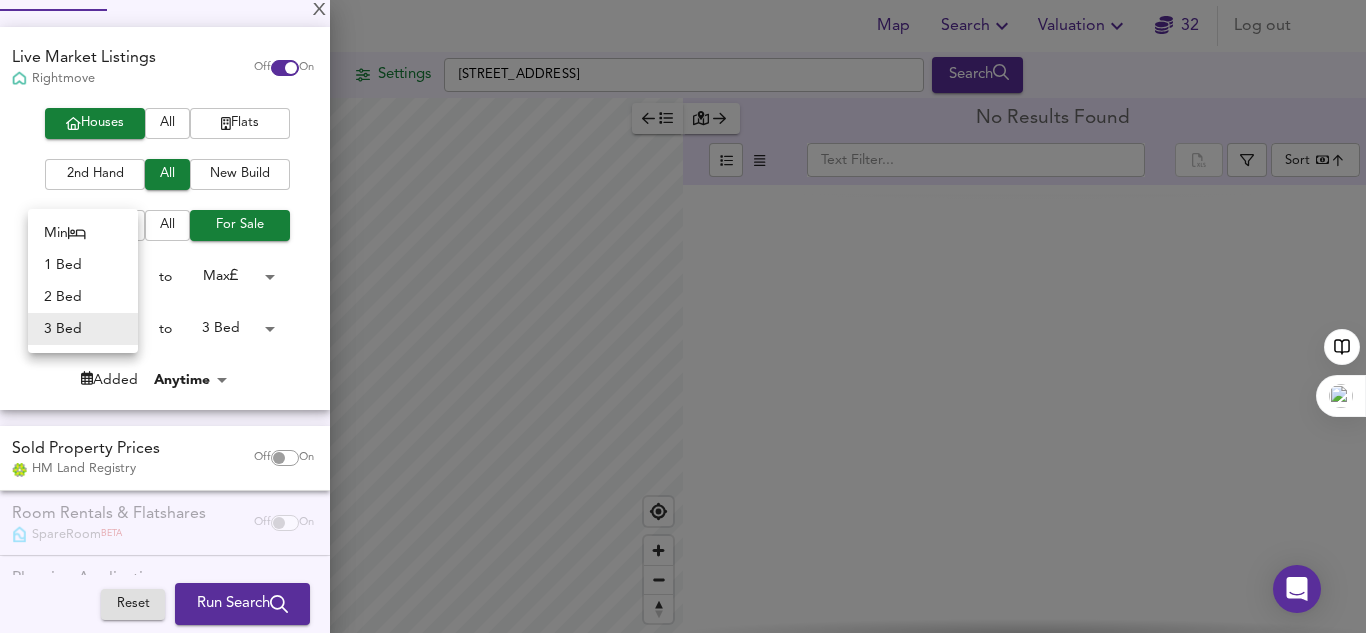 click on "Map Search Valuation    32 Log out        Settings     Field Road, HP2 4RR        Search            Legend       No Results Found           ​         Sort   bestdeal ​ X Map Settings Basemap          Default hybrid Heatmap          Average Price landworth 2D   View Dynamic Heatmap   On Show Postcodes Show Boroughs 2D 3D Find Me X Property Search Radius   3 miles 4827 Sales Rentals Planning    Live Market Listings   Rightmove Off   On    Houses All   Flats 2nd Hand All New Build Under Offer All For Sale Min   0 to Max   200000000   3 Bed 3 to 3 Bed 3   Added Anytime -1    Sold Property Prices   HM Land Registry Off   On     Room Rentals & Flatshares   SpareRoom   BETA Off   On     Planning Applications Local Authorities Off   On  Reset Run Search   Please enable at least one data source to run a search
Min   1 Bed 2 Bed 3 Bed" at bounding box center [683, 316] 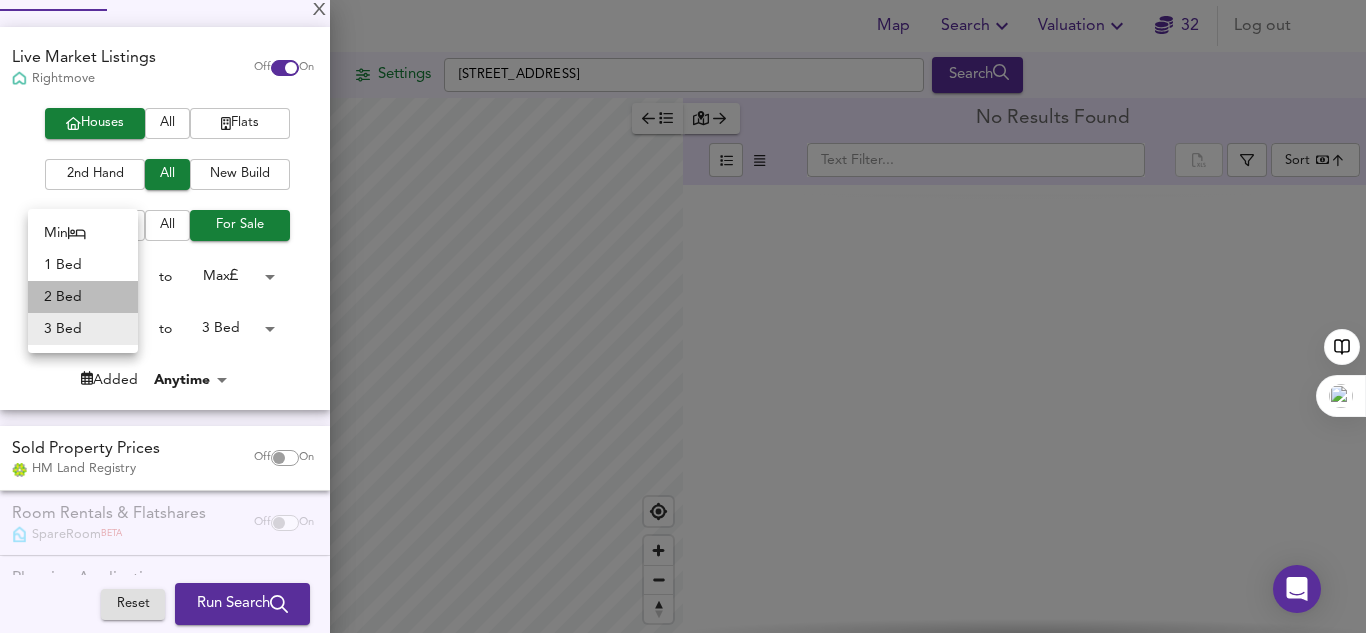click on "2 Bed" at bounding box center [83, 297] 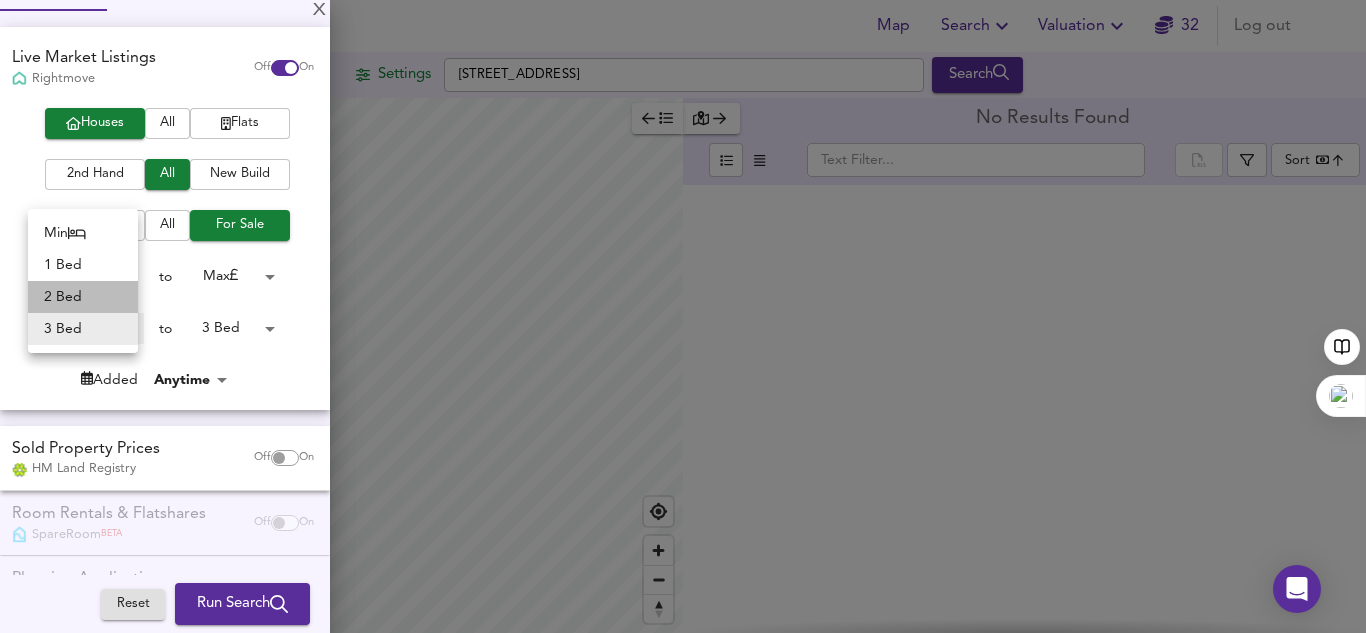 type on "2" 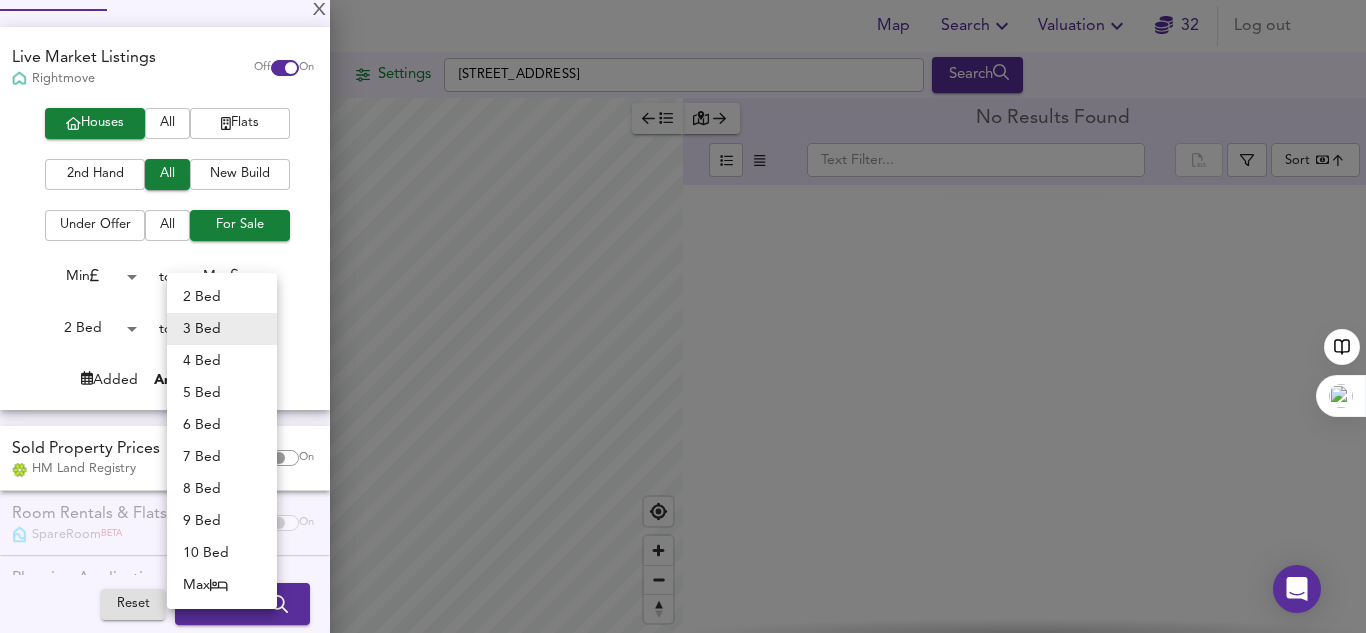 click on "Map Search Valuation    32 Log out        Settings     Field Road, HP2 4RR        Search            Legend       No Results Found           ​         Sort   bestdeal ​ X Map Settings Basemap          Default hybrid Heatmap          Average Price landworth 2D   View Dynamic Heatmap   On Show Postcodes Show Boroughs 2D 3D Find Me X Property Search Radius   3 miles 4827 Sales Rentals Planning    Live Market Listings   Rightmove Off   On    Houses All   Flats 2nd Hand All New Build Under Offer All For Sale Min   0 to Max   200000000   2 Bed 2 to 3 Bed 3   Added Anytime -1    Sold Property Prices   HM Land Registry Off   On     Room Rentals & Flatshares   SpareRoom   BETA Off   On     Planning Applications Local Authorities Off   On  Reset Run Search   Please enable at least one data source to run a search
2 Bed 3 Bed 4 Bed 5 Bed 6 Bed 7 Bed 8 Bed 9 Bed 10 Bed Max" at bounding box center [683, 316] 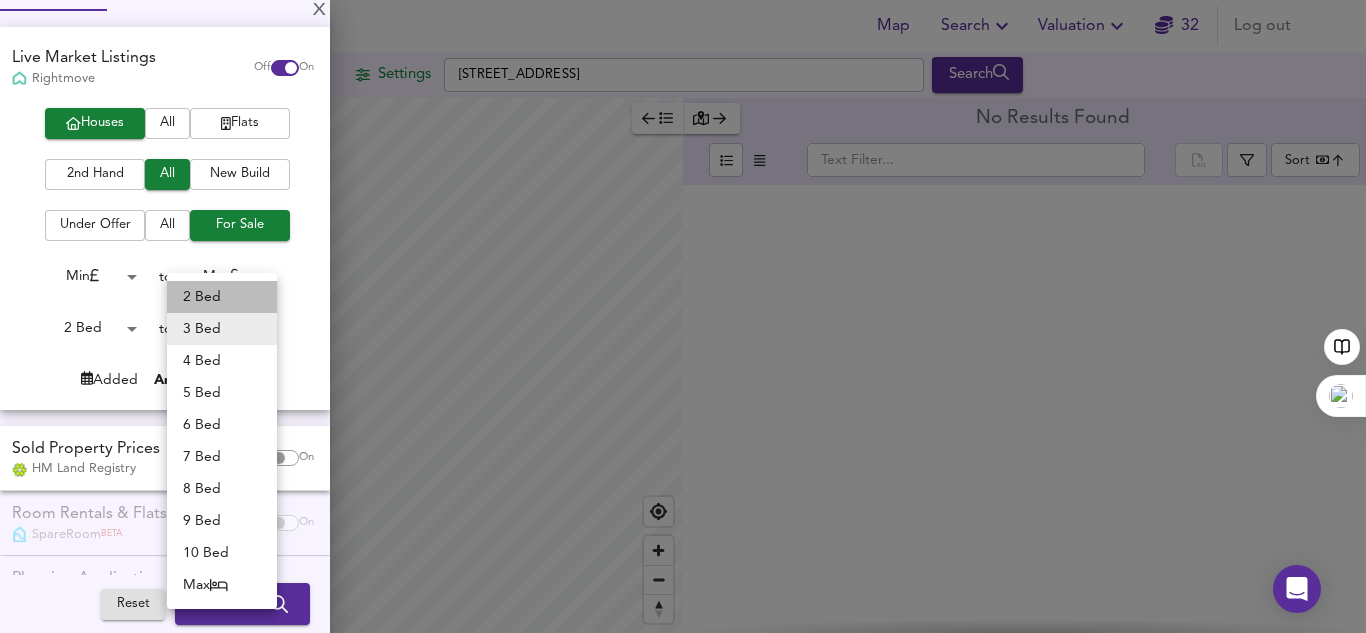 click on "2 Bed" at bounding box center (222, 297) 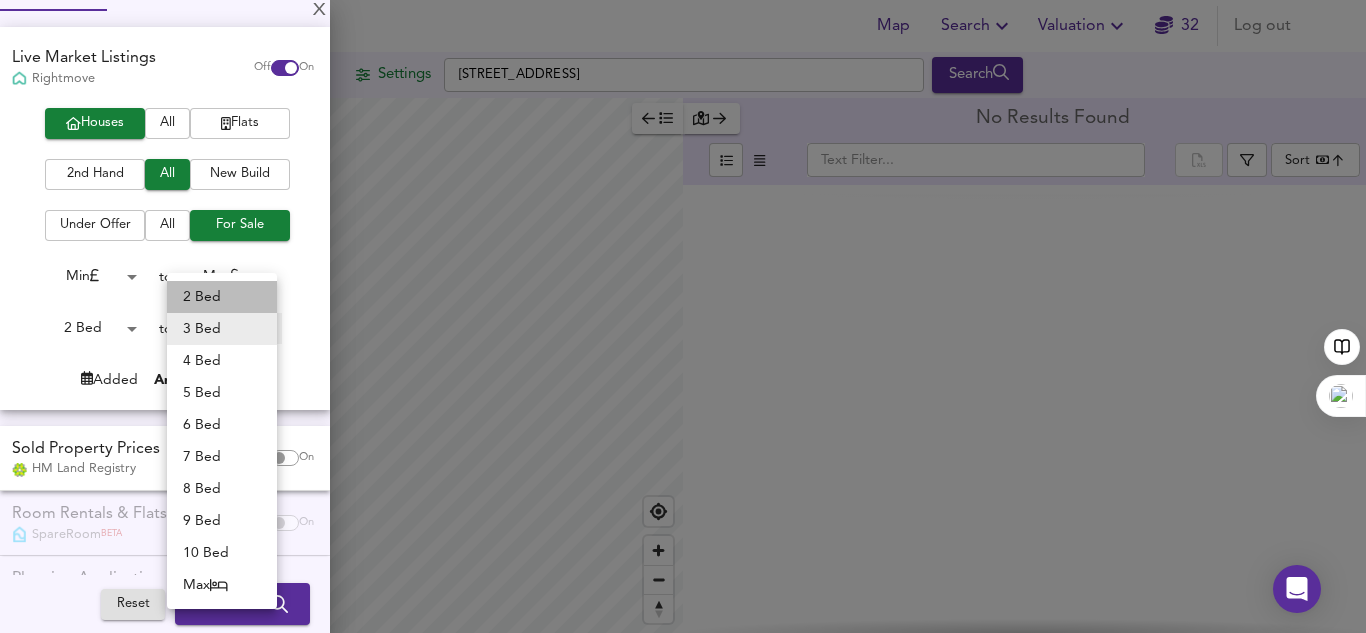 type on "2" 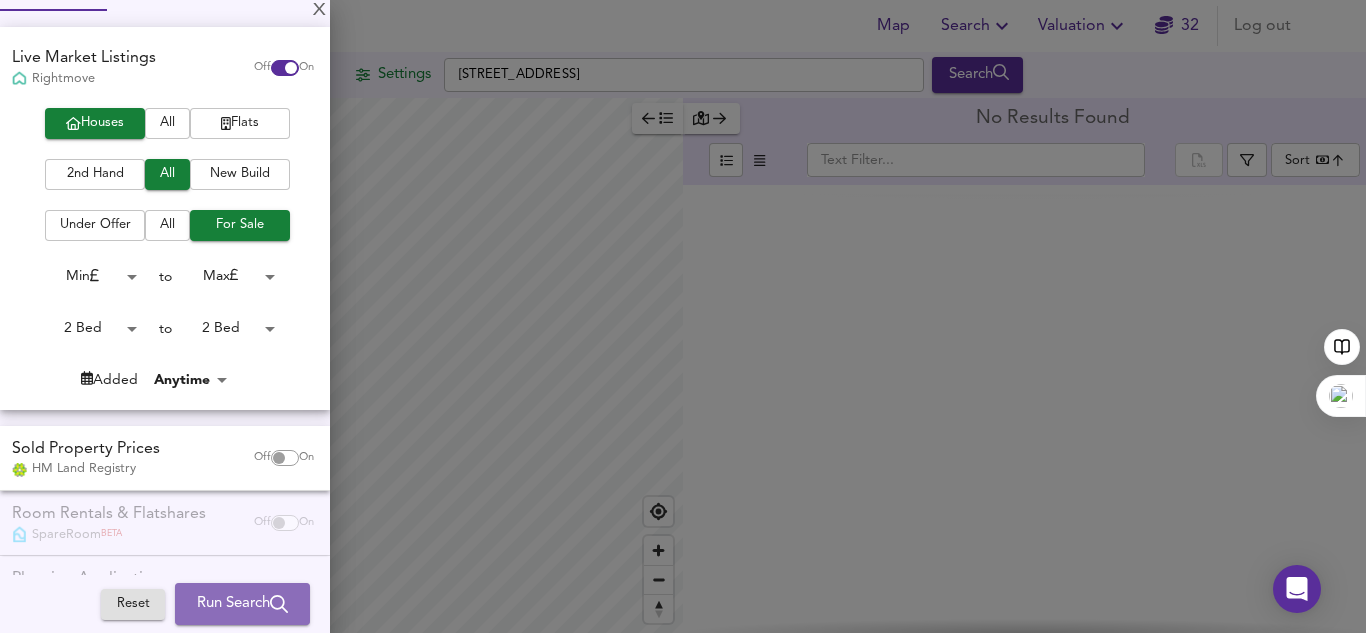 click on "Run Search" at bounding box center (242, 604) 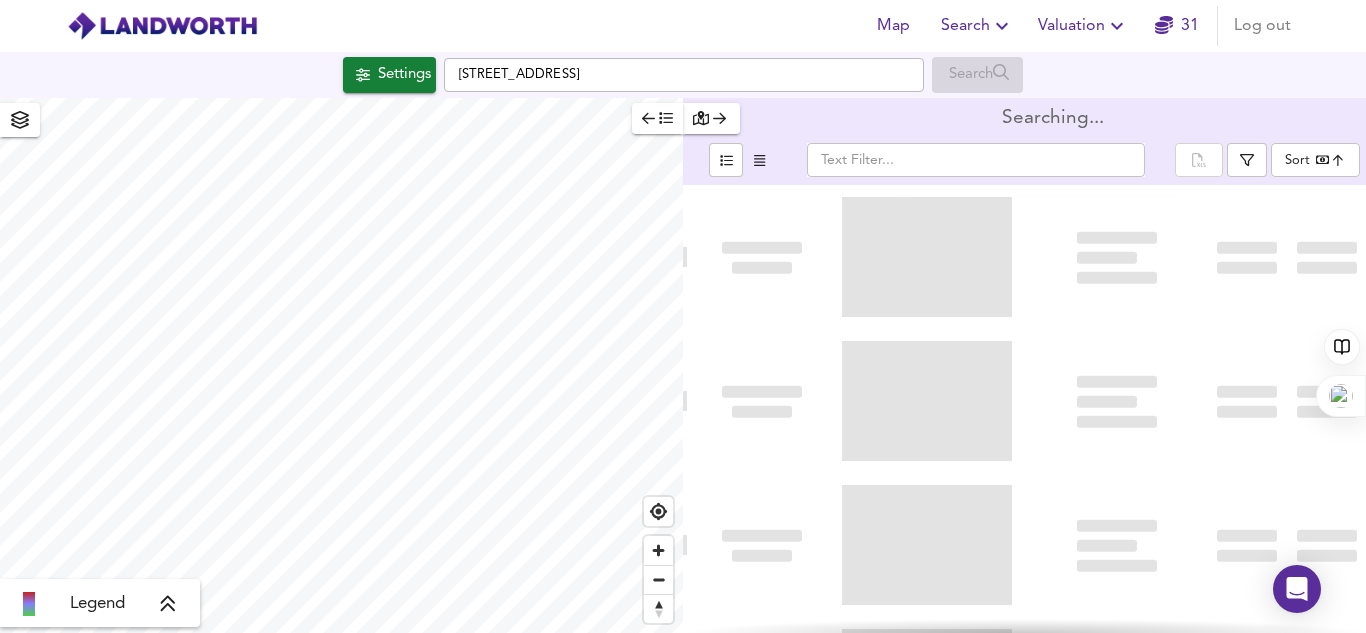 type on "bestdeal" 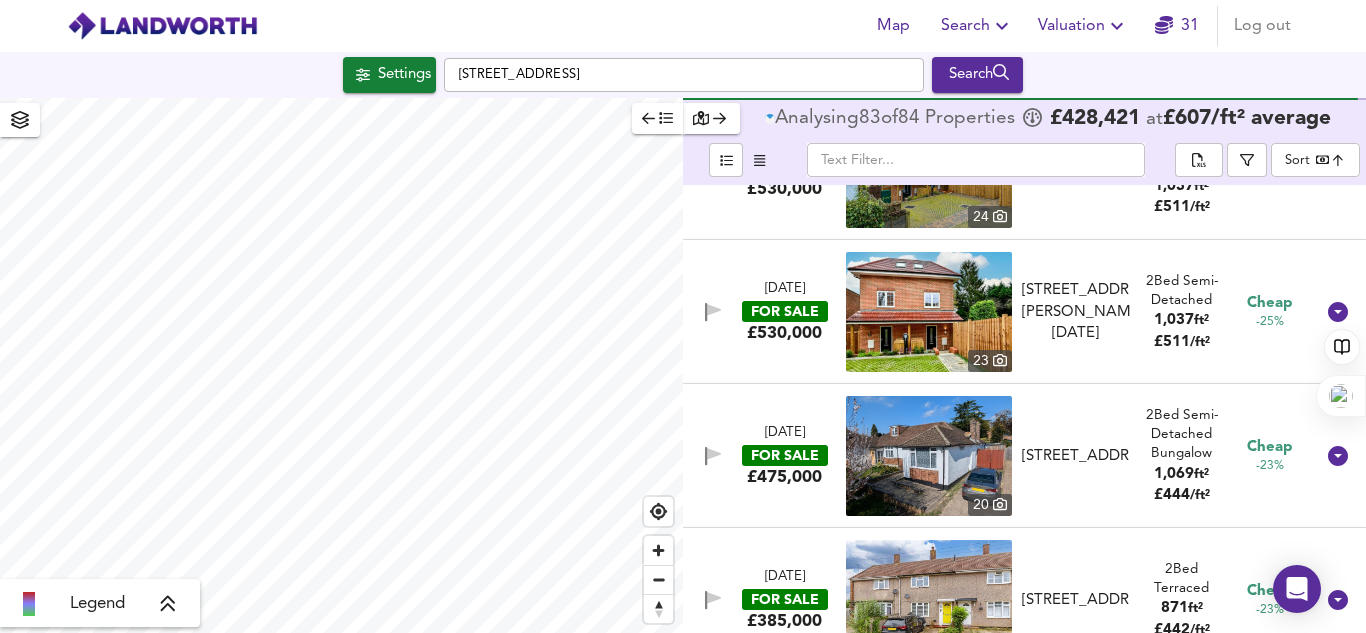 scroll, scrollTop: 1115, scrollLeft: 0, axis: vertical 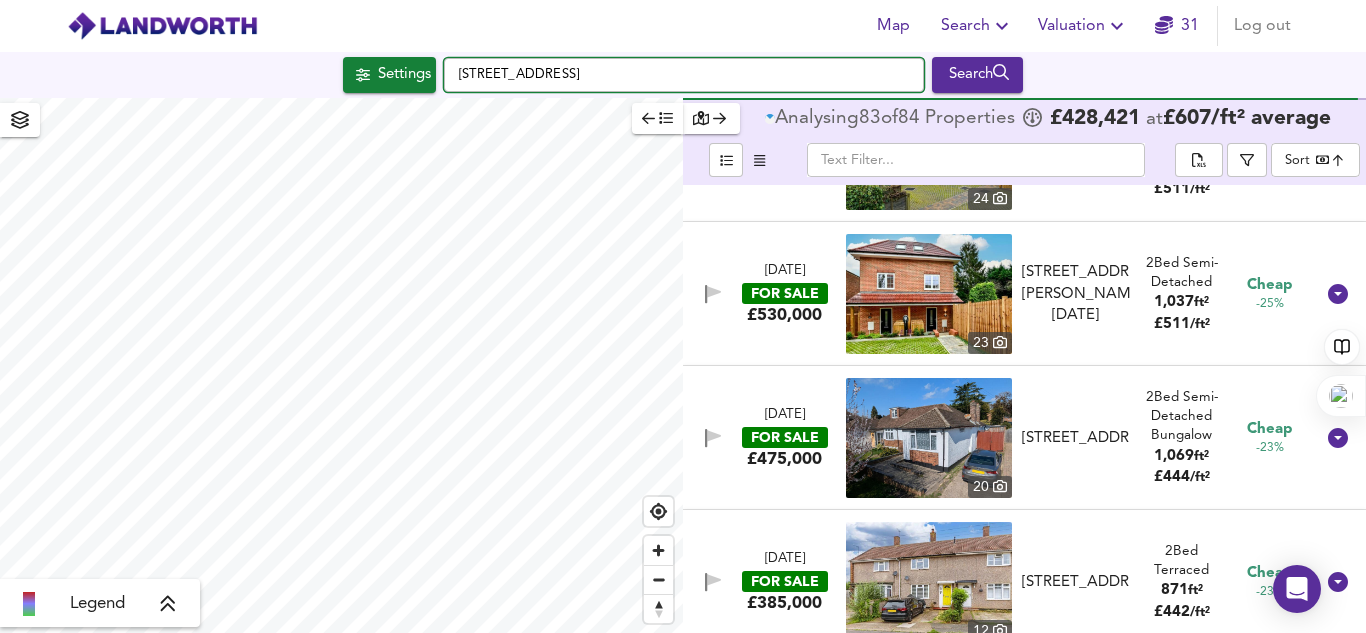 click on "Field Road, HP2 4RR" at bounding box center [684, 75] 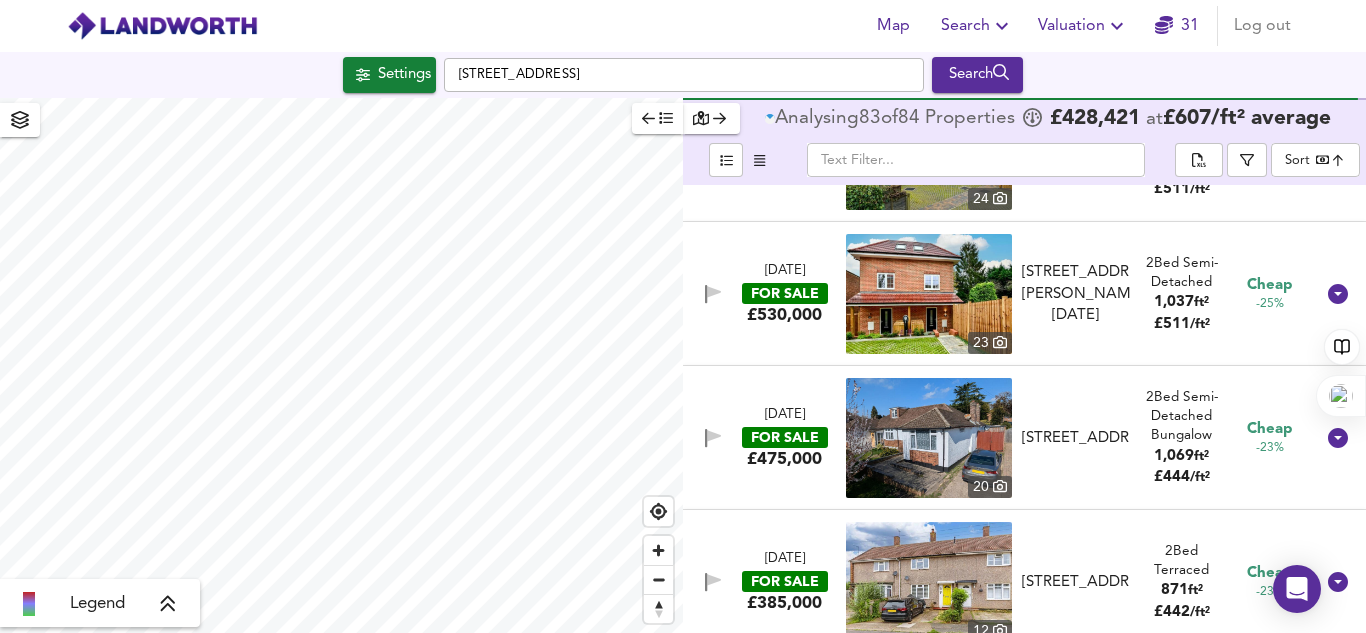 click on "Field Road, HP2 4RR" at bounding box center [684, 75] 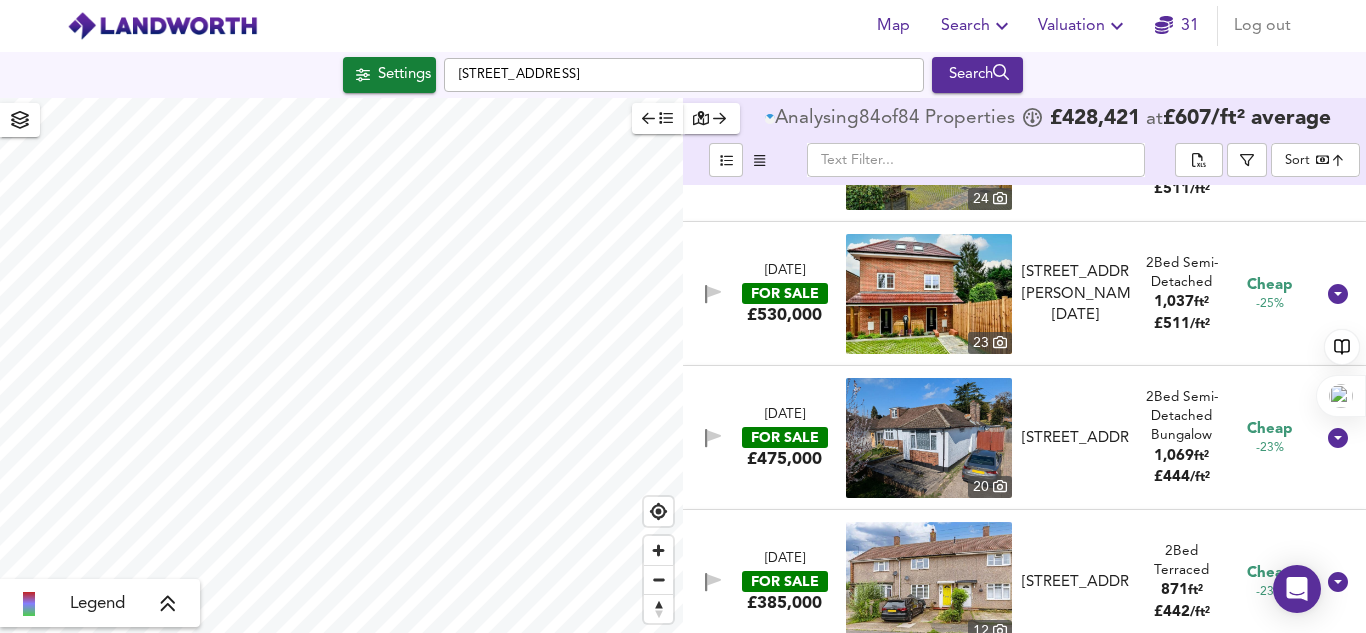click 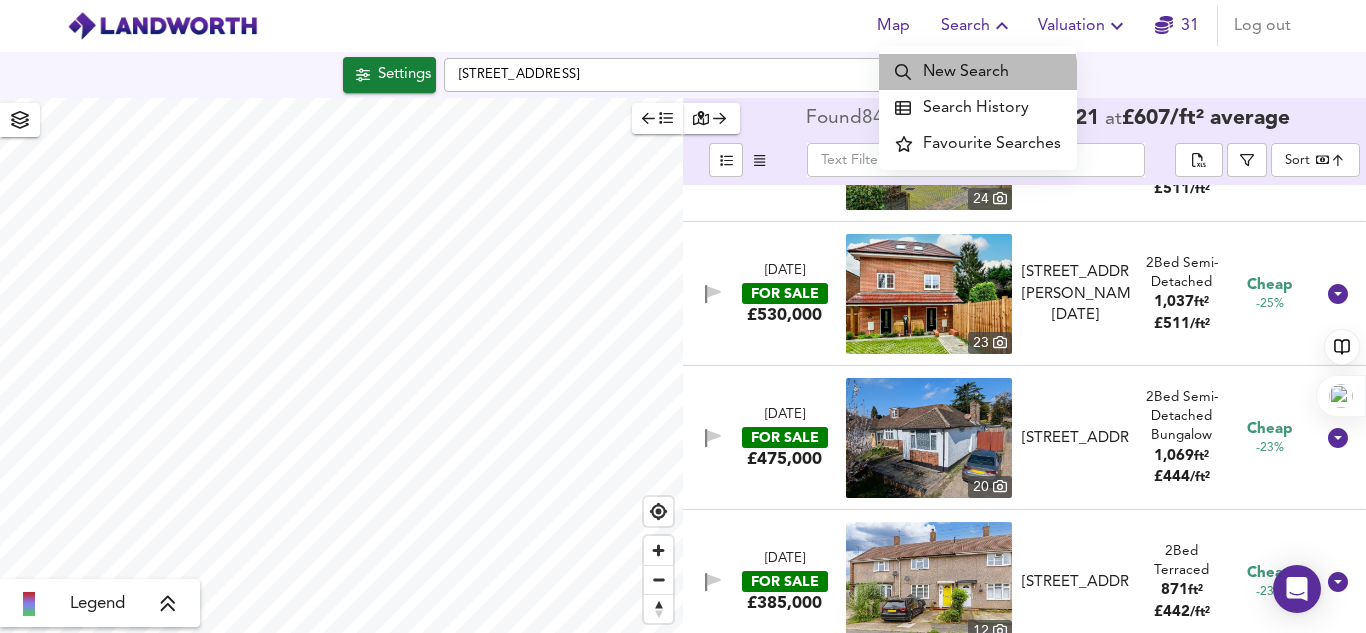 click on "New Search" at bounding box center (978, 72) 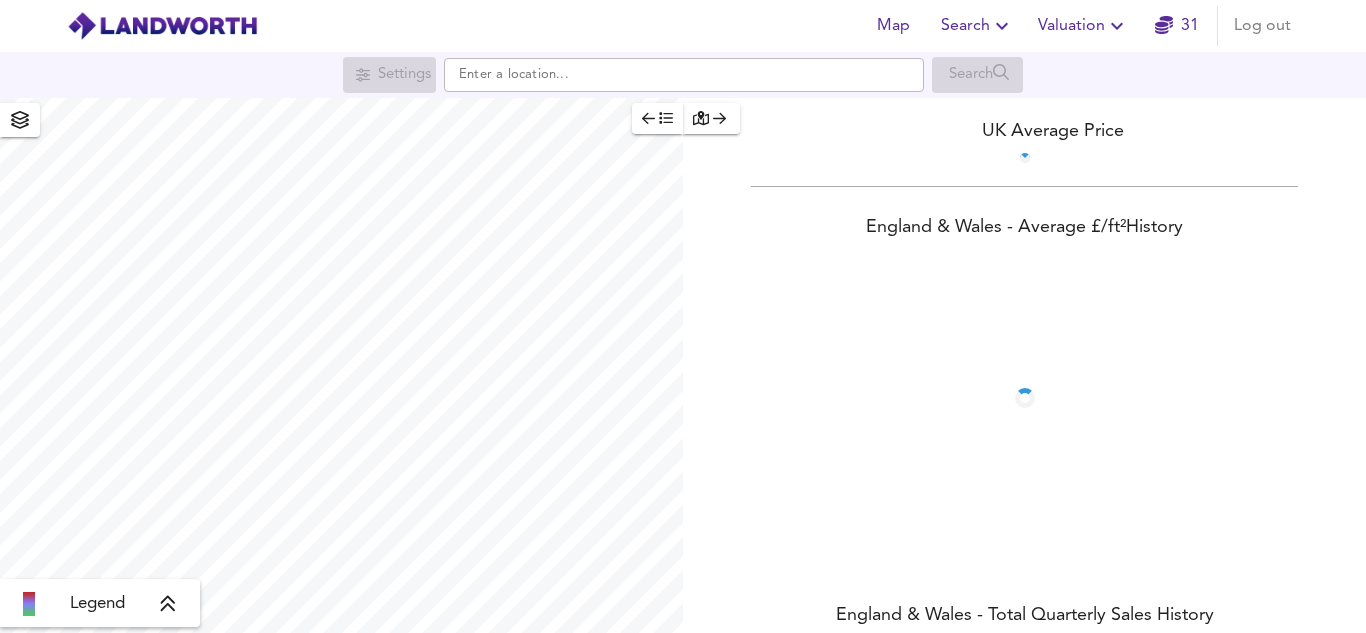 scroll, scrollTop: 0, scrollLeft: 0, axis: both 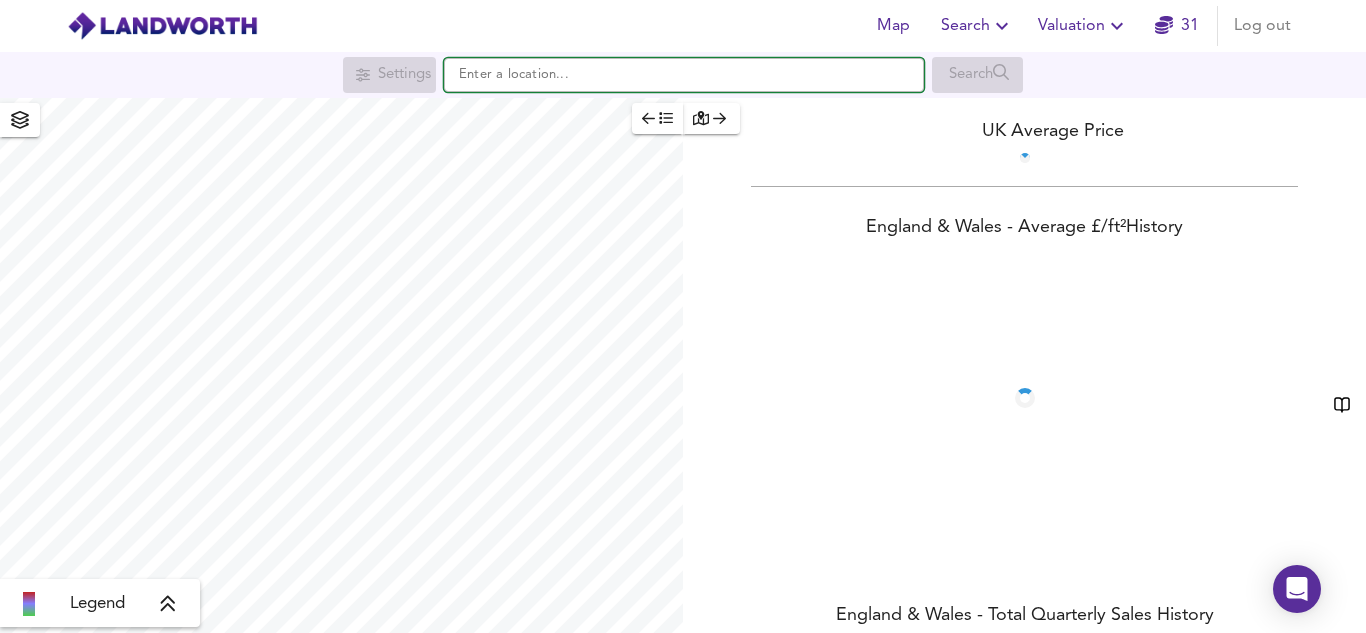 click at bounding box center (684, 75) 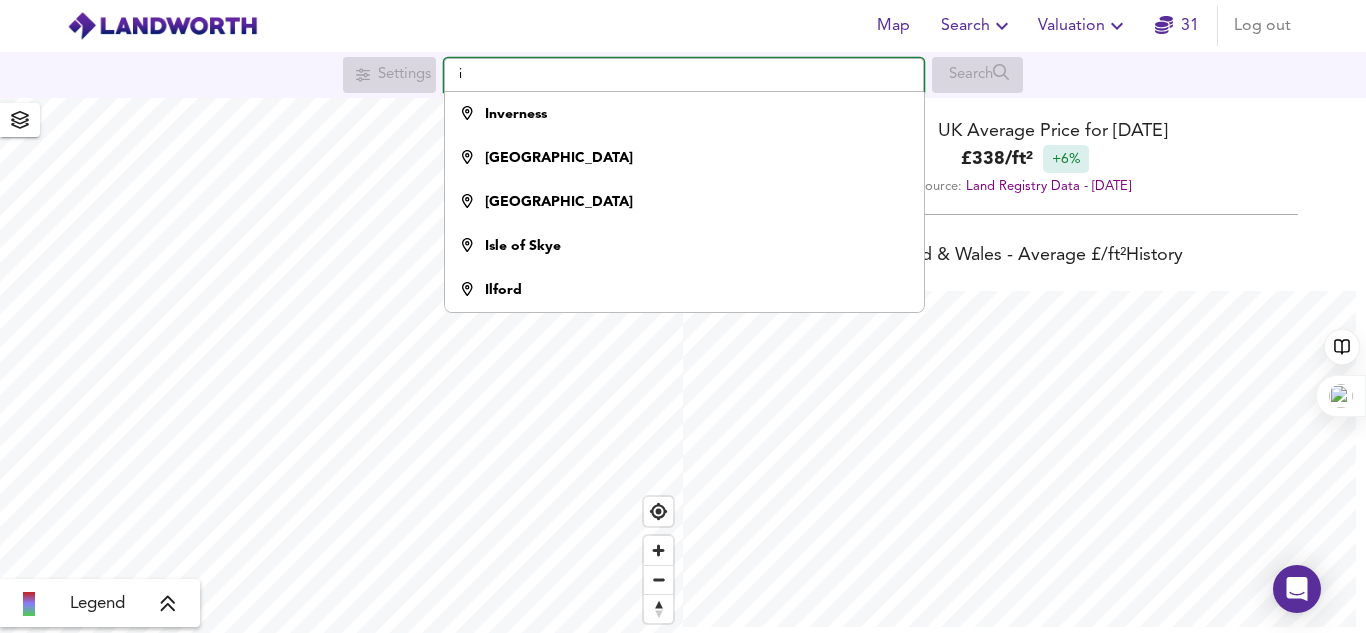 scroll, scrollTop: 999367, scrollLeft: 998634, axis: both 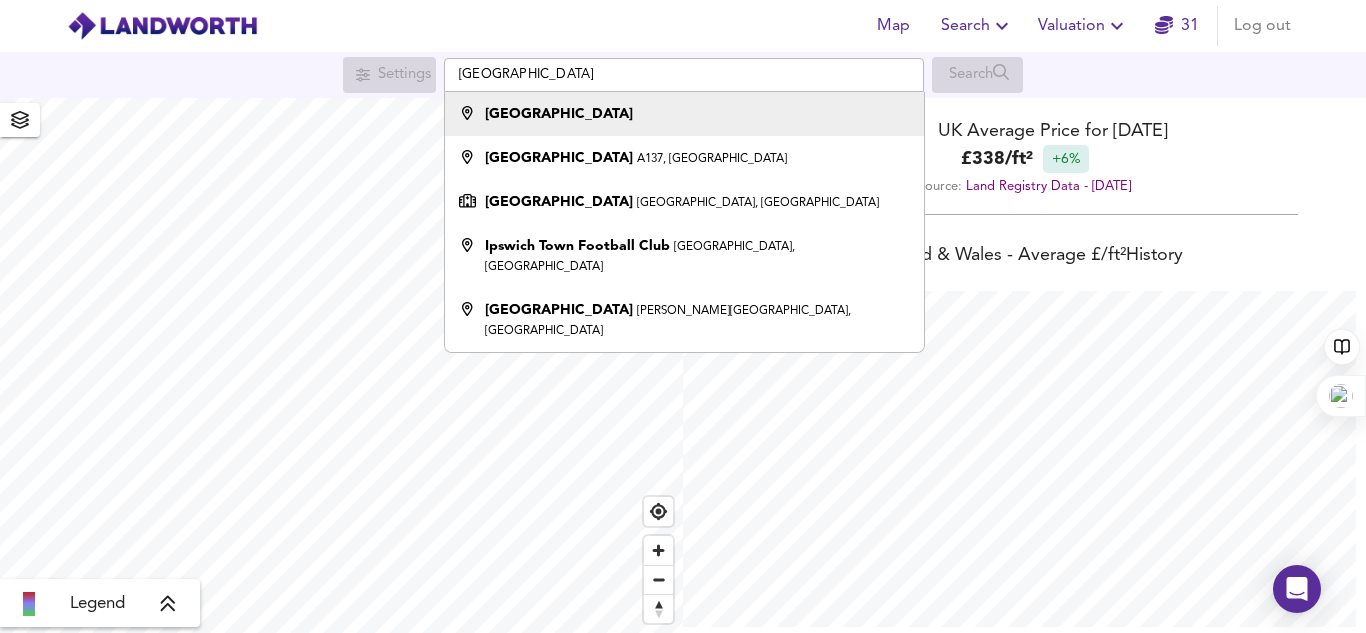 click on "Ipswich" at bounding box center [684, 114] 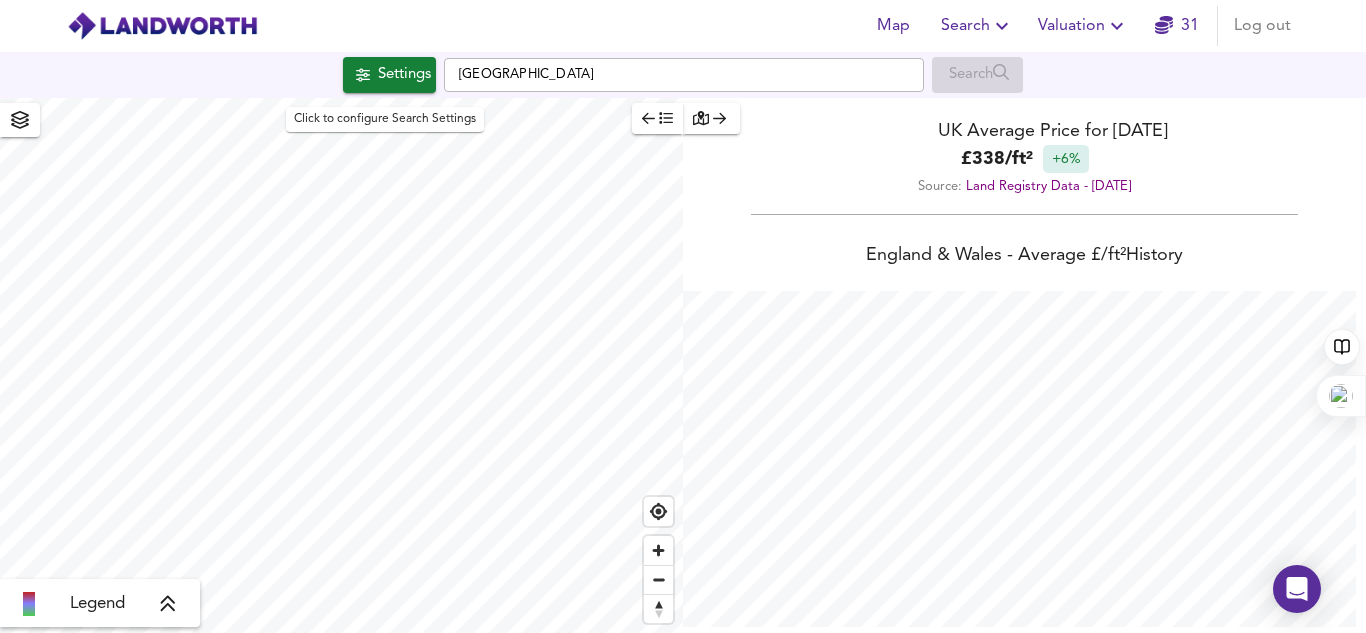 scroll, scrollTop: 633, scrollLeft: 1366, axis: both 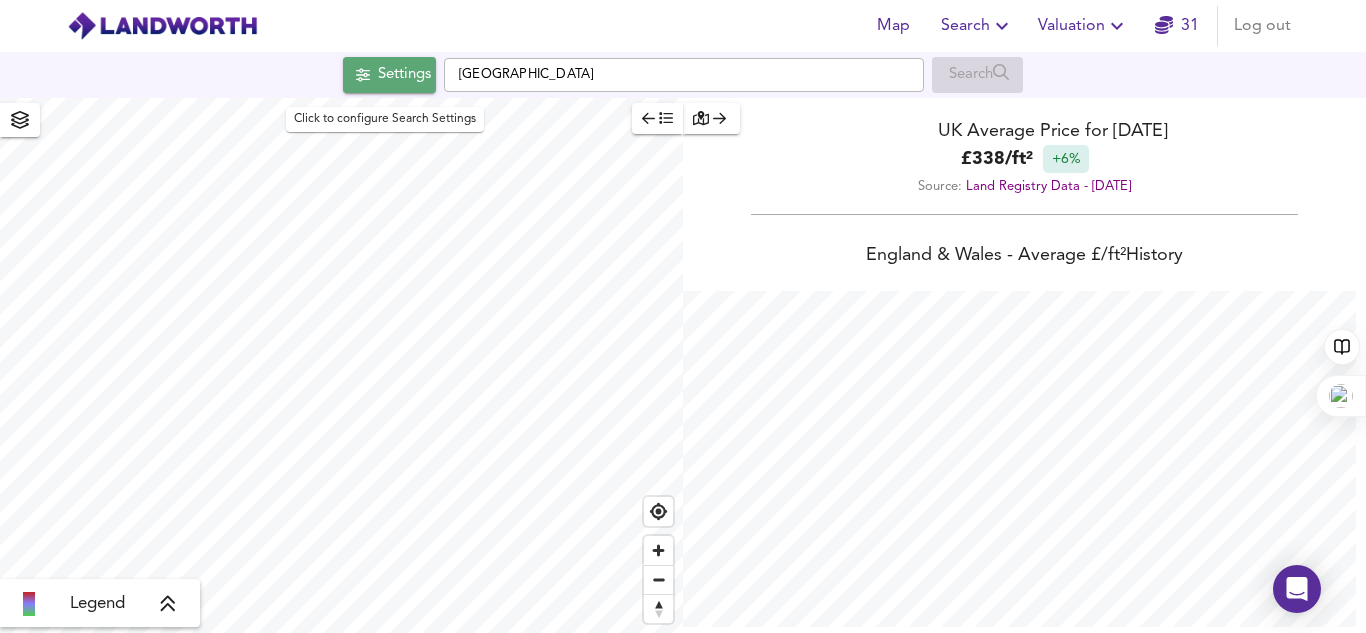 click 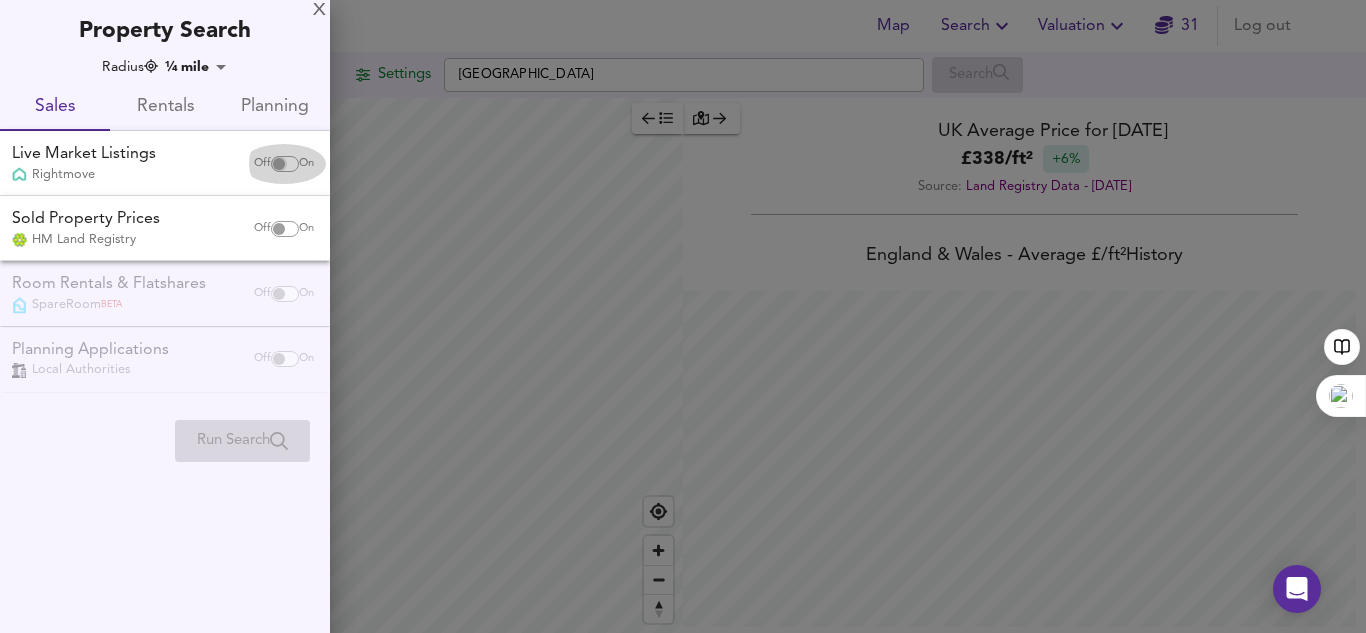checkbox on "false" 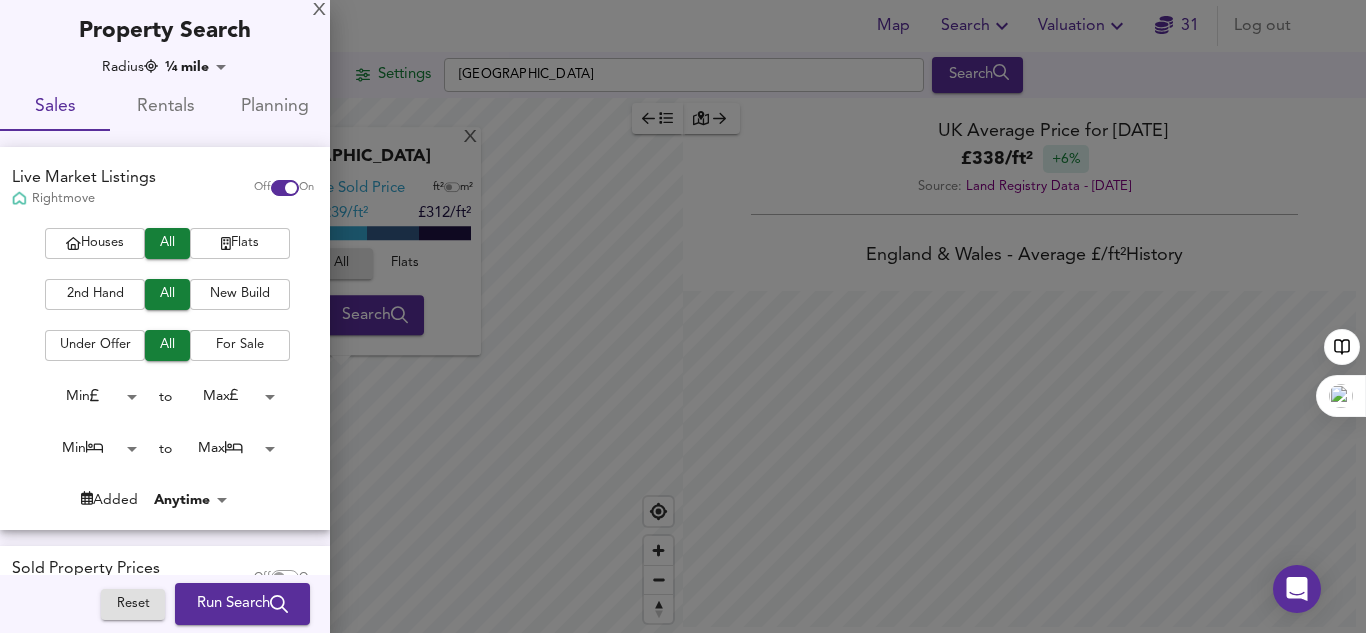 click on "Sales" at bounding box center [55, 107] 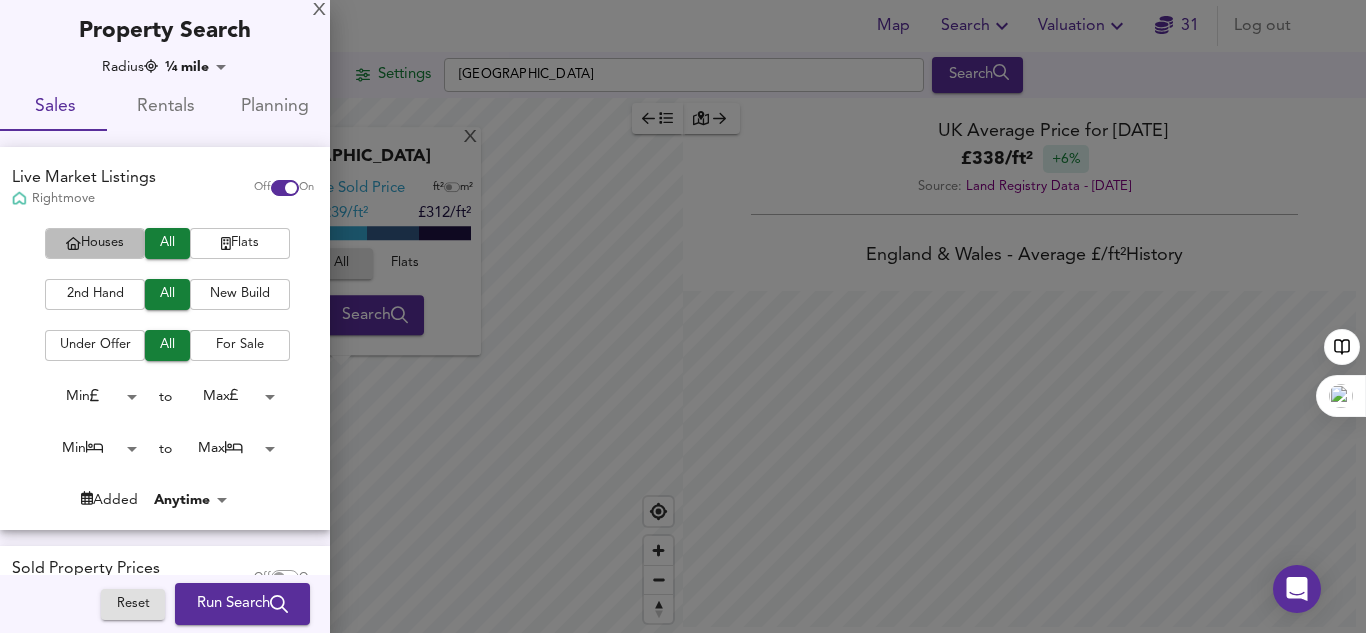 click on "Houses" at bounding box center (95, 243) 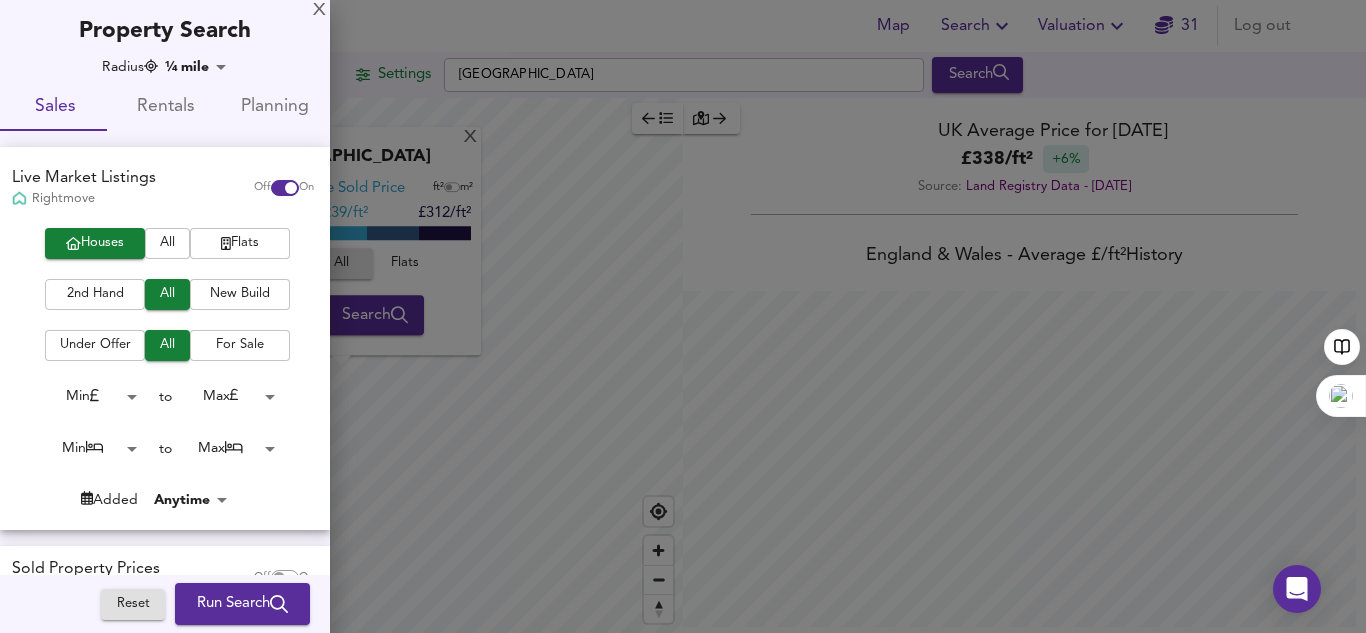 click on "2nd Hand" at bounding box center [95, 294] 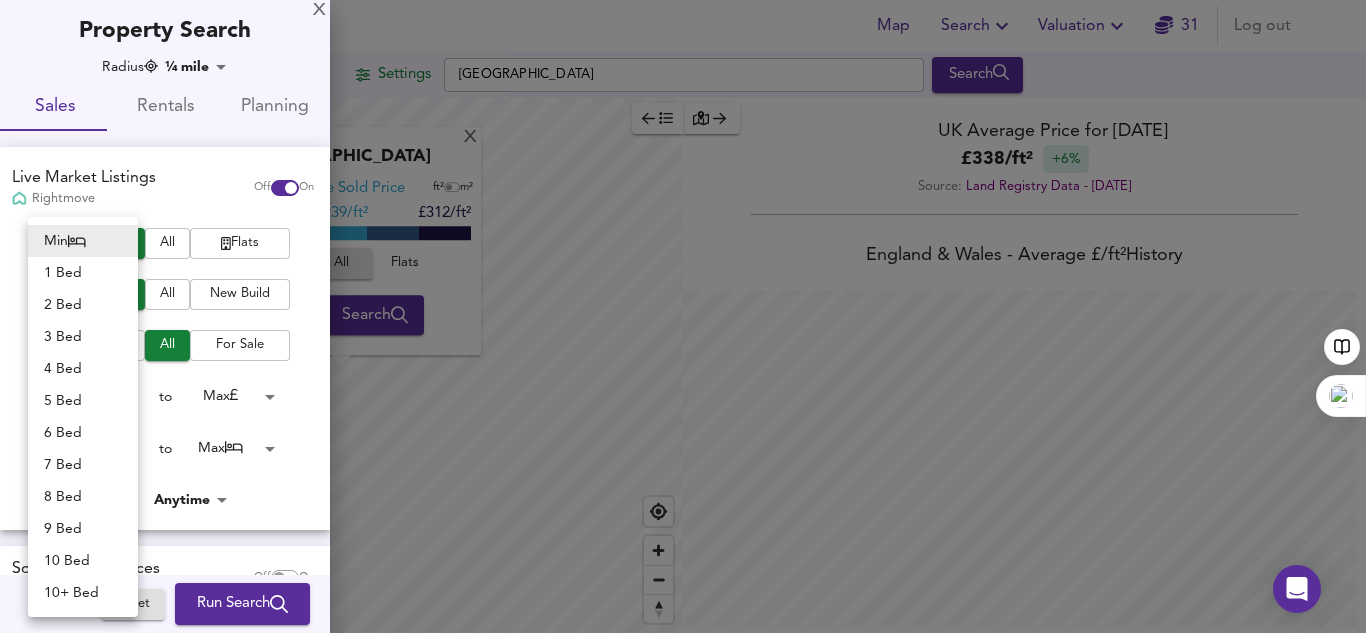 click on "Map Search Valuation    31 Log out        Settings     Ipswich        Search      X Ipswich Average Sold Price ft²   m² £167/ft² £ 239/ft² £312/ft² Houses All Flats     Search         Legend       UK Average Price   for July 2025 £ 338 / ft²      +6% Source:   Land Registry Data - May 2025 England & Wales - Average £/ ft²  History England & Wales - Total Quarterly Sales History X Map Settings Basemap          Default hybrid Heatmap          Average Price landworth 2D   View Dynamic Heatmap   On Show Postcodes Show Boroughs 2D 3D Find Me X Property Search Radius   ¼ mile 402 Sales Rentals Planning    Live Market Listings   Rightmove Off   On    Houses All   Flats 2nd Hand All New Build Under Offer All For Sale Min   0 to Max   200000000   Min   0 to Max   50   Added Anytime -1    Sold Property Prices   HM Land Registry Off   On     Room Rentals & Flatshares   SpareRoom   BETA Off   On     Planning Applications" at bounding box center (683, 316) 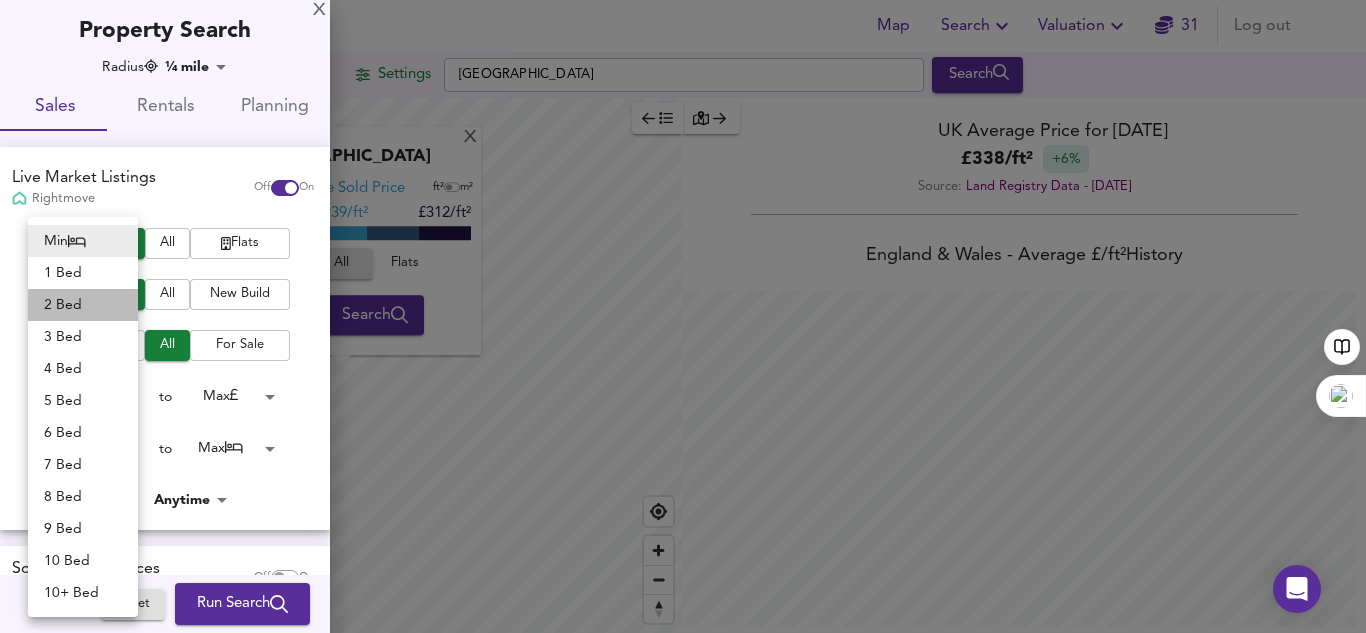 click on "2 Bed" at bounding box center [83, 305] 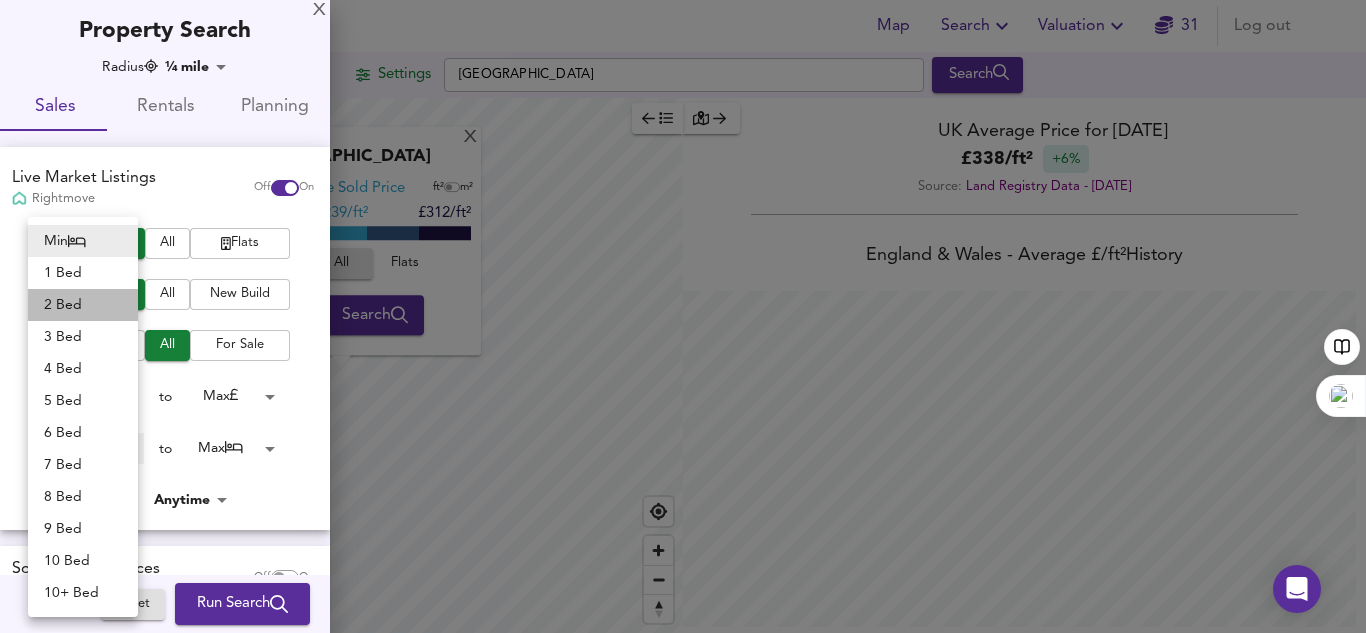 type on "2" 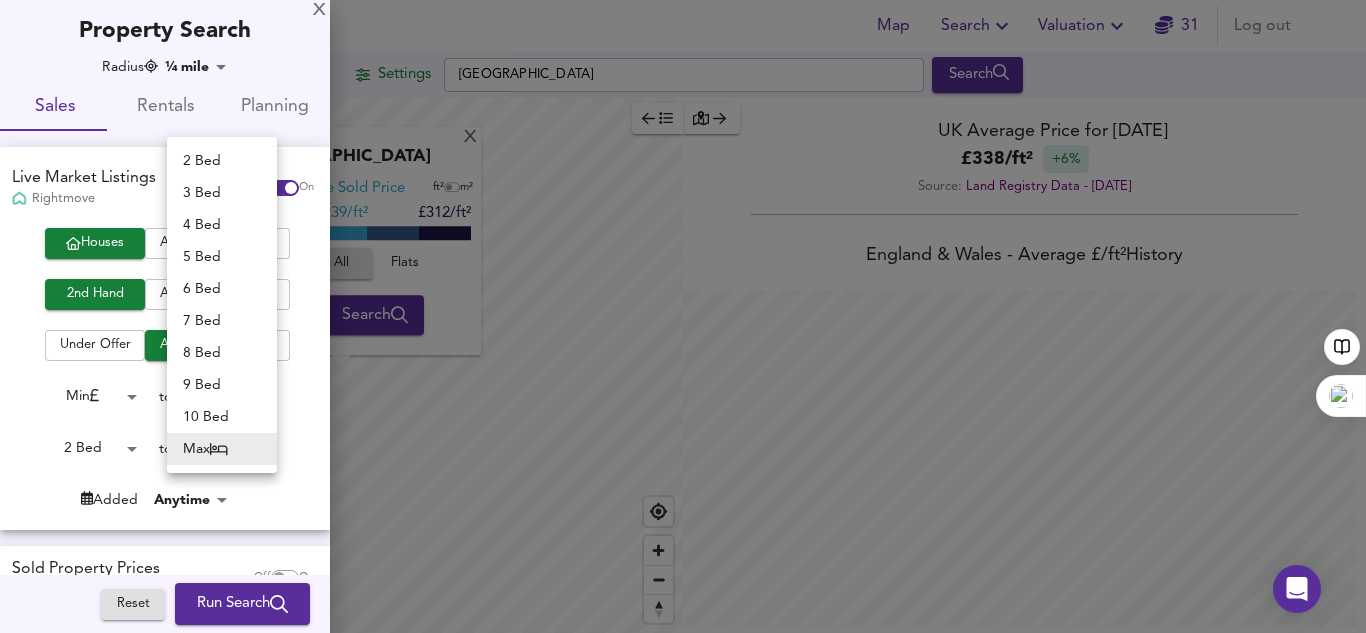 click on "Map Search Valuation    31 Log out        Settings     Ipswich        Search      X Ipswich Average Sold Price ft²   m² £167/ft² £ 239/ft² £312/ft² Houses All Flats     Search         Legend       UK Average Price   for July 2025 £ 338 / ft²      +6% Source:   Land Registry Data - May 2025 England & Wales - Average £/ ft²  History England & Wales - Total Quarterly Sales History X Map Settings Basemap          Default hybrid Heatmap          Average Price landworth 2D   View Dynamic Heatmap   On Show Postcodes Show Boroughs 2D 3D Find Me X Property Search Radius   ¼ mile 402 Sales Rentals Planning    Live Market Listings   Rightmove Off   On    Houses All   Flats 2nd Hand All New Build Under Offer All For Sale Min   0 to Max   200000000   2 Bed 2 to Max   50   Added Anytime -1    Sold Property Prices   HM Land Registry Off   On     Room Rentals & Flatshares   SpareRoom   BETA Off   On     Planning Applications" at bounding box center (683, 316) 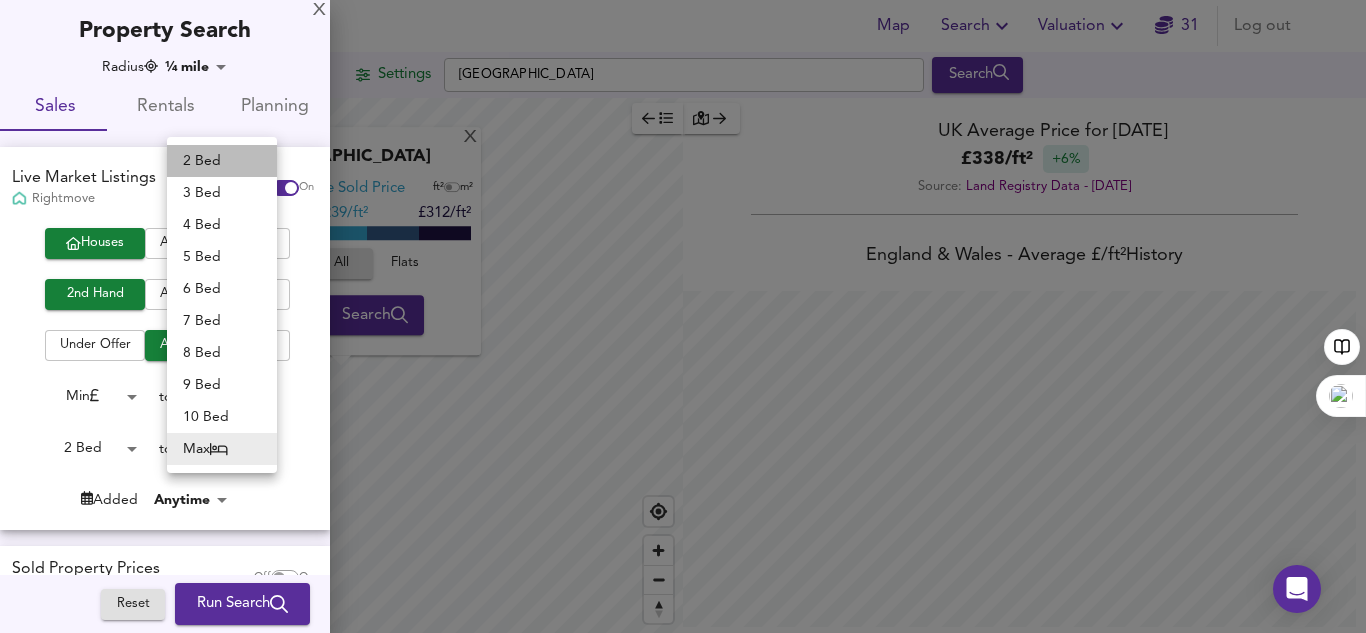 click on "2 Bed" at bounding box center [222, 161] 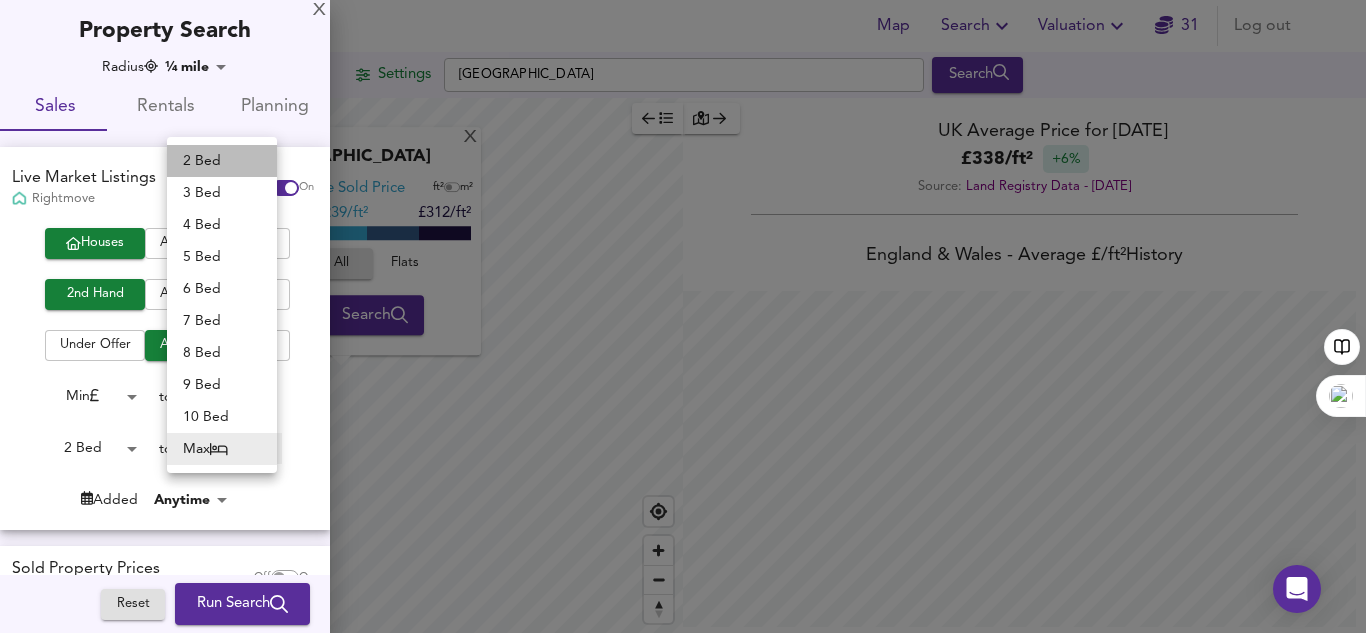 type on "2" 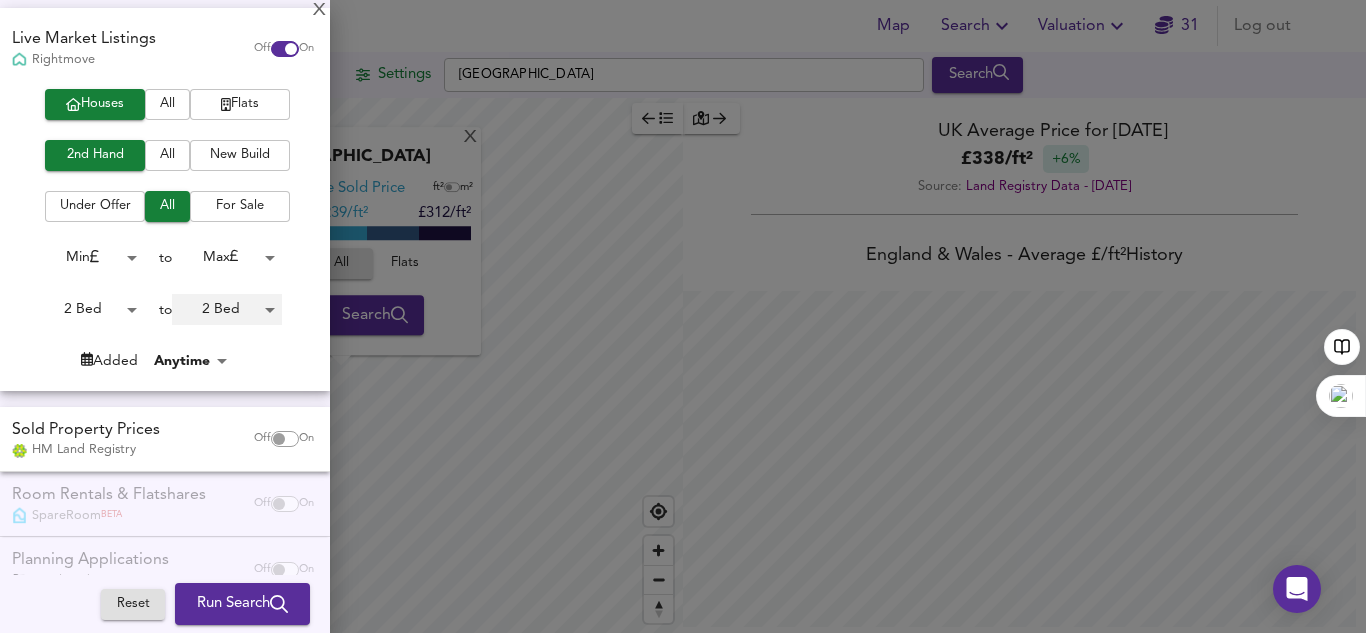 scroll, scrollTop: 140, scrollLeft: 0, axis: vertical 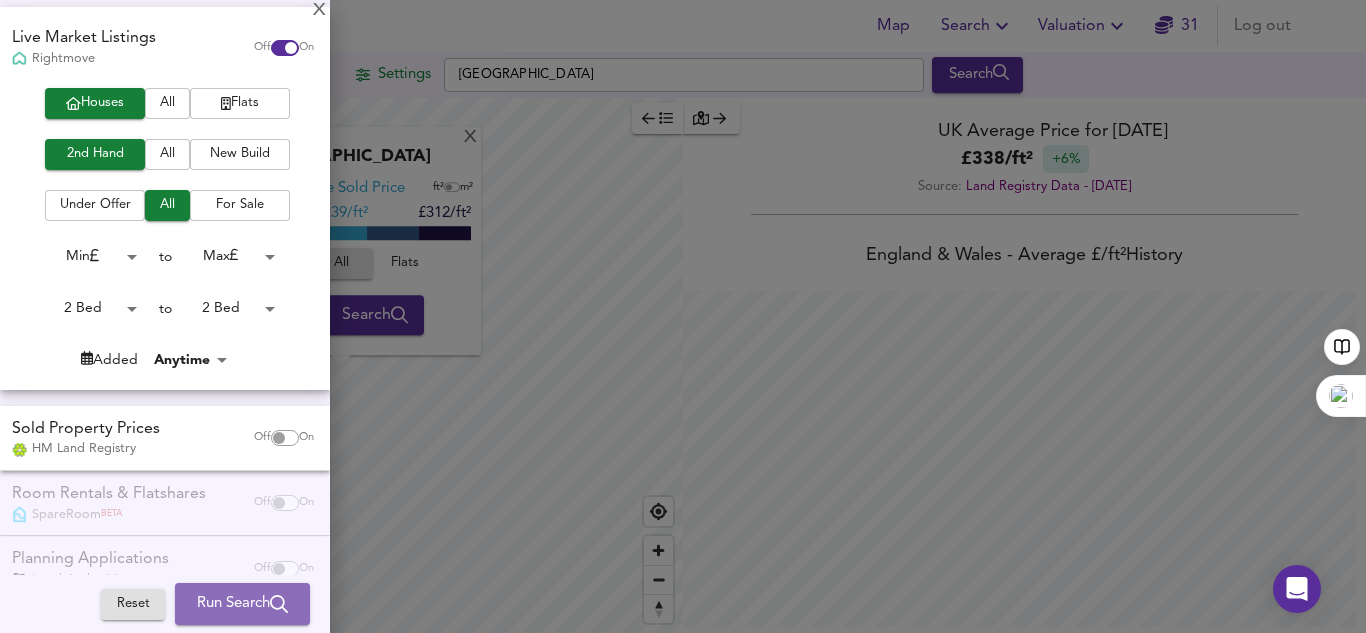 click on "Run Search" at bounding box center [242, 604] 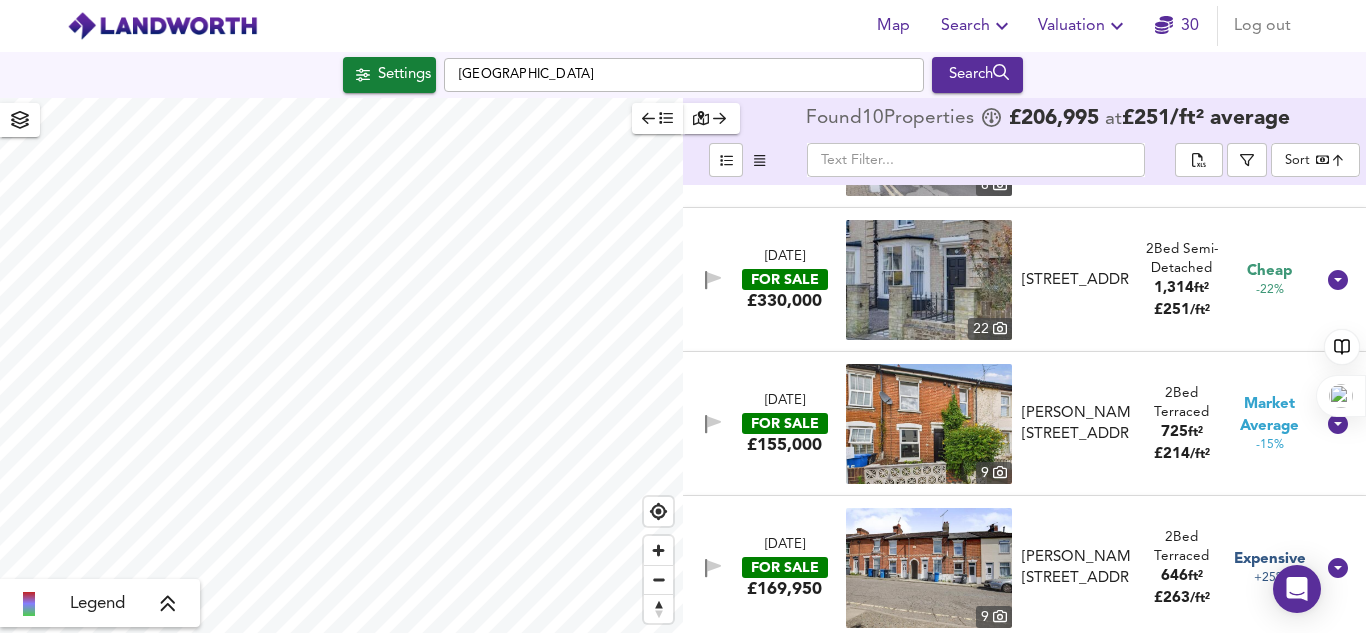 scroll, scrollTop: 116, scrollLeft: 0, axis: vertical 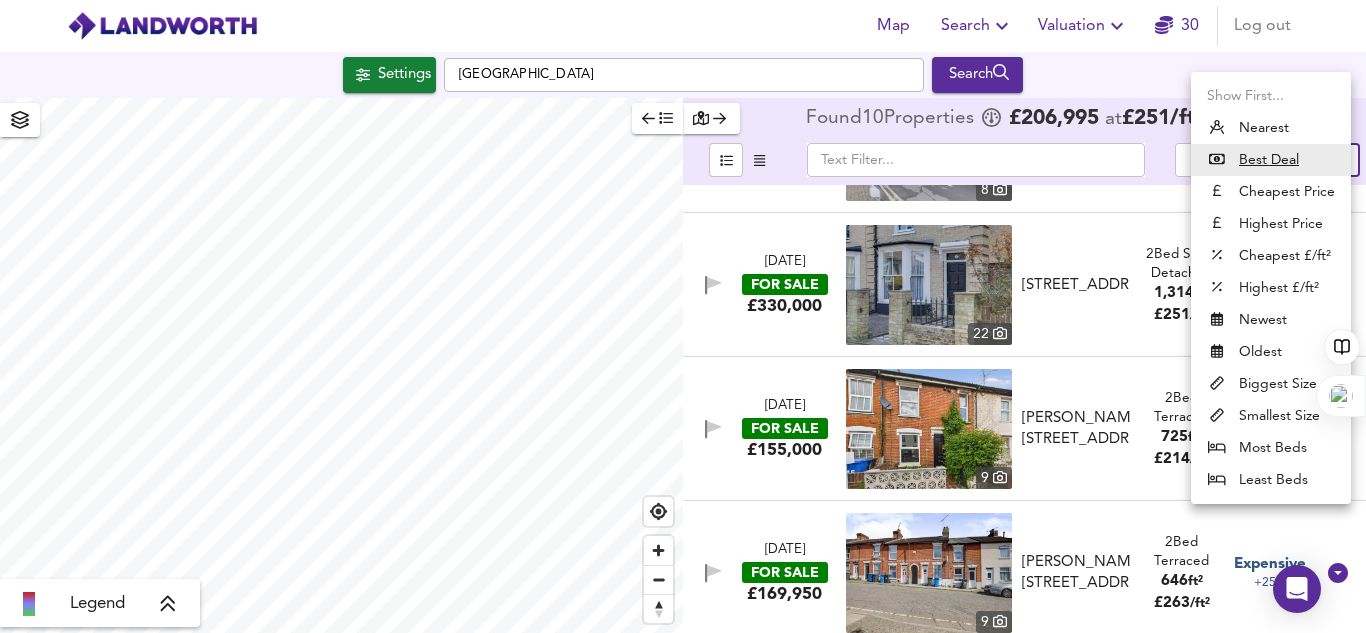 click on "Map Search Valuation    30 Log out        Settings     Ipswich        Search            Legend       Found  10  Propert ies     £ 206,995   at  £ 251 / ft²   average              ​         Sort   bestdeal ​ 24 Jun 2025 FOR SALE £160,000     8     Arcade Street, Ipswich, IP1 1EX Arcade Street, Ipswich, IP1 1EX 2  Bed   House 776 ft² £ 206 / ft²   Cheap -44% 2 May 2025 FOR SALE £330,000     22     Alpe Street, Ipswich, IP1 3NZ Alpe Street, Ipswich, IP1 3NZ 2  Bed   Semi-Detached 1,314 ft² £ 251 / ft²   Cheap -22% 4 Jul 2025 FOR SALE £155,000     9     Ann Street, Ipswich, Suffolk, IP1 3PD Ann Street, Ipswich, Suffolk, IP1 2  Bed   Terraced 725 ft² £ 214 / ft²   Market Average -15% 12 May 2025 FOR SALE £169,950     9     Newson Street, Ipswich, IP1 3NY Newson Street, Ipswich, IP1 3NY 2  Bed   Terraced 646 ft² £ 263 / ft²   Expensive +25% 25 Apr 2025 FOR SALE £275,000     17     Orford Street, Ipswich, IP1 3PE 2  Bed   Terraced £" at bounding box center (683, 316) 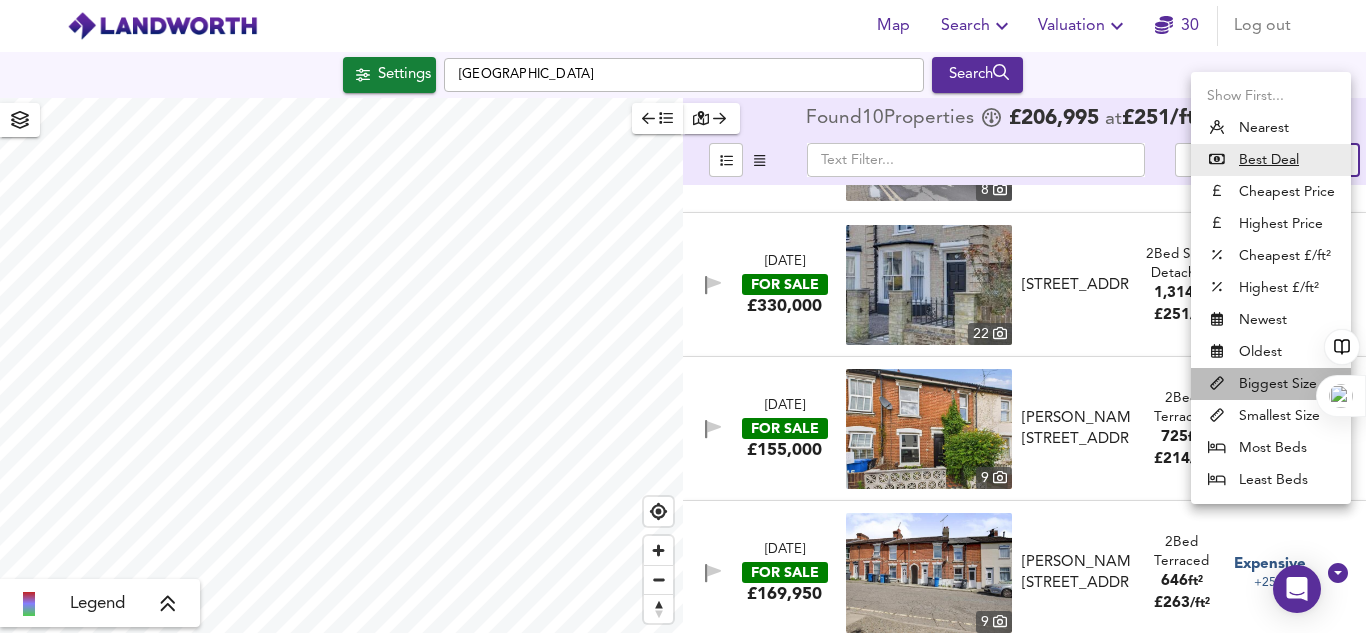click on "Biggest Size" at bounding box center (1271, 384) 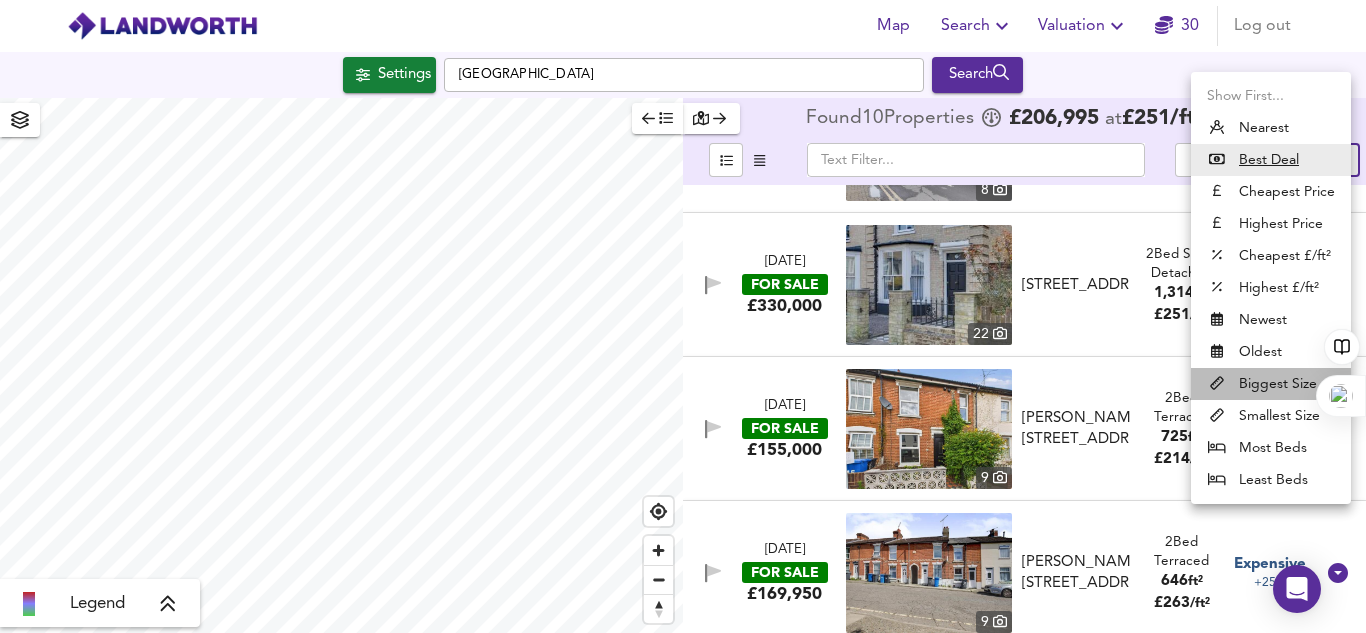 type on "biggest" 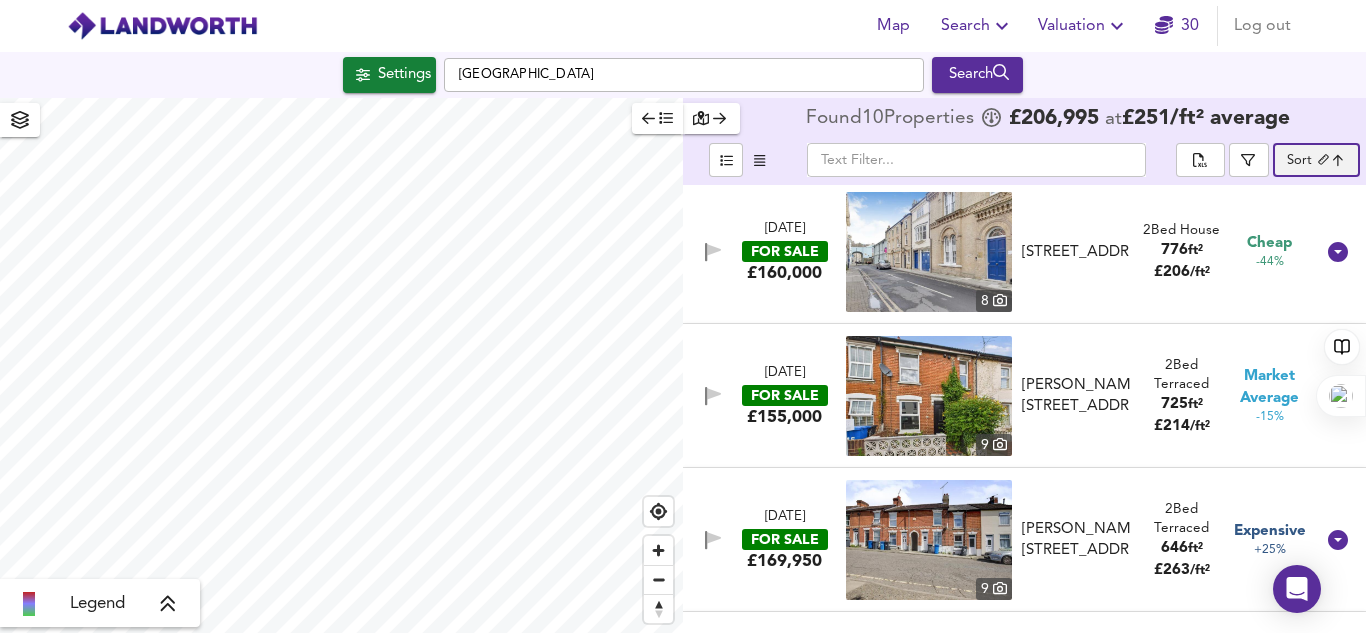scroll, scrollTop: 438, scrollLeft: 0, axis: vertical 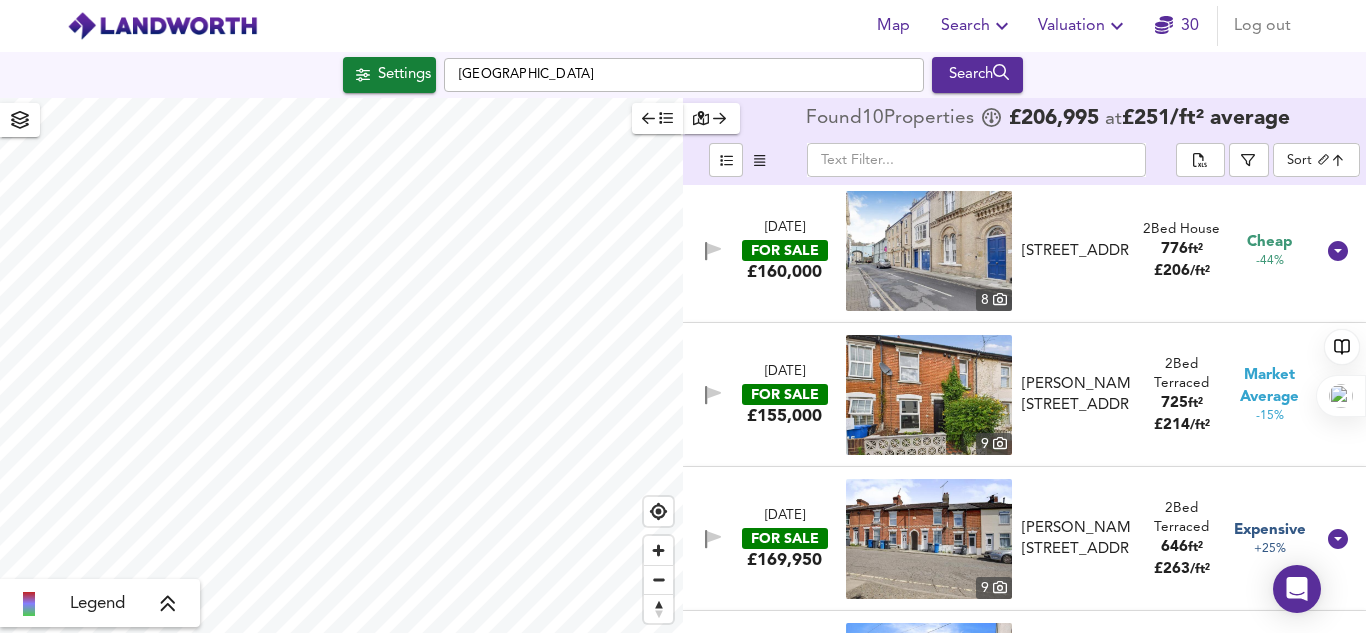 click on "Ann Street, Ipswich, Suffolk, IP1 3PD" at bounding box center (1076, 395) 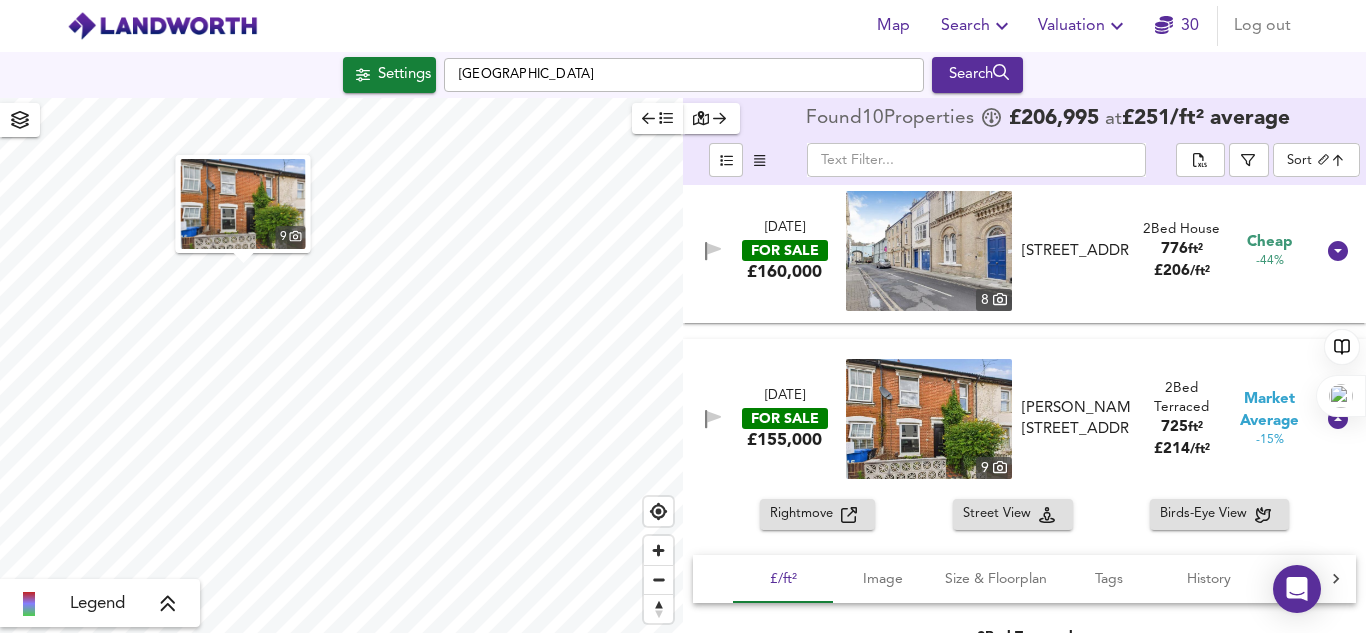 click at bounding box center [929, 419] 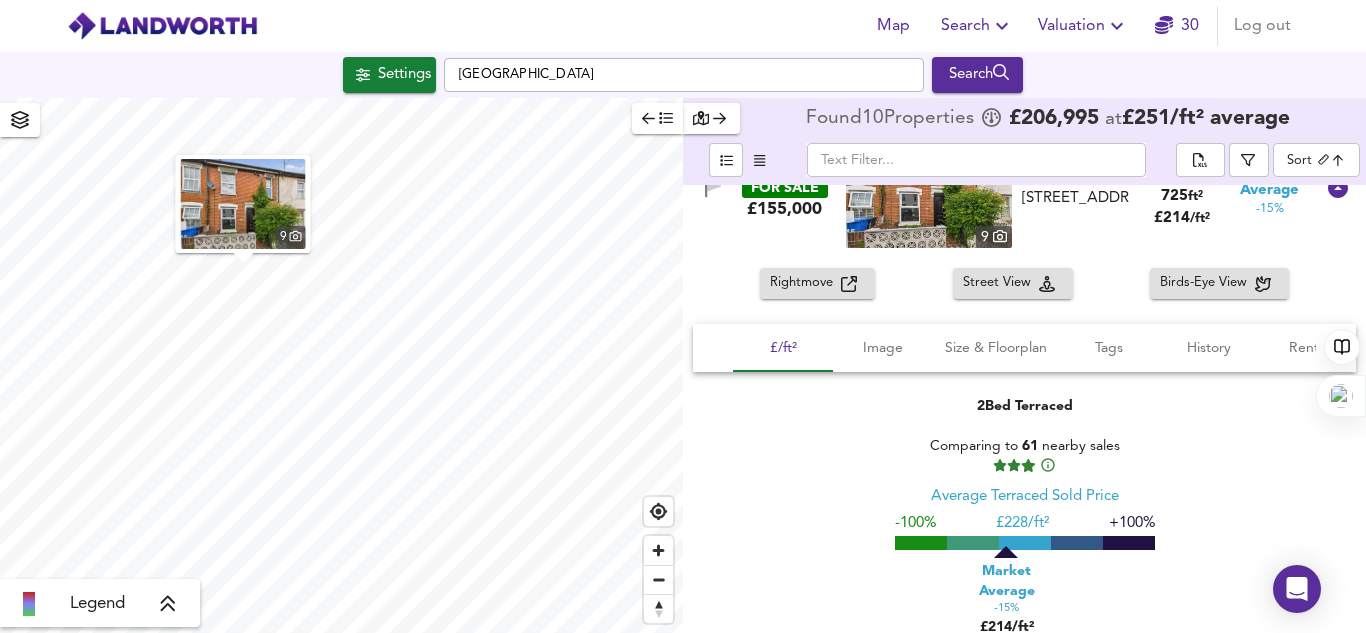 scroll, scrollTop: 670, scrollLeft: 0, axis: vertical 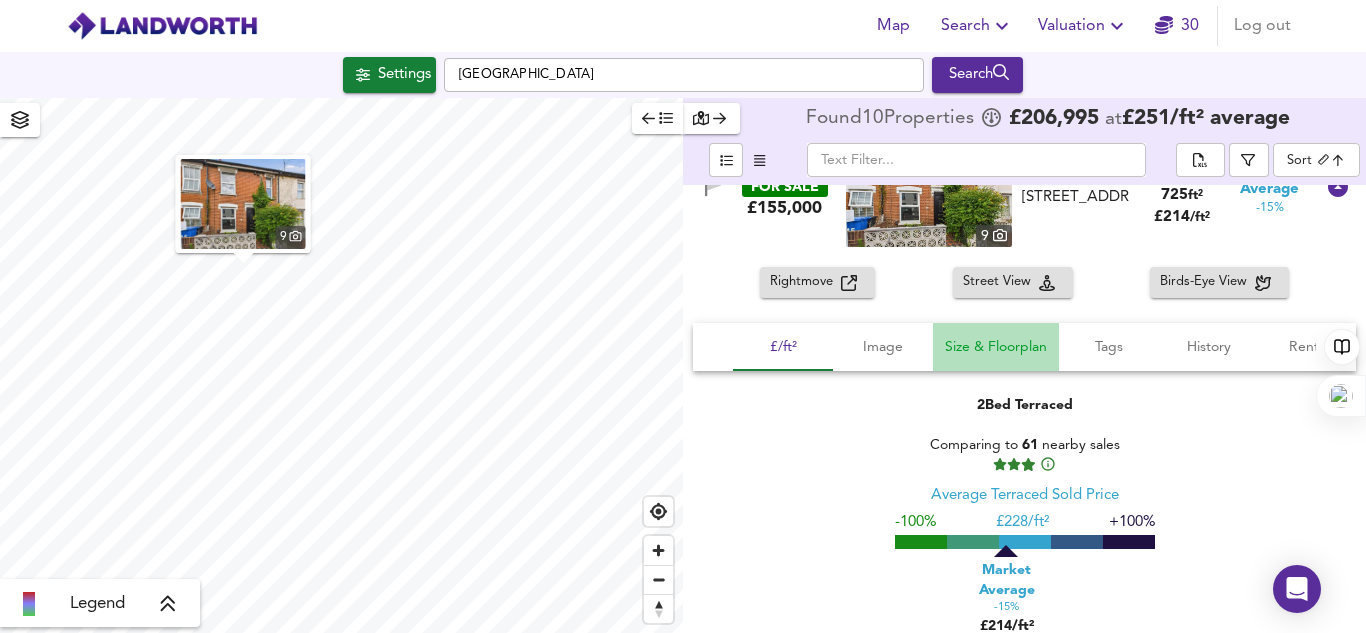 click on "Size & Floorplan" at bounding box center (996, 347) 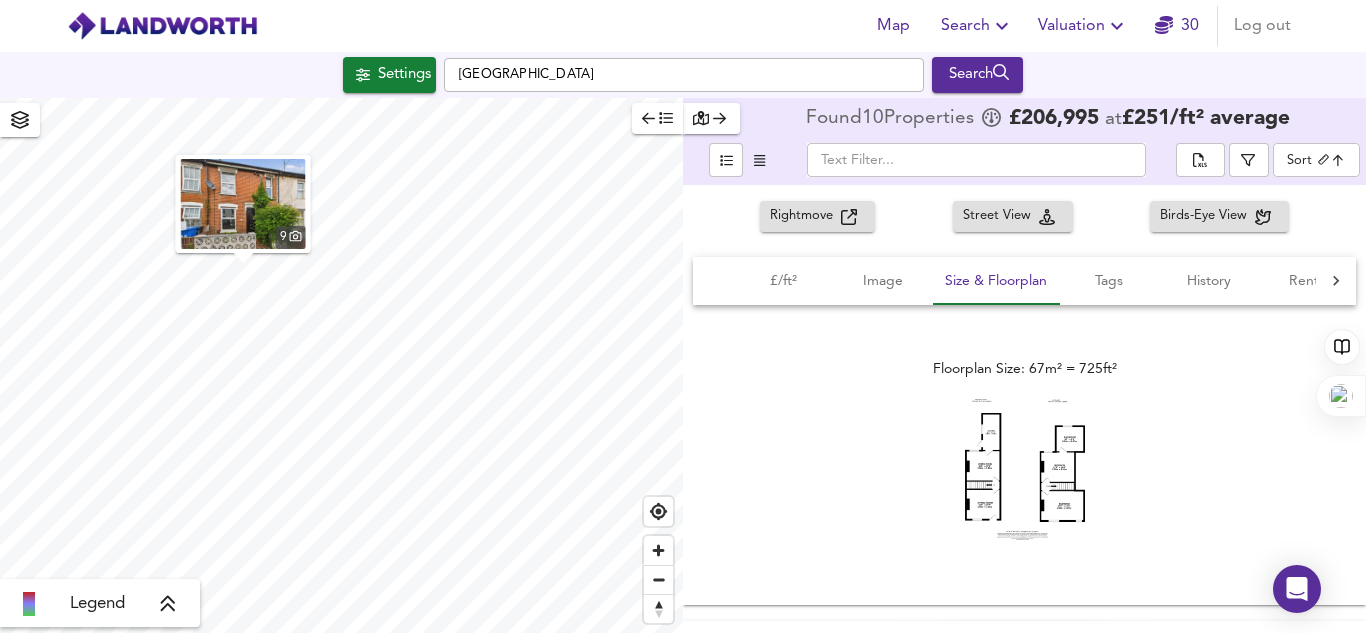scroll, scrollTop: 737, scrollLeft: 0, axis: vertical 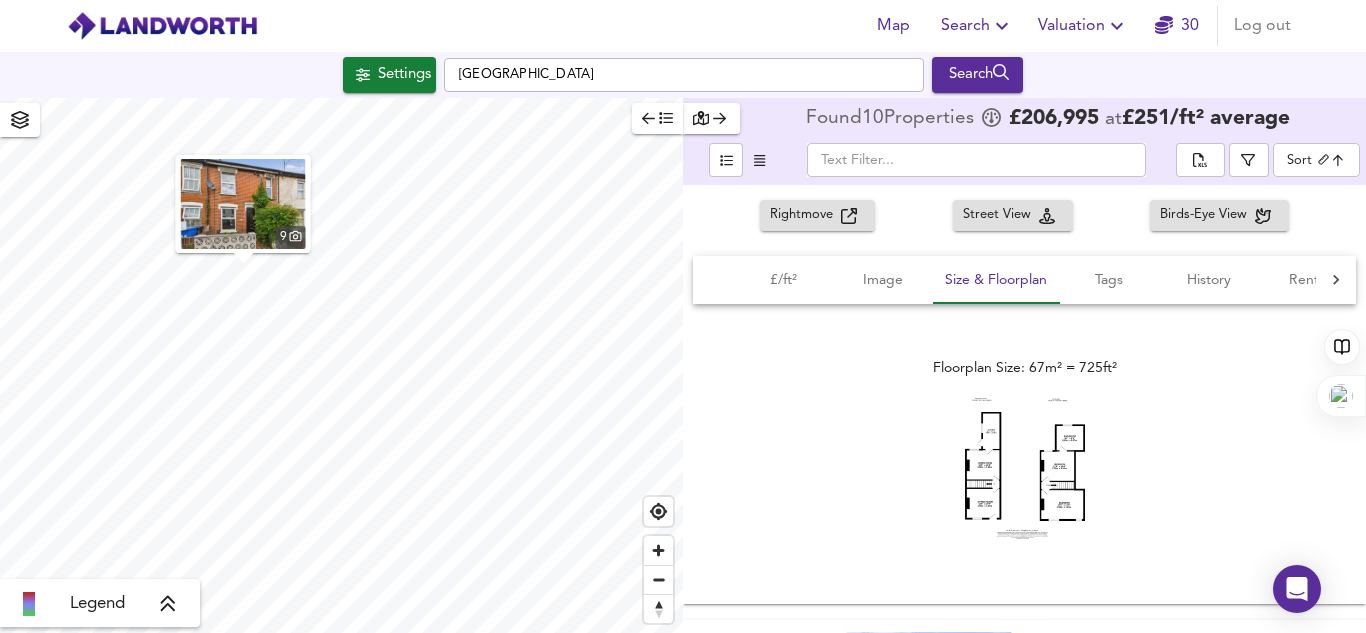 click at bounding box center (1025, 469) 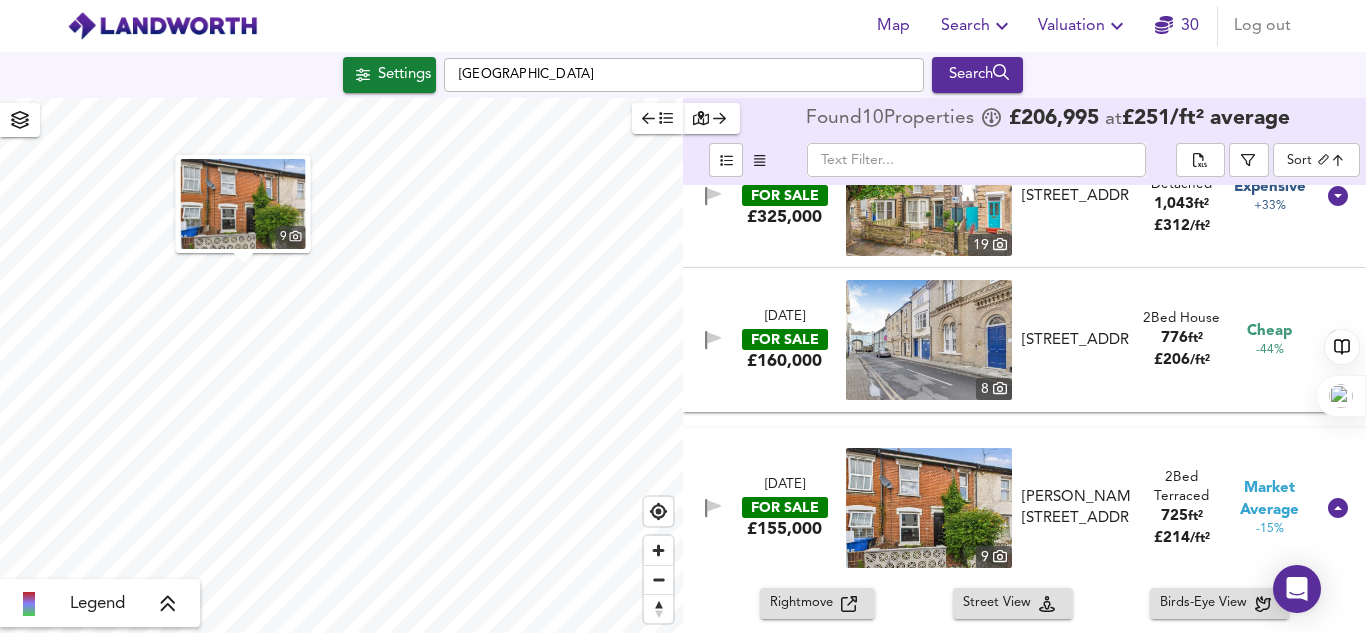 scroll, scrollTop: 350, scrollLeft: 0, axis: vertical 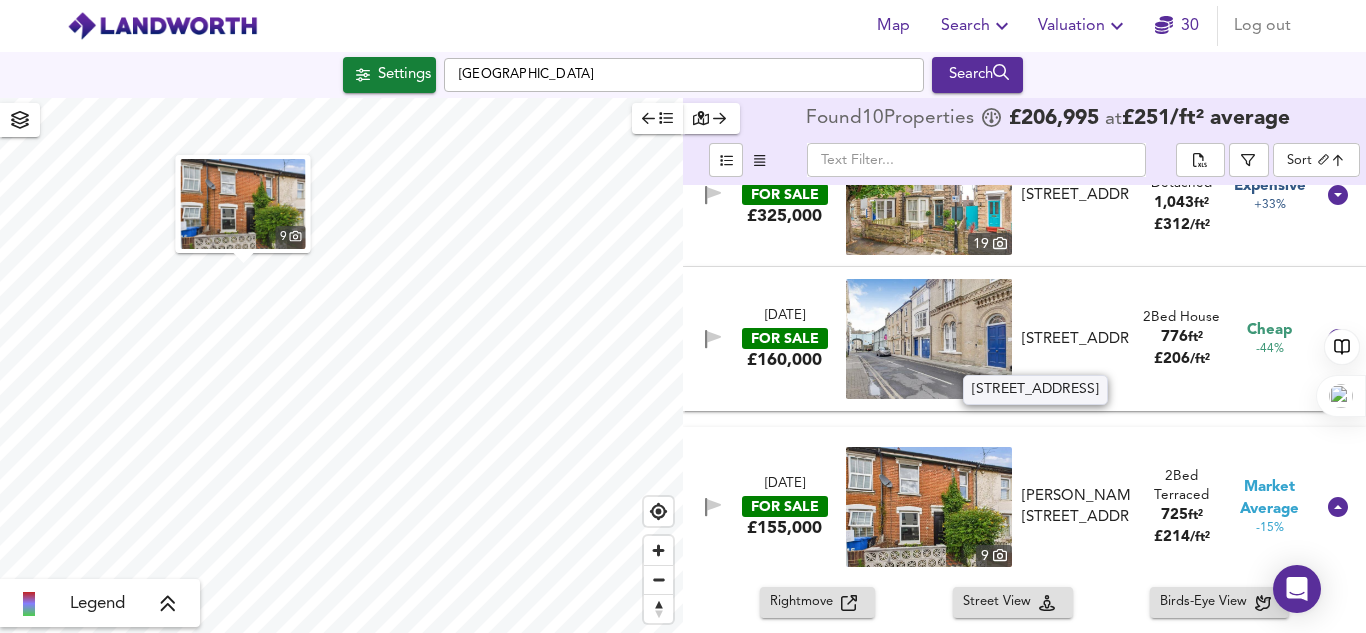 click on "Arcade Street, Ipswich, IP1 1EX" at bounding box center (1076, 339) 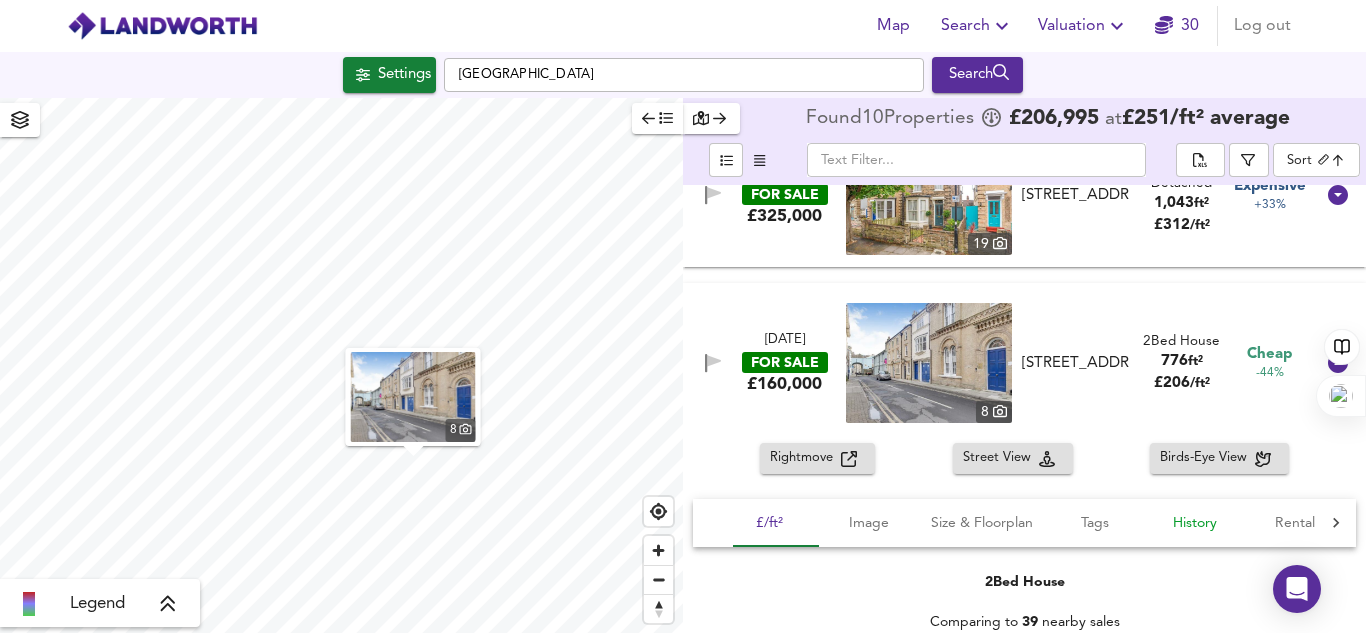 scroll, scrollTop: 0, scrollLeft: 17, axis: horizontal 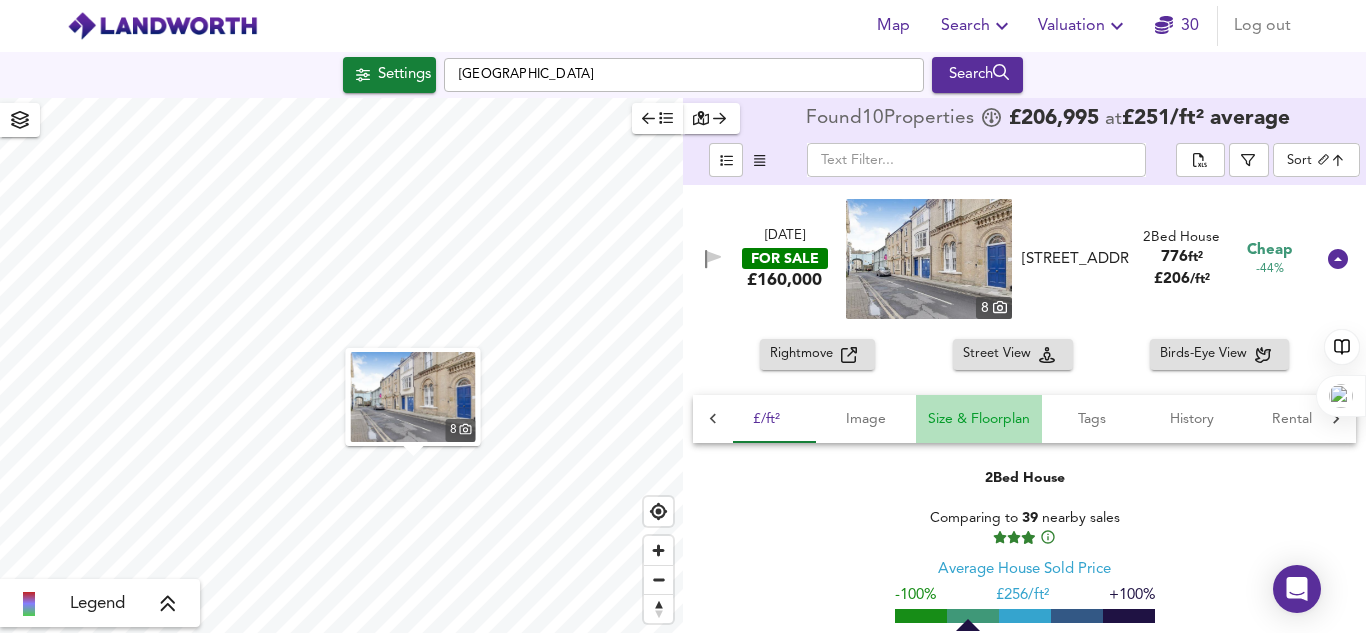 click on "Size & Floorplan" at bounding box center [979, 419] 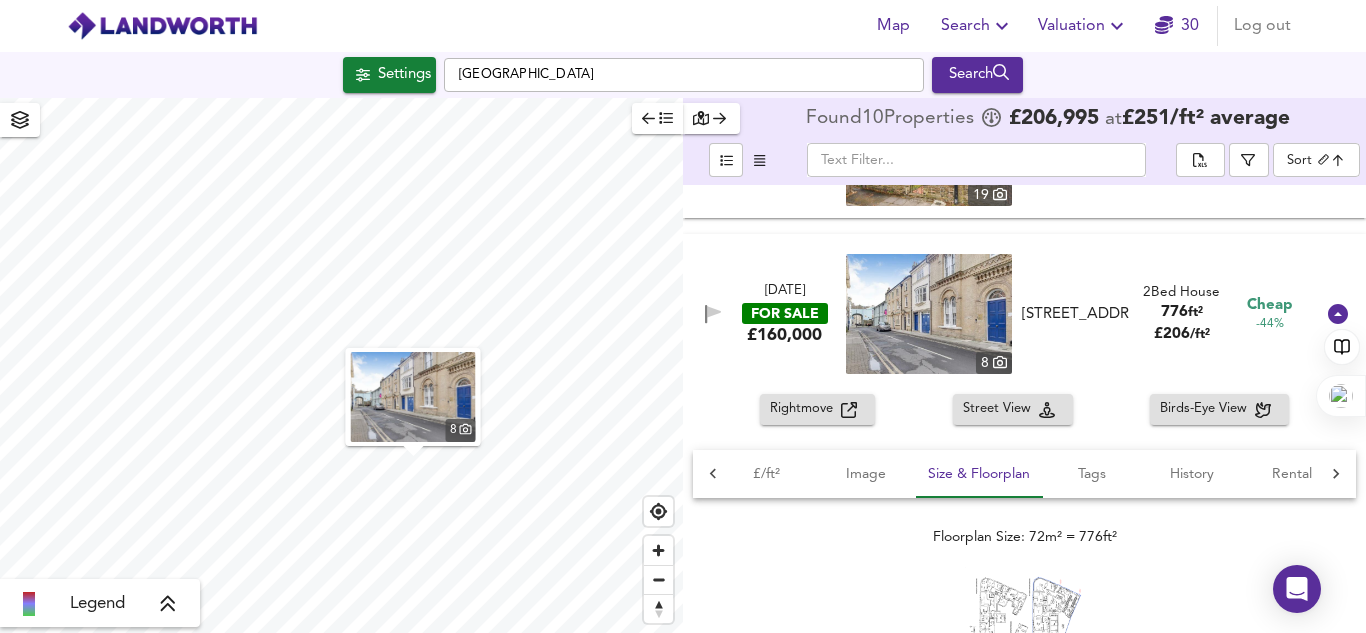 scroll, scrollTop: 398, scrollLeft: 0, axis: vertical 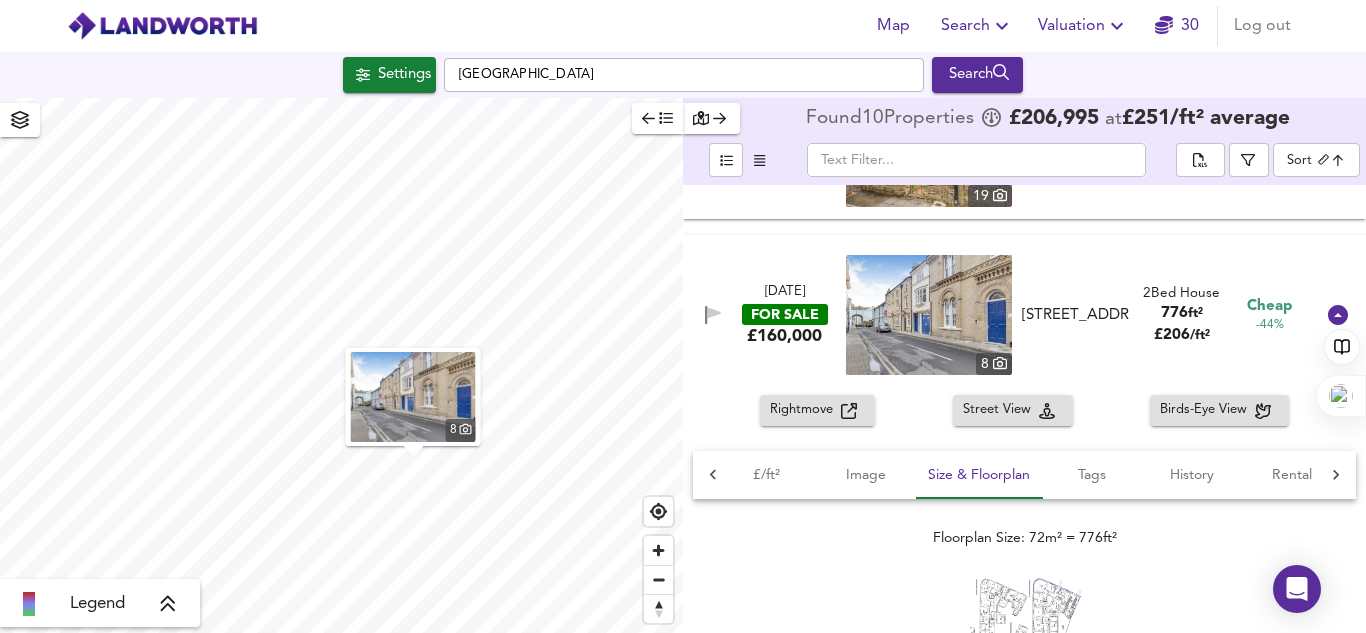 click at bounding box center [929, 315] 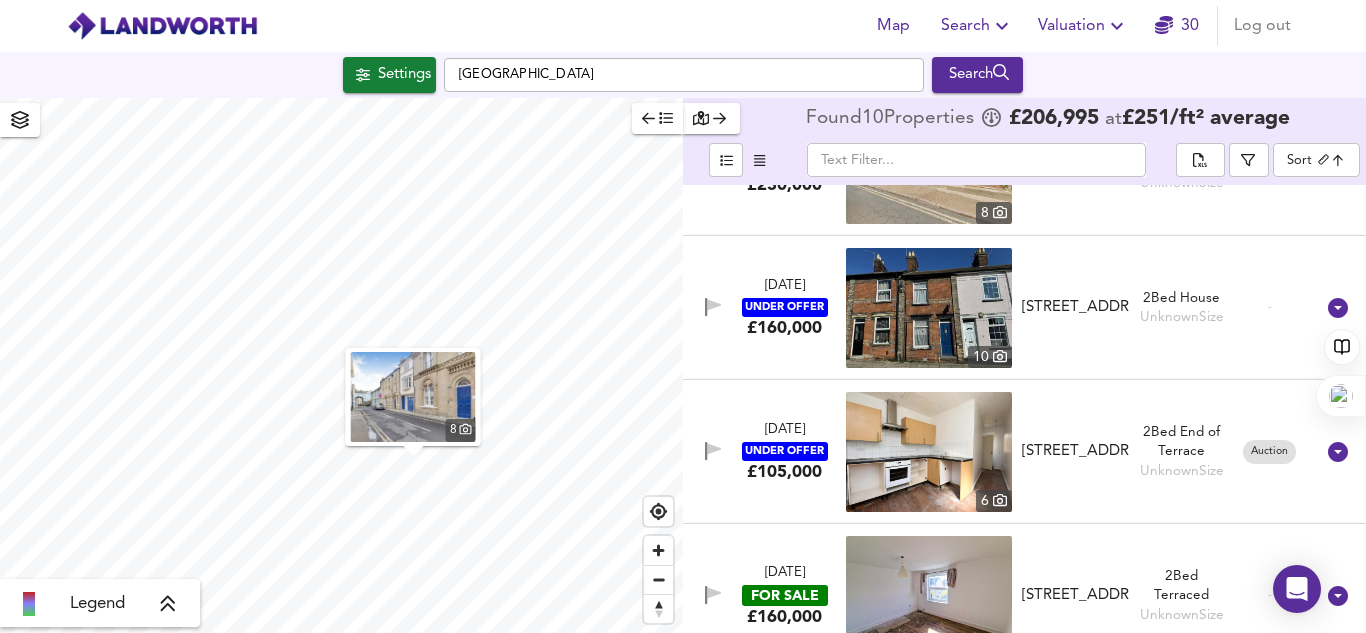 scroll, scrollTop: 1863, scrollLeft: 0, axis: vertical 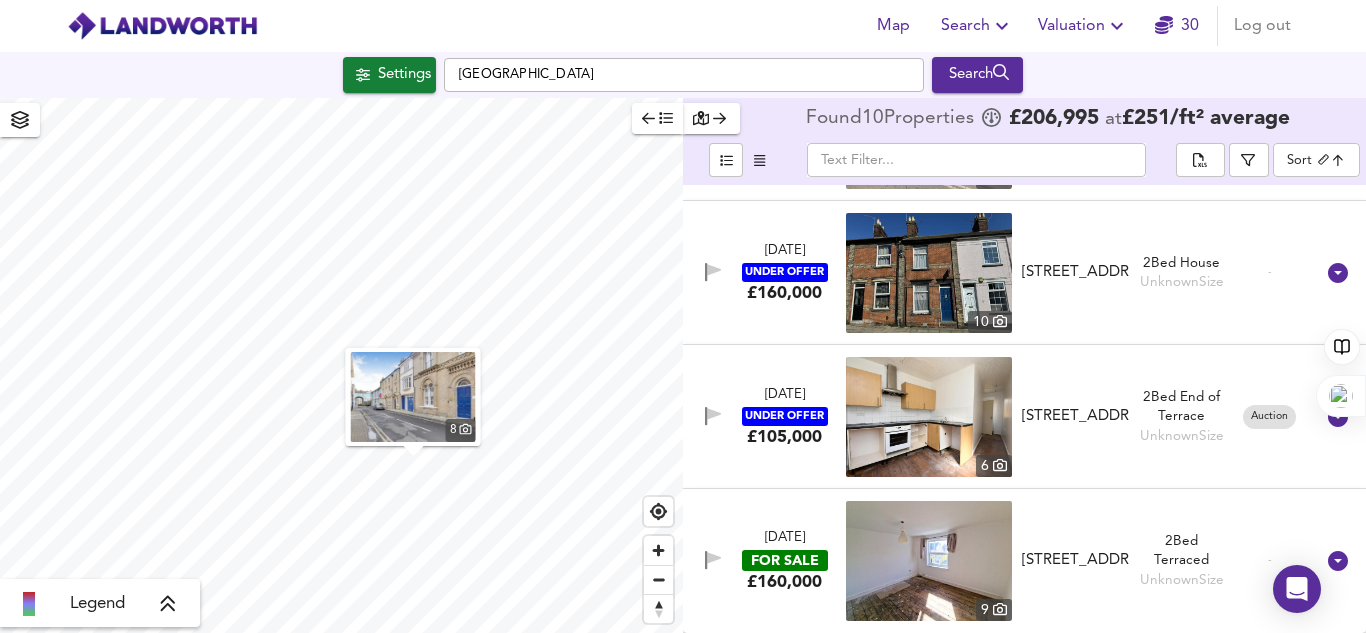 click at bounding box center [929, 561] 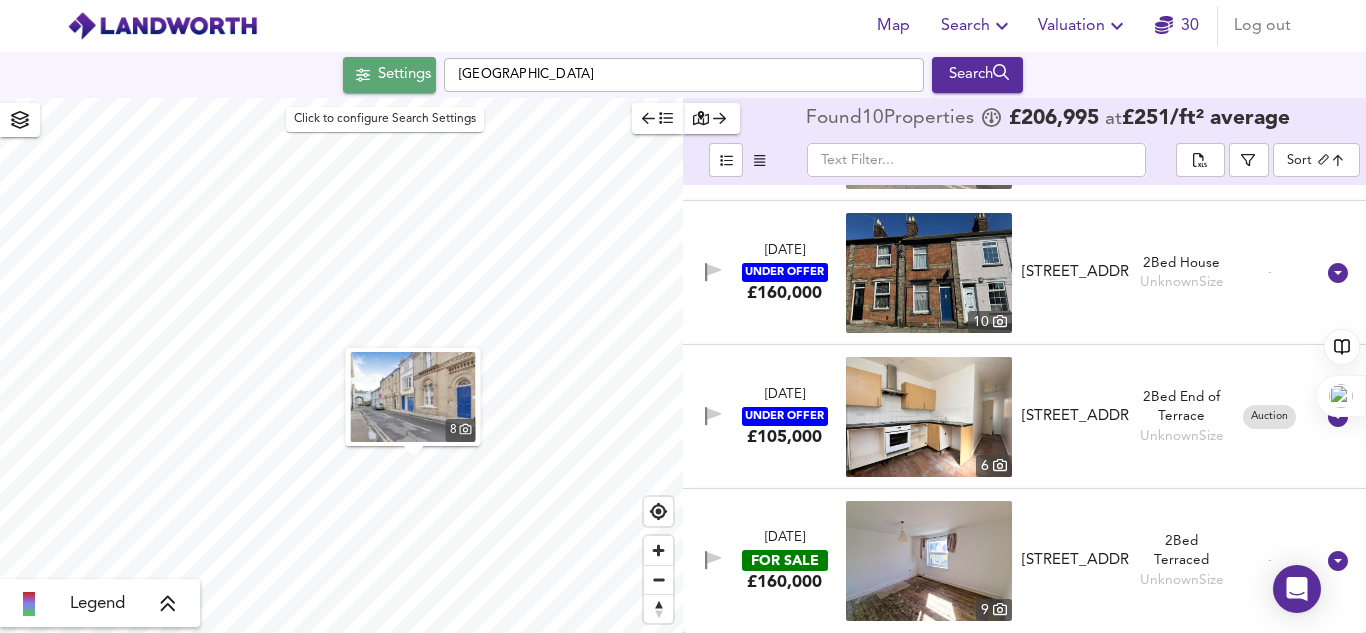 click on "Settings" at bounding box center (404, 75) 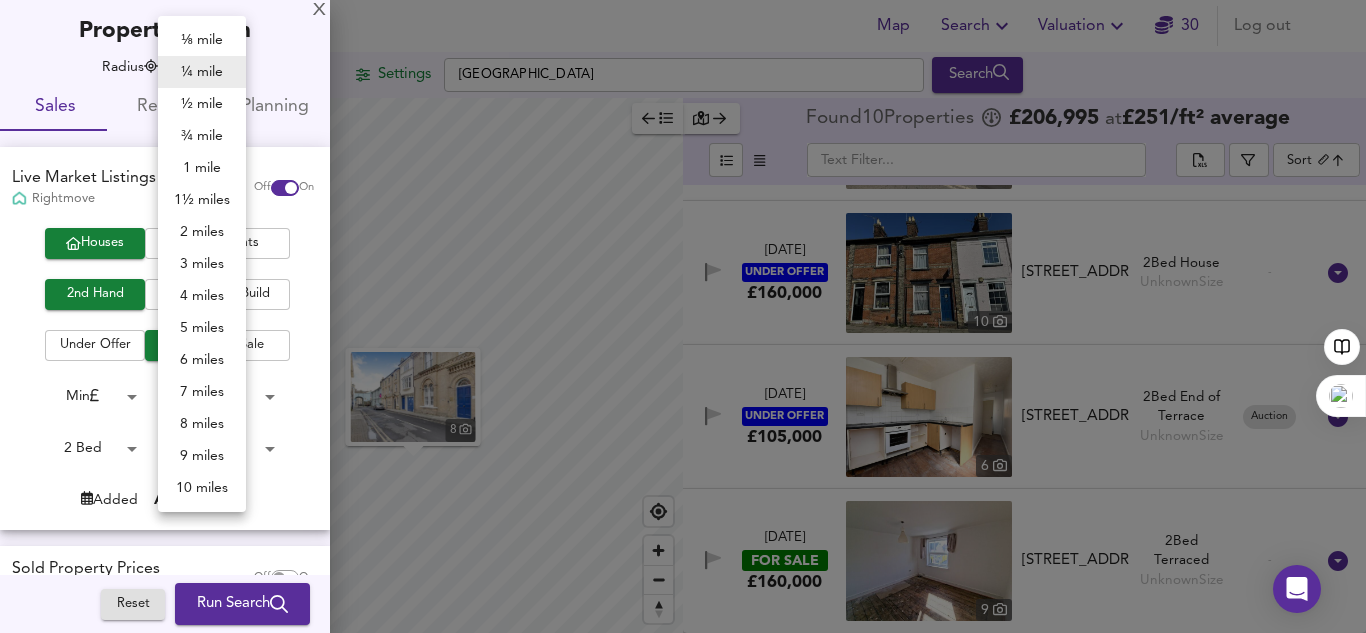 click on "Map Search Valuation    30 Log out        Settings     Ipswich        Search        8           Legend       Found  10  Propert ies     £ 206,995   at  £ 251 / ft²   average              ​         Sort   biggest ​ 2 May 2025 FOR SALE £330,000     22     Alpe Street, Ipswich, IP1 3NZ Alpe Street, Ipswich, IP1 3NZ 2  Bed   Semi-Detached 1,314 ft² £ 251 / ft²   Cheap -22% 25 Apr 2025 FOR SALE £275,000     17     Orford Street, Ipswich, IP1 3PE Orford Street, Ipswich, IP1 3PE 2  Bed   Terraced 1,051 ft² £ 262 / ft²   Expensive +26% 26 Jun 2025 FOR SALE £325,000     19     Alpe Street, Ipswich, IP1 3NZ Alpe Street, Ipswich, IP1 3NZ 2  Bed   Semi-Detached 1,043 ft² £ 312 / ft²   Expensive +33% 24 Jun 2025 FOR SALE £160,000     8     Arcade Street, Ipswich, IP1 1EX Arcade Street, Ipswich, IP1 1EX 2  Bed   House 776 ft² £ 206 / ft²   Cheap -44% Rightmove       Street View       Birds-Eye View       £/ft² Image Tags History" at bounding box center (683, 316) 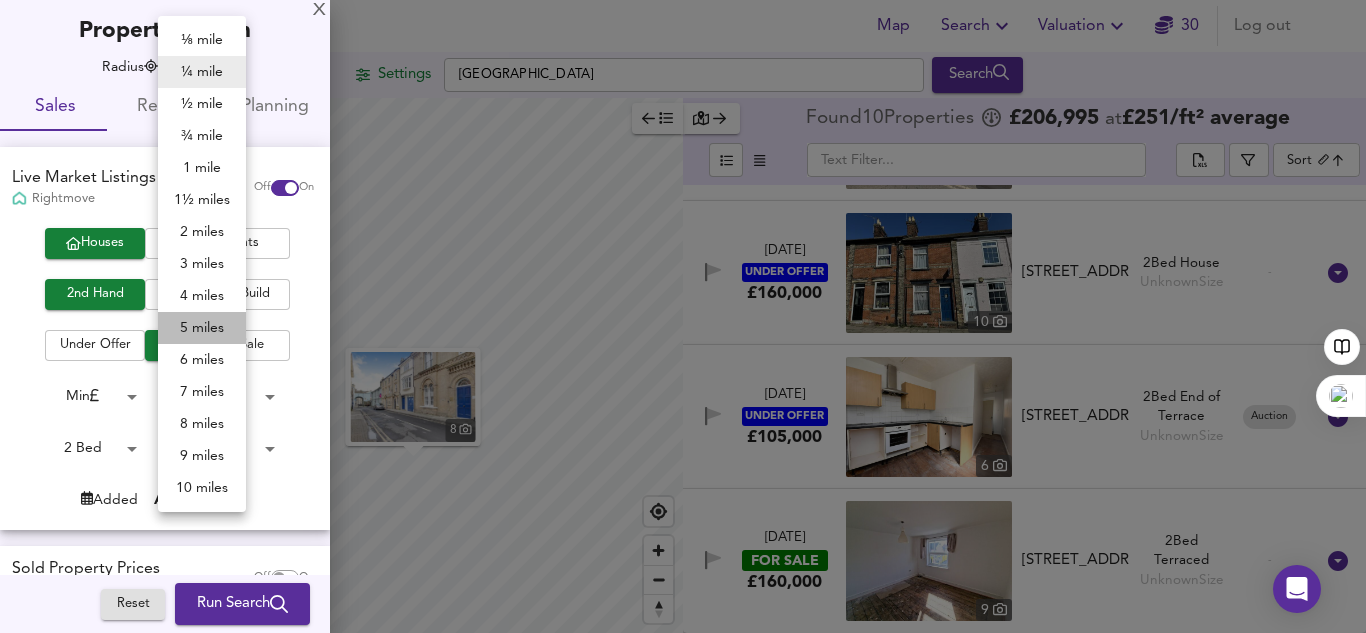 click on "5 miles" at bounding box center (202, 328) 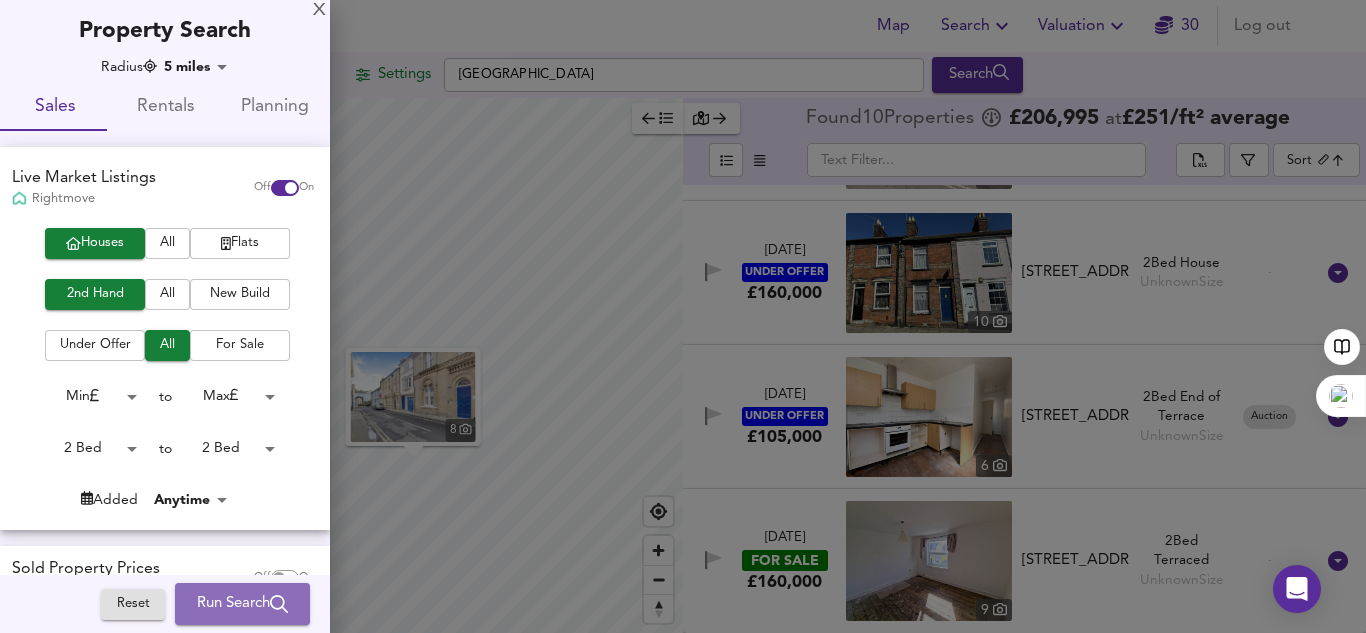 click on "Run Search" at bounding box center [242, 604] 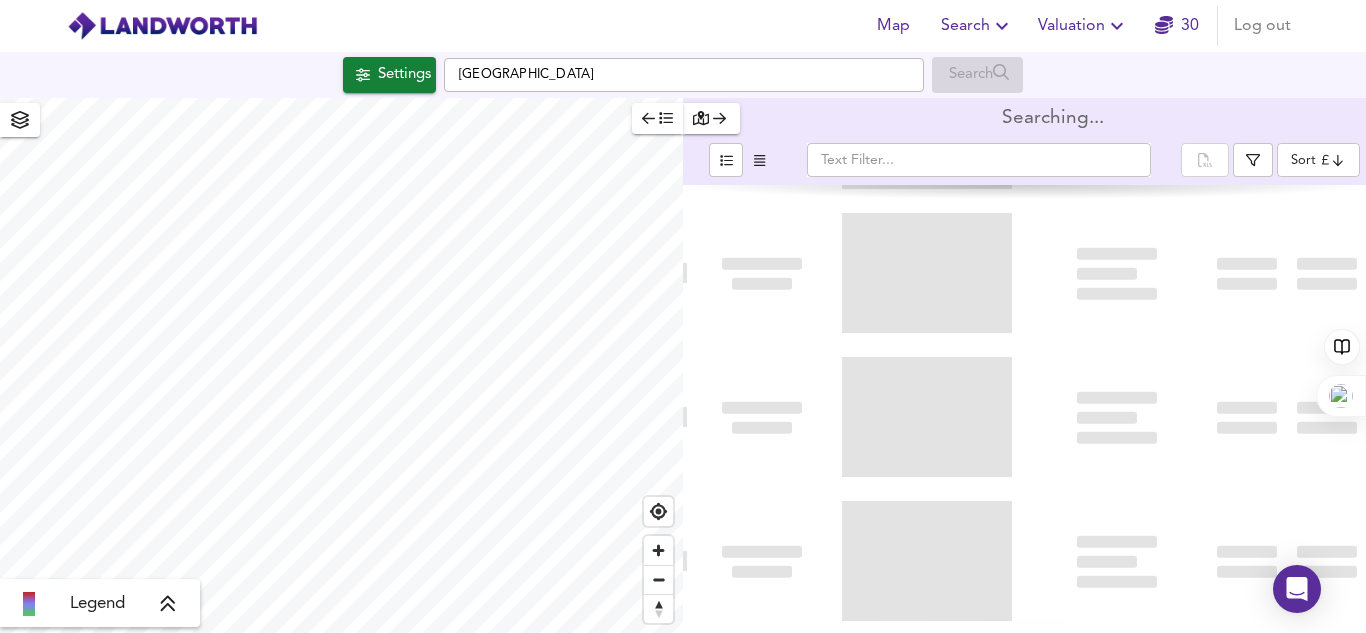 type on "bestdeal" 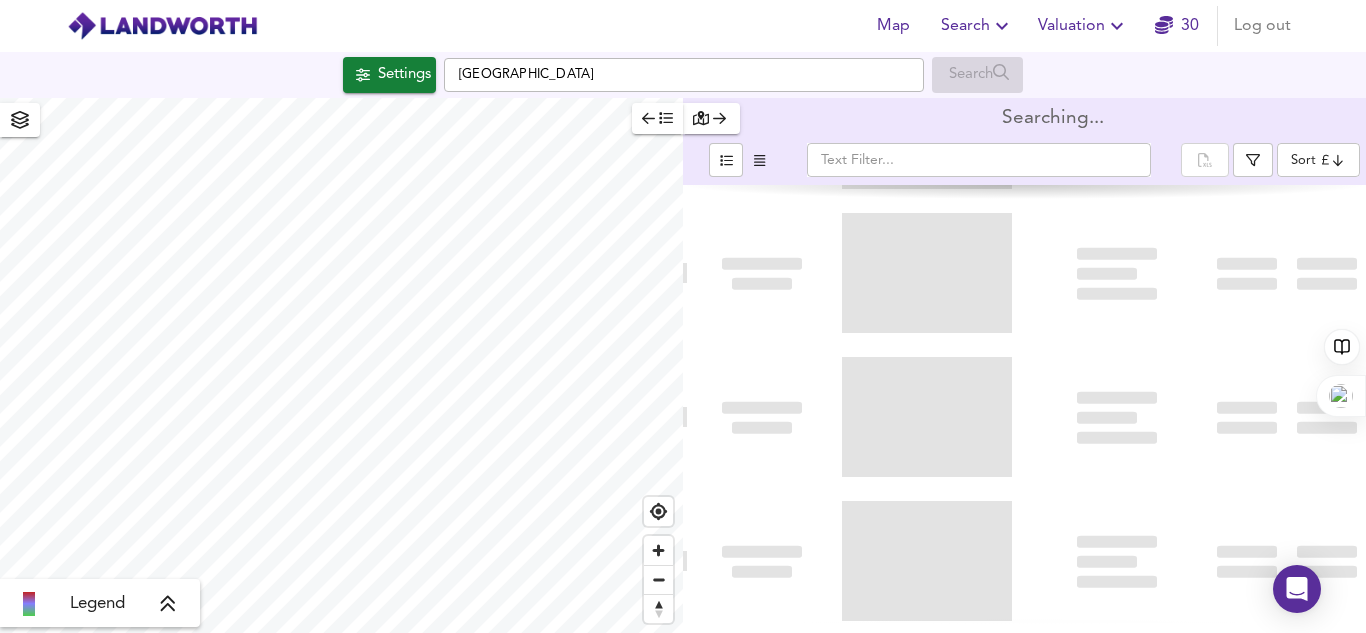 scroll, scrollTop: 0, scrollLeft: 0, axis: both 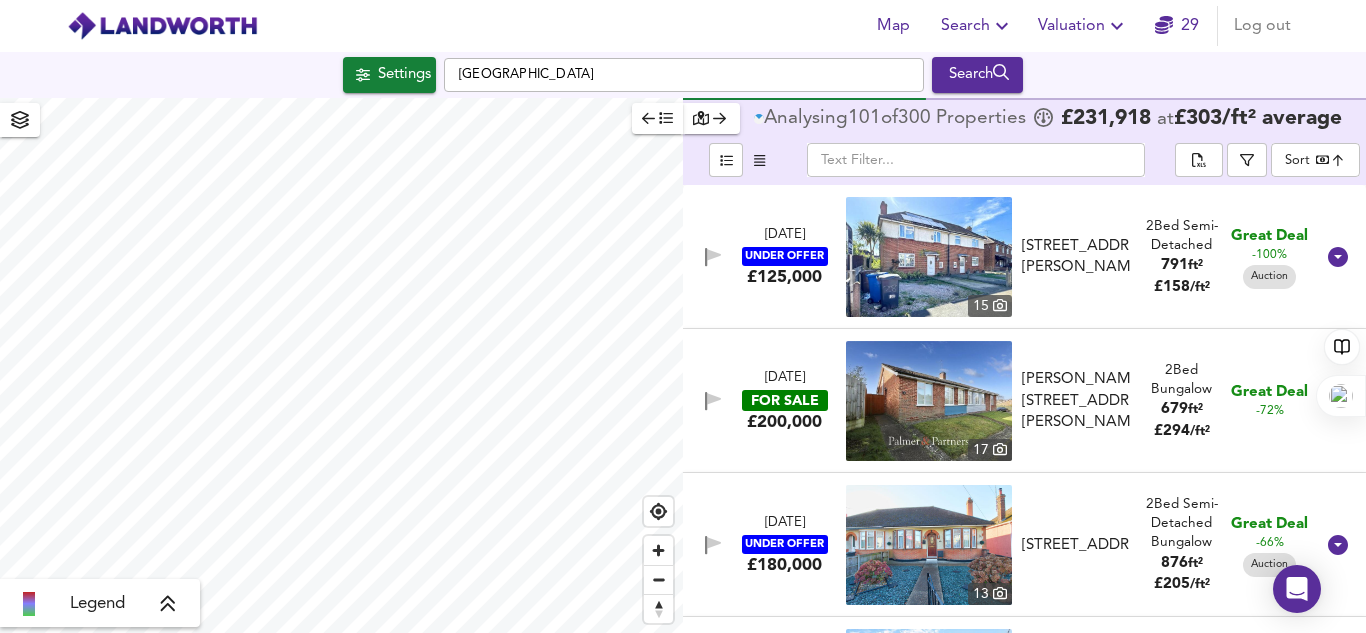 click on "Map Search Valuation    29 Log out        Settings     Ipswich        Search            Legend         Analysing  101  of  300   Propert ies     £ 231,918   at  £ 303 / ft²   average              ​         Sort   bestdeal ​ 17 Apr 2025 UNDER OFFER £125,000     15     28 Scott Road, Ipswich, Suffolk, IP3 9NS 28 Scott Road, Ipswich, Suffolk, IP3 9NS 2  Bed   Semi-Detached 791 ft² £ 158 / ft²   Great Deal -100% Auction 2 Jul 2025 FOR SALE £200,000     17     Ely Road, Claydon, Ipswich, Suffolk, IP6 0BU Ely Road, Claydon, Ipswich, Suffolk, IP6 0BU 2  Bed   Bungalow 679 ft² £ 294 / ft²   Great Deal -72% 28 May 2025 UNDER OFFER £180,000     13     Bramford Lane, Ipswich, IP1 5JD Bramford Lane, Ipswich, IP1 5JD 2  Bed   Semi-Detached Bungalow 876 ft² £ 205 / ft²   Great Deal -66% Auction 26 Jun 2025 FOR SALE £200,000     12     Nottidge Road, Ipswich, IP4 2RJ Nottidge Road, Ipswich, IP4 2  Bed   Semi-Detached 1,023 ft² £ 196 / ft²" at bounding box center [683, 316] 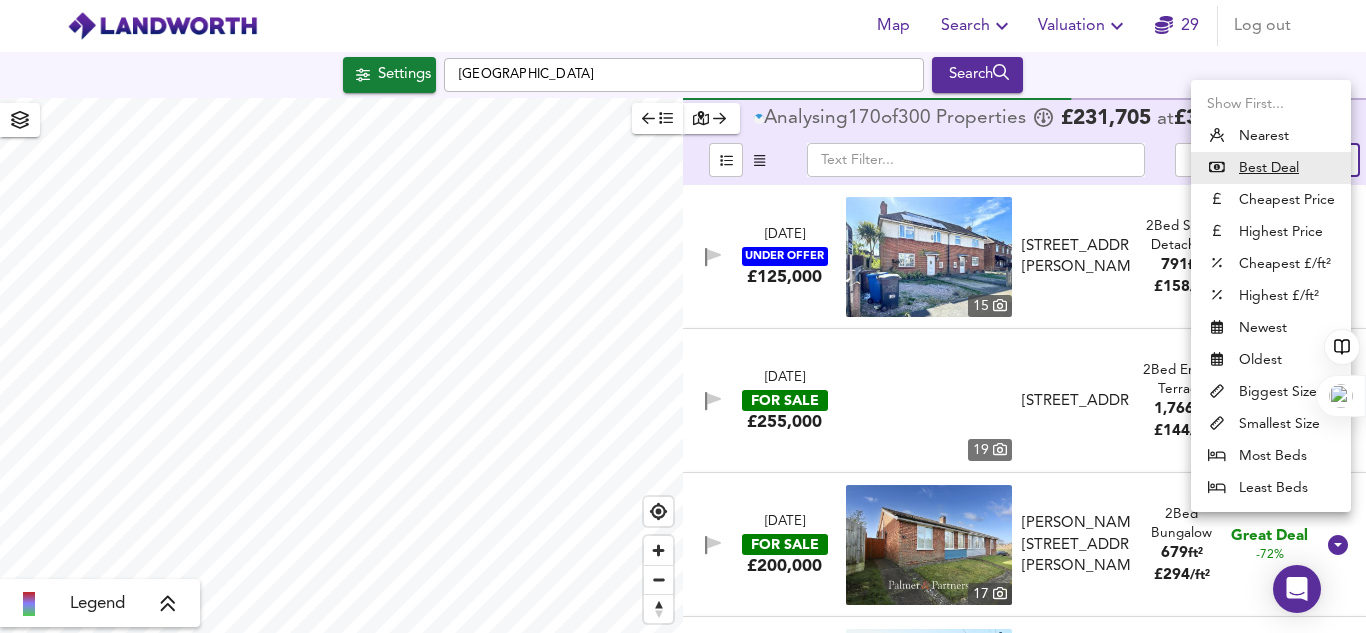 click at bounding box center [683, 316] 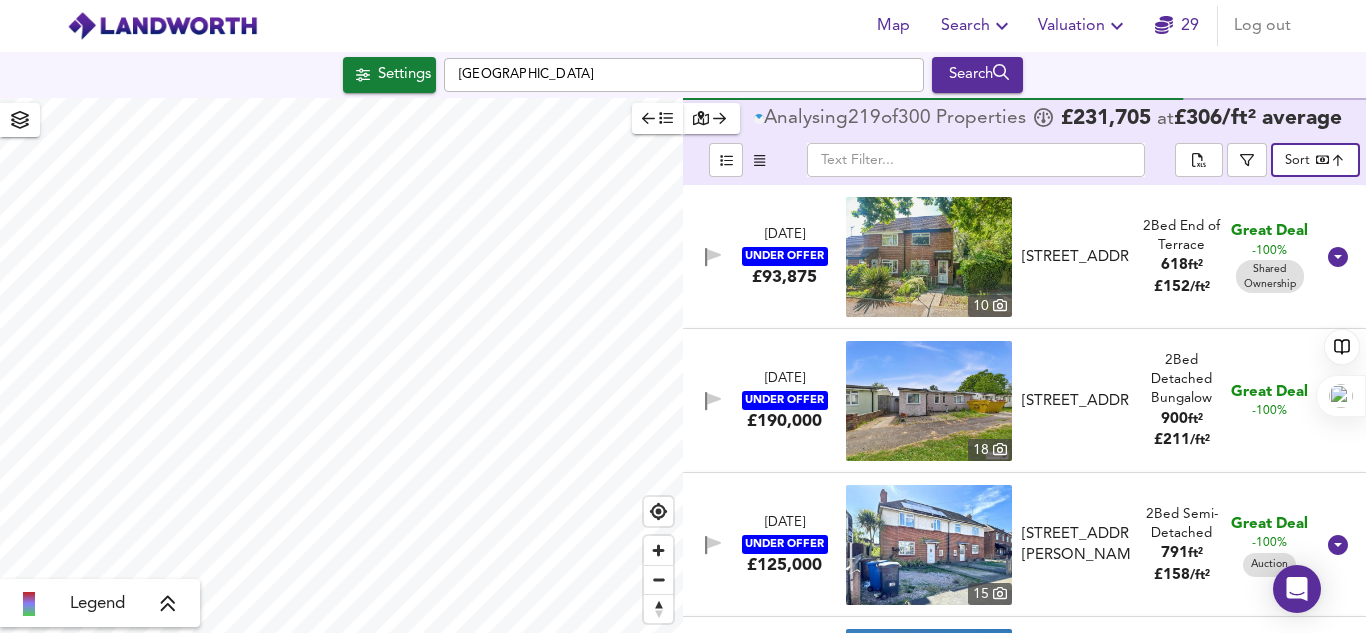 click 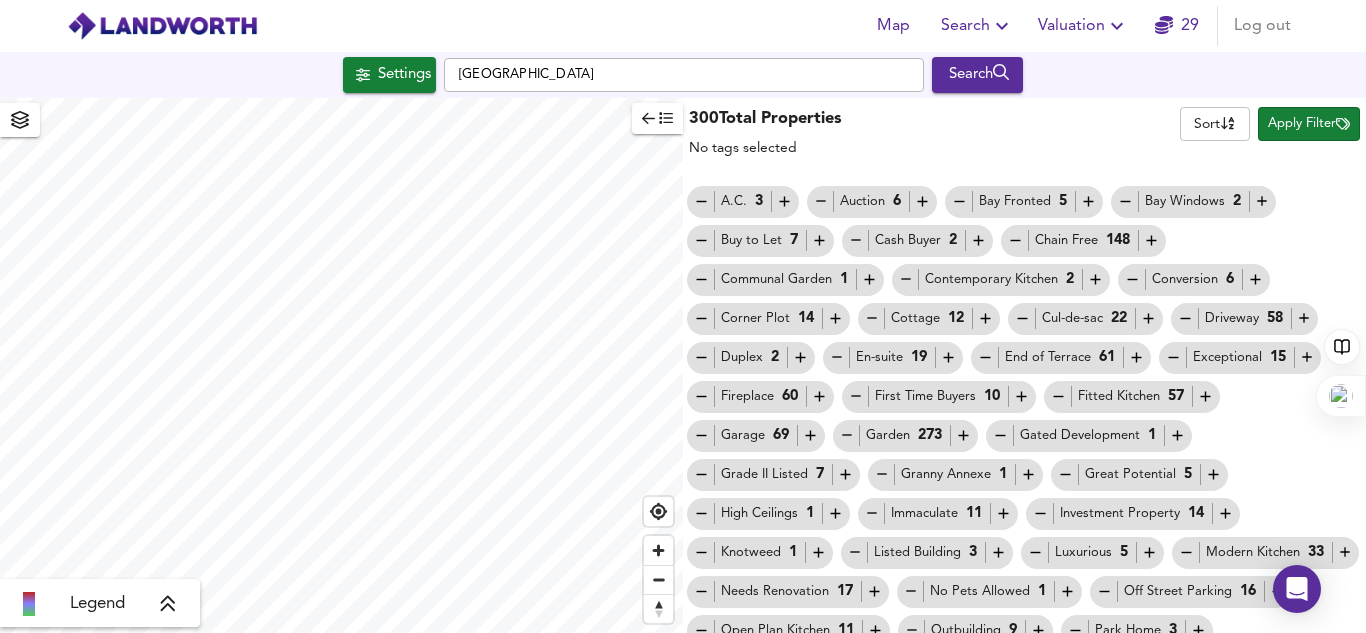 click on "300  Total Properties No tags selected Sort   name ​    Apply Filter  A.C. 3 Auction 6 Bay Fronted 5 Bay Windows 2 Buy to Let 7 Cash Buyer 2 Chain Free 148 Communal Garden 1 Contemporary Kitchen 2 Conversion 6 Corner Plot 14 Cottage 12 Cul-de-sac 22 Driveway 58 Duplex 2 En-suite 19 End of Terrace 61 Exceptional 15 Fireplace 60 First Time Buyers 10 Fitted Kitchen 57 Garage 69 Garden 273 Gated Development 1 Grade II Listed 7 Granny Annexe 1 Great Potential 5 High Ceilings 1 Immaculate 11 Investment Property 14 Knotweed 1 Listed Building 3 Luxurious 5 Modern Kitchen 33 Needs Renovation 17 No Pets Allowed 1 Off Street Parking 16 Open Plan Kitchen 11 Outbuilding 9 Park Home 3 Peaceful 28 Period Features 6 Planning 9 Potential to Extend 2 Probate 2 Purpose Built 1 Quick Sale 1 Raised Deck 6 Re-Development 1 Recent Refurb 4 Renovated 7 Retirement 4 S.T.P.P. 6 Self Contained 1 Self Contained Unit 1 Separate Unit 1 Shared Ownership 3 Spacious 101 Spectacular 1 Stunning Views 3 Subsidence 1 Swimming Pool 2 3 6 7" at bounding box center (1024, 365) 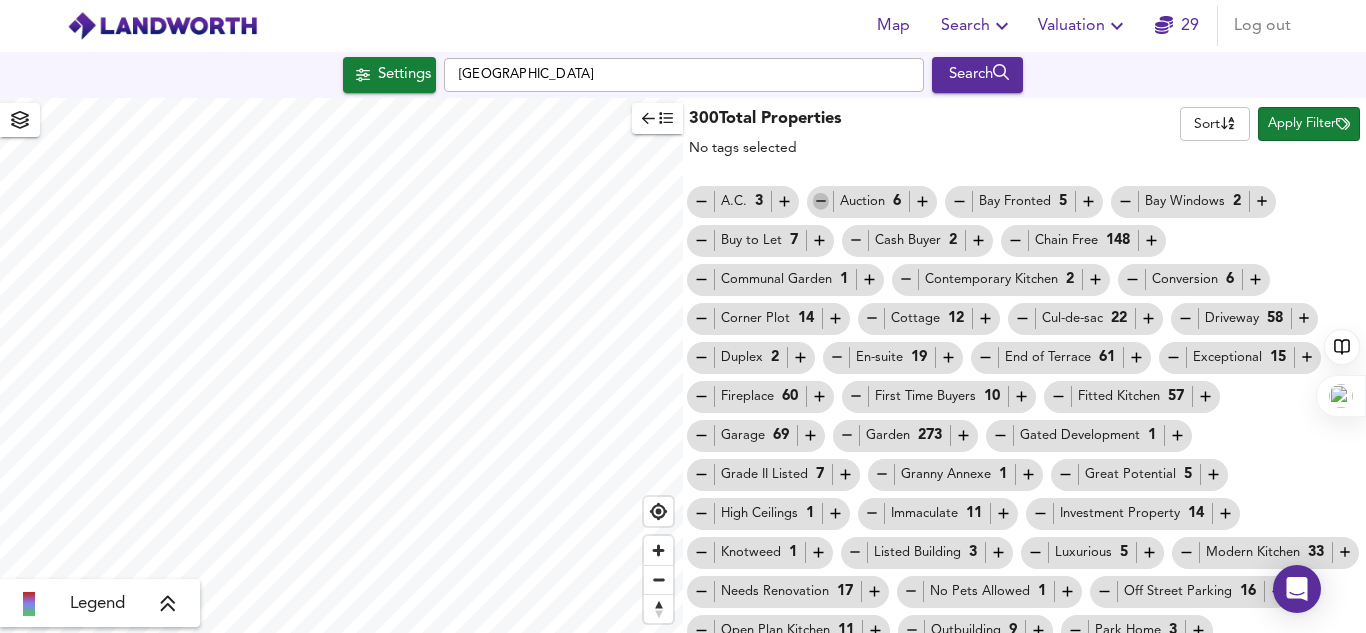 click 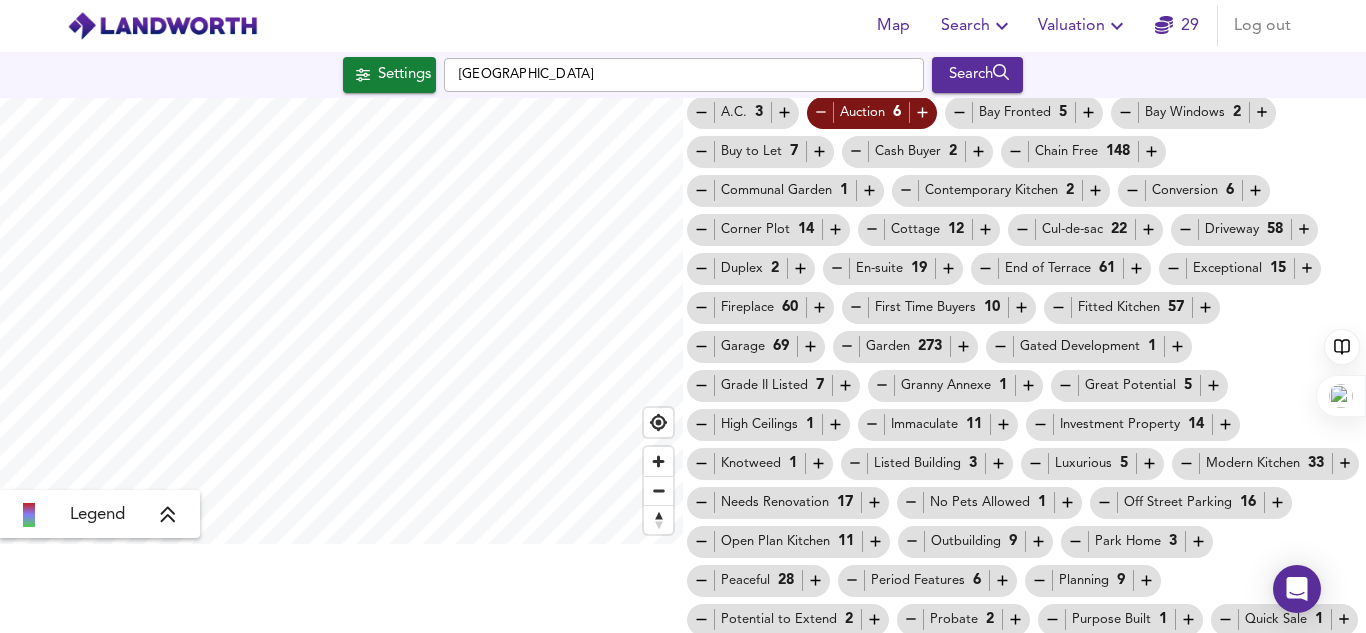 scroll, scrollTop: 92, scrollLeft: 0, axis: vertical 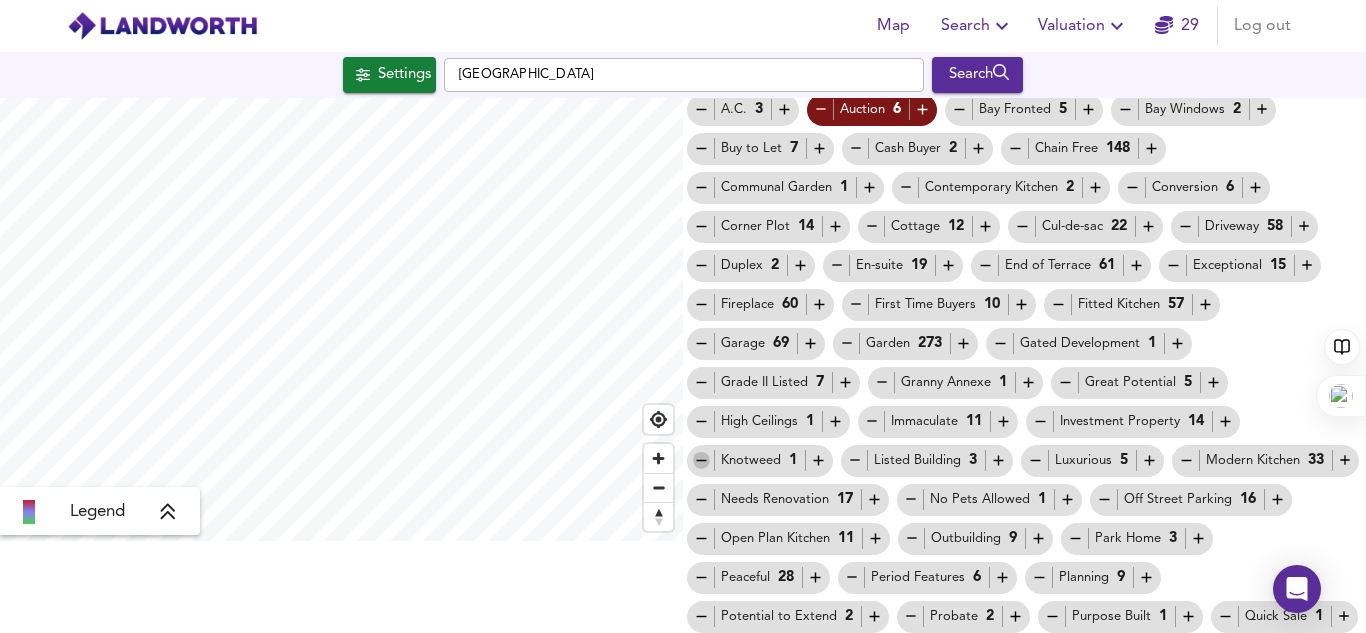 click 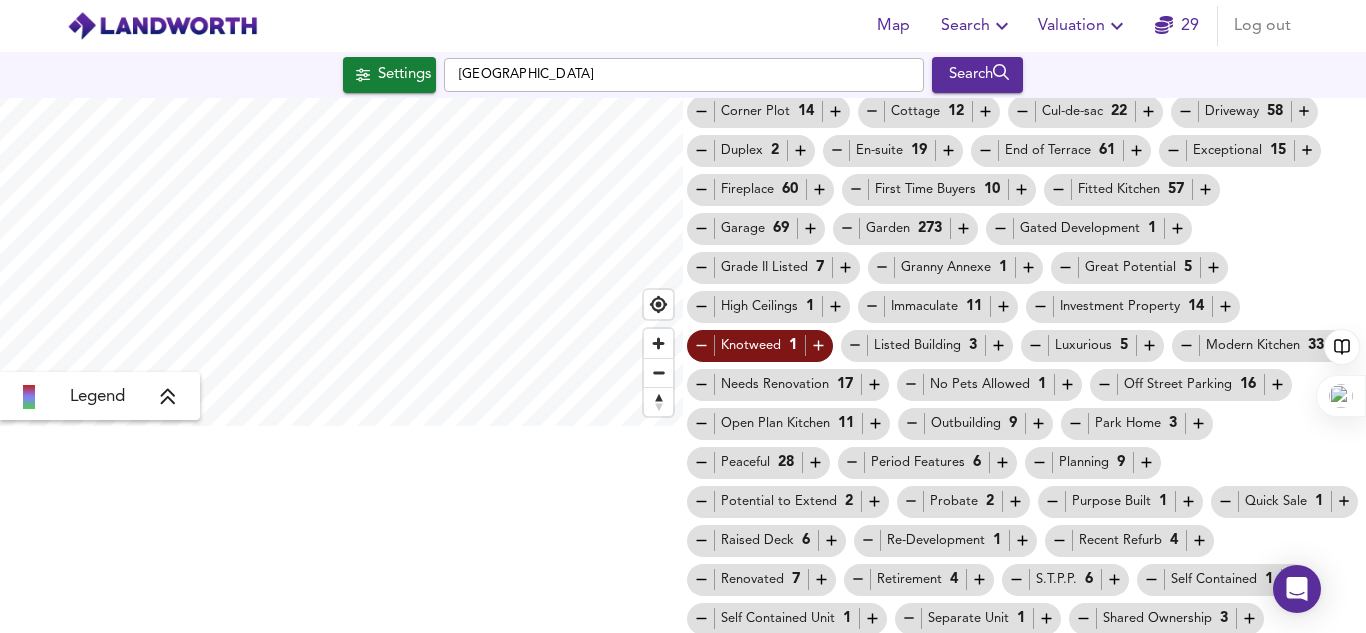 scroll, scrollTop: 208, scrollLeft: 0, axis: vertical 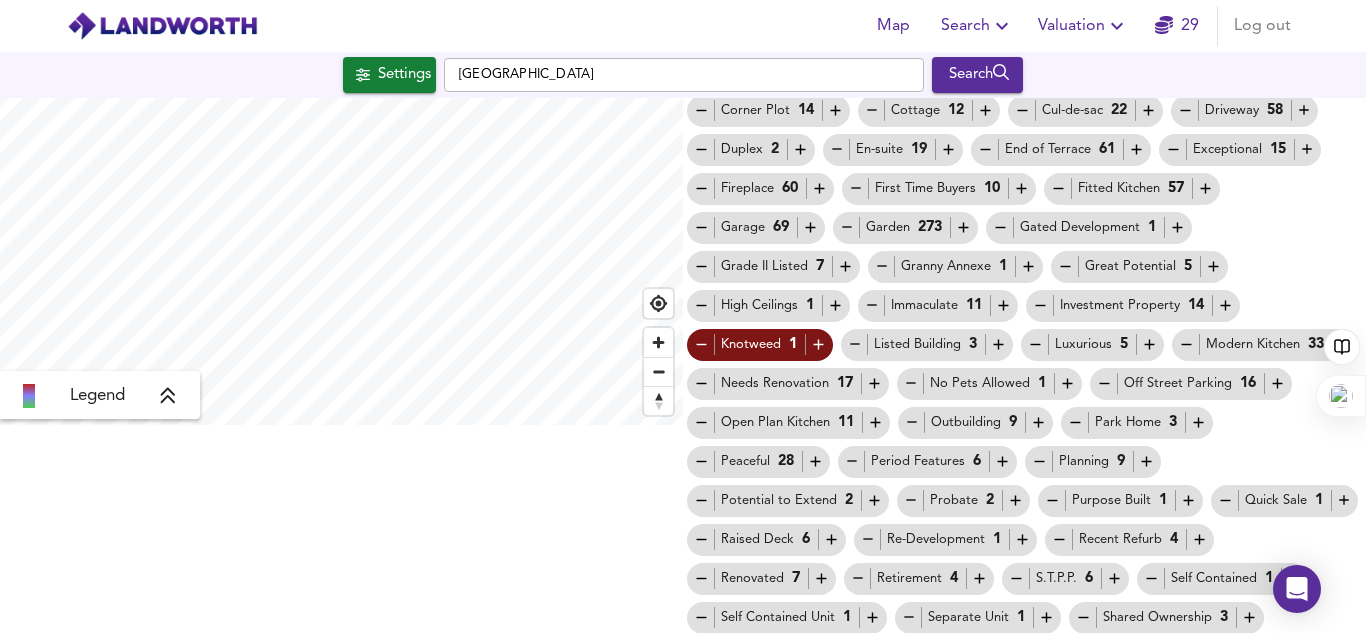 click 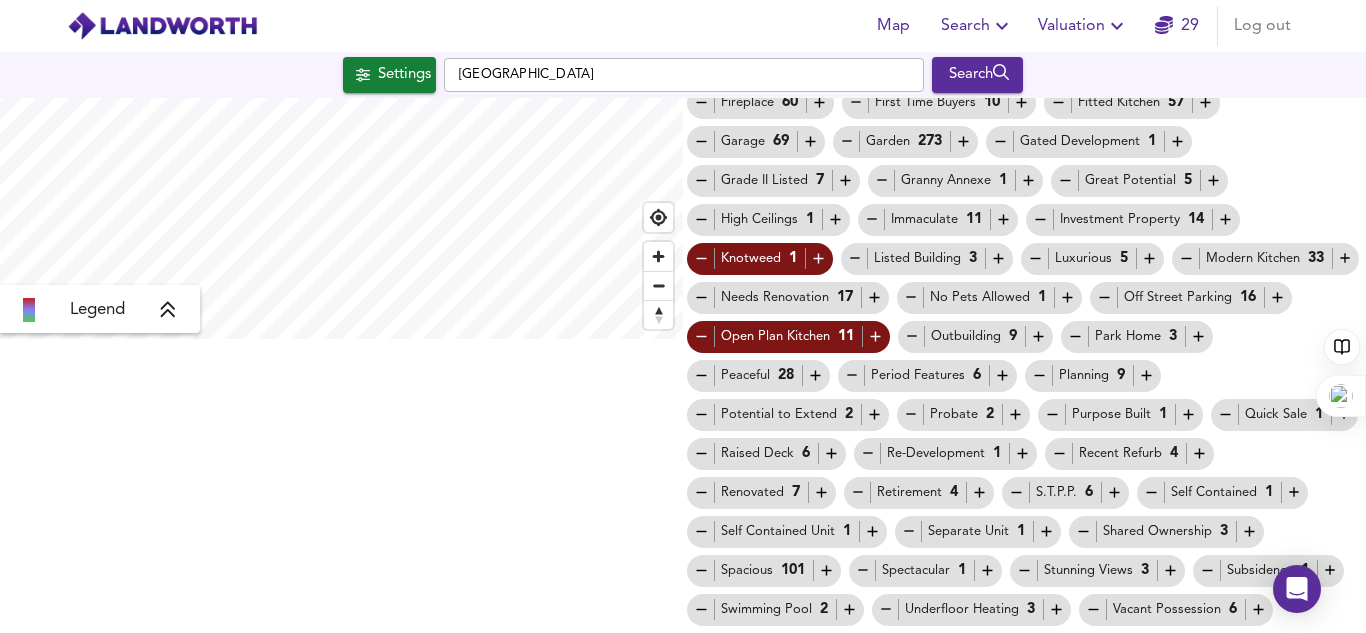 scroll, scrollTop: 295, scrollLeft: 0, axis: vertical 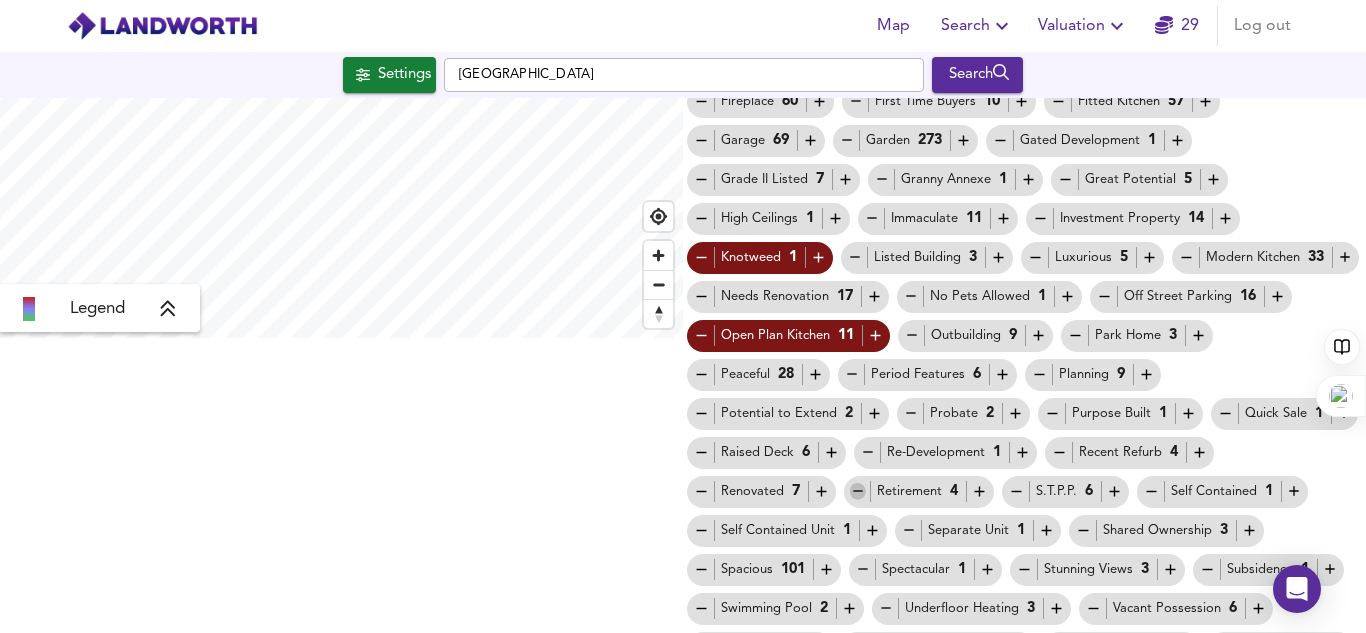 click 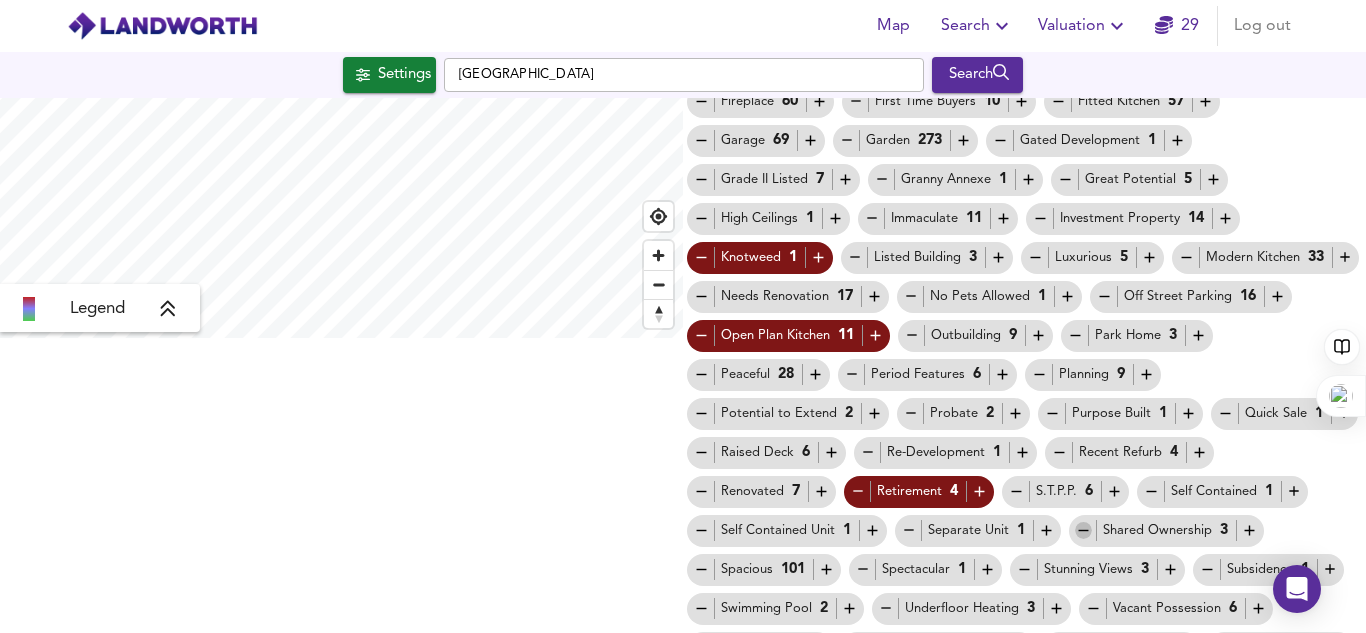 click 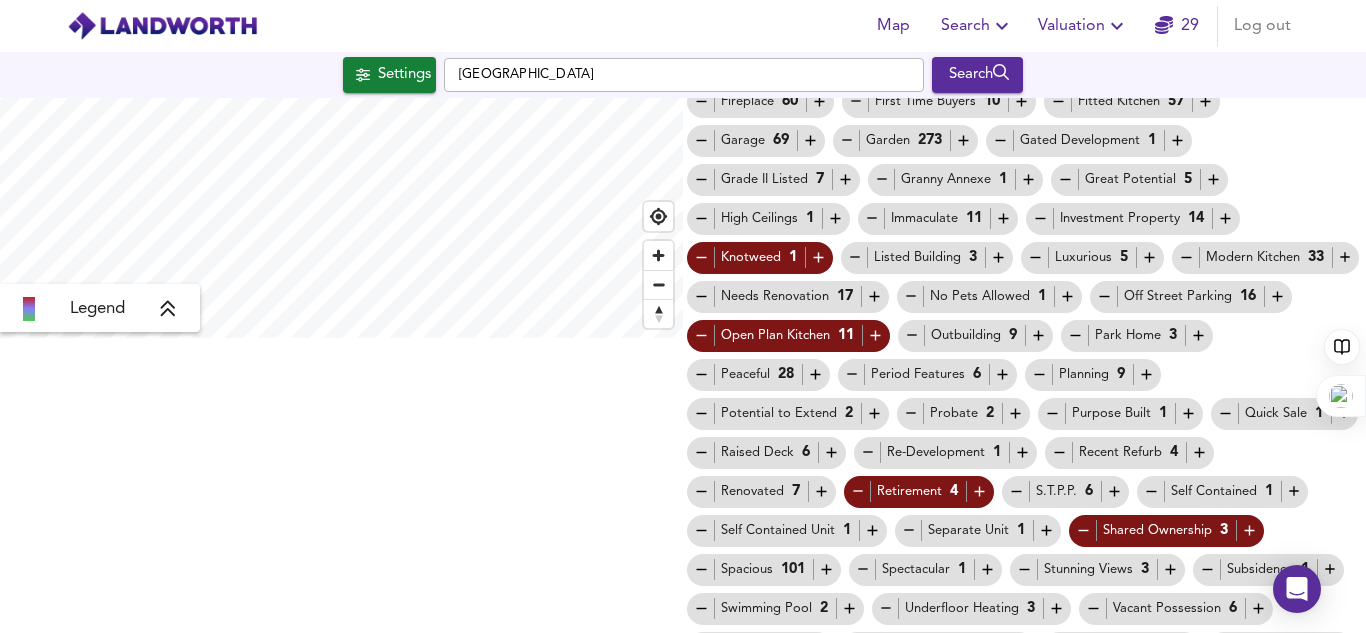 scroll, scrollTop: 328, scrollLeft: 0, axis: vertical 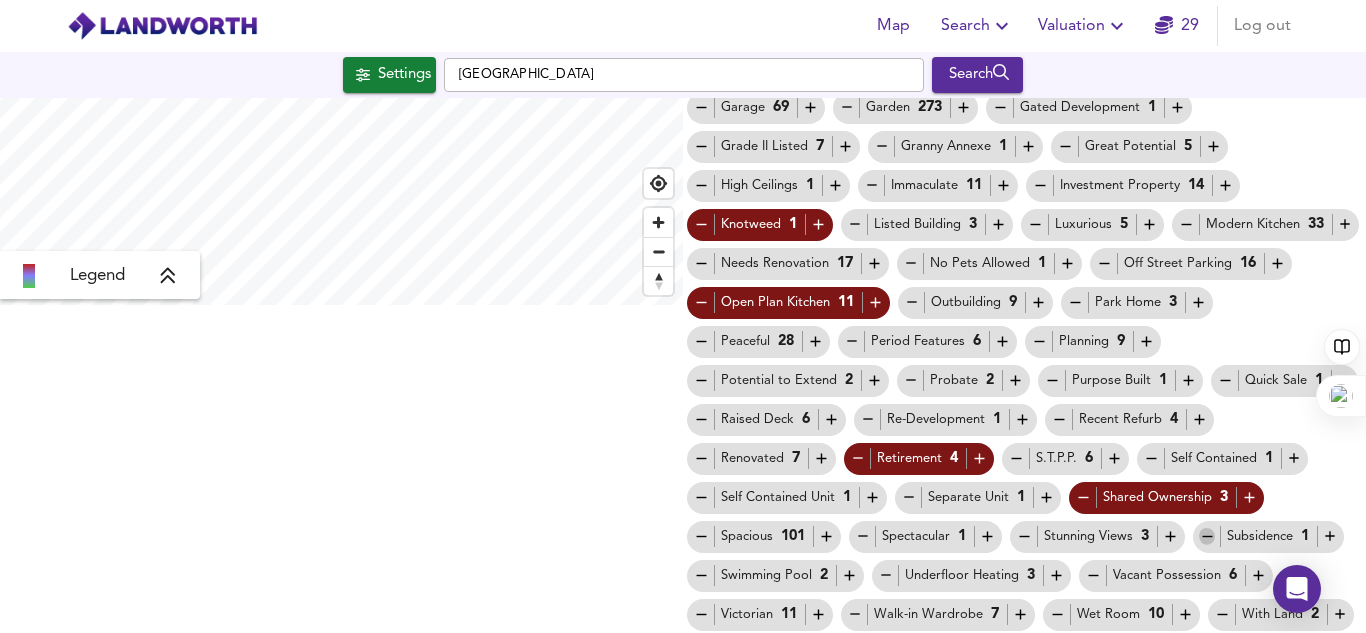 click 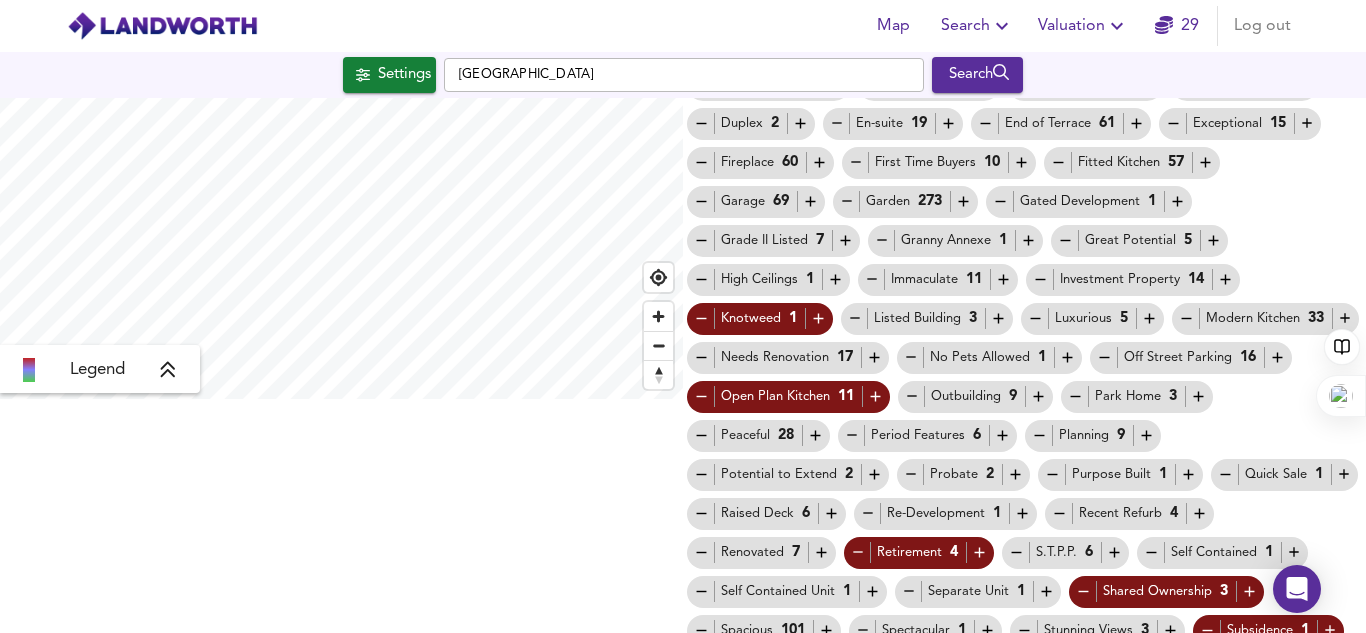 scroll, scrollTop: 328, scrollLeft: 0, axis: vertical 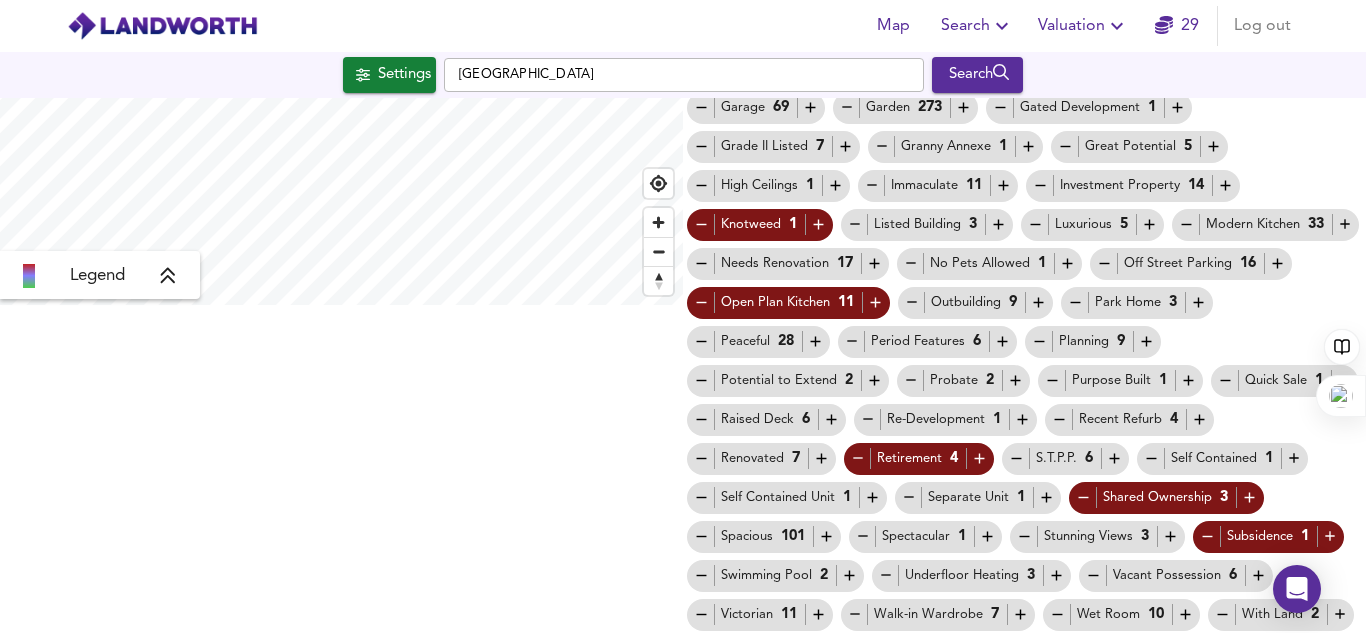 click on "A.C. 3 Auction 6 Bay Fronted 5 Bay Windows 2 Buy to Let 7 Cash Buyer 2 Chain Free 148 Communal Garden 1 Contemporary Kitchen 2 Conversion 6 Corner Plot 14 Cottage 12 Cul-de-sac 22 Driveway 58 Duplex 2 En-suite 19 End of Terrace 61 Exceptional 15 Fireplace 60 First Time Buyers 10 Fitted Kitchen 57 Garage 69 Garden 273 Gated Development 1 Grade II Listed 7 Granny Annexe 1 Great Potential 5 High Ceilings 1 Immaculate 11 Investment Property 14 Knotweed 1 Listed Building 3 Luxurious 5 Modern Kitchen 33 Needs Renovation 17 No Pets Allowed 1 Off Street Parking 16 Open Plan Kitchen 11 Outbuilding 9 Park Home 3 Peaceful 28 Period Features 6 Planning 9 Potential to Extend 2 Probate 2 Purpose Built 1 Quick Sale 1 Raised Deck 6 Re-Development 1 Recent Refurb 4 Renovated 7 Retirement 4 S.T.P.P. 6 Self Contained 1 Self Contained Unit 1 Separate Unit 1 Shared Ownership 3 Spacious 101 Spectacular 1 Stunning Views 3 Subsidence 1 Swimming Pool 2 Underfloor Heating 3 Vacant Possession 6 Victorian 11 Walk-in Wardrobe 7 Wet Room" at bounding box center [1024, 244] 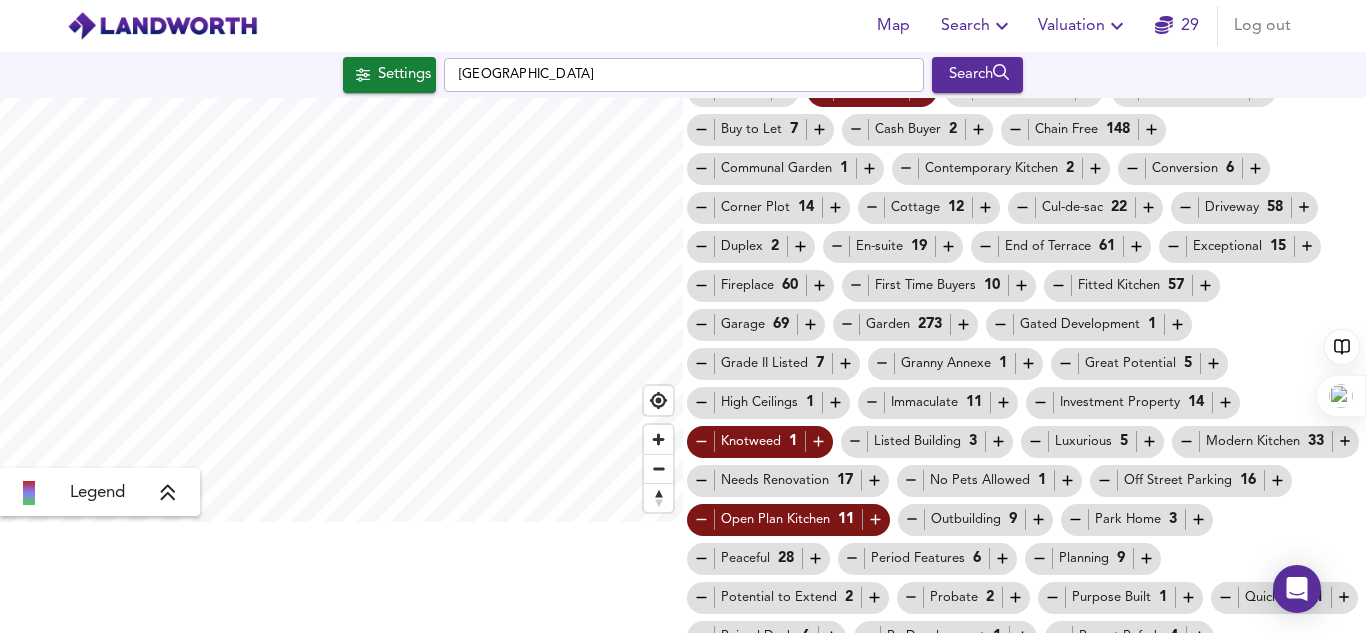 scroll, scrollTop: 0, scrollLeft: 0, axis: both 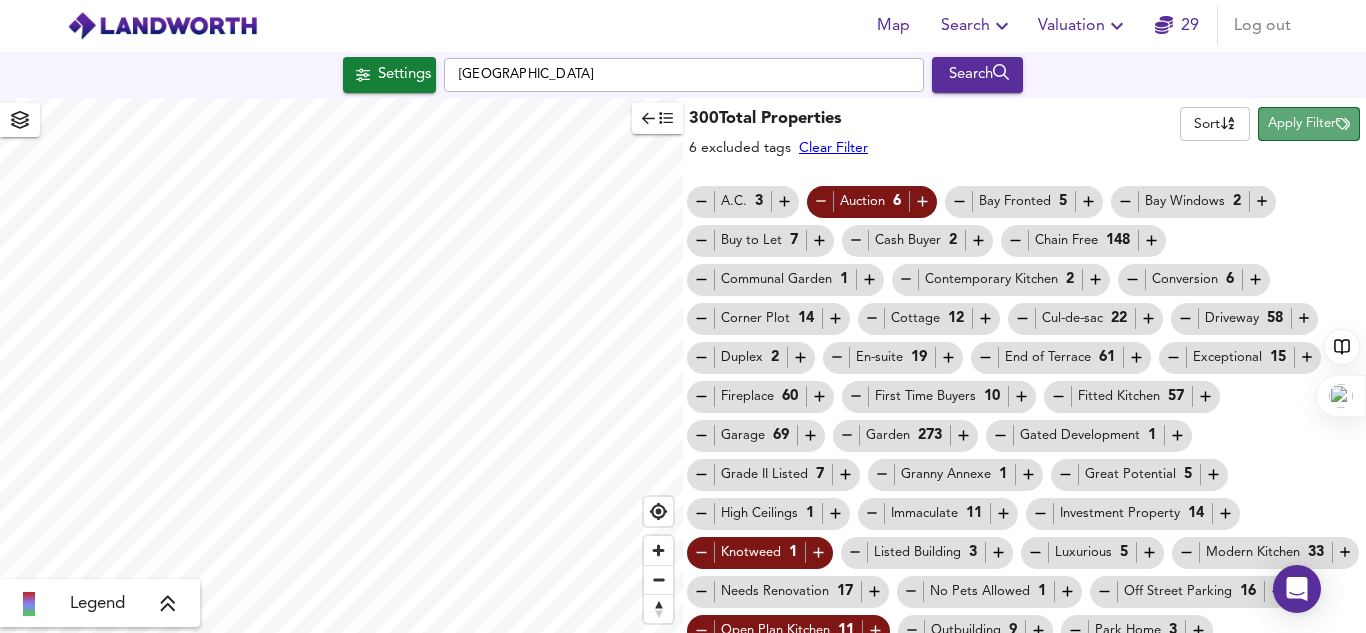 click on "Apply Filter" at bounding box center (1309, 124) 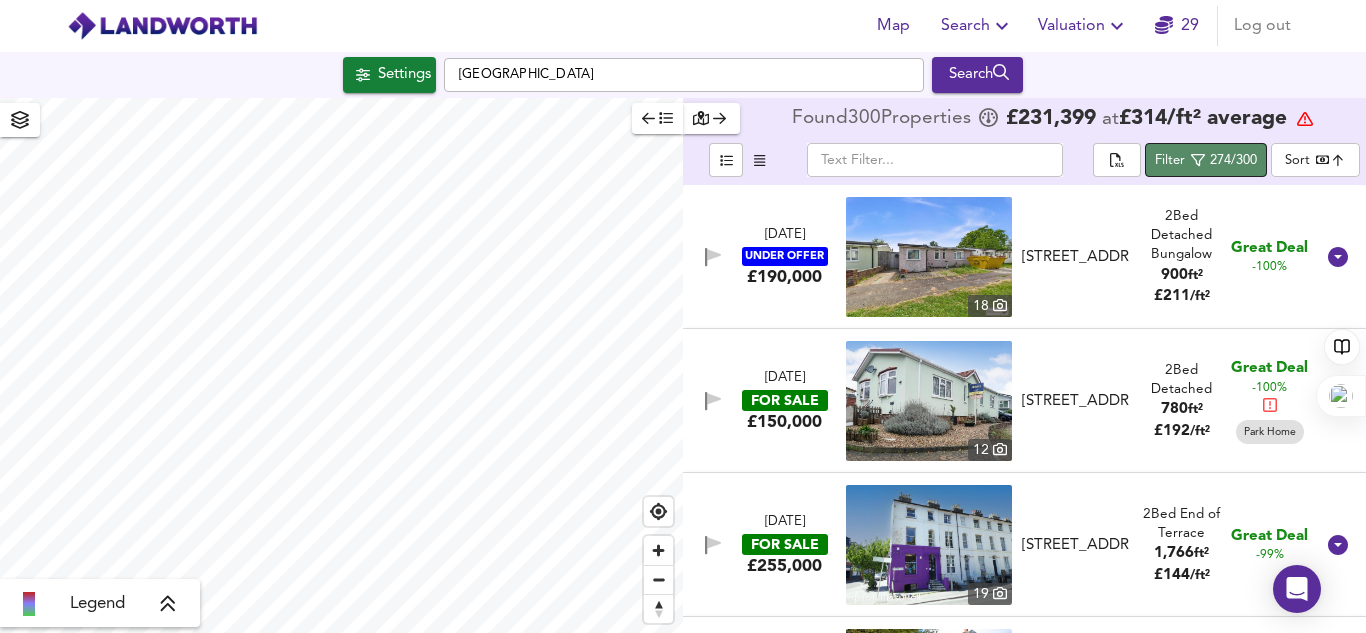click on "Filter" at bounding box center (1170, 161) 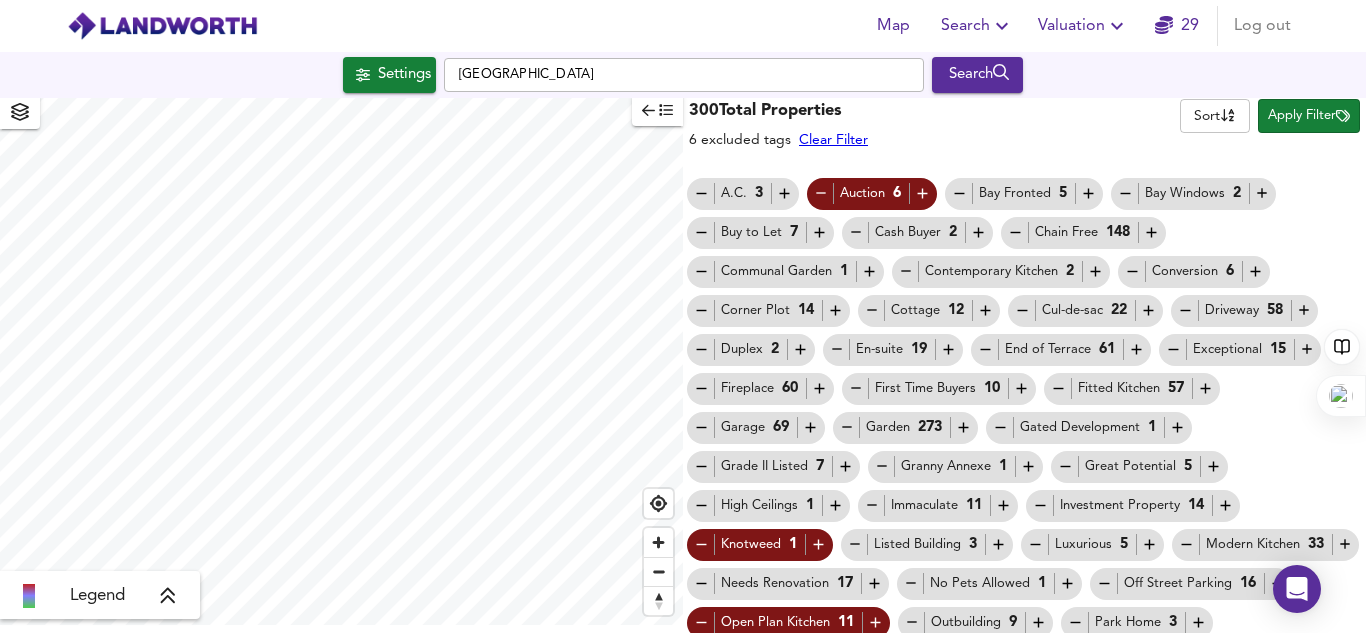 scroll, scrollTop: 0, scrollLeft: 0, axis: both 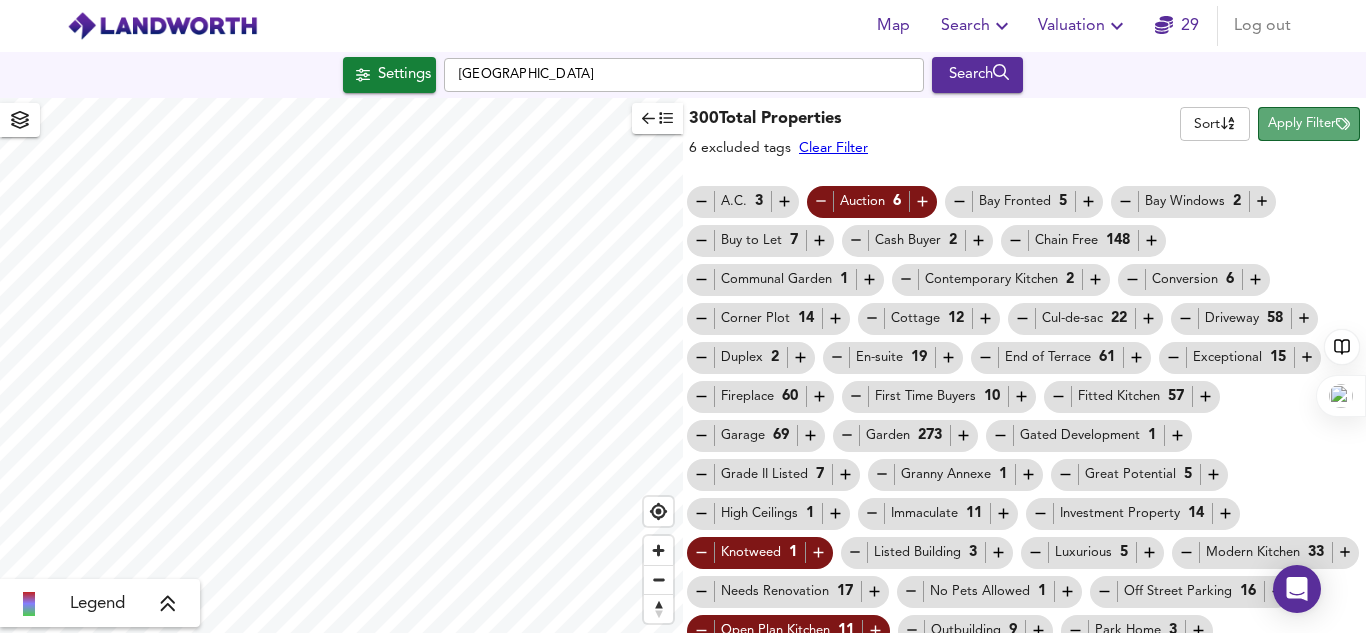 click on "Apply Filter" at bounding box center (1309, 124) 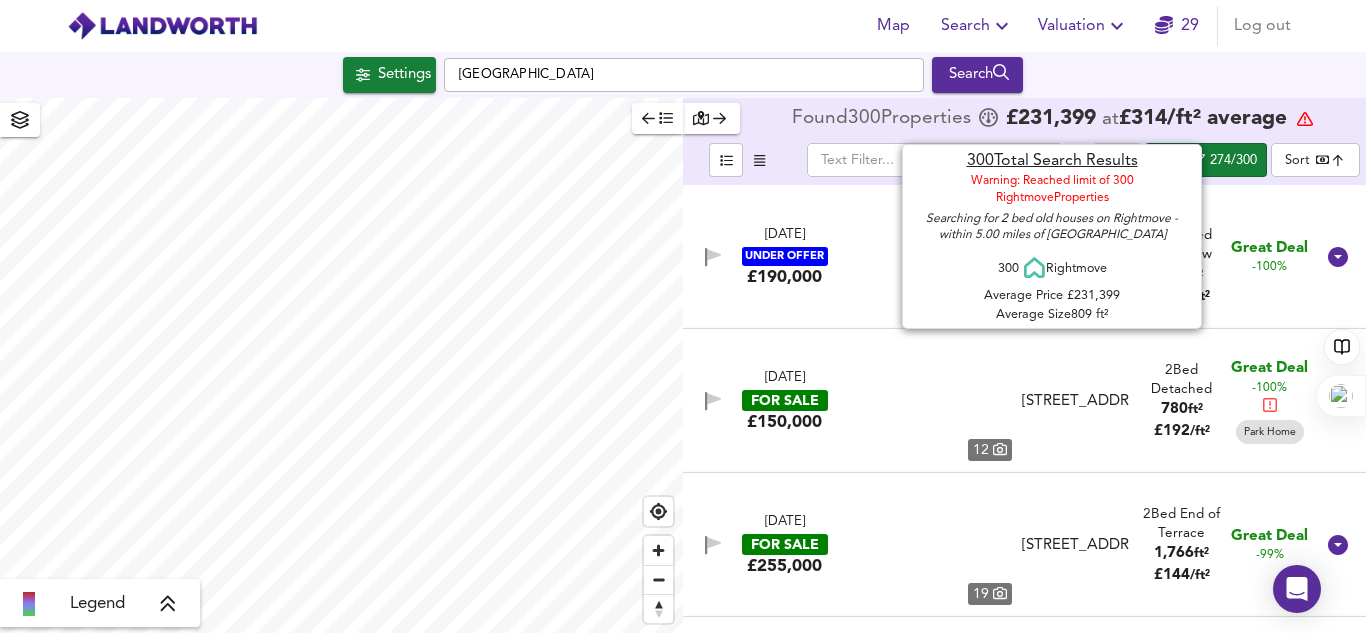 click on "£ 314 / ft²   average" at bounding box center [1203, 118] 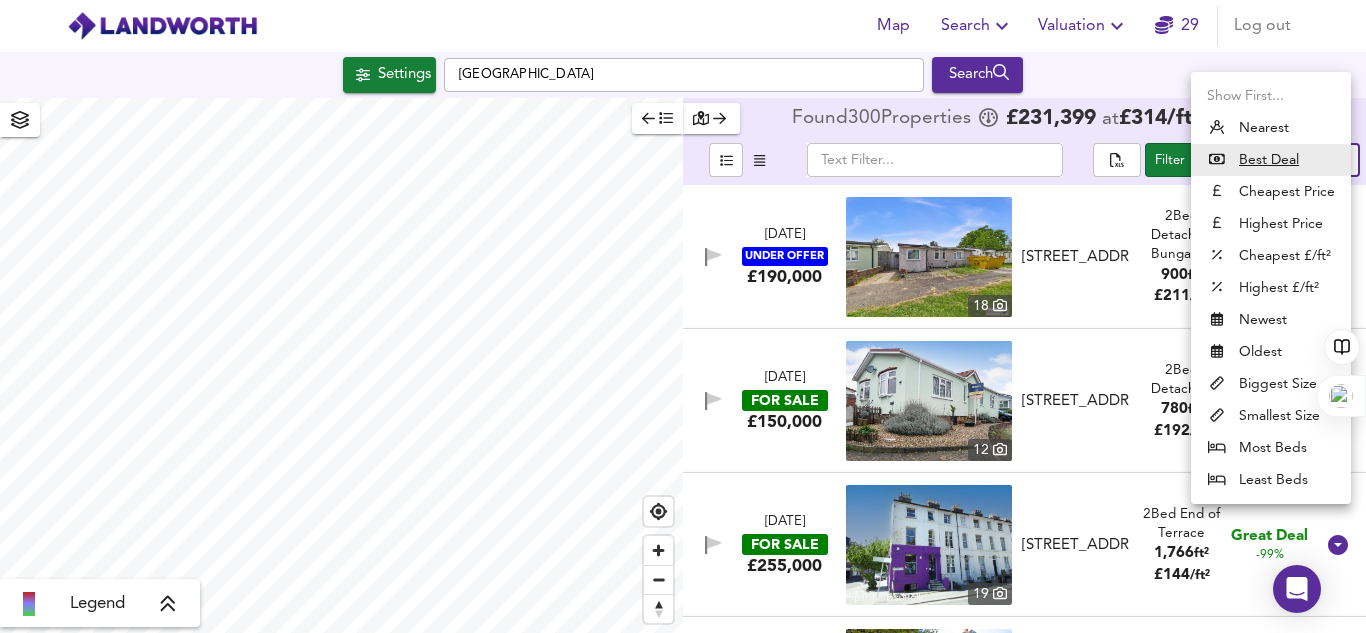 click on "Map Search Valuation    29 Log out        Settings     Ipswich        Search            Legend       Found  300  Propert ies     £ 231,399   at  £ 314 / ft²   average              ​       Filter 274/300   Sort   bestdeal ​ 13 Jun 2025 UNDER OFFER £190,000     18     Inverness Road, Ipswich, IP4 3EA Inverness Road, Ipswich, IP4 3EA 2  Bed   Detached Bungalow 900 ft² £ 211 / ft²   Great Deal -100% 23 May 2025 FOR SALE £150,000     12     Blueleighs Park, Chalk Hill Lane, Great Blakenham, Ipswich, IP6 0ND Blueleighs Park, Chalk Hill Lane, Great Blakenham, Ipswich, IP6 0ND 2  Bed   Detached 780 ft² £ 192 / ft²   Great Deal -100% Park Home 21 May 2025 FOR SALE £255,000     19     Fonnereau Road, Ipswich, IP1 3JR Fonnereau Road, Ipswich, IP1 3JR 2  Bed   End of Terrace 1,766 ft² £ 144 / ft²   Great Deal -99% 6 May 2025 UNDER OFFER £425,000     24     Witnesham, Ipswich, IP6 9EZ Witnesham, Ipswich, IP6 9EZ 2  Bed   Detached Bungalow 2,493 £" at bounding box center (683, 316) 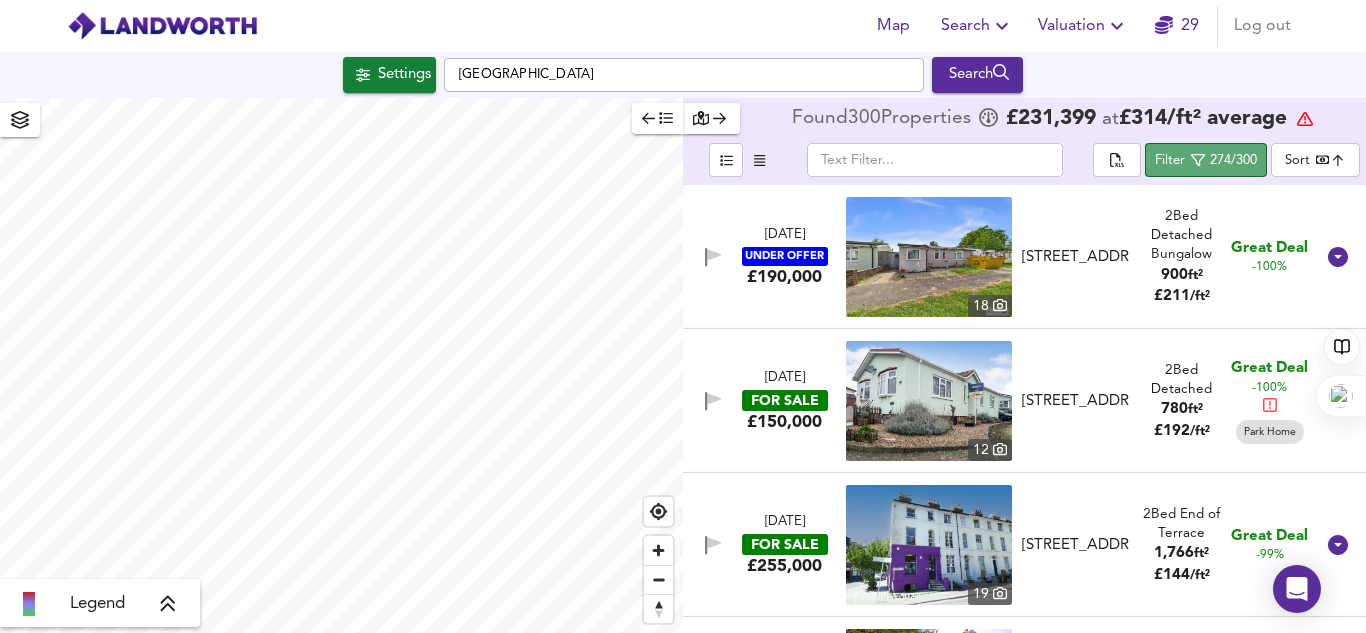 click on "Filter" at bounding box center [1170, 161] 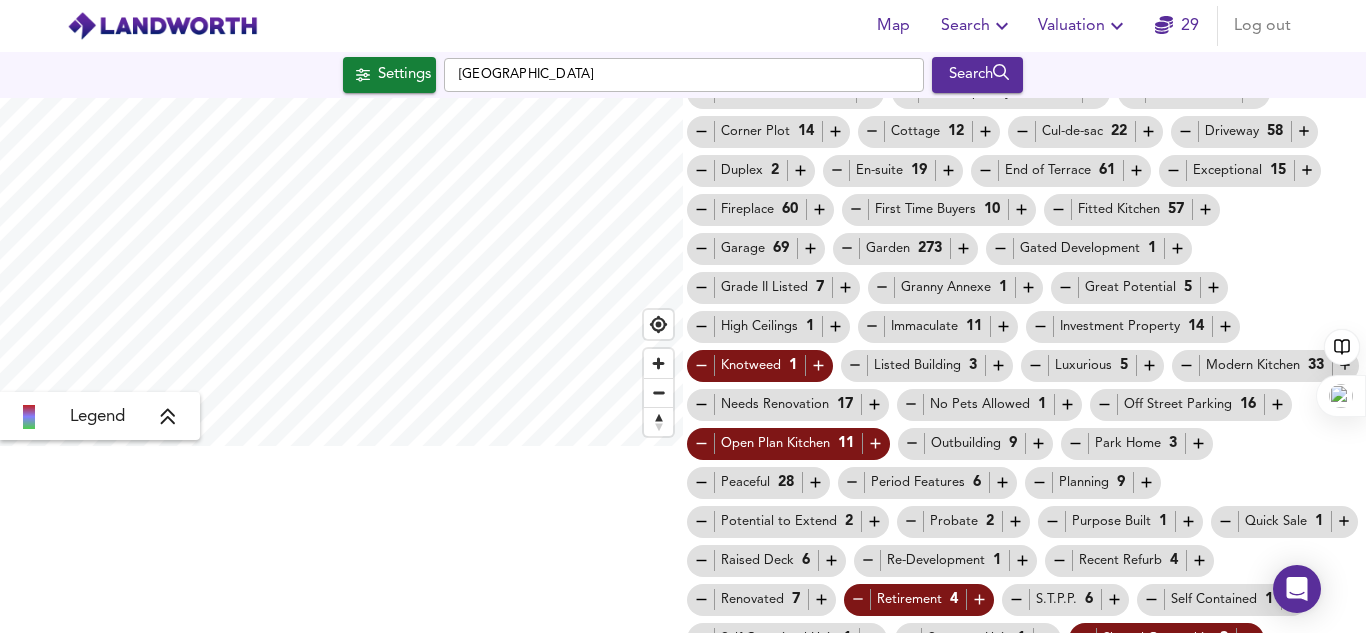 scroll, scrollTop: 188, scrollLeft: 0, axis: vertical 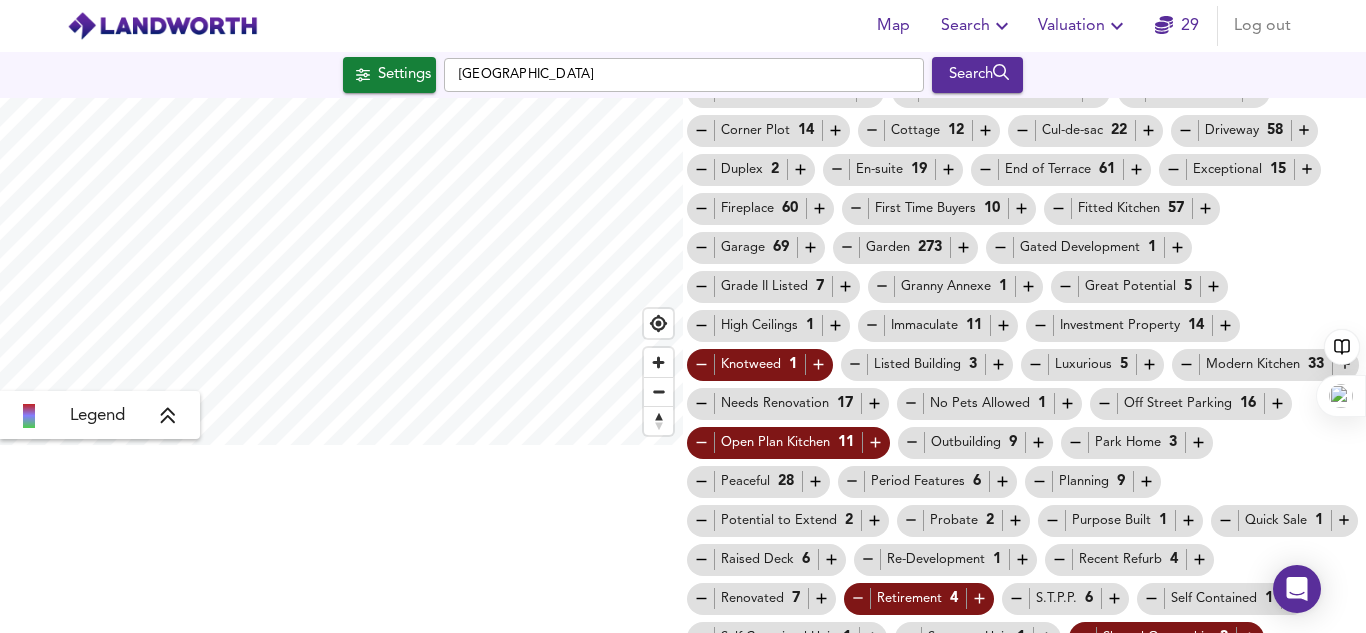 click on "Park Home 3" at bounding box center [1137, 442] 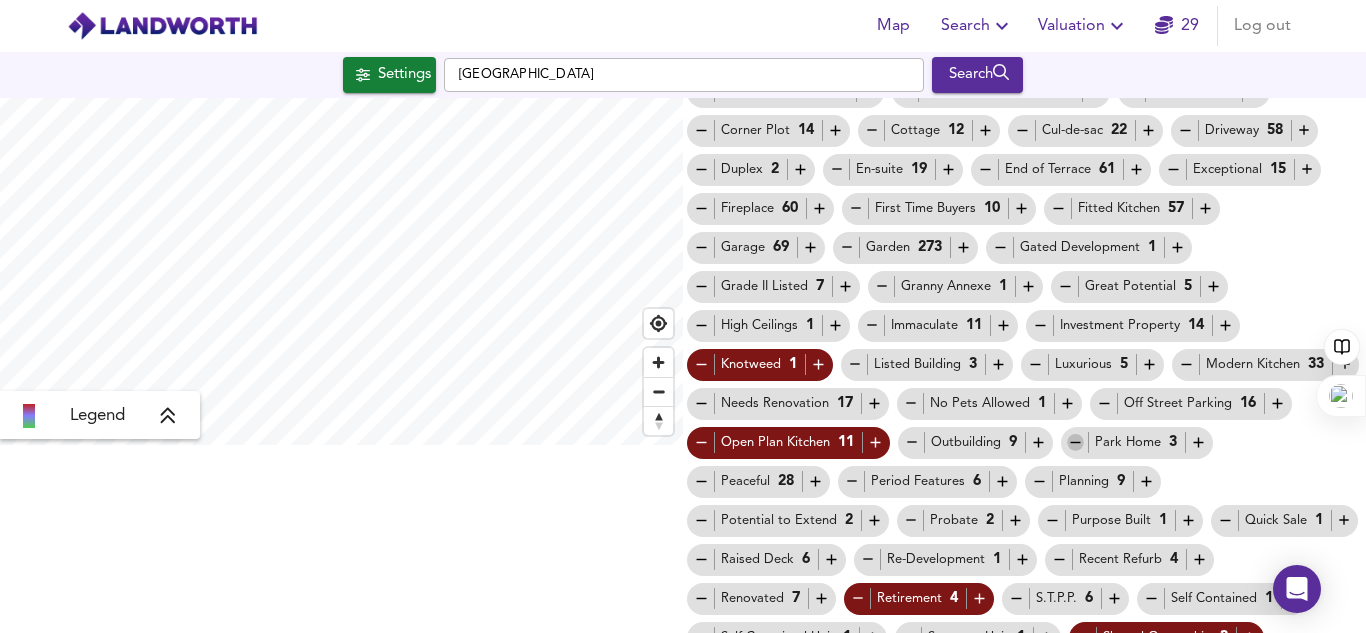 click 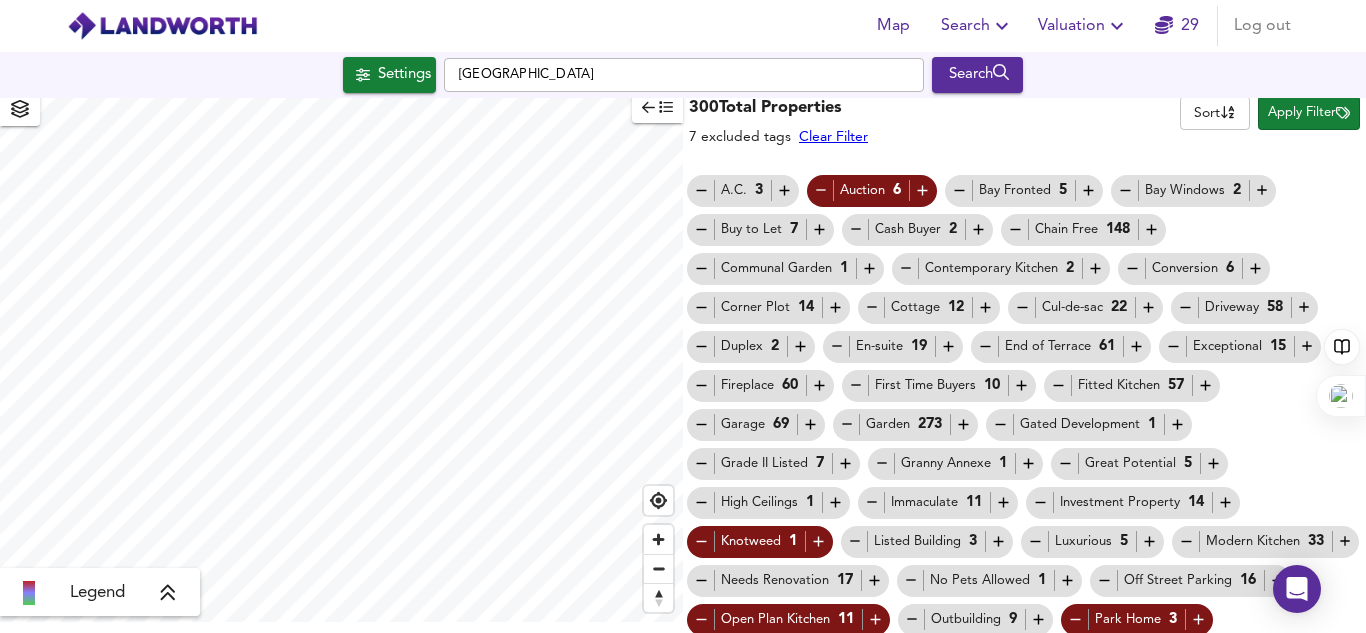 scroll, scrollTop: 0, scrollLeft: 0, axis: both 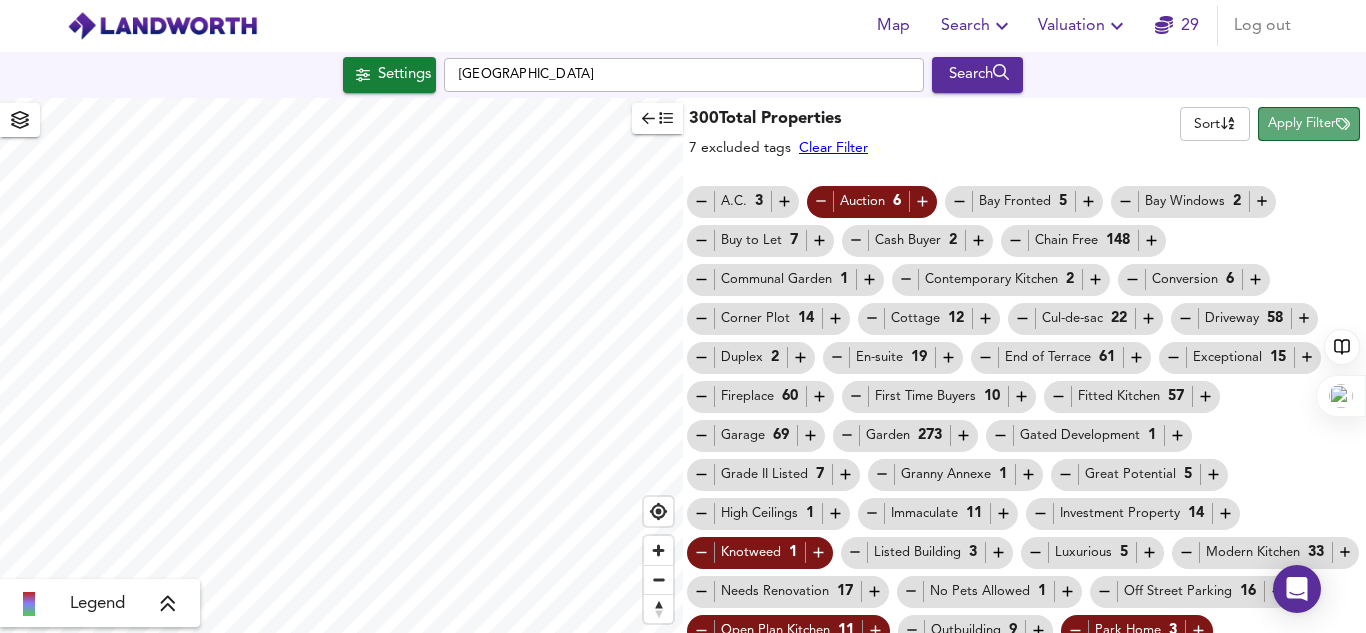 click on "Apply Filter" at bounding box center (1309, 124) 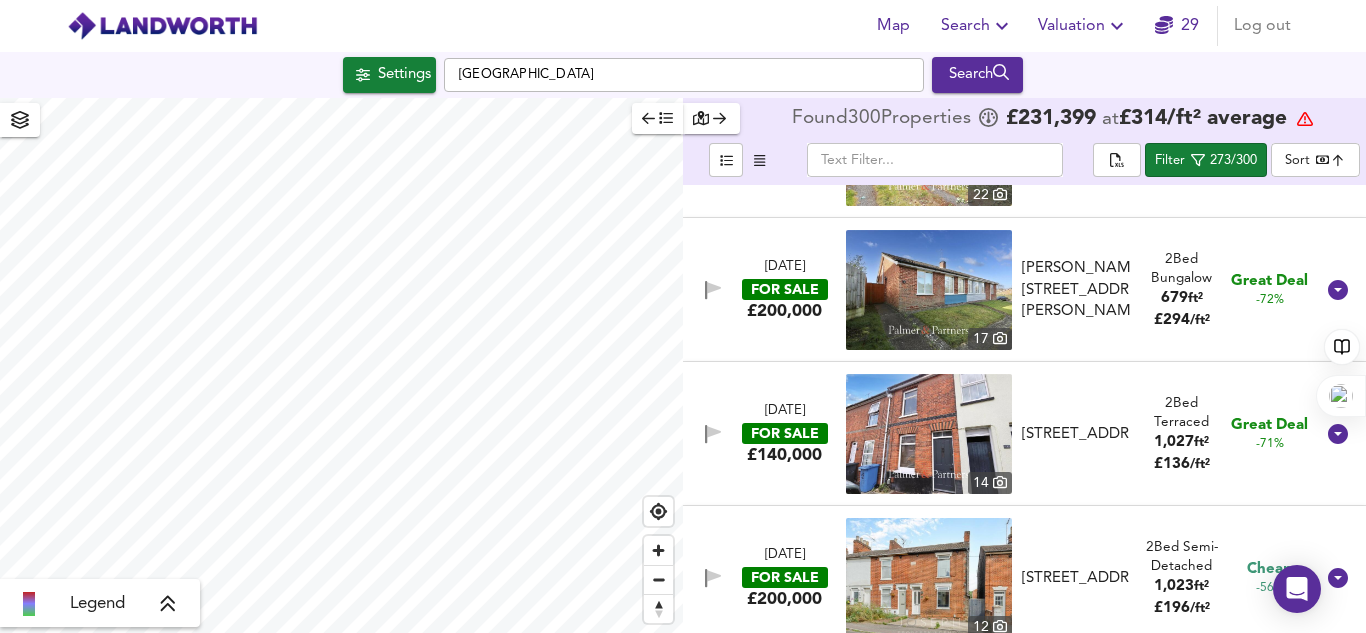 scroll, scrollTop: 692, scrollLeft: 0, axis: vertical 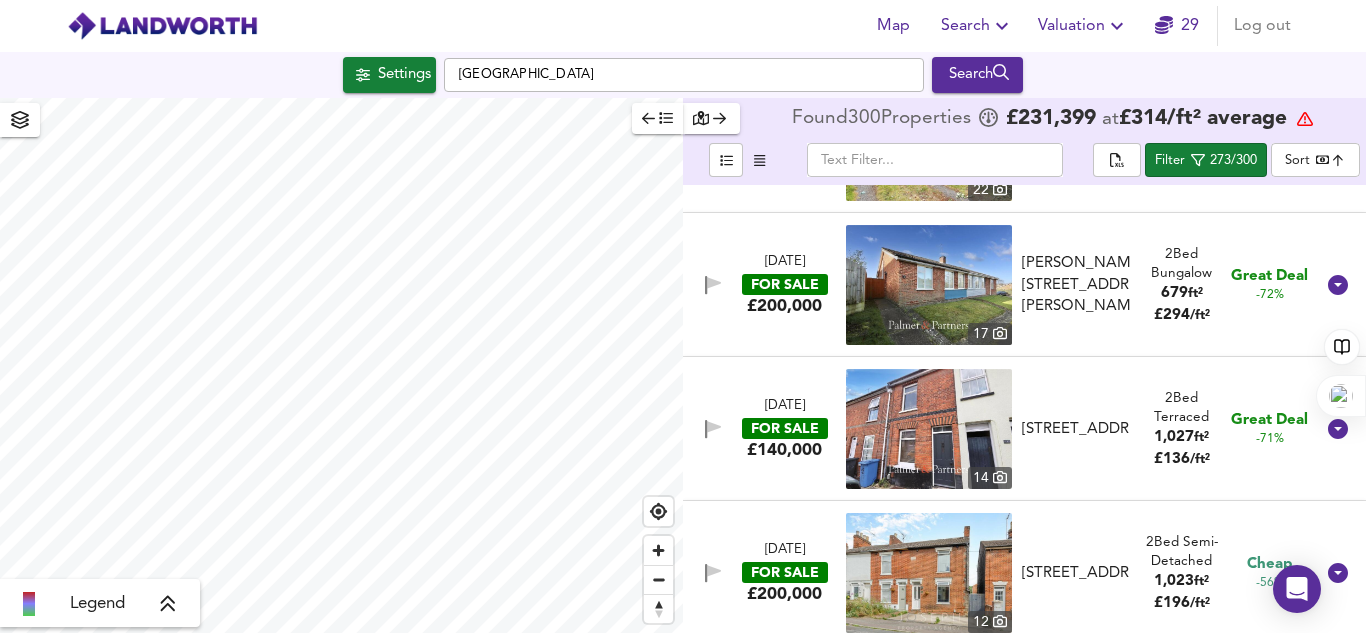 click at bounding box center (929, 429) 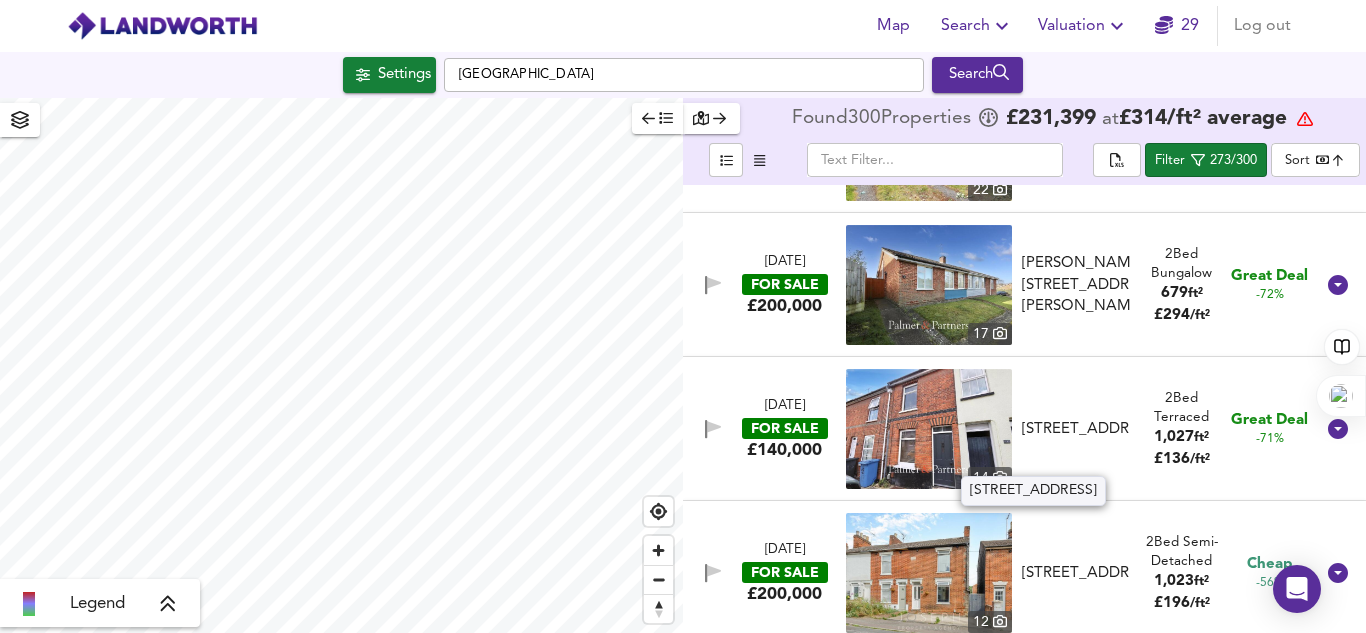 click on "Cemetery Road, Ipswich, Suffolk, IP4 2EP" at bounding box center [1076, 429] 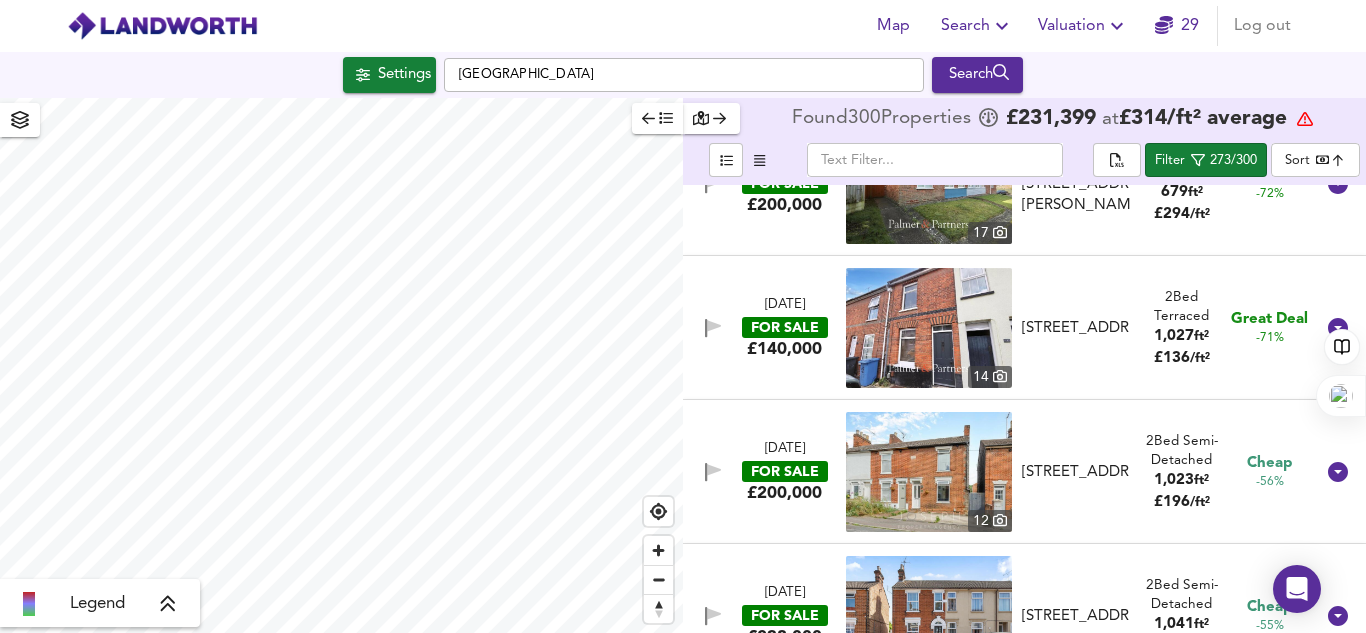scroll, scrollTop: 794, scrollLeft: 0, axis: vertical 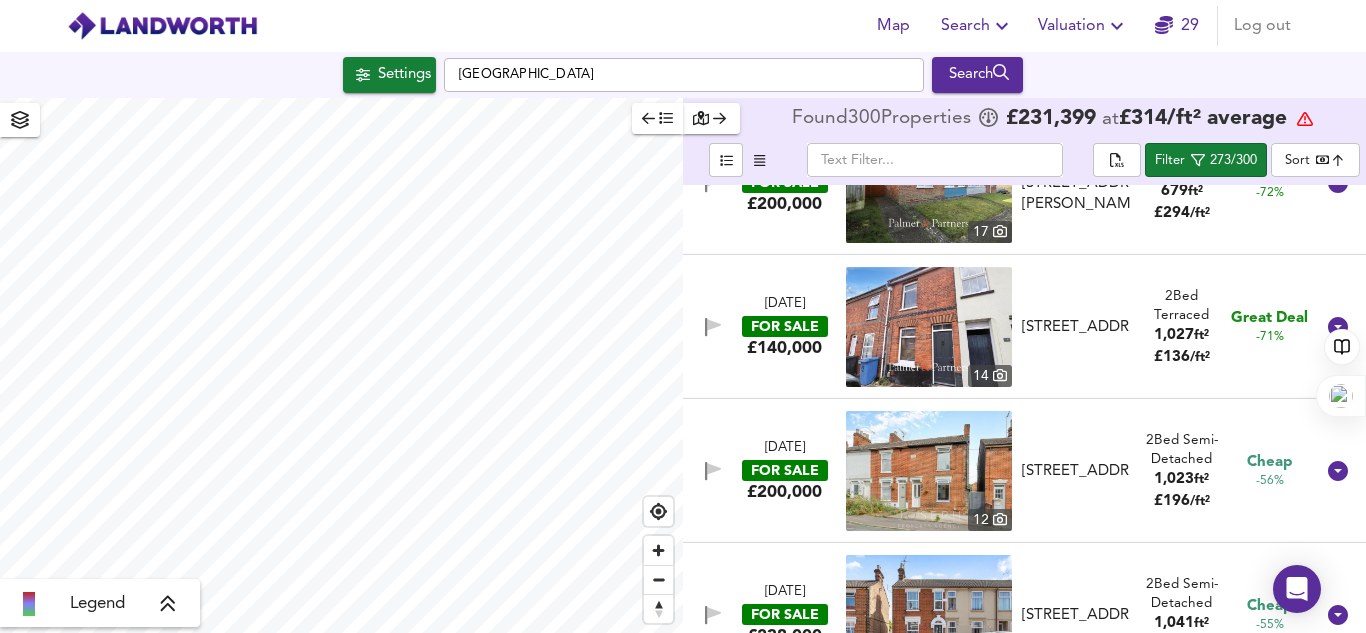 click on "ft²" at bounding box center (1201, 335) 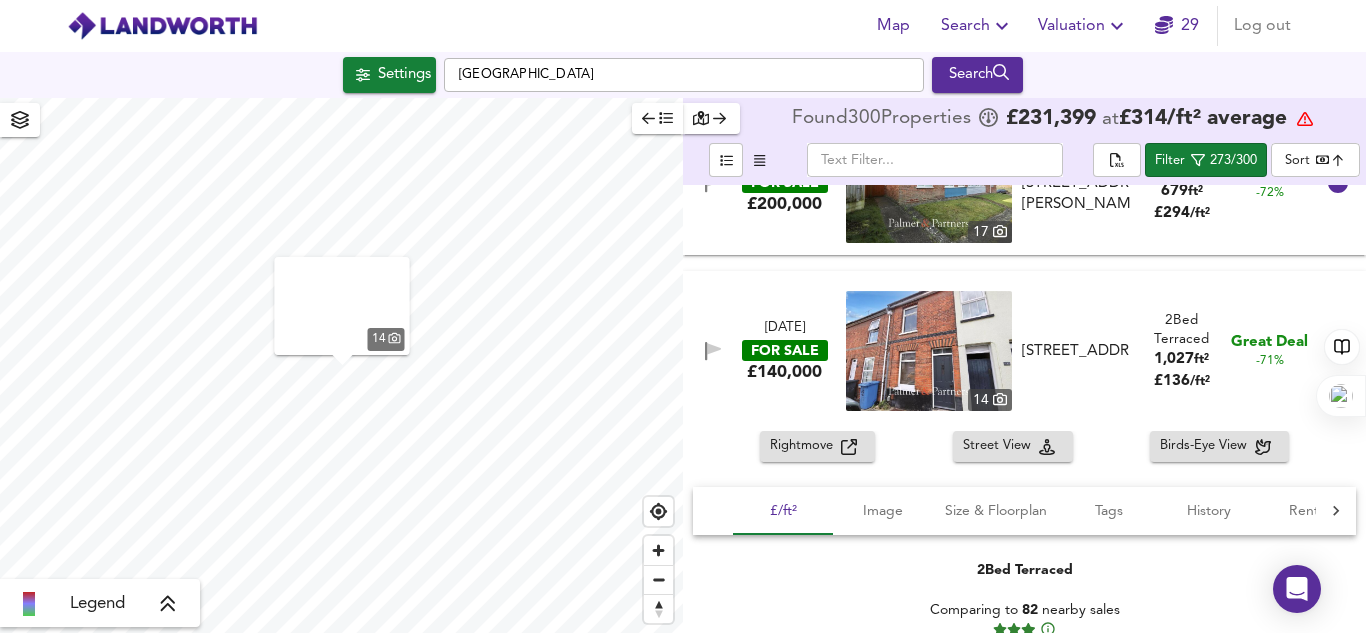 click on "2  Bed   Terraced" at bounding box center [1182, 330] 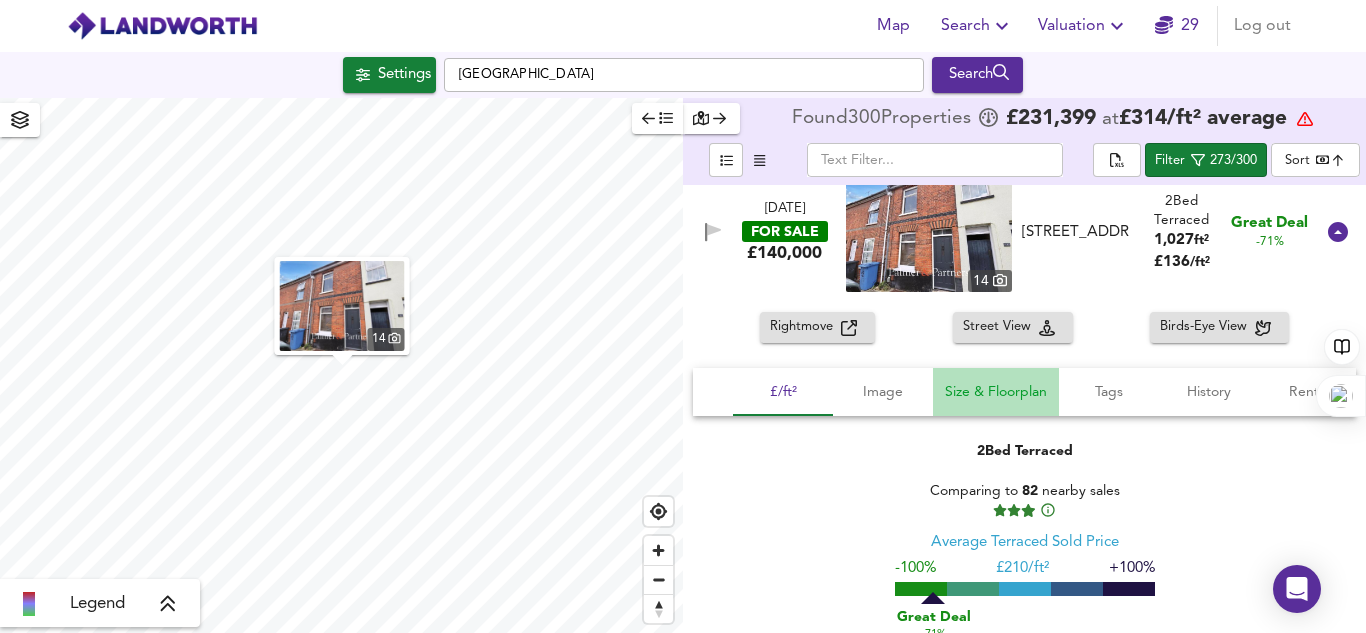 click on "Size & Floorplan" at bounding box center [996, 392] 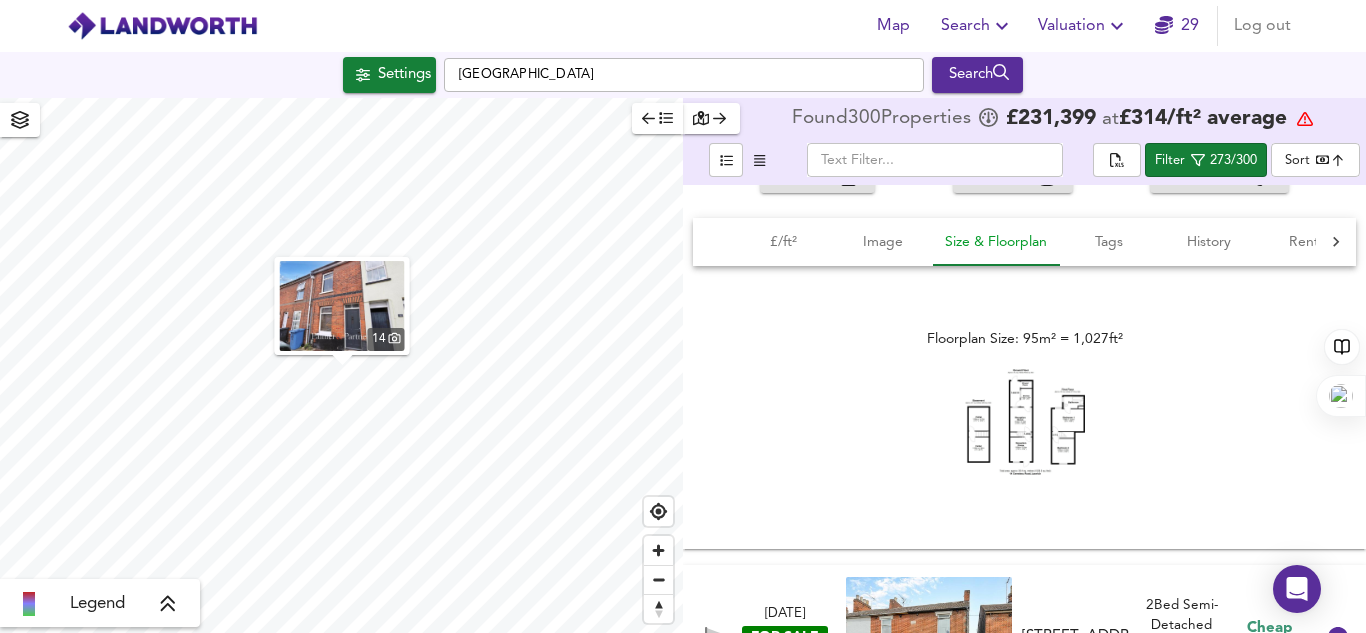 scroll, scrollTop: 1065, scrollLeft: 0, axis: vertical 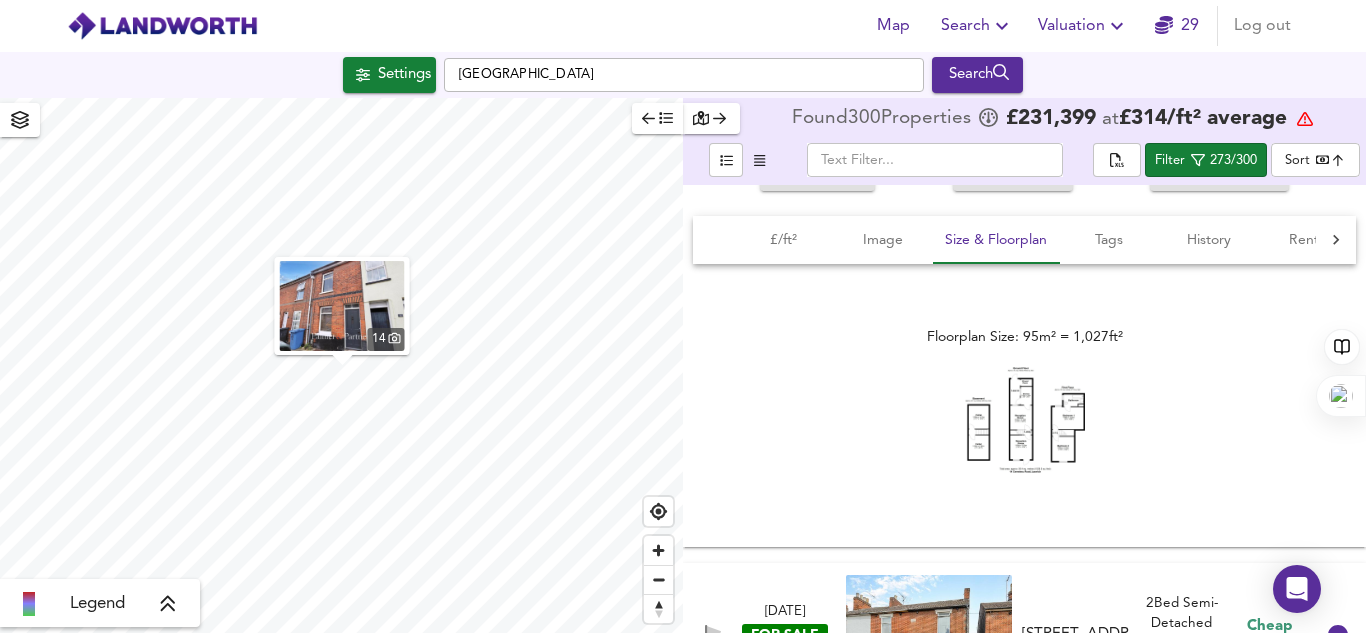 click at bounding box center (1025, 420) 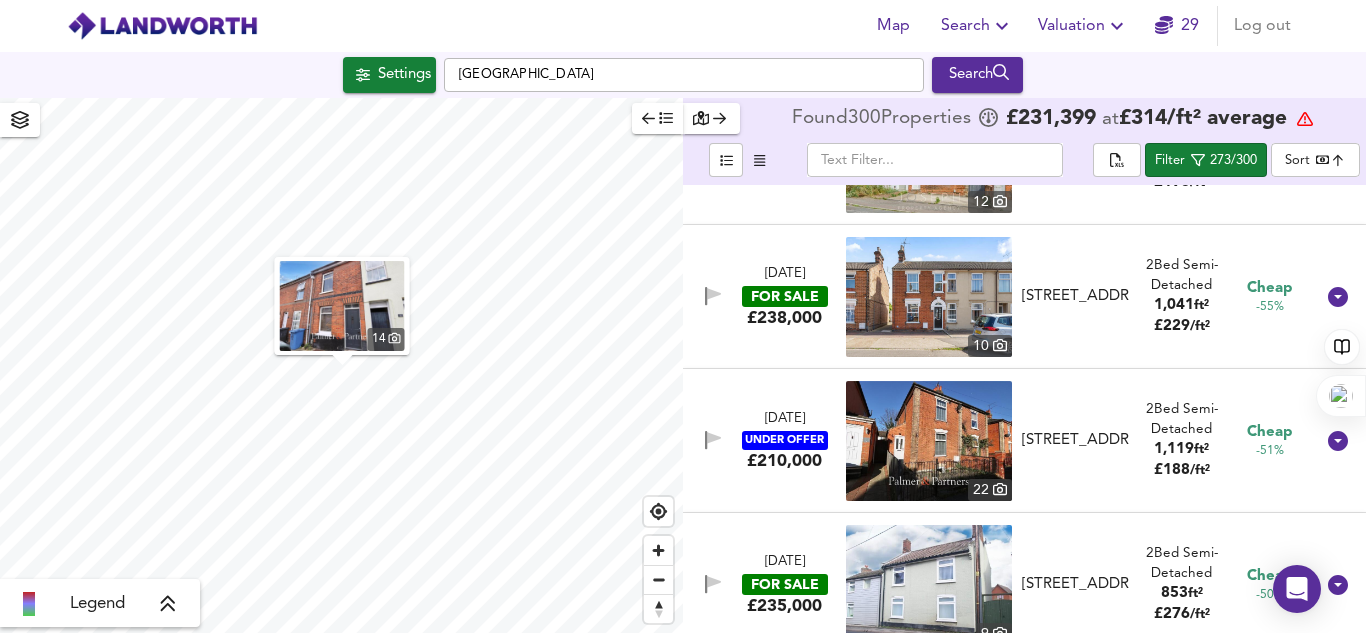 scroll, scrollTop: 1548, scrollLeft: 0, axis: vertical 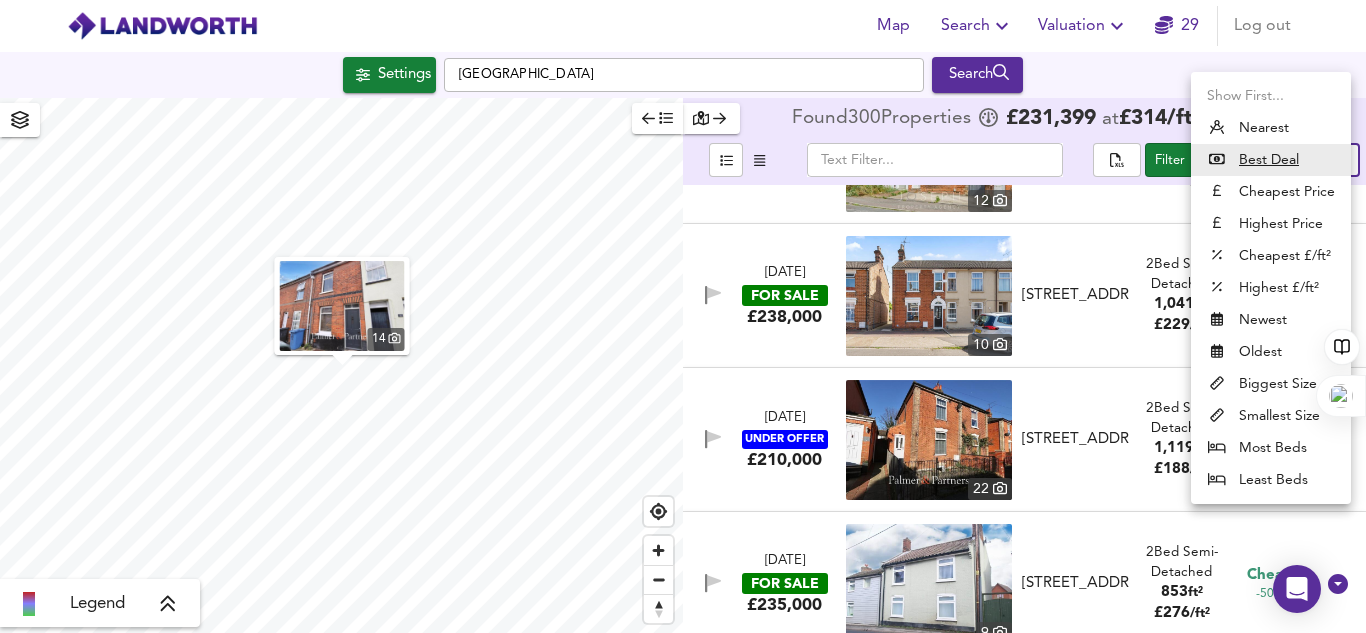 click on "Map Search Valuation    29 Log out        Settings     Ipswich        Search        14           Legend       Found  300  Propert ies     £ 231,399   at  £ 314 / ft²   average              ​       Filter 273/300   Sort   bestdeal ​ 13 Jun 2025 UNDER OFFER £190,000     18     Inverness Road, Ipswich, IP4 3EA Inverness Road, Ipswich, IP4 3EA 2  Bed   Detached Bungalow 900 ft² £ 211 / ft²   Great Deal -100% 21 May 2025 FOR SALE £255,000     19     Fonnereau Road, Ipswich, IP1 3JR Fonnereau Road, Ipswich, IP1 3JR 2  Bed   End of Terrace 1,766 ft² £ 144 / ft²   Great Deal -99% 6 May 2025 UNDER OFFER £425,000     24     Witnesham, Ipswich, IP6 9EZ Witnesham, Ipswich, IP6 9EZ 2  Bed   Detached Bungalow 2,493 ft² £ 170 / ft²   Great Deal -92% 9 Jul 2025 FOR SALE £895,000     21     Felixstowe Road, Nacton, Ipswich, IP10 0DE Felixstowe Road, Nacton, Ipswich, IP10 0DE 2  Bed   Detached Bungalow 4,317 ft² £ 207 / ft²   Great Deal -90%" at bounding box center (683, 316) 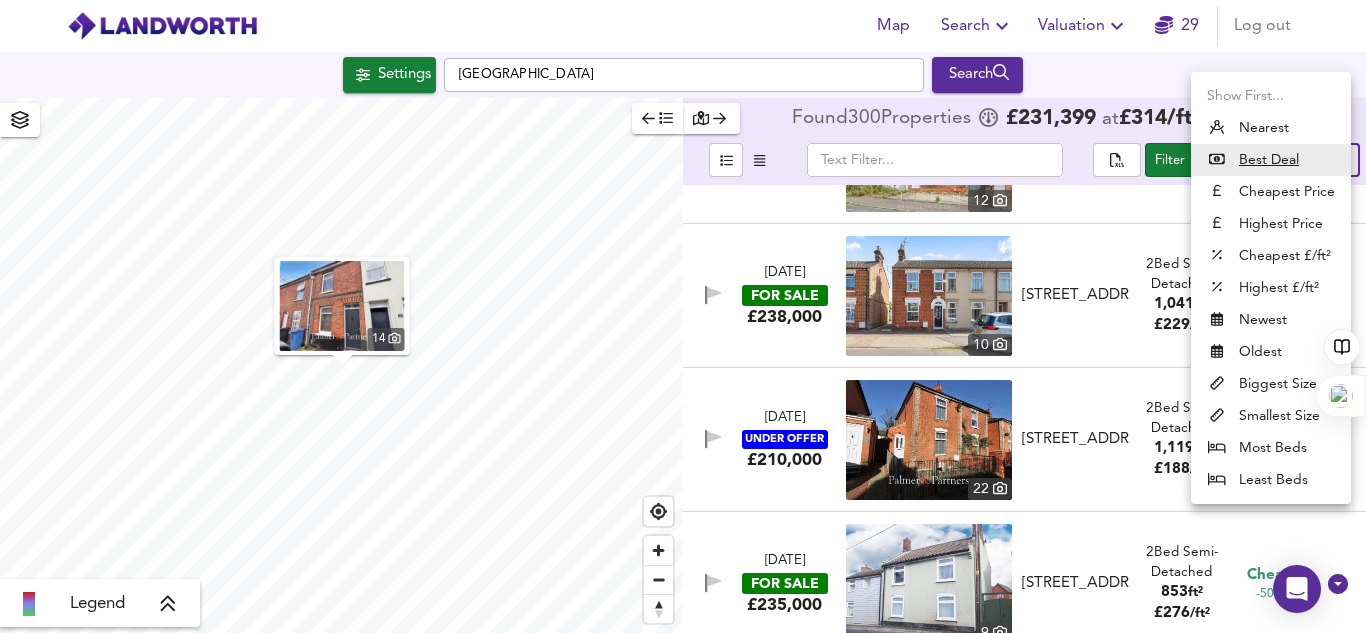 type on "cheapest" 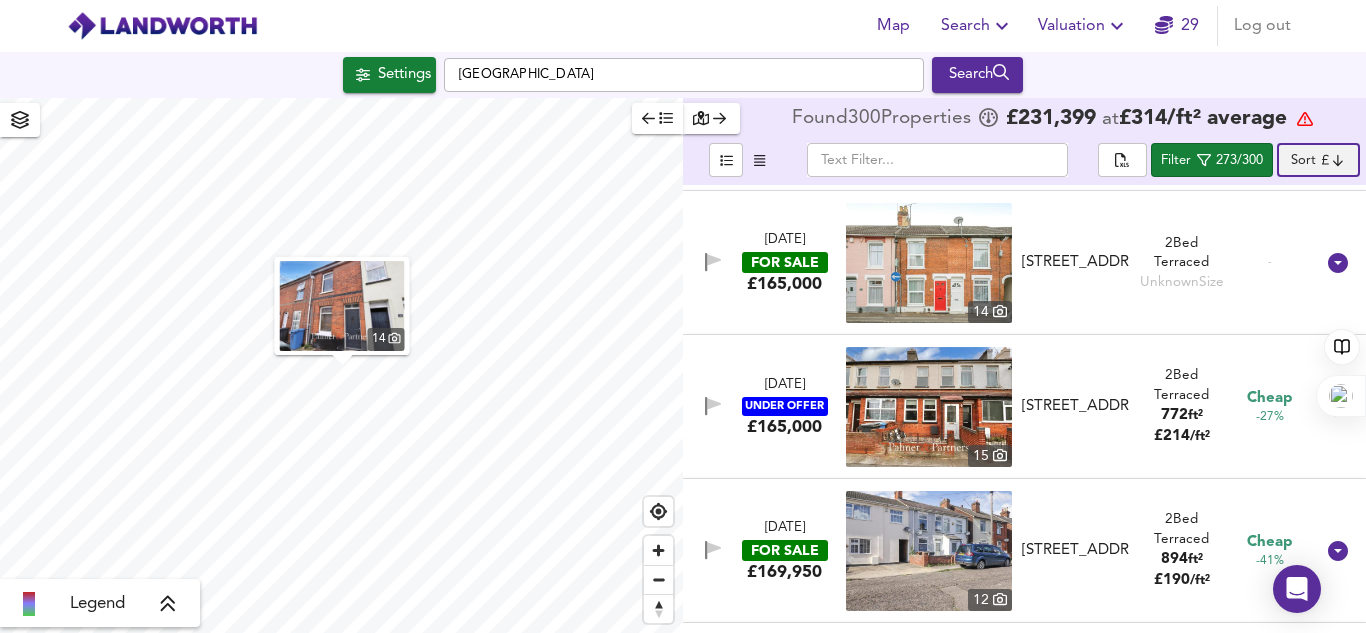 scroll, scrollTop: 4462, scrollLeft: 0, axis: vertical 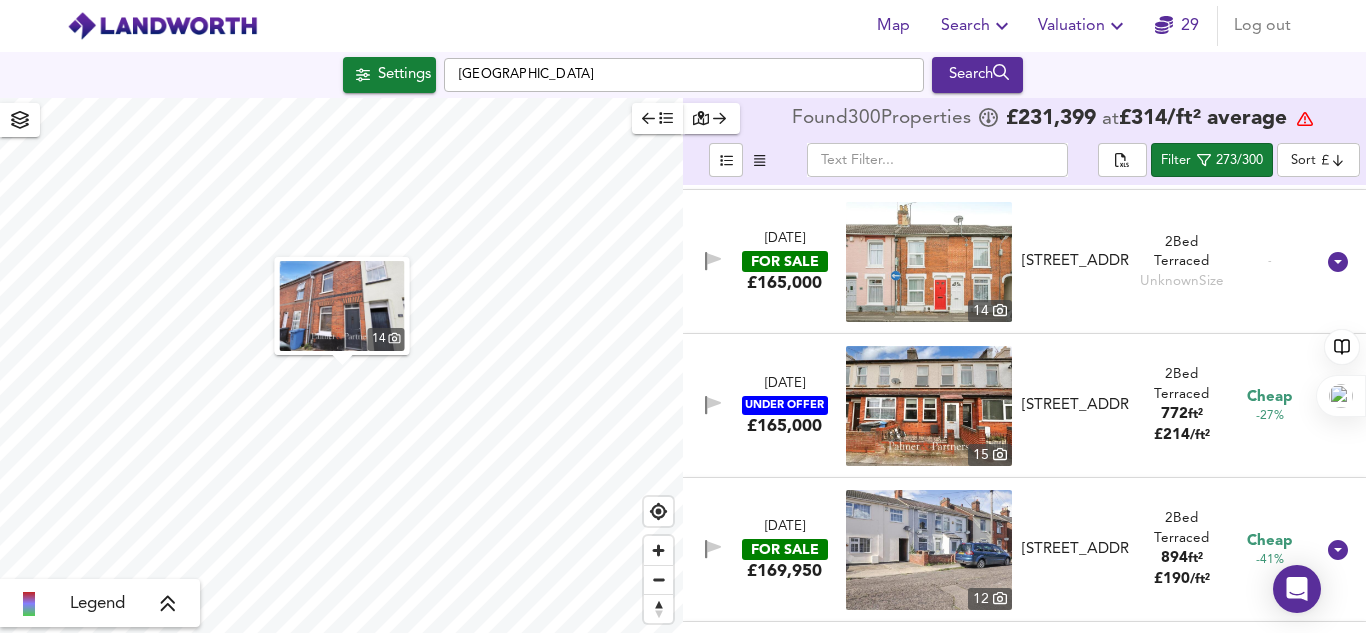 click at bounding box center [929, 406] 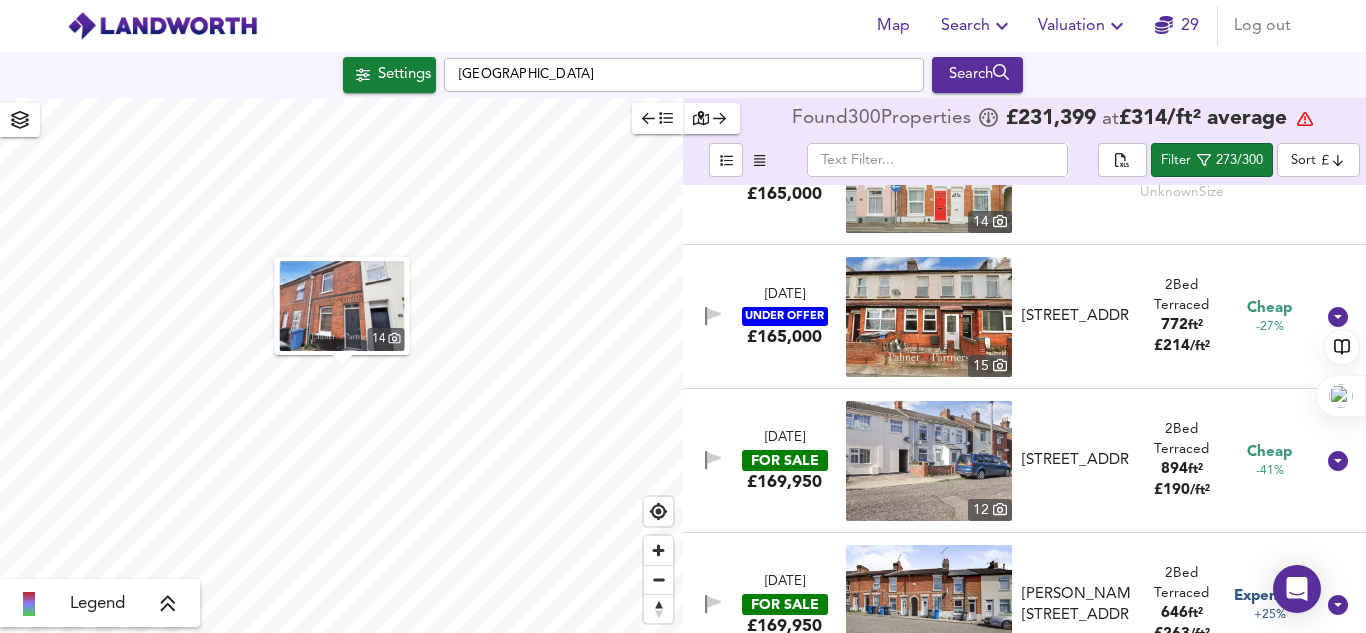 scroll, scrollTop: 4552, scrollLeft: 0, axis: vertical 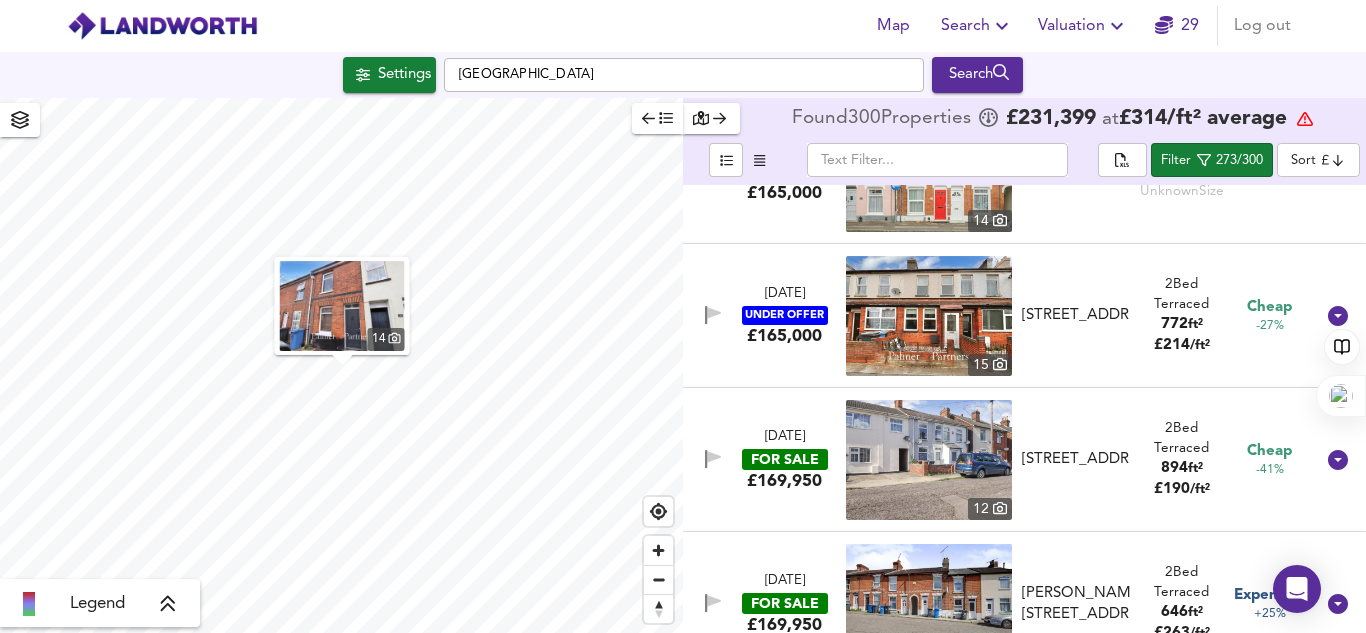 click at bounding box center [929, 460] 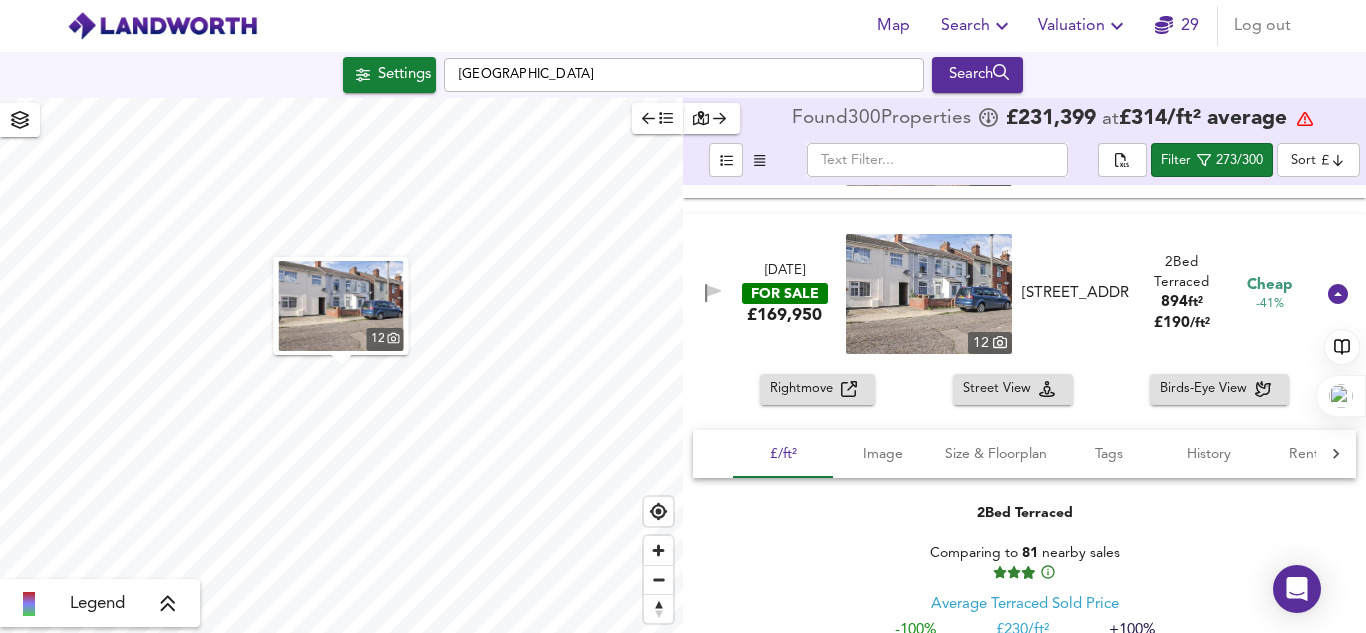 scroll, scrollTop: 4744, scrollLeft: 0, axis: vertical 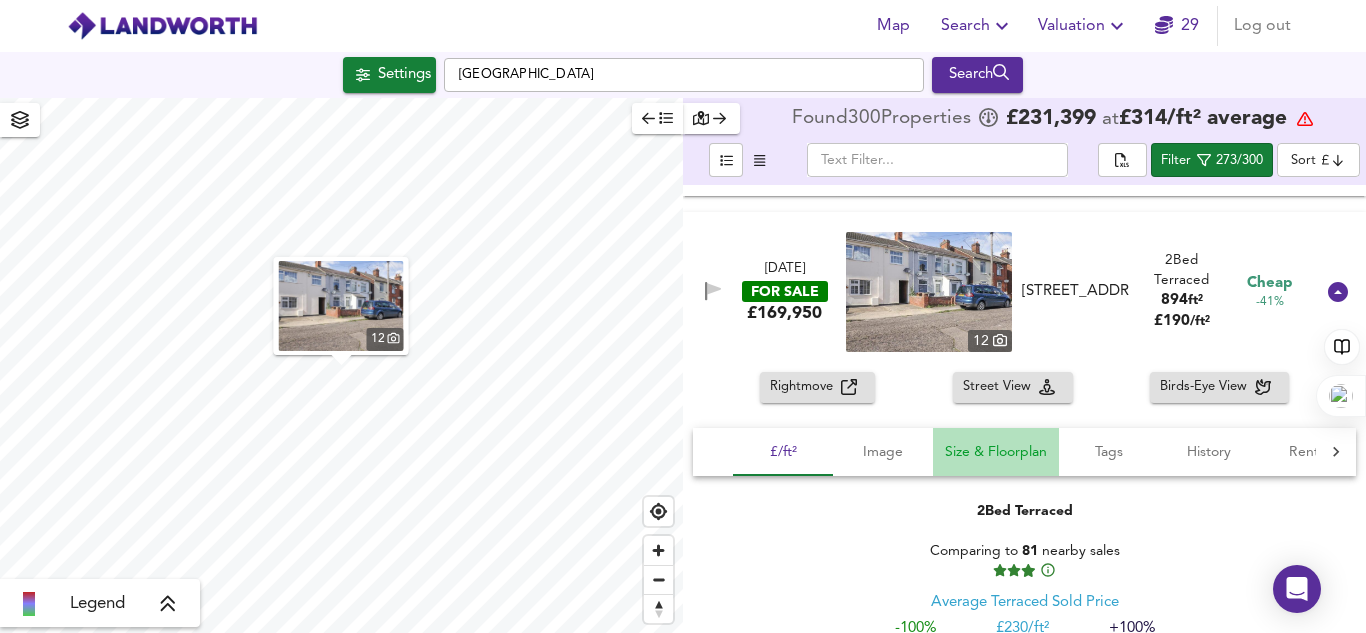 click on "Size & Floorplan" at bounding box center (996, 452) 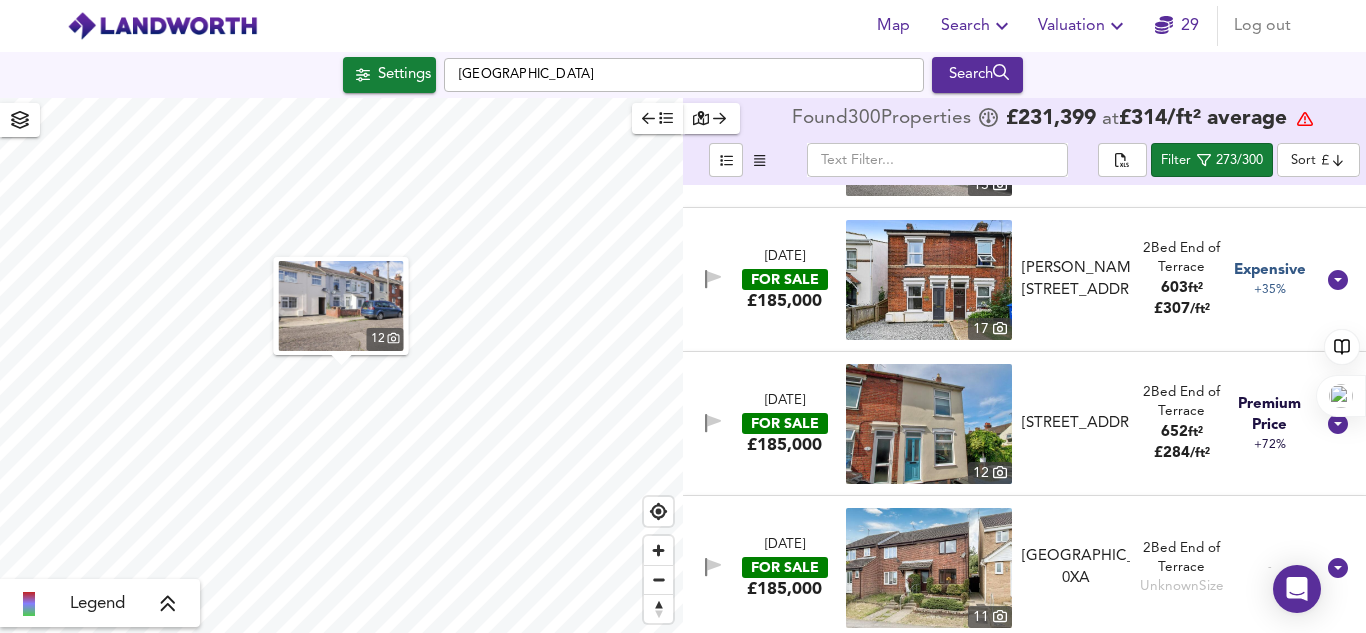 scroll, scrollTop: 8622, scrollLeft: 0, axis: vertical 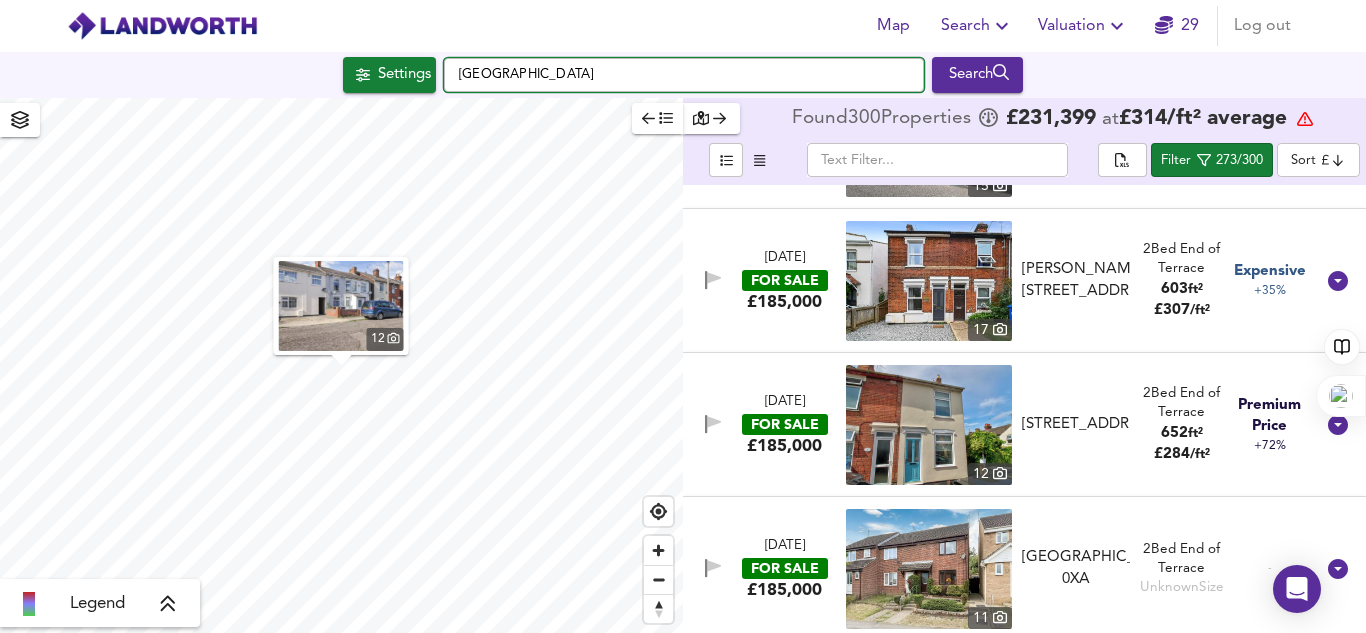 click on "Ipswich" at bounding box center (684, 75) 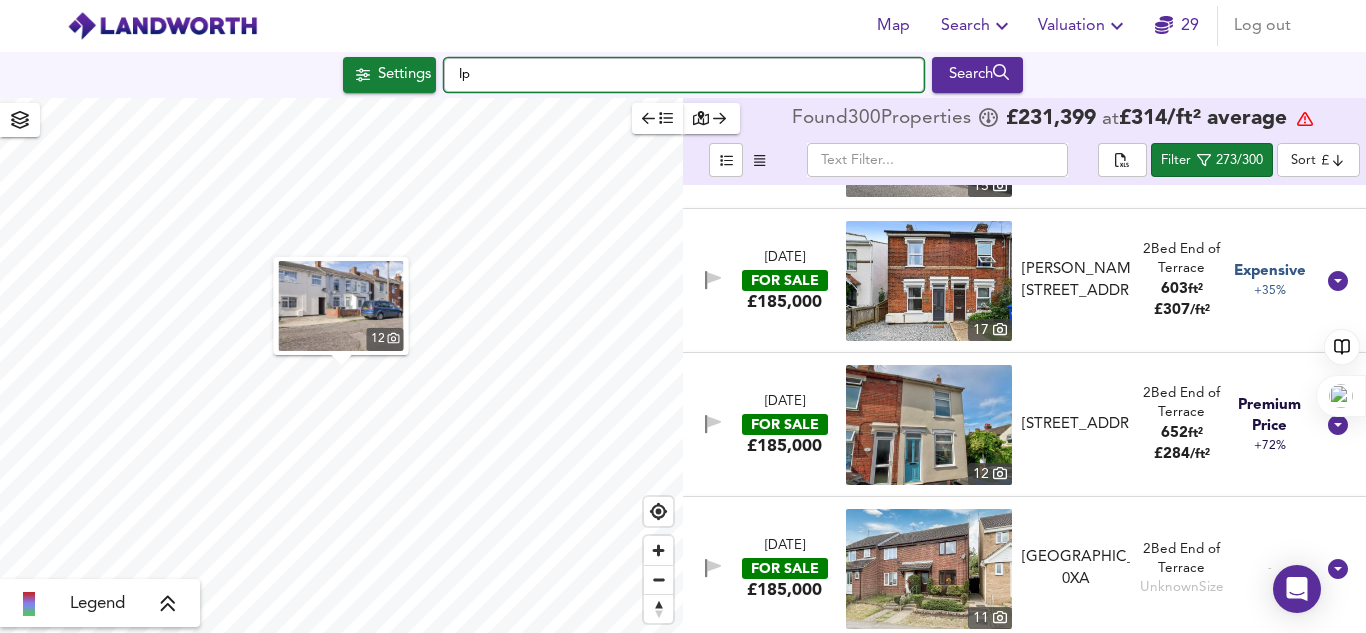 type on "I" 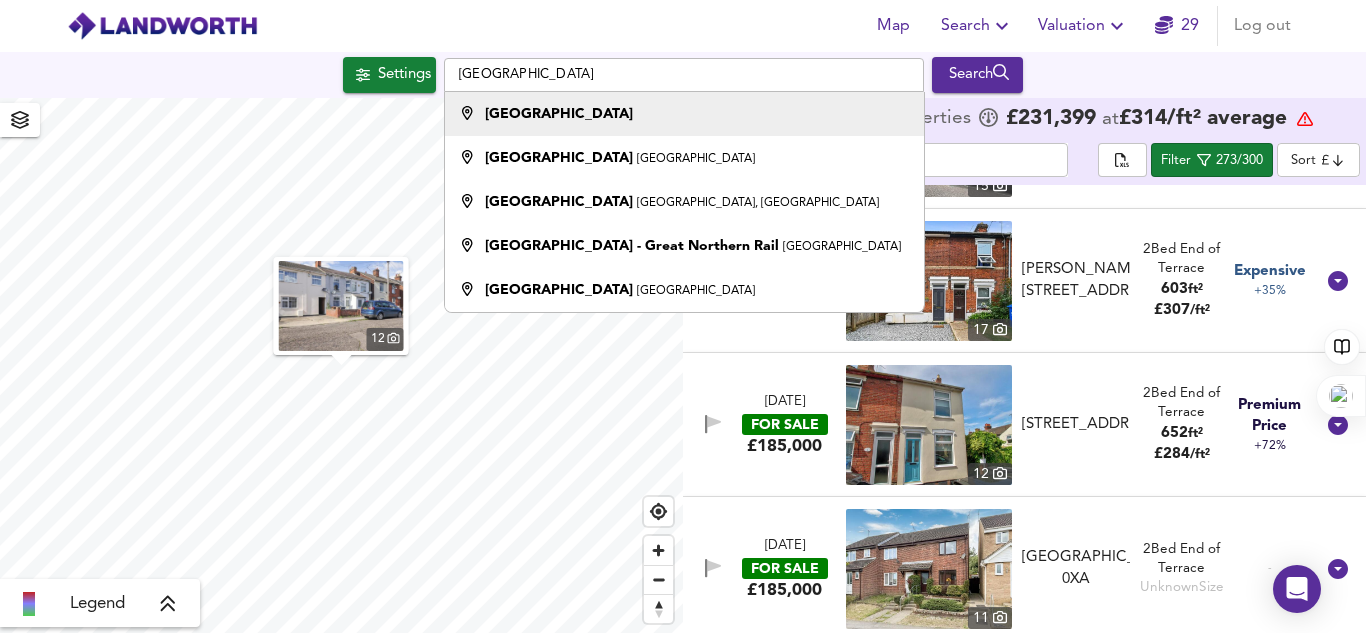 click on "Essex" at bounding box center [679, 114] 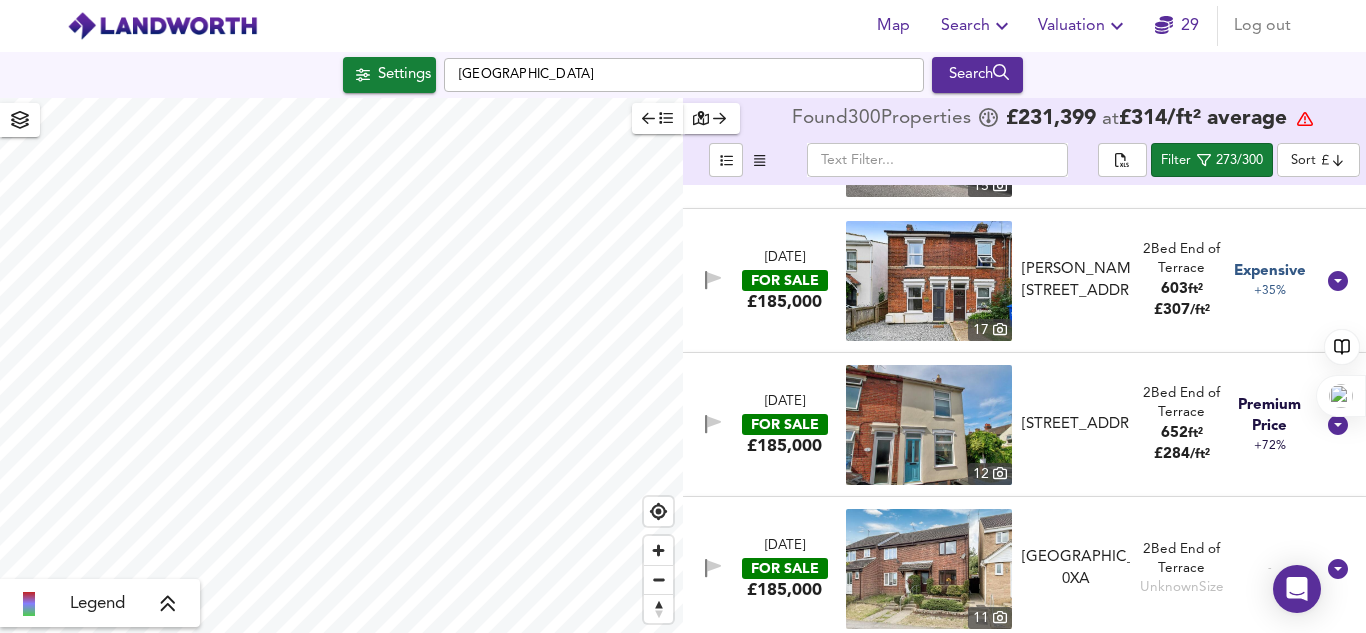 click on "Search" at bounding box center (977, 75) 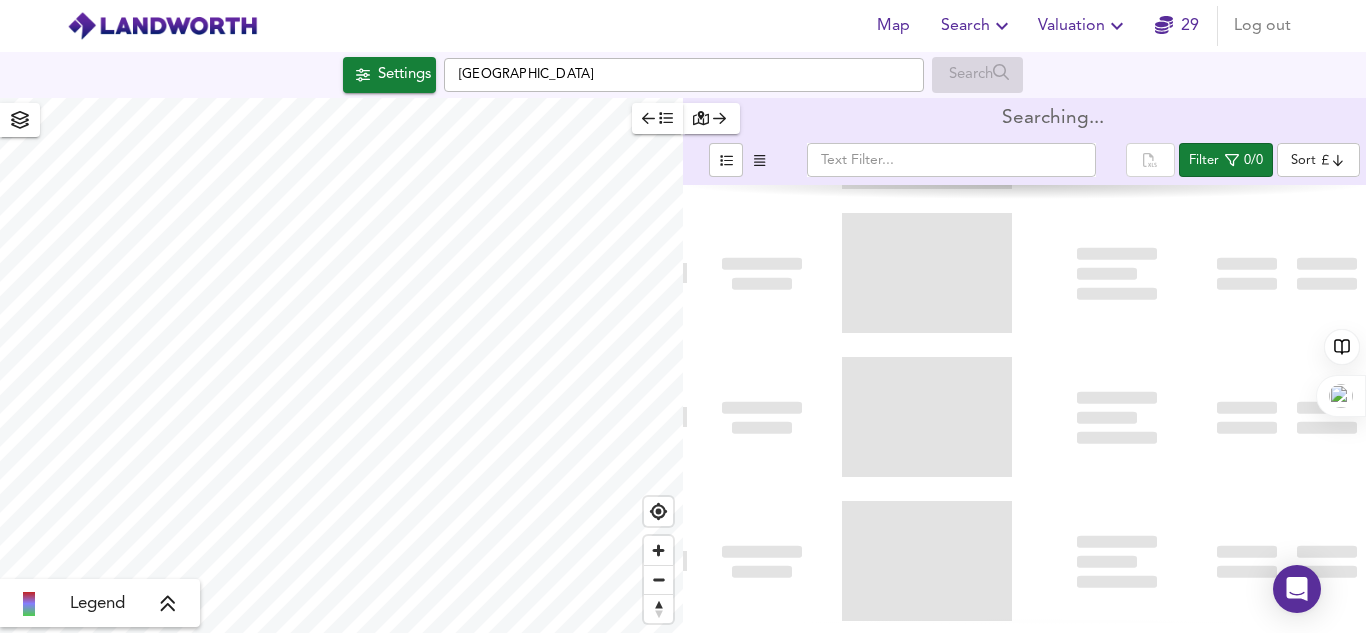 scroll, scrollTop: 0, scrollLeft: 0, axis: both 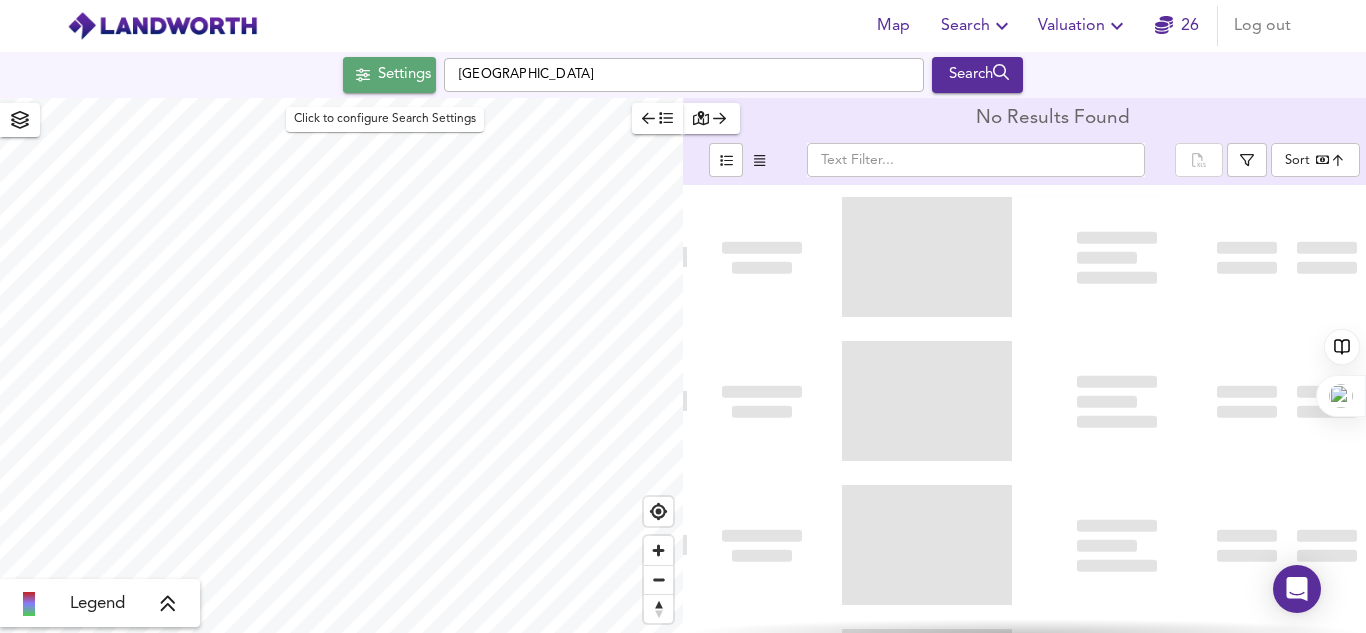click on "Settings" at bounding box center [389, 75] 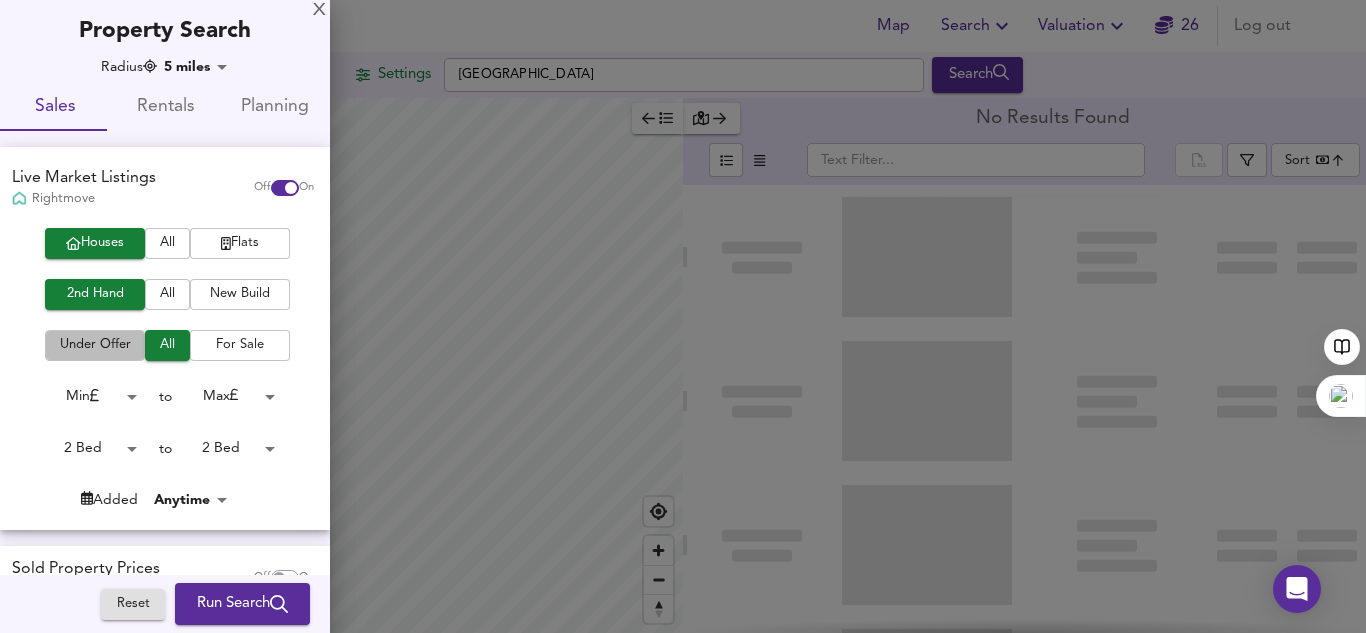 click on "Under Offer" at bounding box center [95, 345] 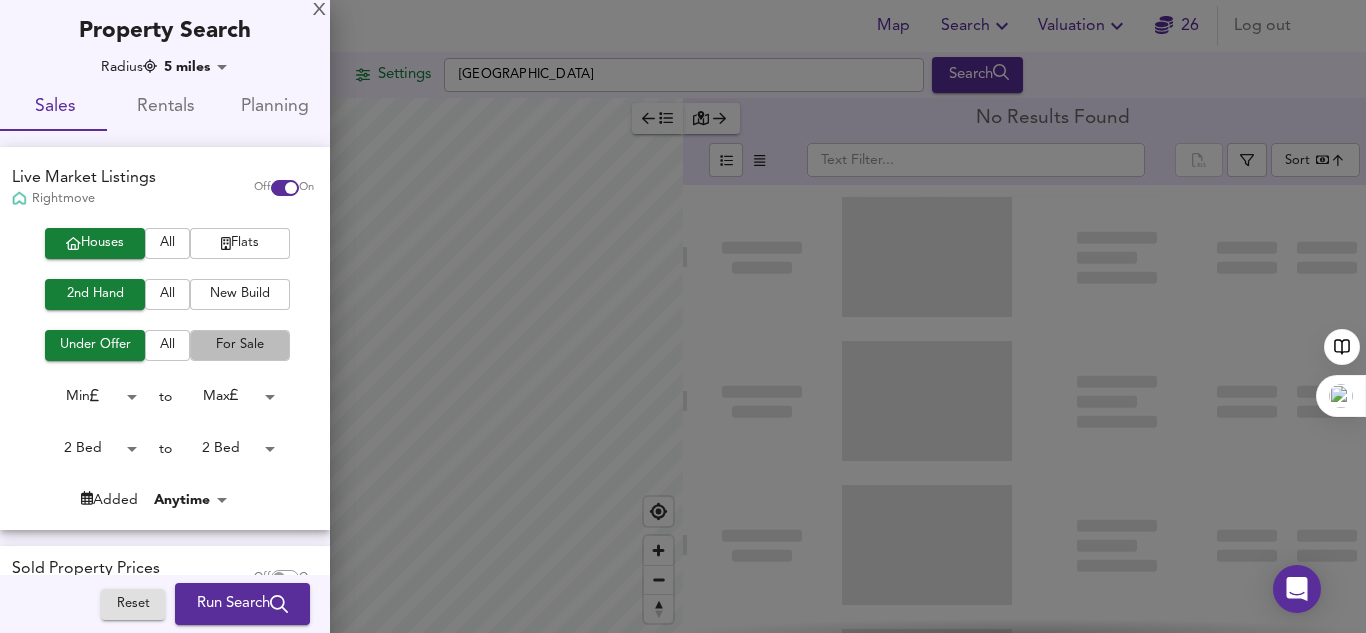 click on "For Sale" at bounding box center [240, 345] 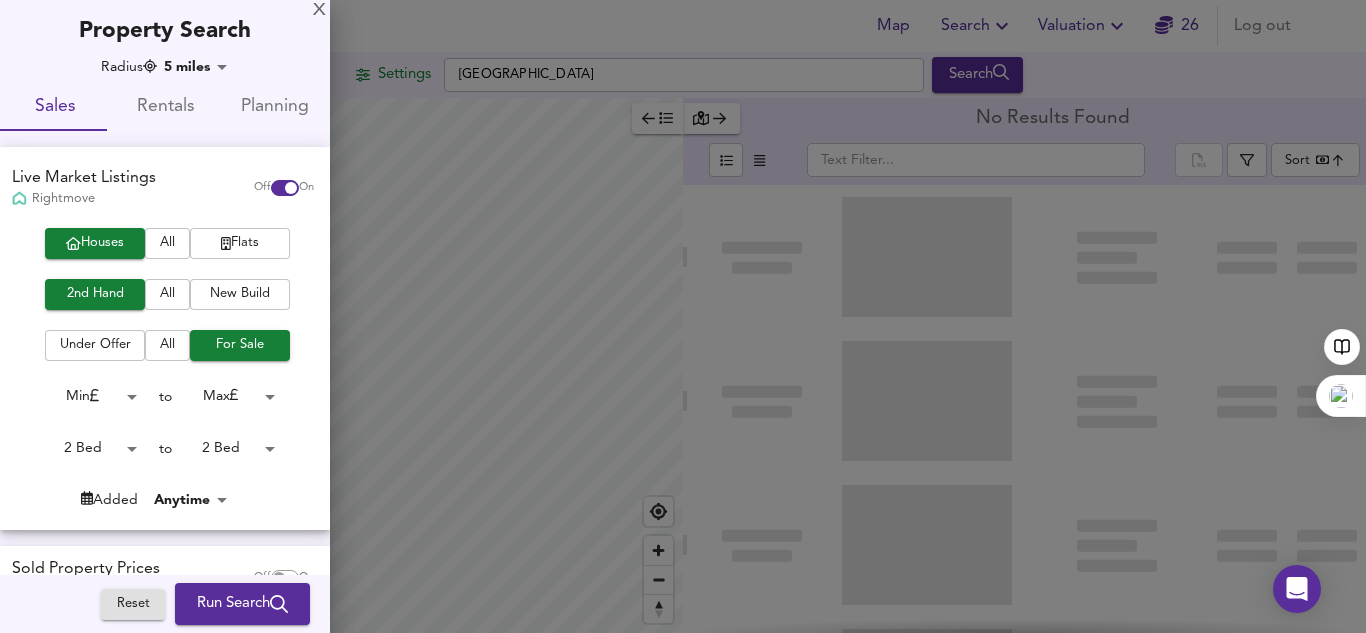 click on "Houses All   Flats 2nd Hand All New Build Under Offer All For Sale Min   0 to Max   200000000   2 Bed 2 to 2 Bed 2   Added Anytime -1" at bounding box center (165, 378) 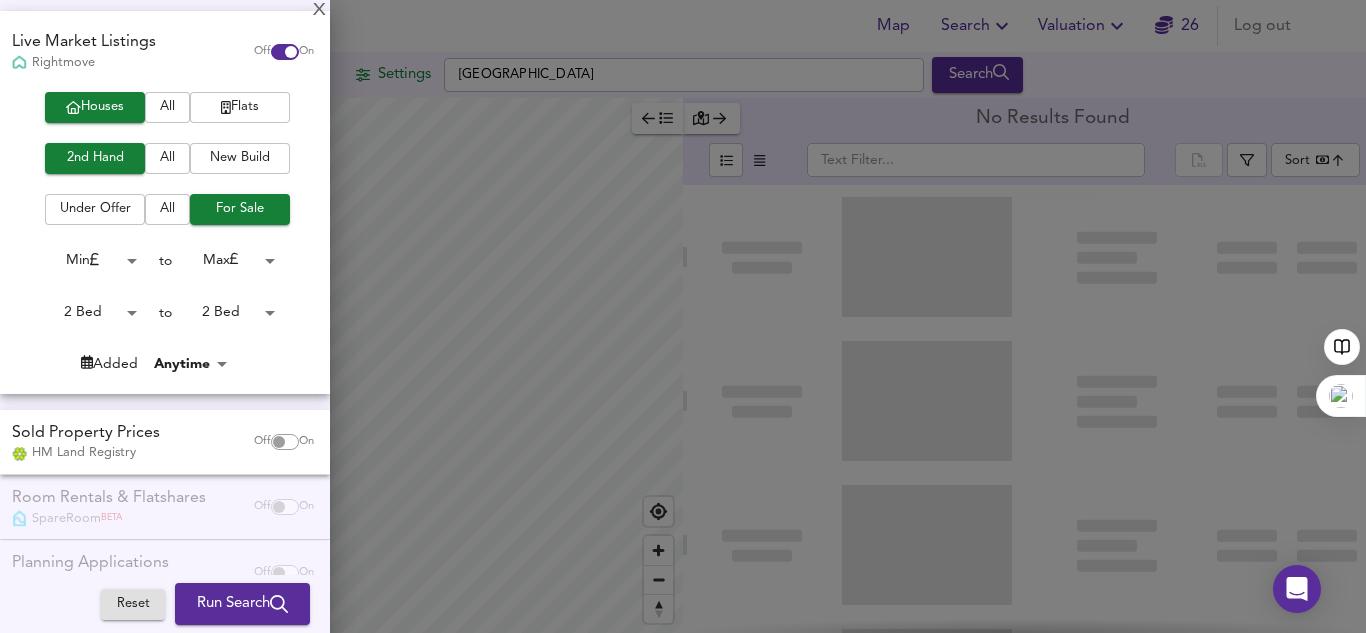 scroll, scrollTop: 186, scrollLeft: 0, axis: vertical 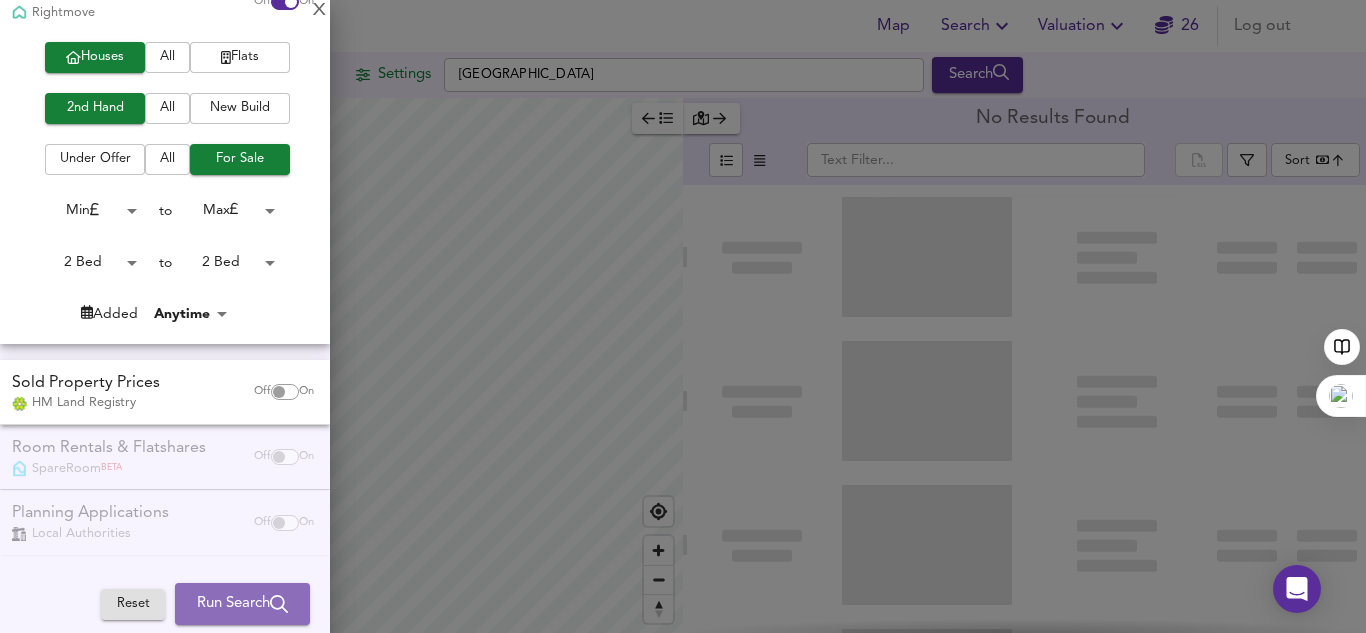 click on "Run Search" at bounding box center [242, 604] 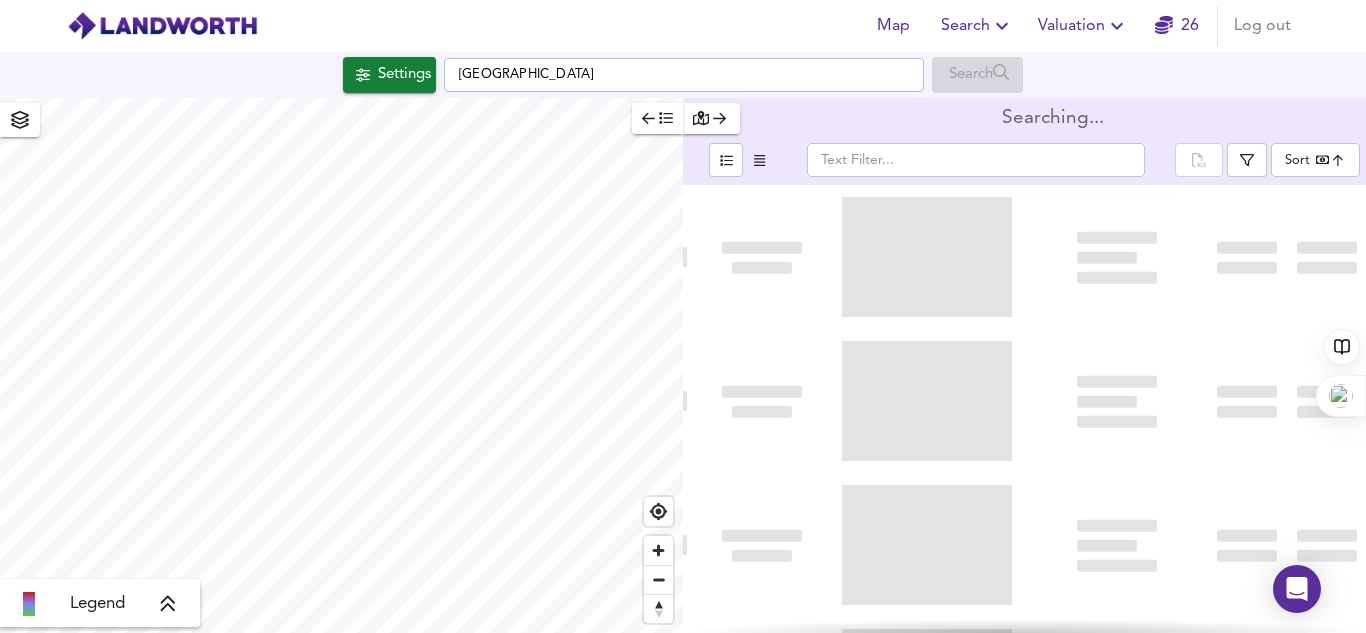 type on "bestdeal" 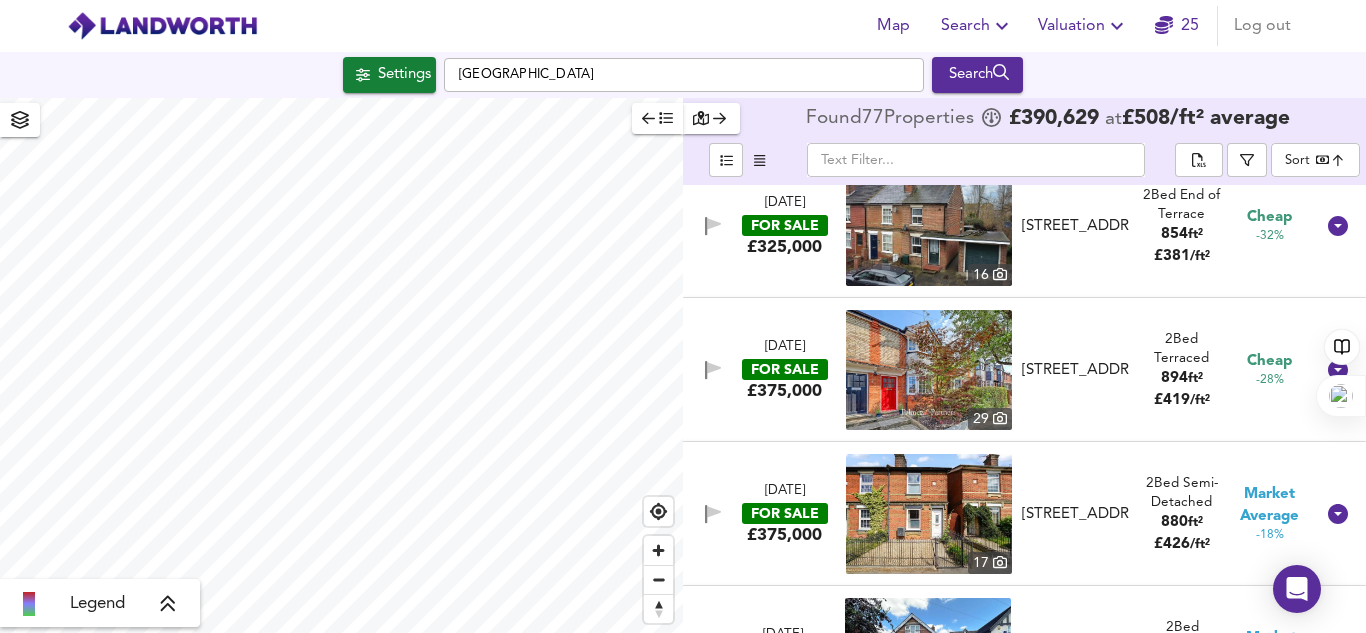 scroll, scrollTop: 752, scrollLeft: 0, axis: vertical 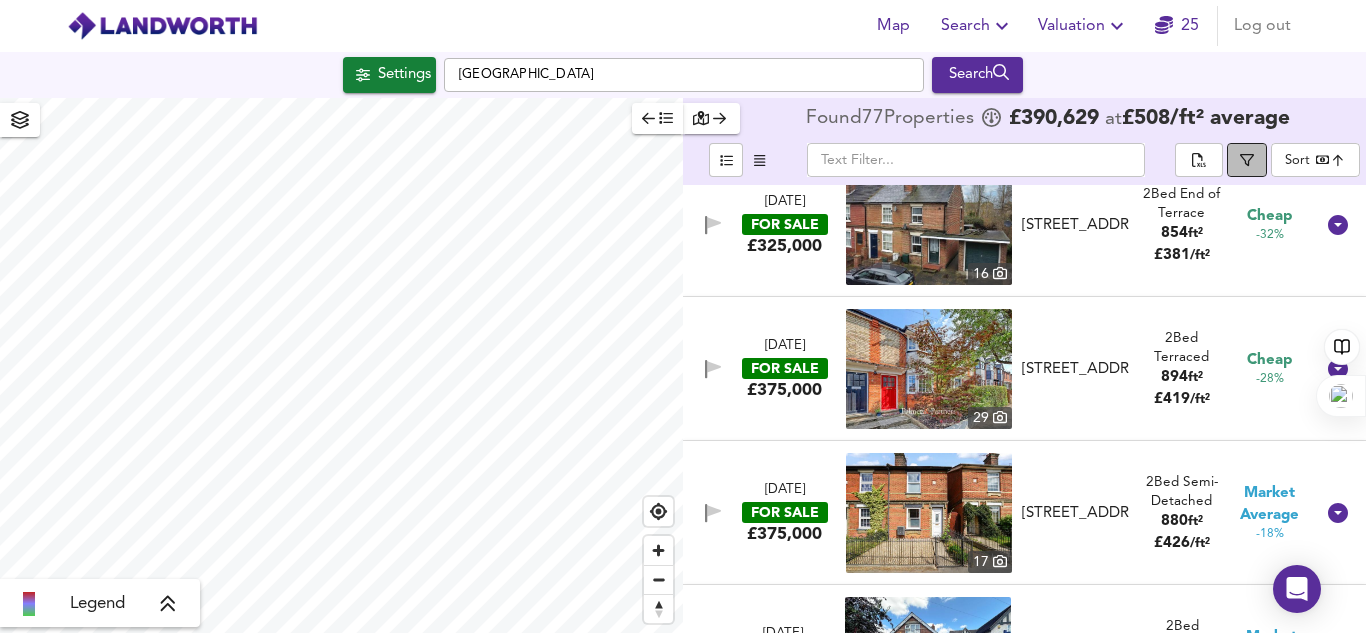 click 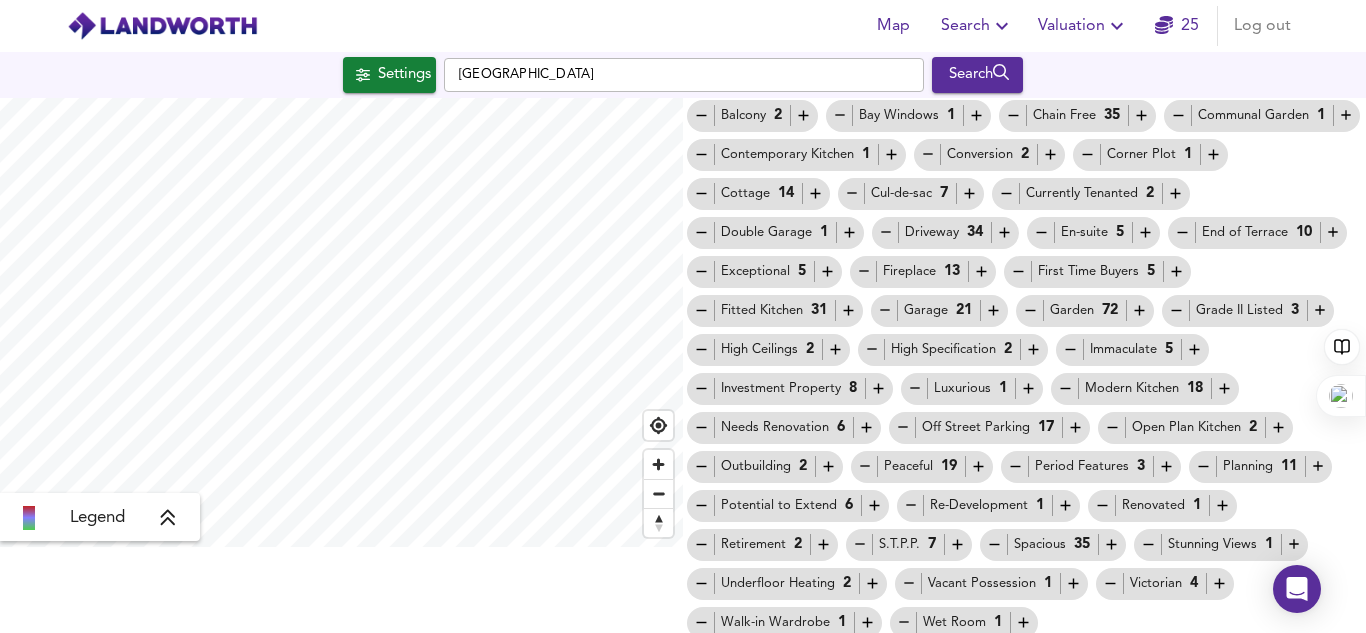 scroll, scrollTop: 87, scrollLeft: 0, axis: vertical 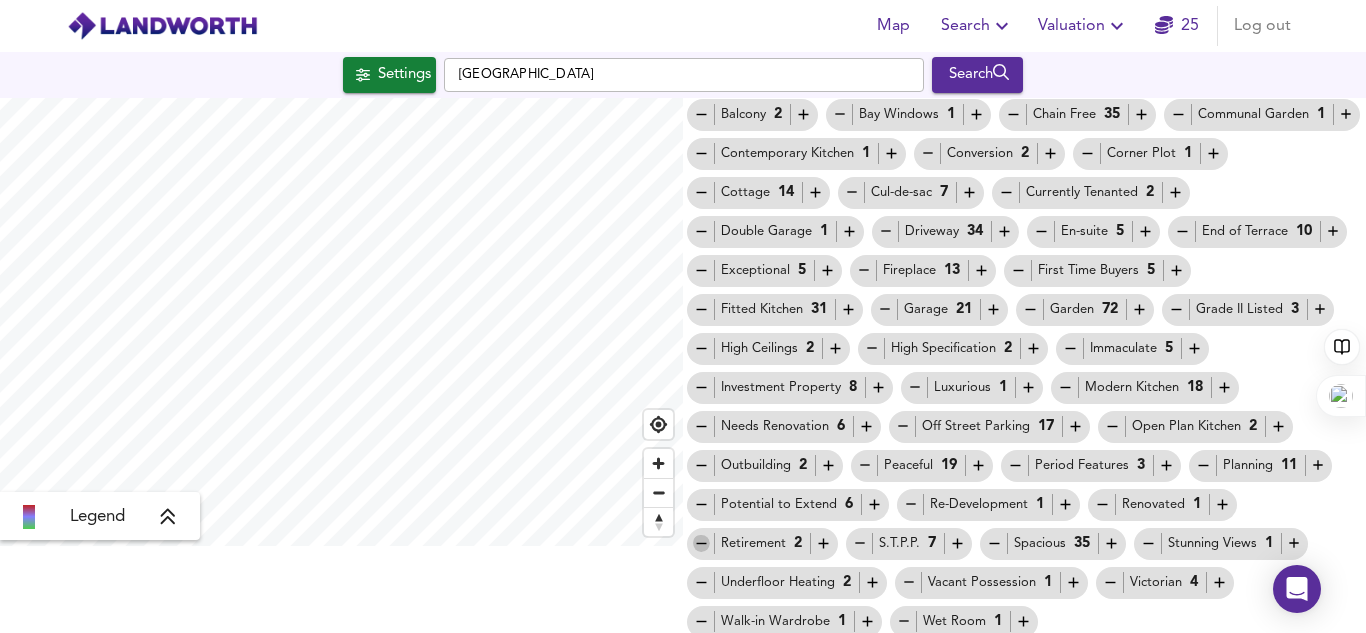 click 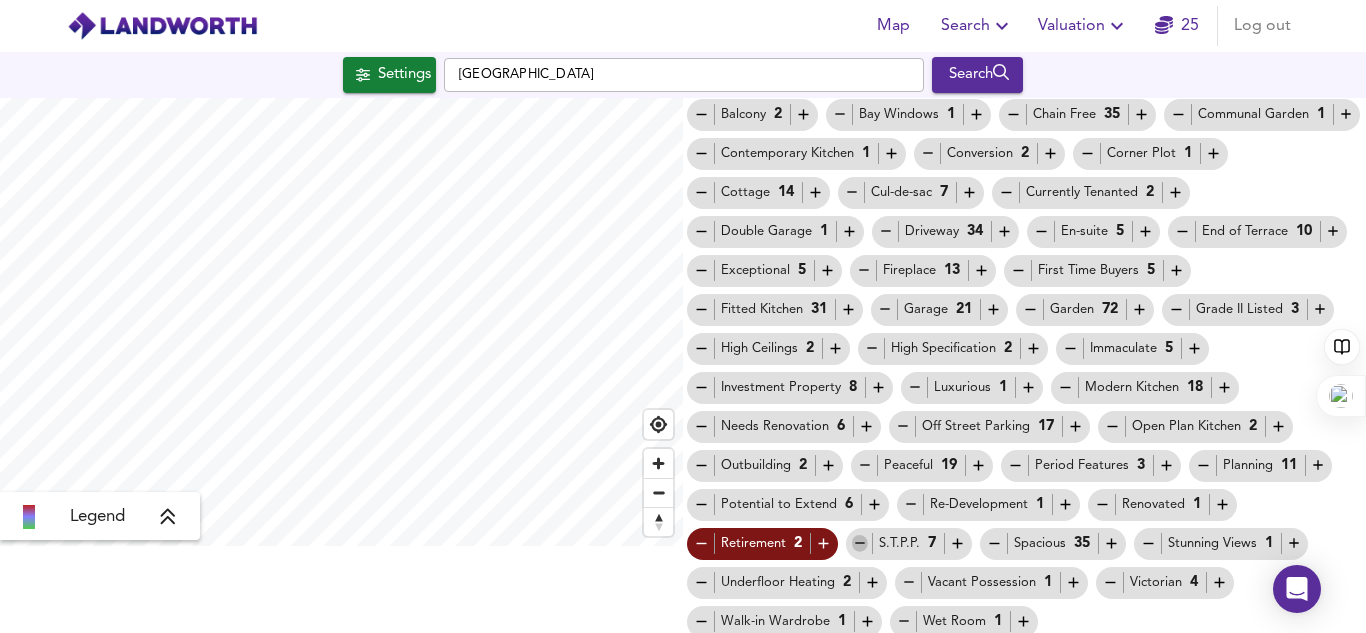 click 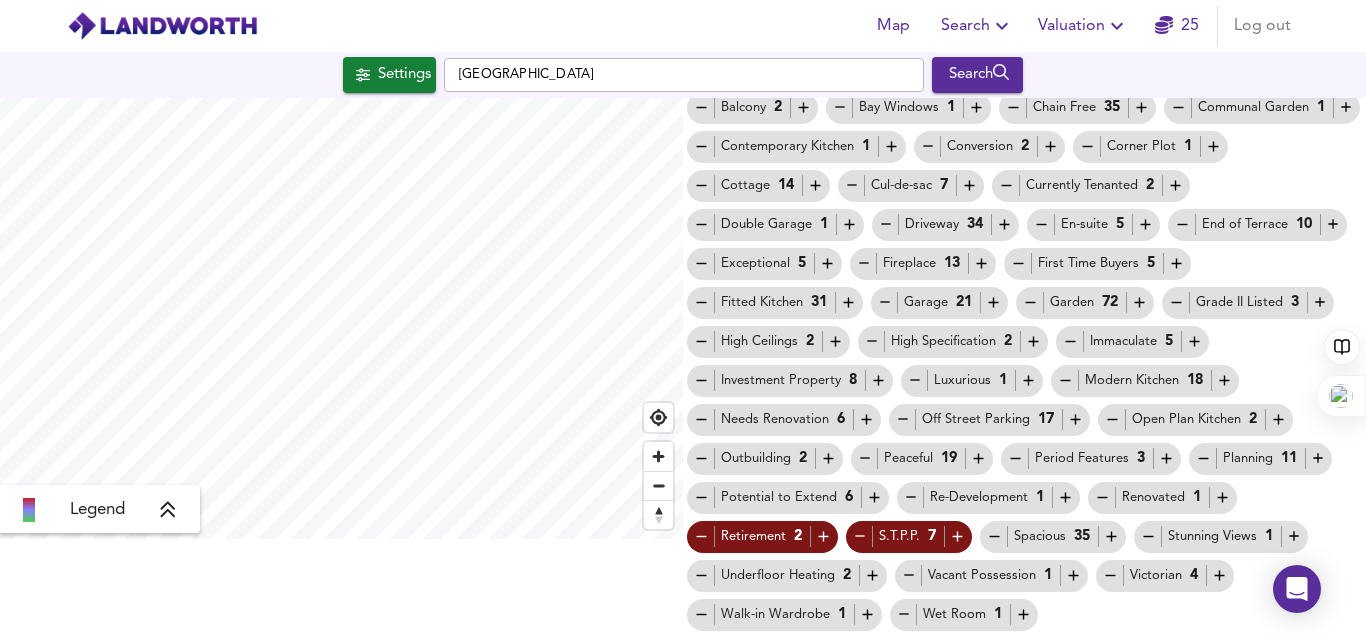 scroll, scrollTop: 0, scrollLeft: 0, axis: both 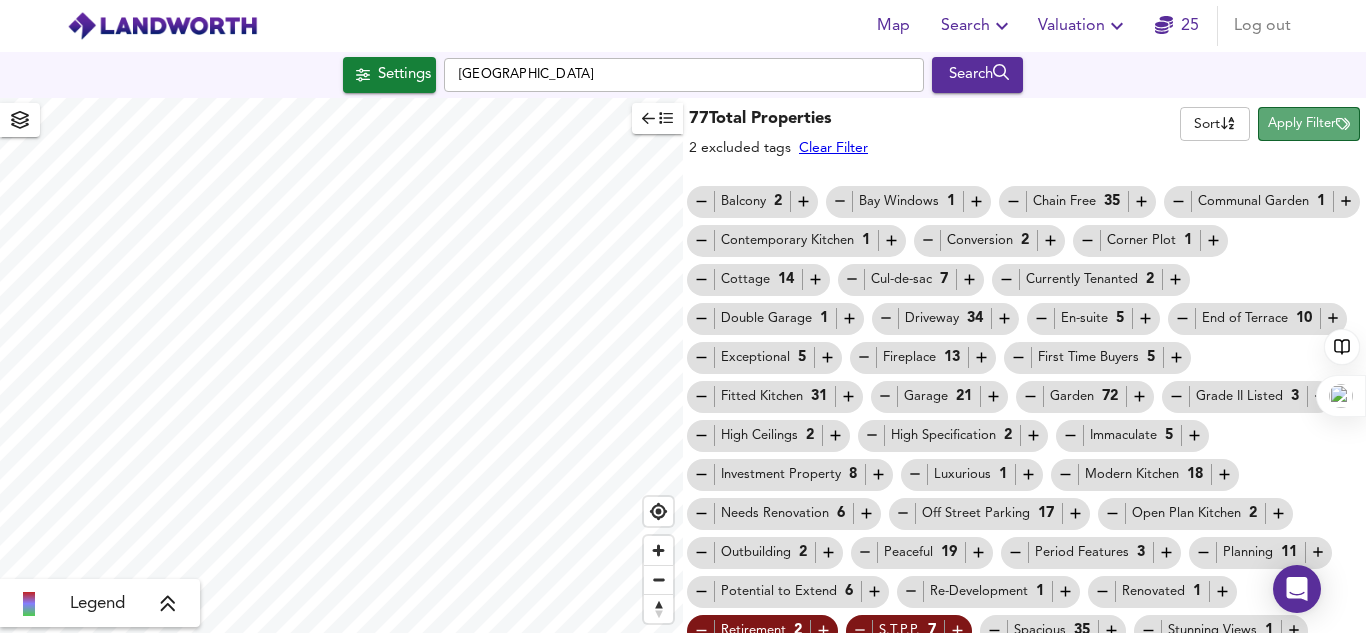 click on "Apply Filter" at bounding box center (1309, 124) 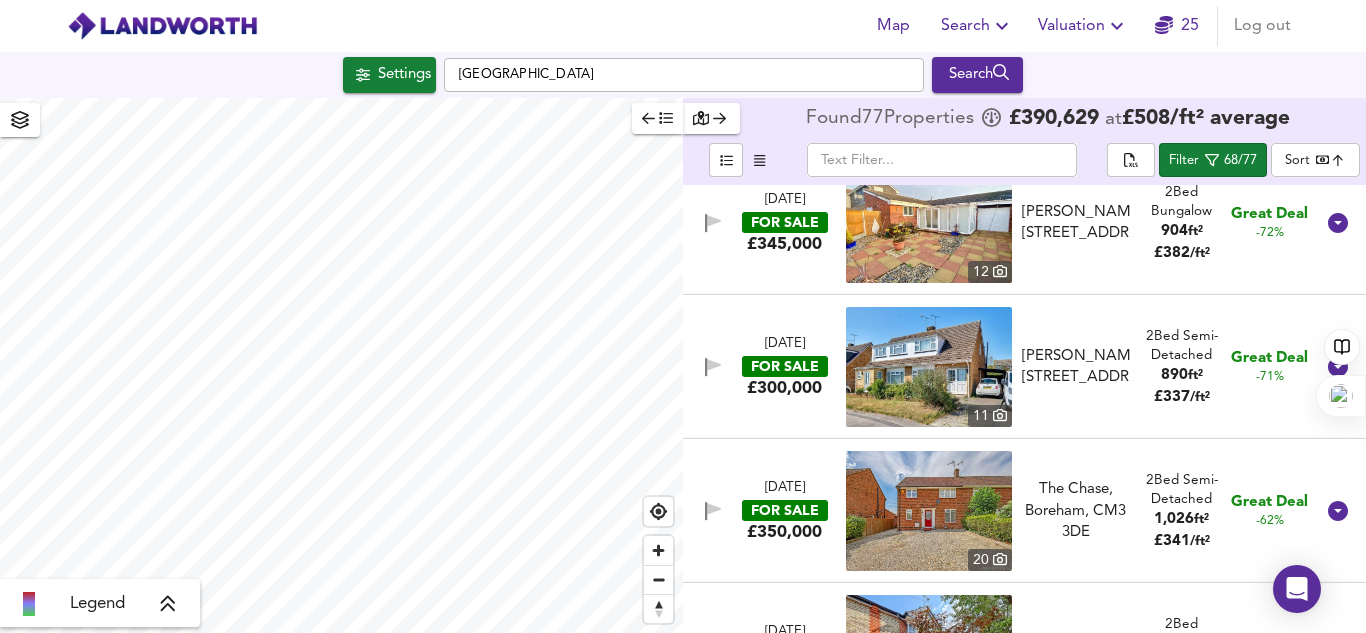 scroll, scrollTop: 0, scrollLeft: 0, axis: both 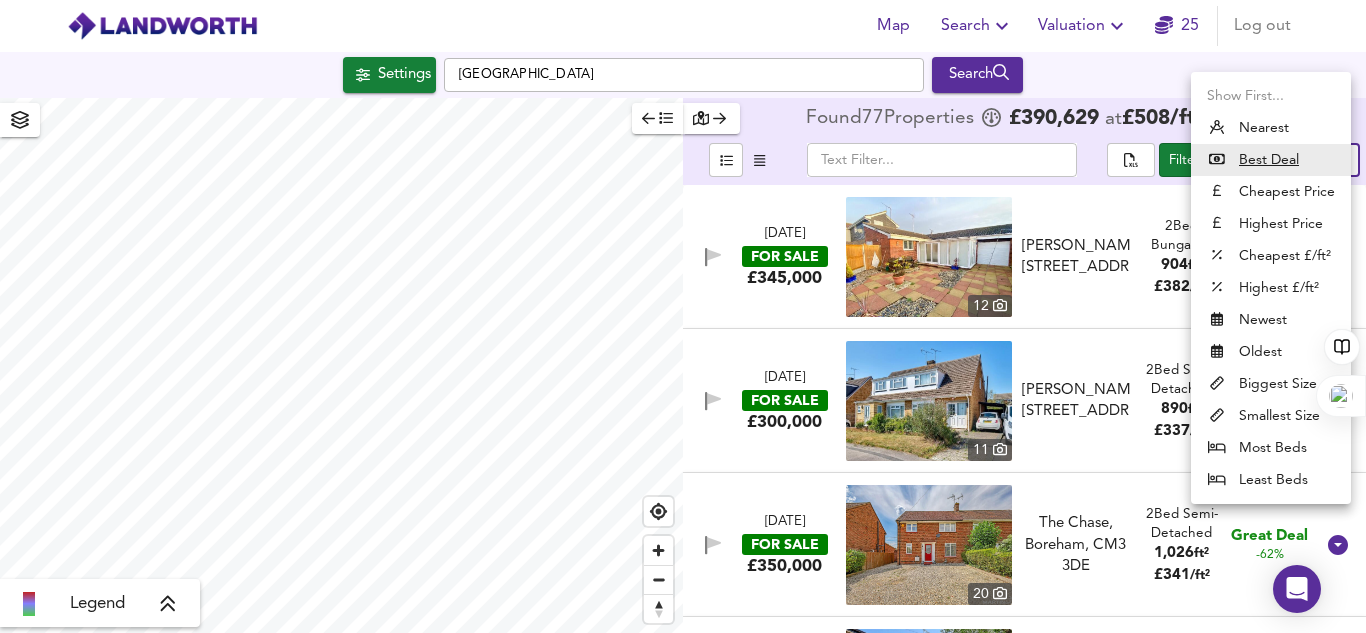 click on "Map Search Valuation    25 Log out        Settings     Essex        Search            Legend       Found  77  Propert ies     £ 390,629   at  £ 508 / ft²   average              ​       Filter 68/77   Sort   bestdeal ​ 16 Apr 2025 FOR SALE £345,000     12     Littell Tweed, Chelmsford, Essex, CM2 6SH Littell Tweed, Chelmsford, Essex, CM2 6SH 2  Bed   Bungalow 904 ft² £ 382 / ft²   Great Deal -72% 3 Jul 2025 FOR SALE £300,000     11     Gilmore Way, Chelmsford, CM2 7AN Gilmore Way, Chelmsford, CM2 2  Bed   Semi-Detached 890 ft² £ 337 / ft²   Great Deal -71% 3 Jul 2025 FOR SALE £350,000     20     The Chase, Boreham, CM3 3DE The Chase, Boreham, CM3 3DE 2  Bed   Semi-Detached 1,026 ft² £ 341 / ft²   Great Deal -62% 11 Jun 2025 FOR SALE £375,000     29     Bouverie Road, Old Moulsham, Chelmsford, Essex, CM2 0UD Bouverie Road, Old Moulsham, Chelmsford, Essex, CM2 0UD 2  Bed   Terraced 894 ft² £ 419 / ft²   Cheap -28% 25 Jun 2025 FOR SALE" at bounding box center [683, 316] 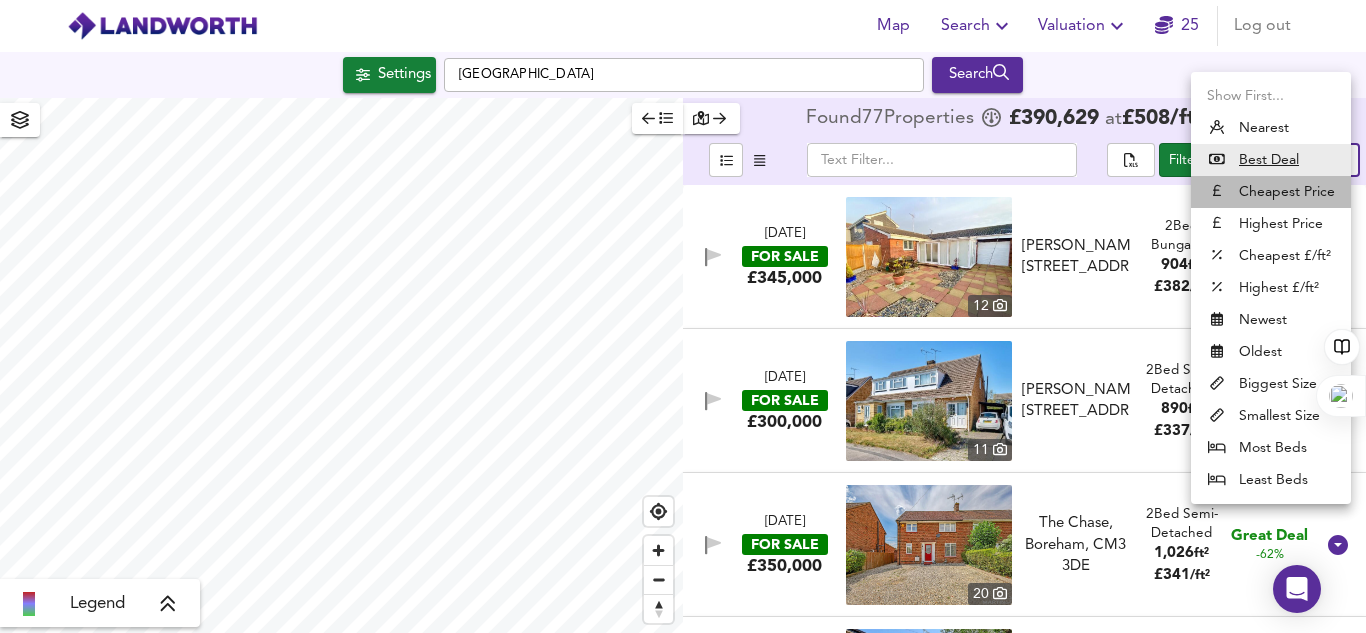 click on "Cheapest Price" at bounding box center [1271, 192] 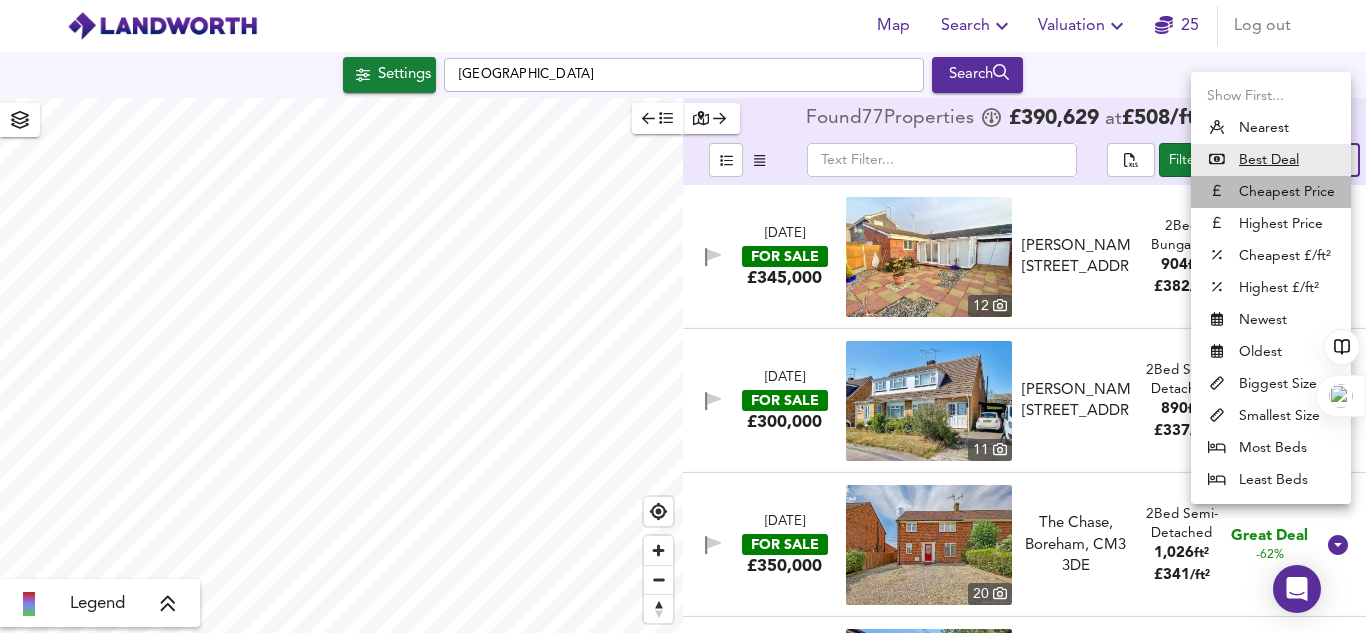type on "cheapest" 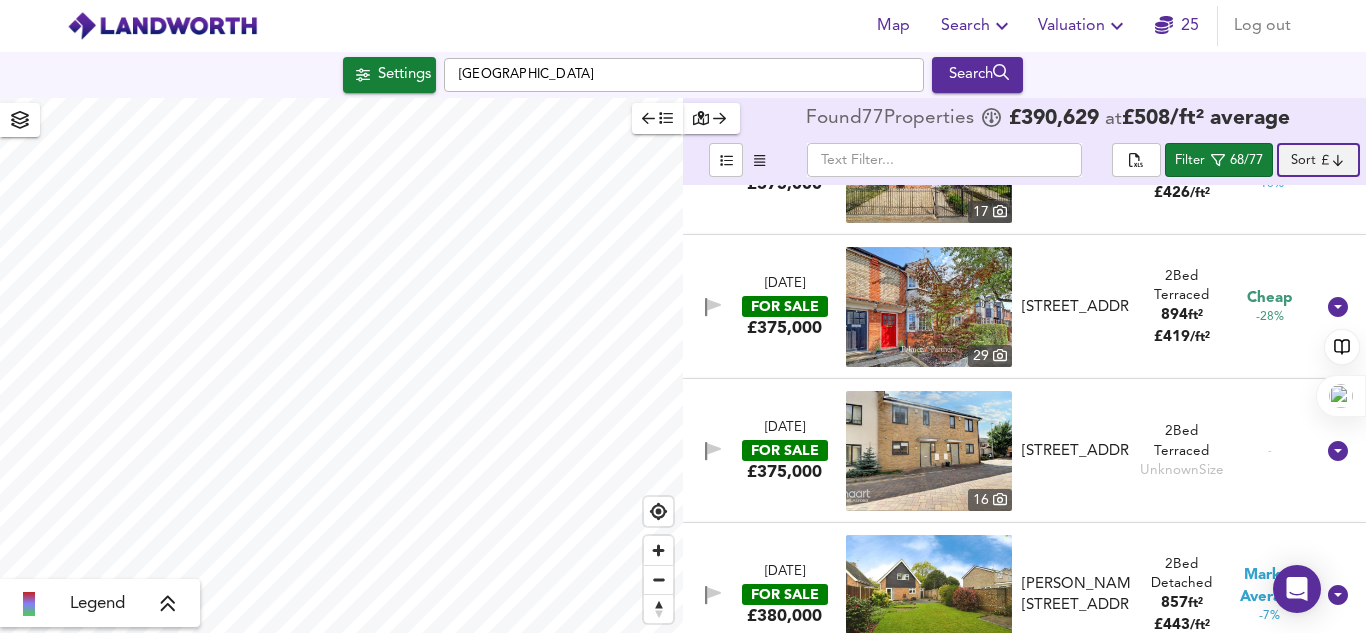 scroll, scrollTop: 5423, scrollLeft: 0, axis: vertical 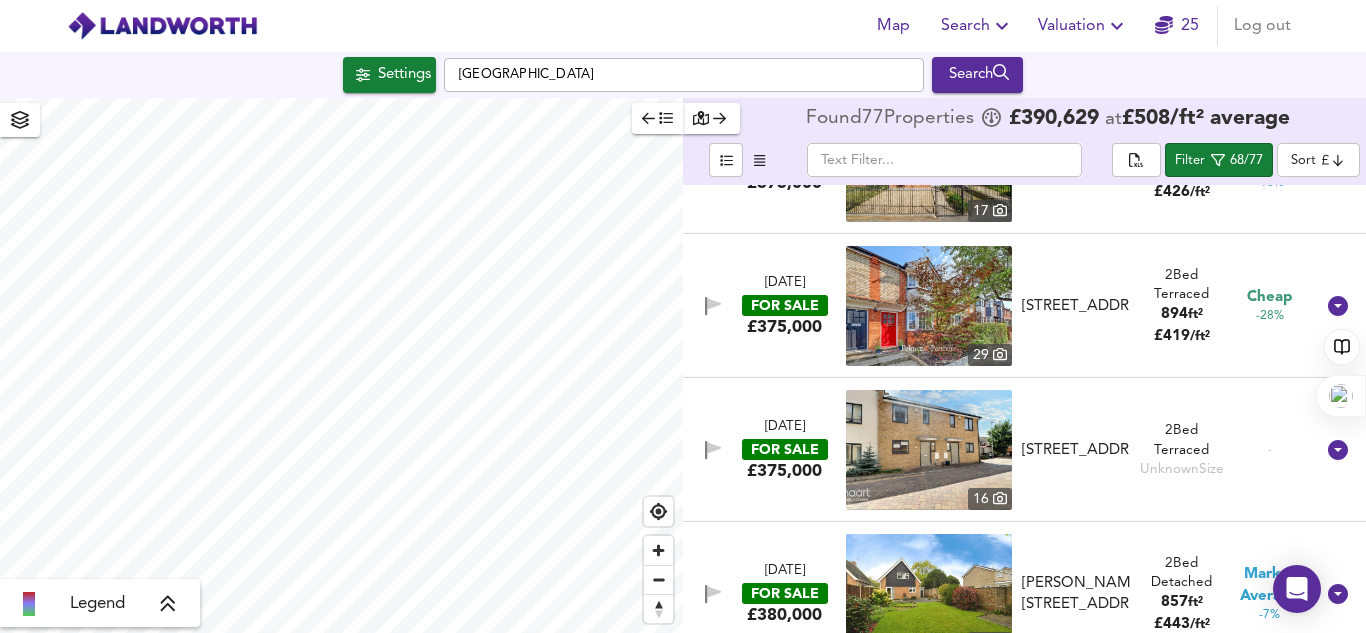 click at bounding box center [929, 306] 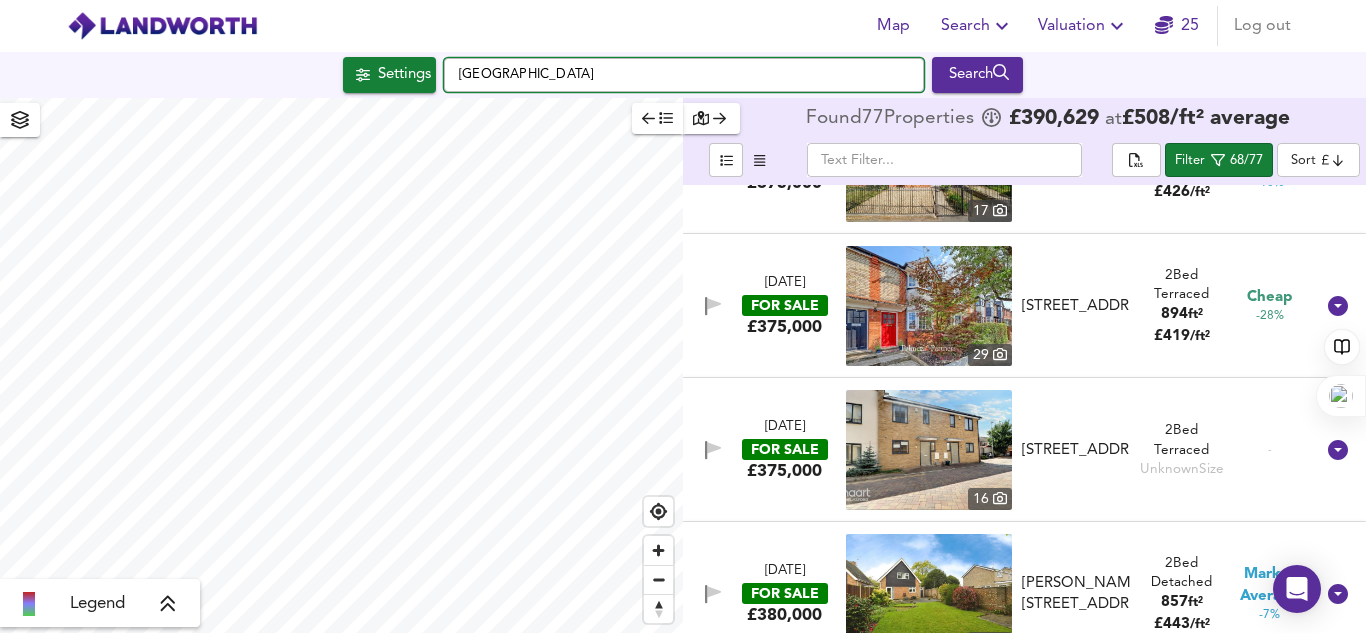 click on "Essex" at bounding box center (684, 75) 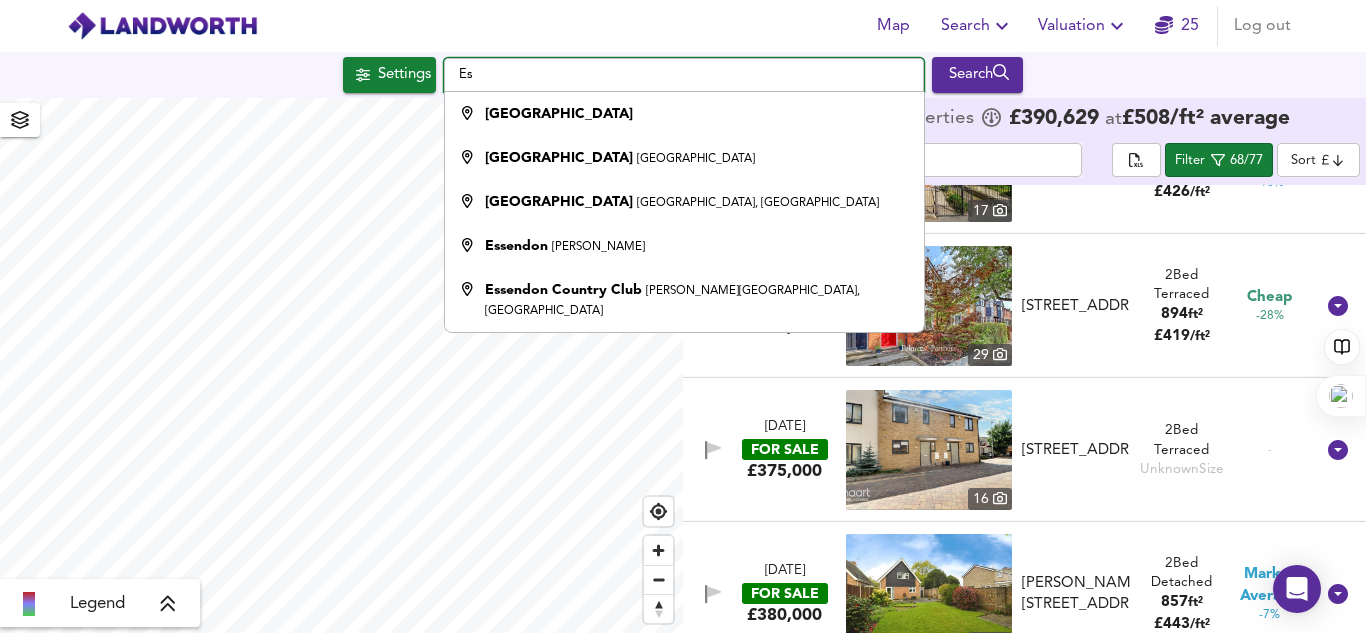 type on "E" 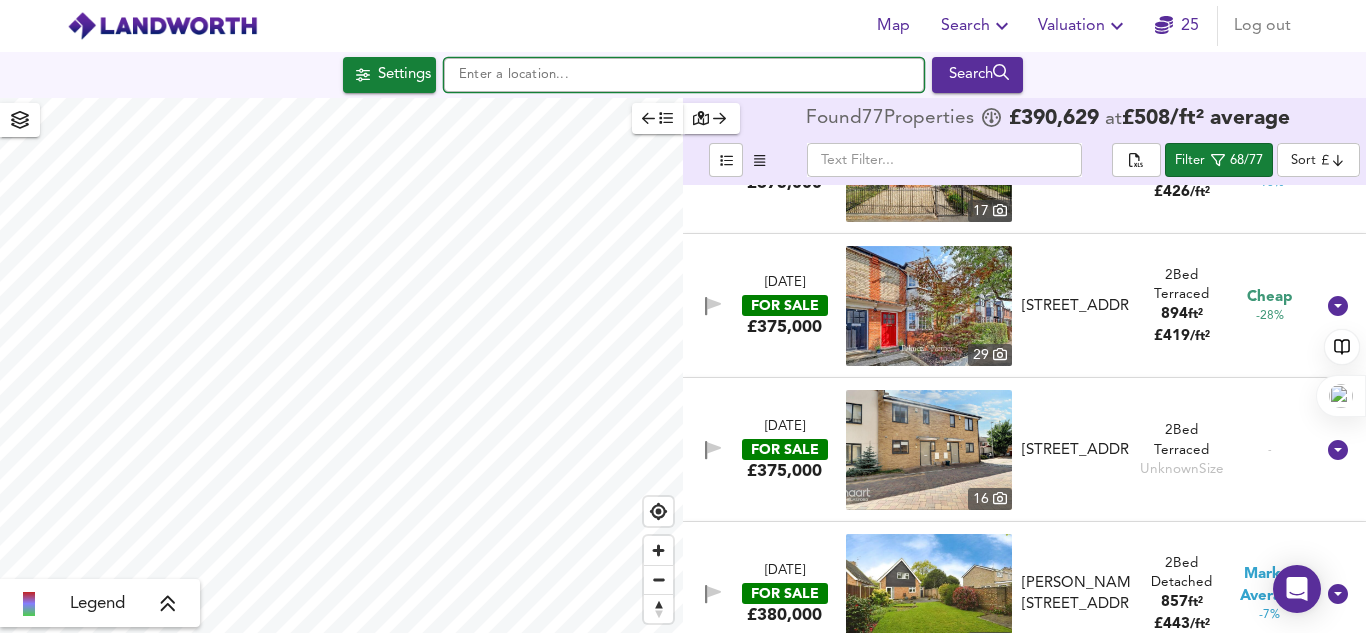 type 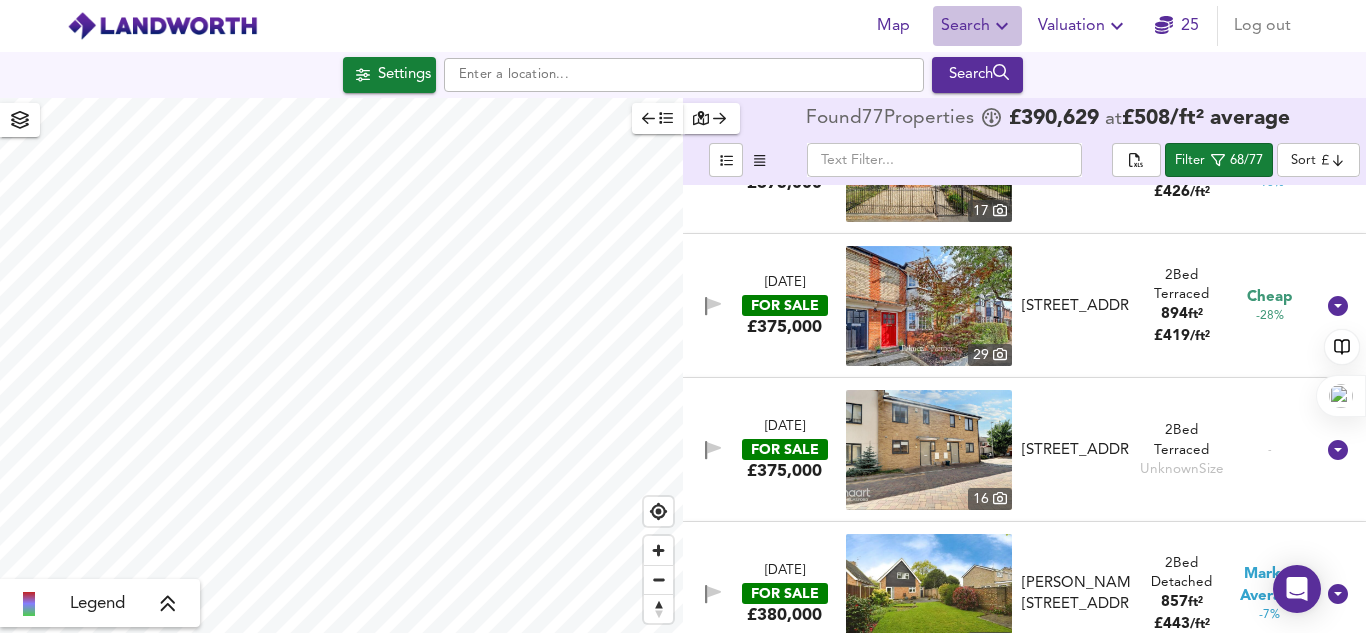 click 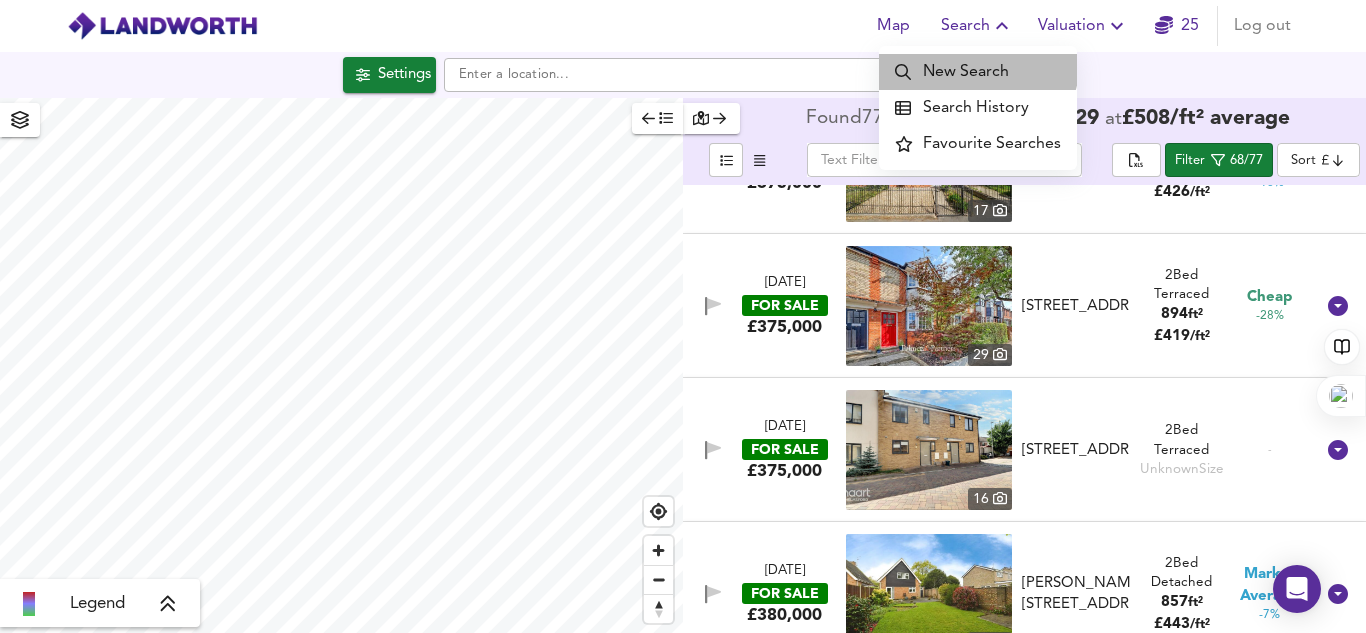 click on "New Search" at bounding box center [978, 72] 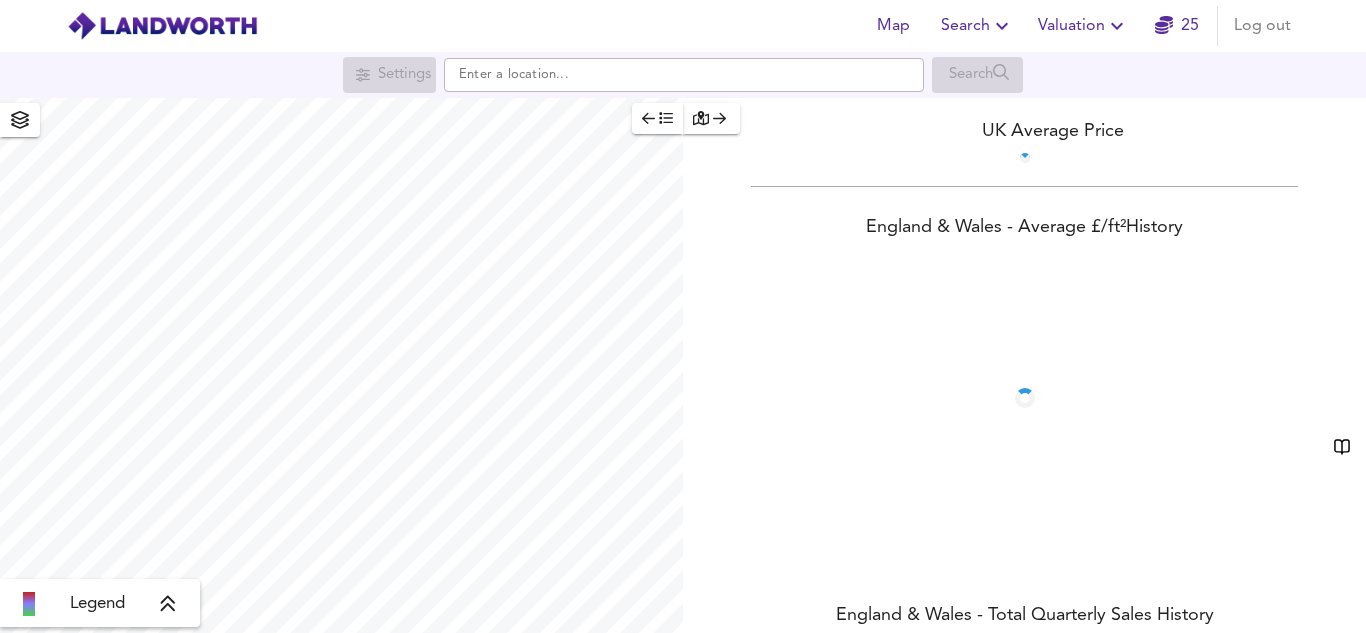 scroll, scrollTop: 0, scrollLeft: 0, axis: both 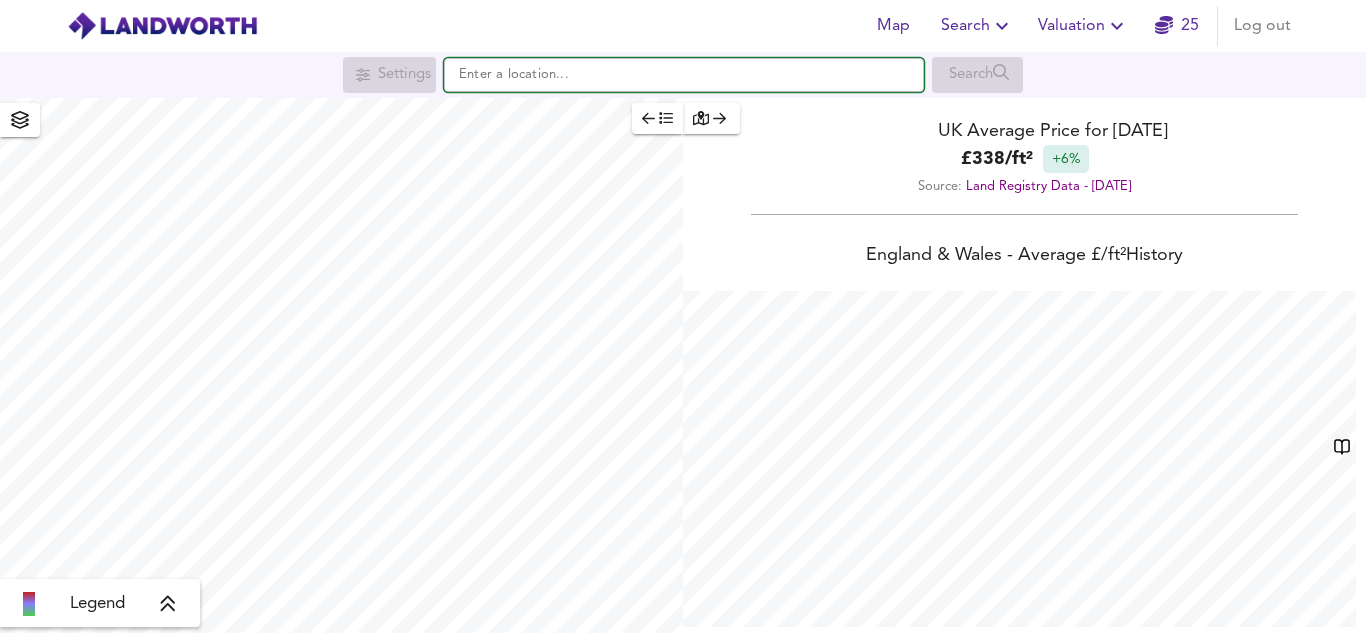 click at bounding box center (684, 75) 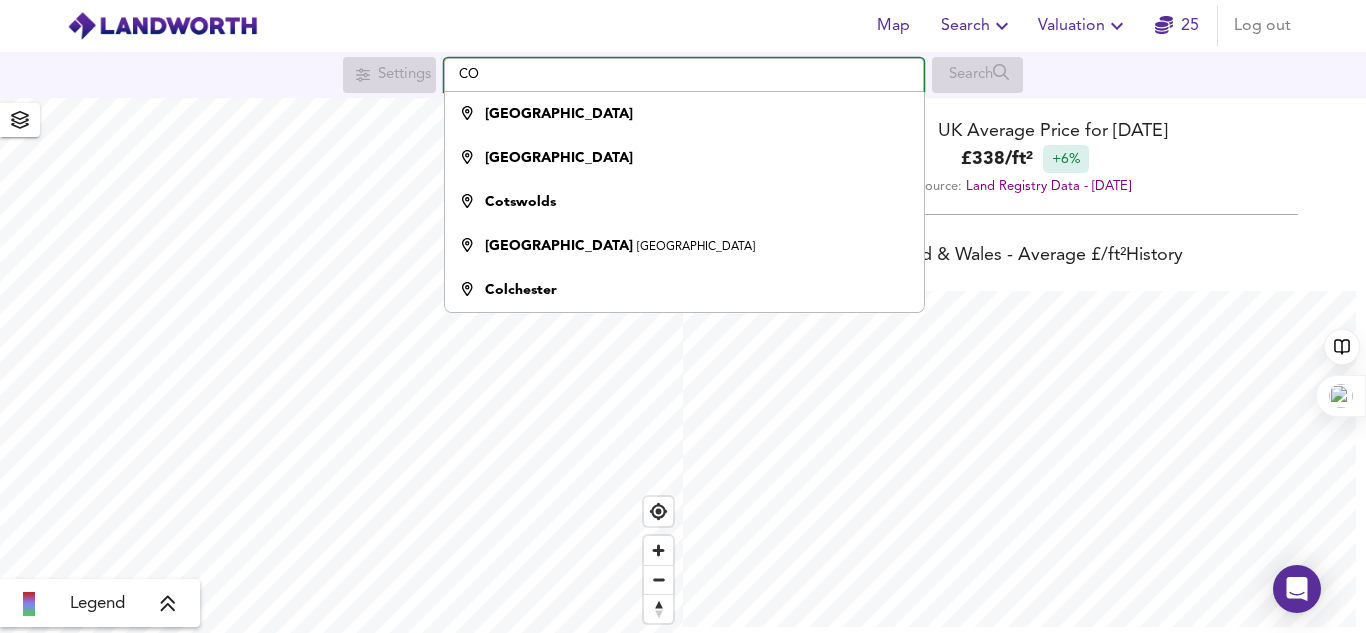 type on "C" 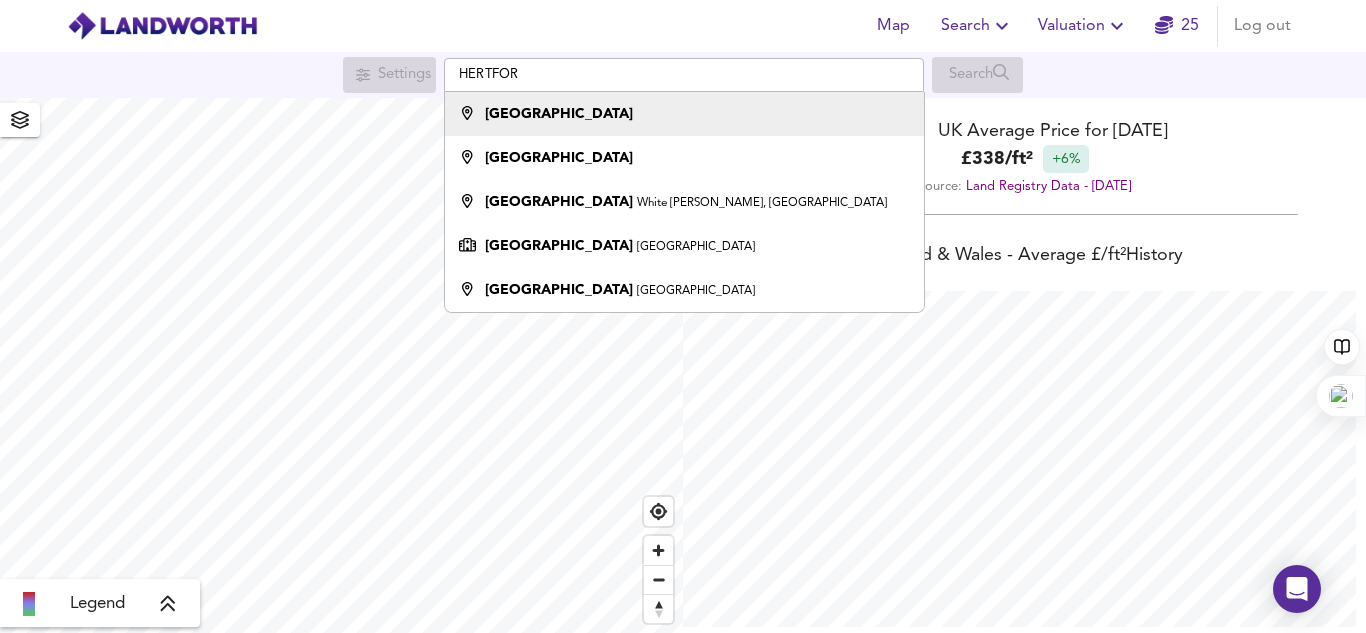click on "[GEOGRAPHIC_DATA]" at bounding box center (559, 114) 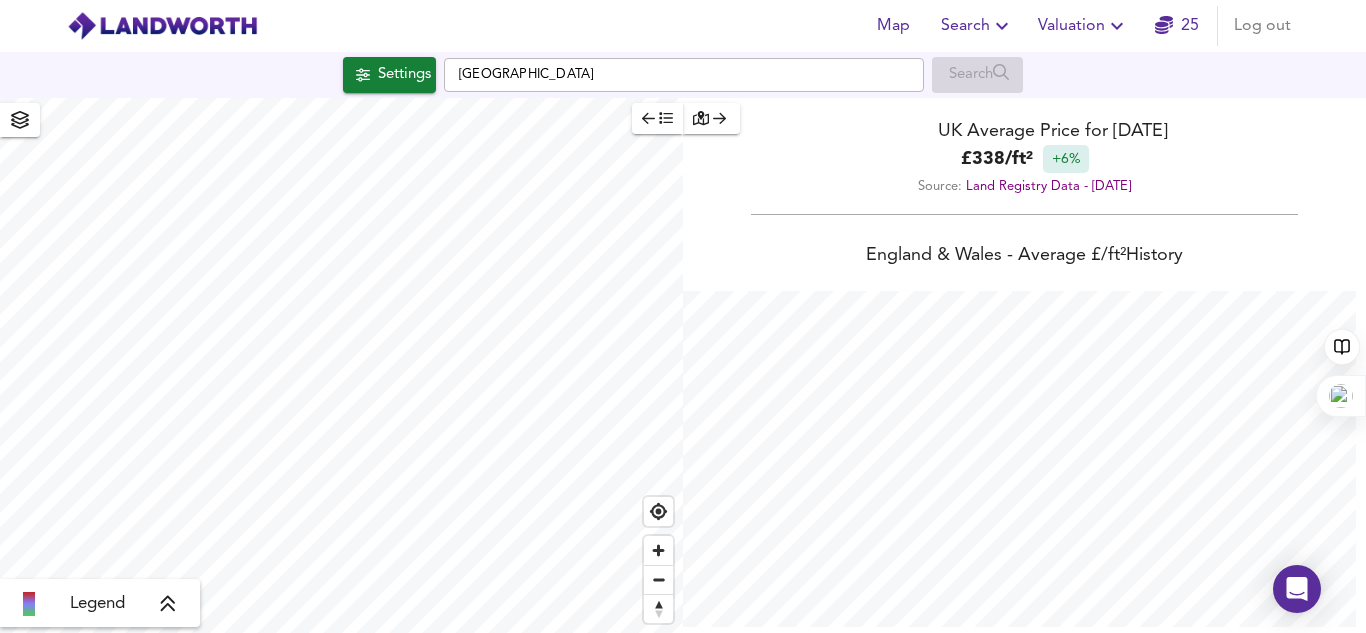 checkbox on "false" 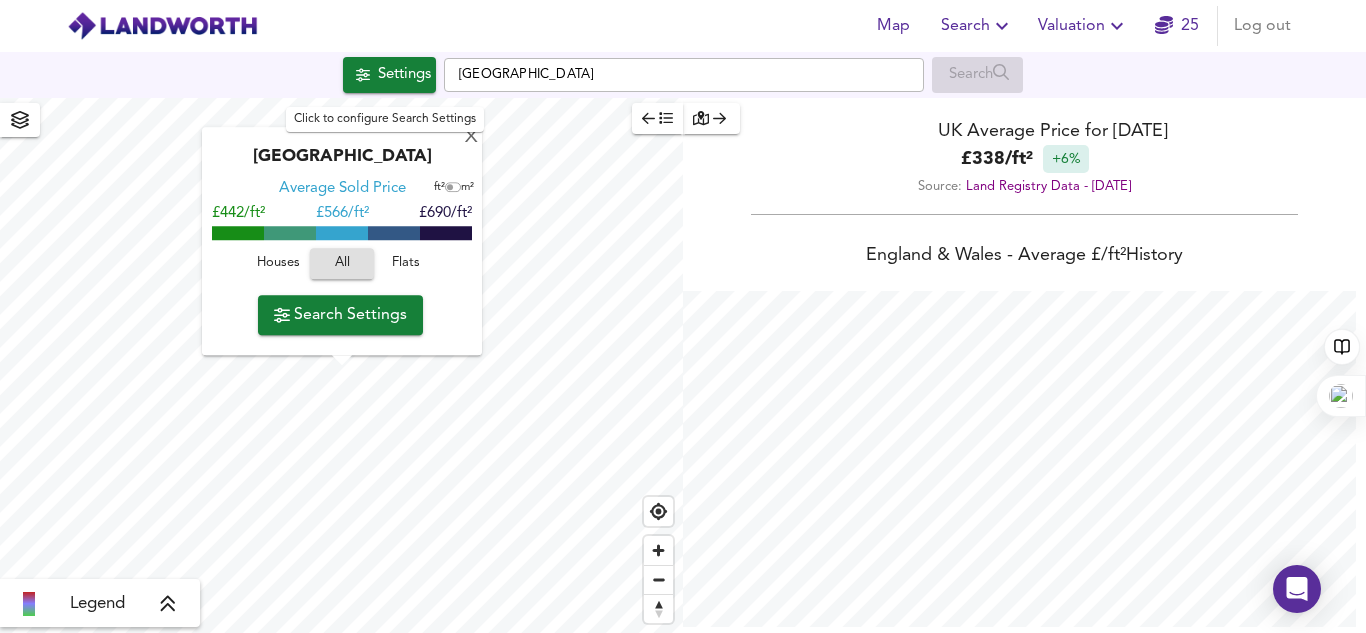 scroll, scrollTop: 633, scrollLeft: 1366, axis: both 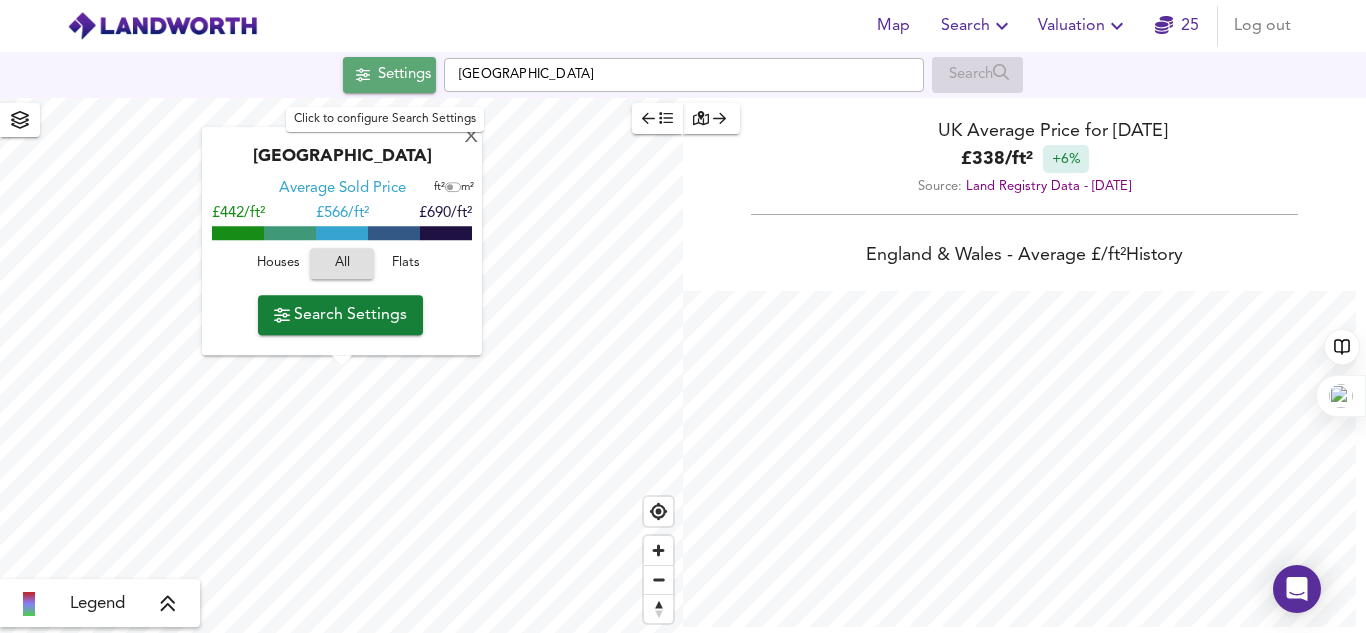 click 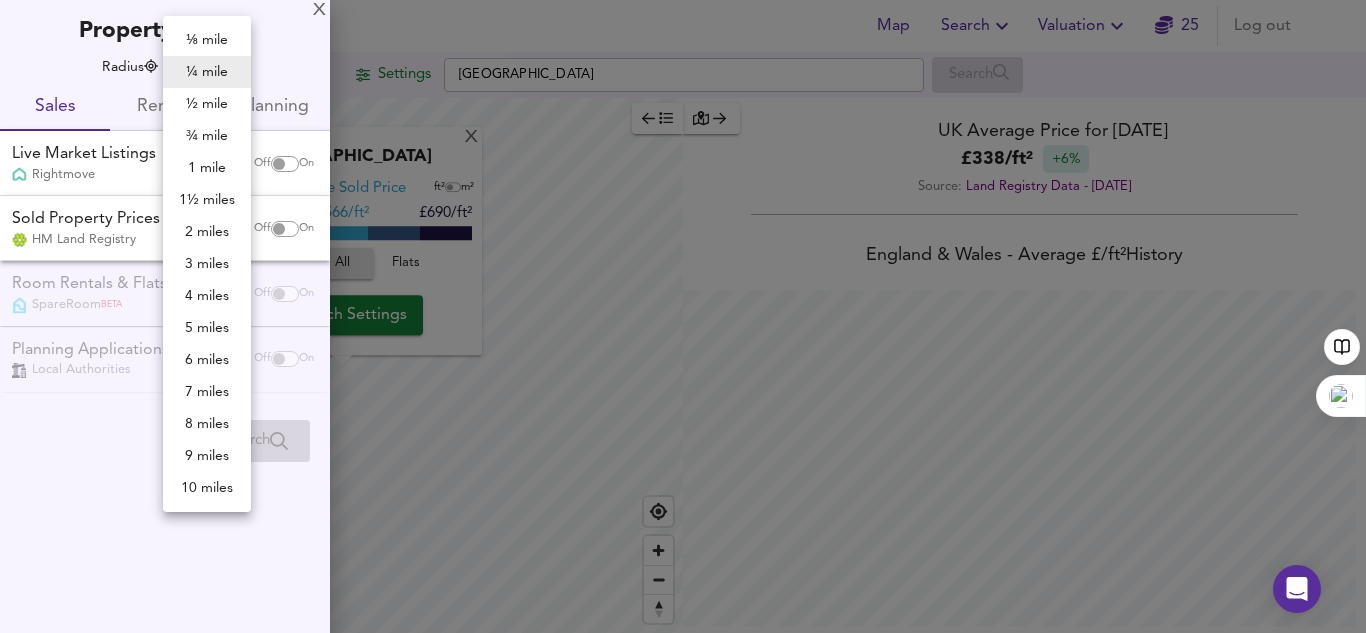 click on "Map Search Valuation    25 Log out        Settings     [GEOGRAPHIC_DATA]        Search      X Hertfordshire Average Sold Price ft²   m² £442/ft² £ 566/ft² £690/ft² Houses All Flats    Search Settings         Legend       UK Average Price   for [DATE] £ 338 / ft²      +6% Source:   Land Registry Data - [DATE] [GEOGRAPHIC_DATA] & [GEOGRAPHIC_DATA] - Average £/ ft²  History [GEOGRAPHIC_DATA] & [GEOGRAPHIC_DATA] - Total Quarterly Sales History X Map Settings Basemap          Default hybrid Heatmap          Average Price landworth 2D   View Dynamic Heatmap   On Show Postcodes Show Boroughs 2D 3D Find Me X Property Search Radius   ¼ mile 402 Sales Rentals Planning    Live Market Listings   Rightmove Off   On     Sold Property Prices   HM Land Registry Off   On     Room Rentals & Flatshares   SpareRoom   BETA Off   On     Planning Applications Local Authorities Off   On  Run Search   Please enable at least one data source to run a search
⅛ mile ¼ mile ½ mile" at bounding box center (683, 316) 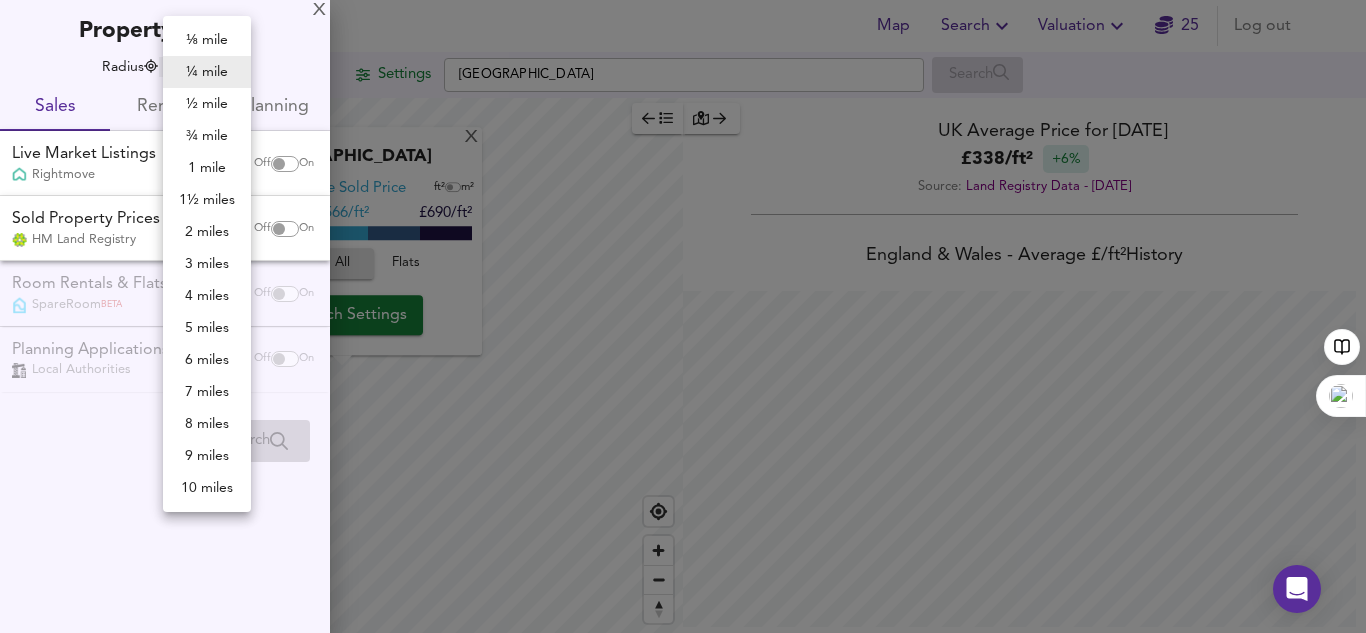 type on "6436" 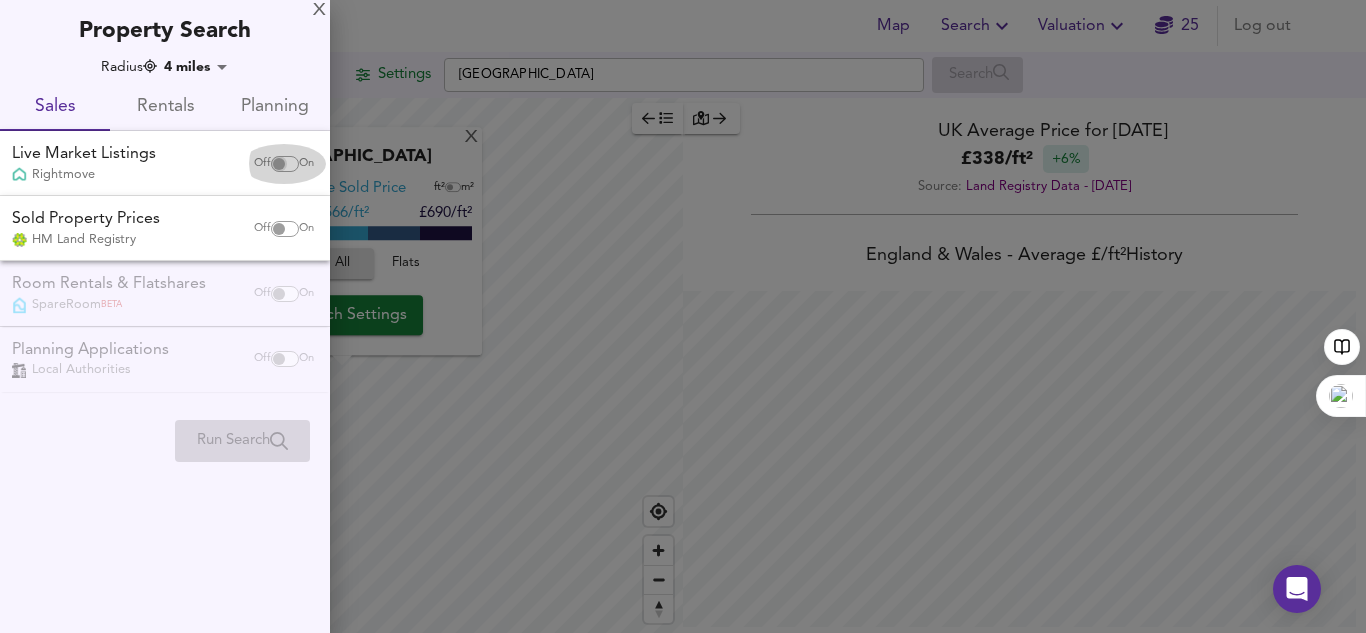 click at bounding box center (279, 164) 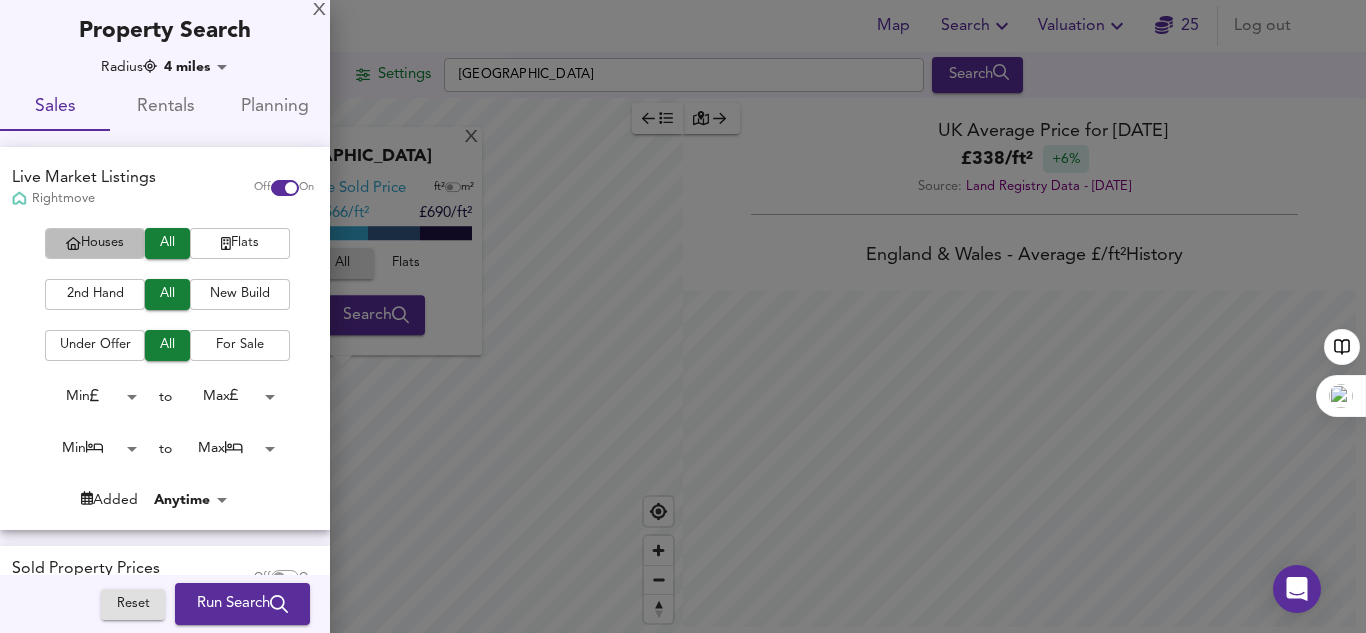 click on "Houses" at bounding box center (95, 243) 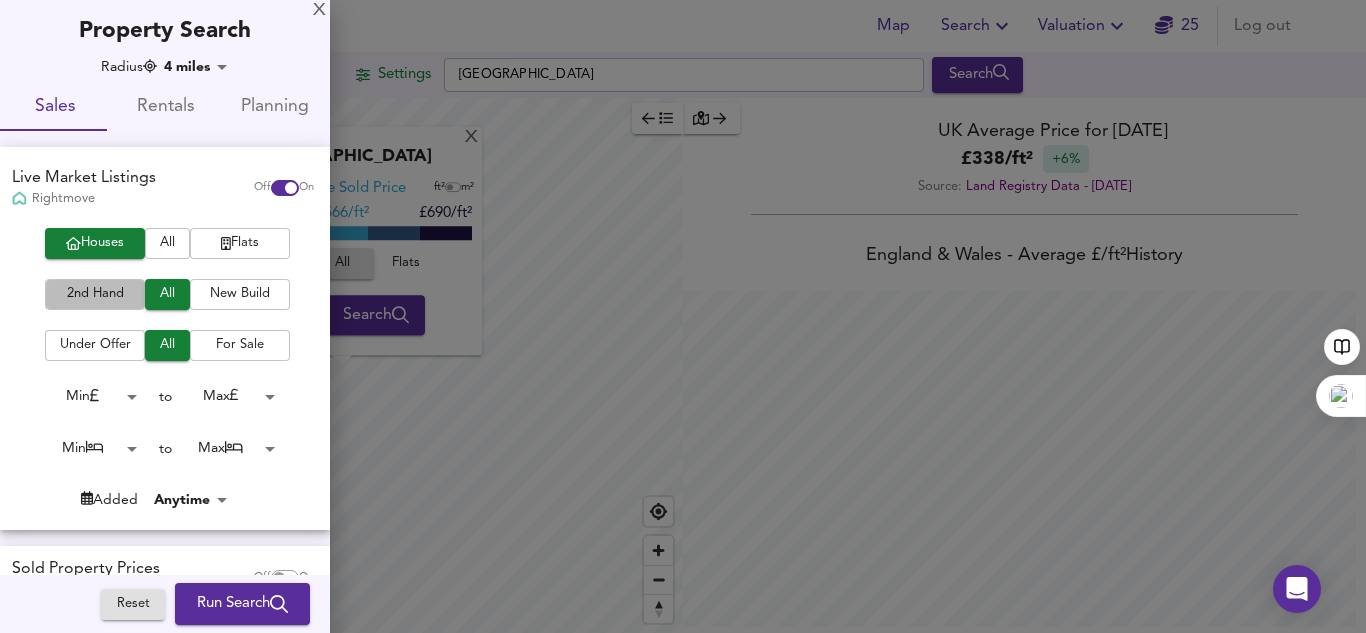 click on "2nd Hand" at bounding box center [95, 294] 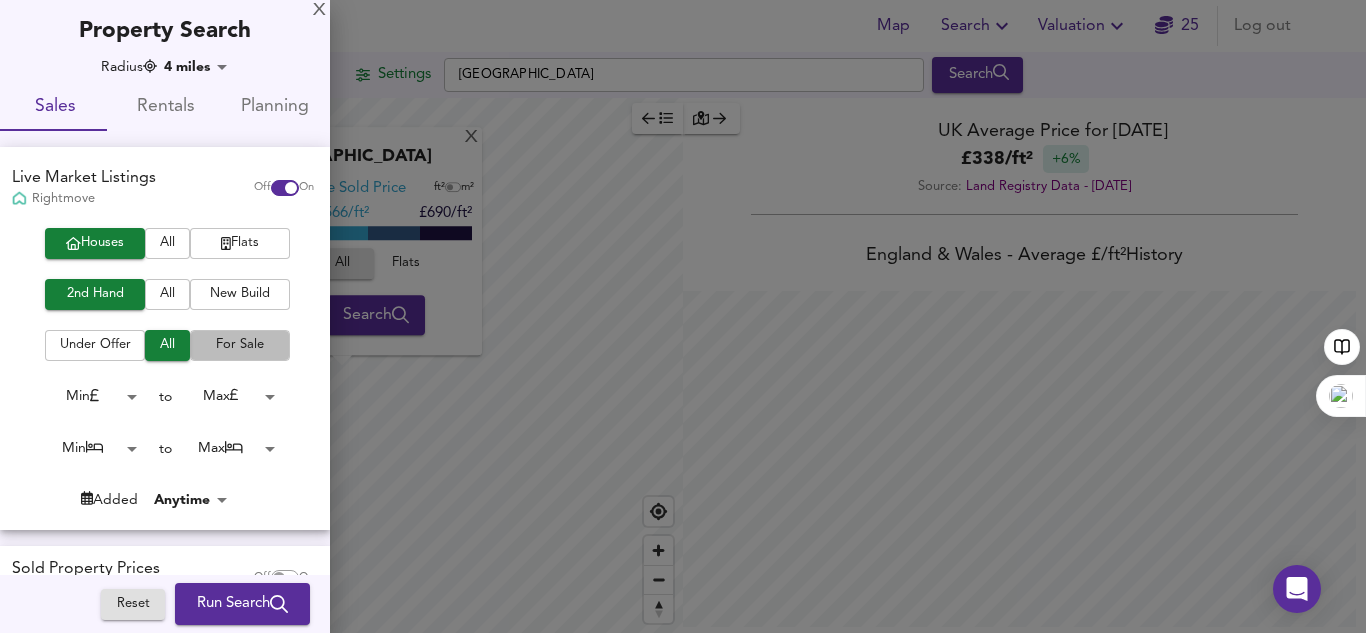 click on "For Sale" at bounding box center (240, 345) 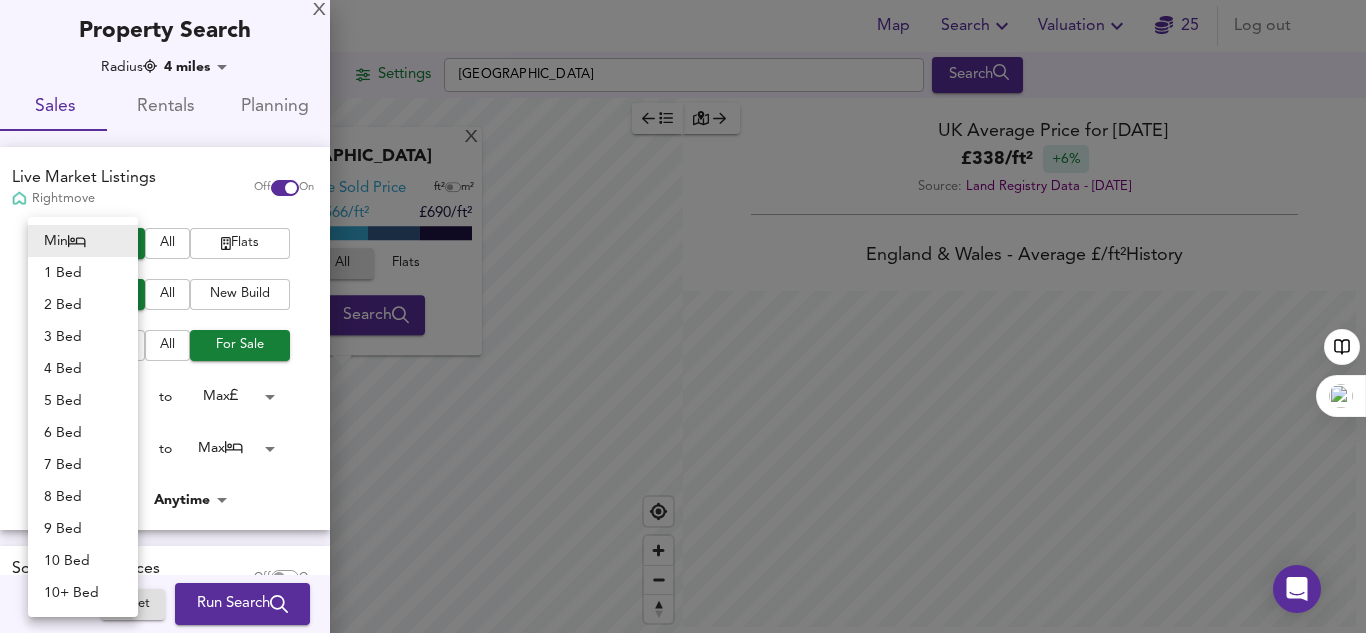 click on "Map Search Valuation    25 Log out        Settings     [GEOGRAPHIC_DATA]        Search      X Hertfordshire Average Sold Price ft²   m² £442/ft² £ 566/ft² £690/ft² Houses All Flats     Search         Legend       UK Average Price   for [DATE] £ 338 / ft²      +6% Source:   Land Registry Data - [DATE] [GEOGRAPHIC_DATA] & [GEOGRAPHIC_DATA] - Average £/ ft²  History [GEOGRAPHIC_DATA] & [GEOGRAPHIC_DATA] - Total Quarterly Sales History X Map Settings Basemap          Default hybrid Heatmap          Average Price landworth 2D   View Dynamic Heatmap   On Show Postcodes Show Boroughs 2D 3D Find Me X Property Search Radius   4 miles 6436 Sales Rentals Planning    Live Market Listings   Rightmove Off   On    Houses All   Flats 2nd Hand All New Build Under Offer All For Sale Min   0 to Max   200000000   Min   0 to Max   50   Added Anytime -1    Sold Property Prices   HM Land Registry Off   On     Room Rentals & Flatshares   SpareRoom   BETA Off   On     Off  Reset" at bounding box center (683, 316) 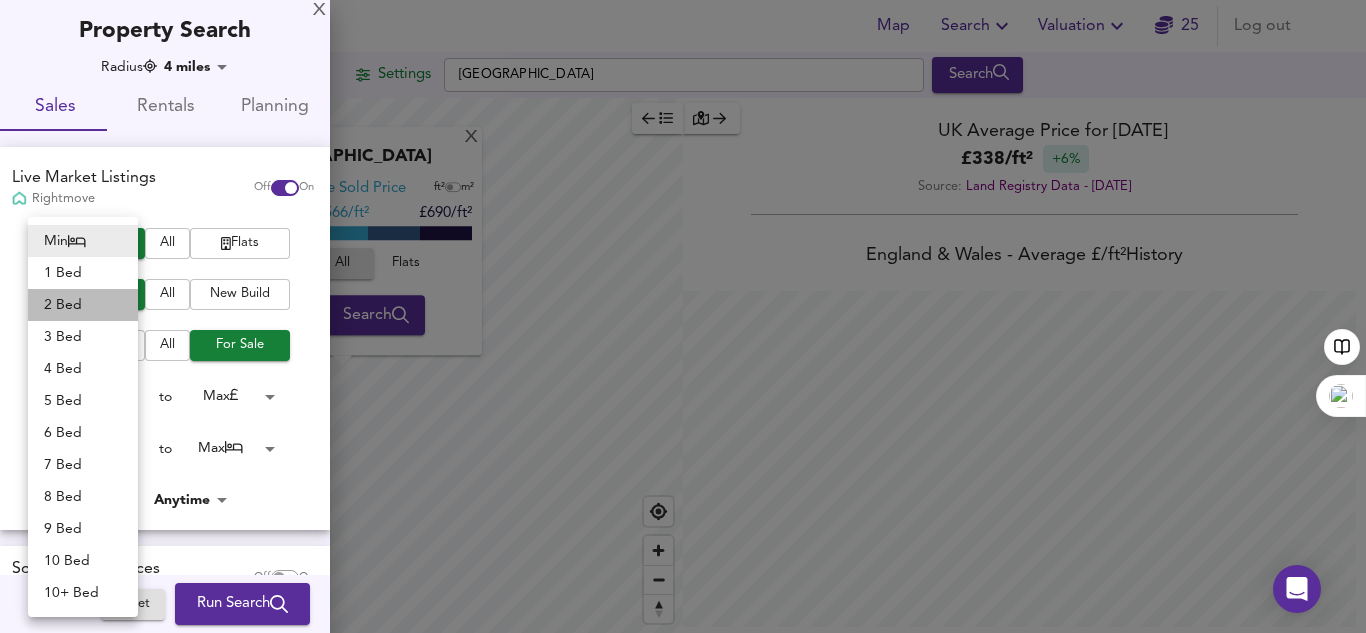 click on "2 Bed" at bounding box center [83, 305] 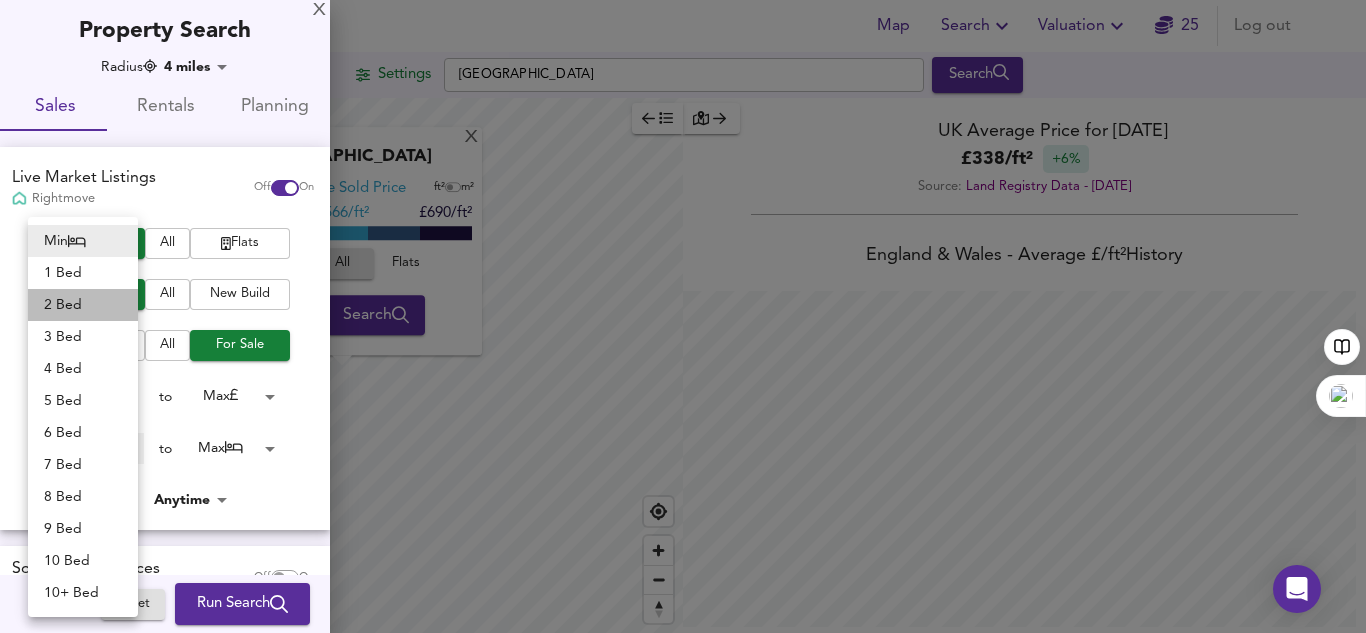 type on "2" 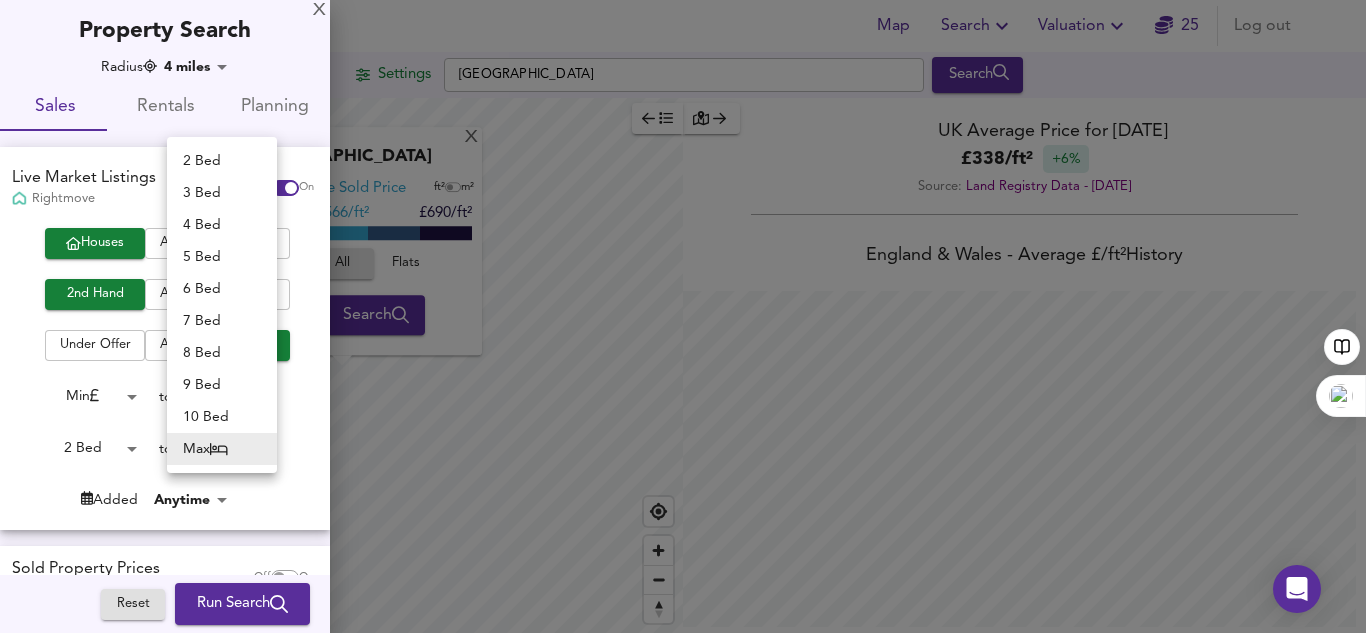 click on "Map Search Valuation    25 Log out        Settings     [GEOGRAPHIC_DATA]        Search      X Hertfordshire Average Sold Price ft²   m² £442/ft² £ 566/ft² £690/ft² Houses All Flats     Search         Legend       UK Average Price   for [DATE] £ 338 / ft²      +6% Source:   Land Registry Data - [DATE] [GEOGRAPHIC_DATA] & [GEOGRAPHIC_DATA] - Average £/ ft²  History [GEOGRAPHIC_DATA] & [GEOGRAPHIC_DATA] - Total Quarterly Sales History X Map Settings Basemap          Default hybrid Heatmap          Average Price landworth 2D   View Dynamic Heatmap   On Show Postcodes Show Boroughs 2D 3D Find Me X Property Search Radius   4 miles 6436 Sales Rentals Planning    Live Market Listings   Rightmove Off   On    Houses All   Flats 2nd Hand All New Build Under Offer All For Sale Min   0 to Max   200000000   2 Bed 2 to Max   50   Added Anytime -1    Sold Property Prices   HM Land Registry Off   On     Room Rentals & Flatshares   SpareRoom   BETA Off   On     Off   On" at bounding box center (683, 316) 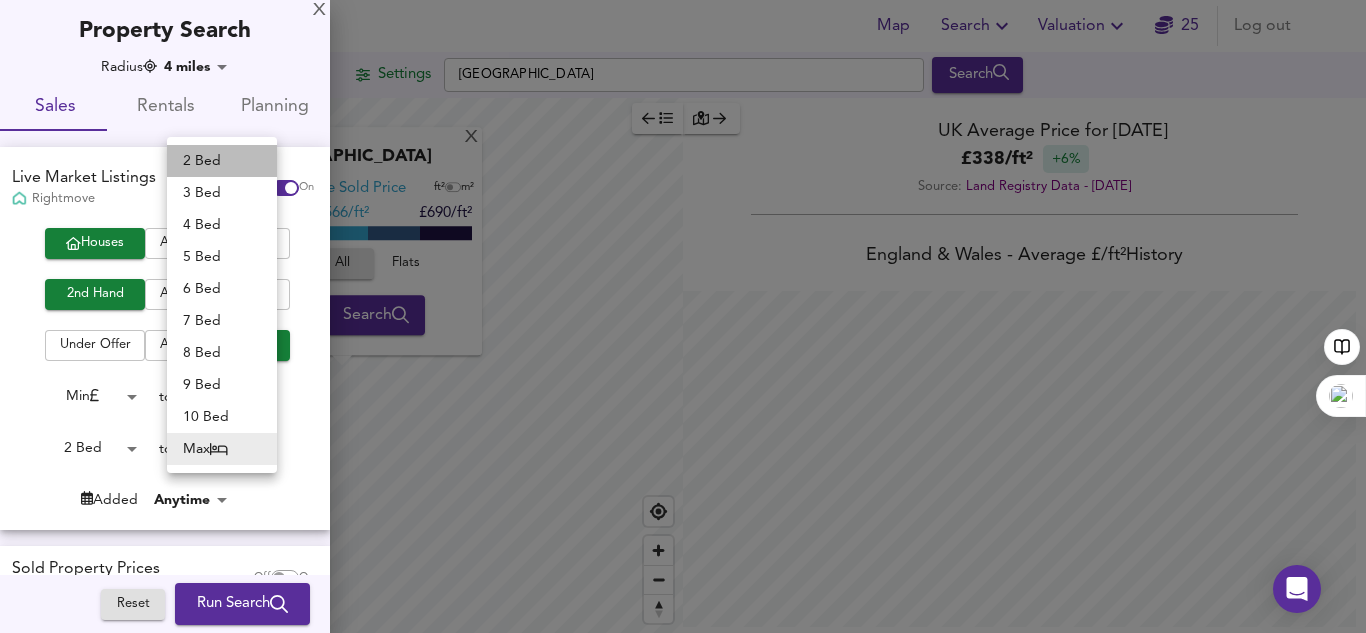 click on "2 Bed" at bounding box center (222, 161) 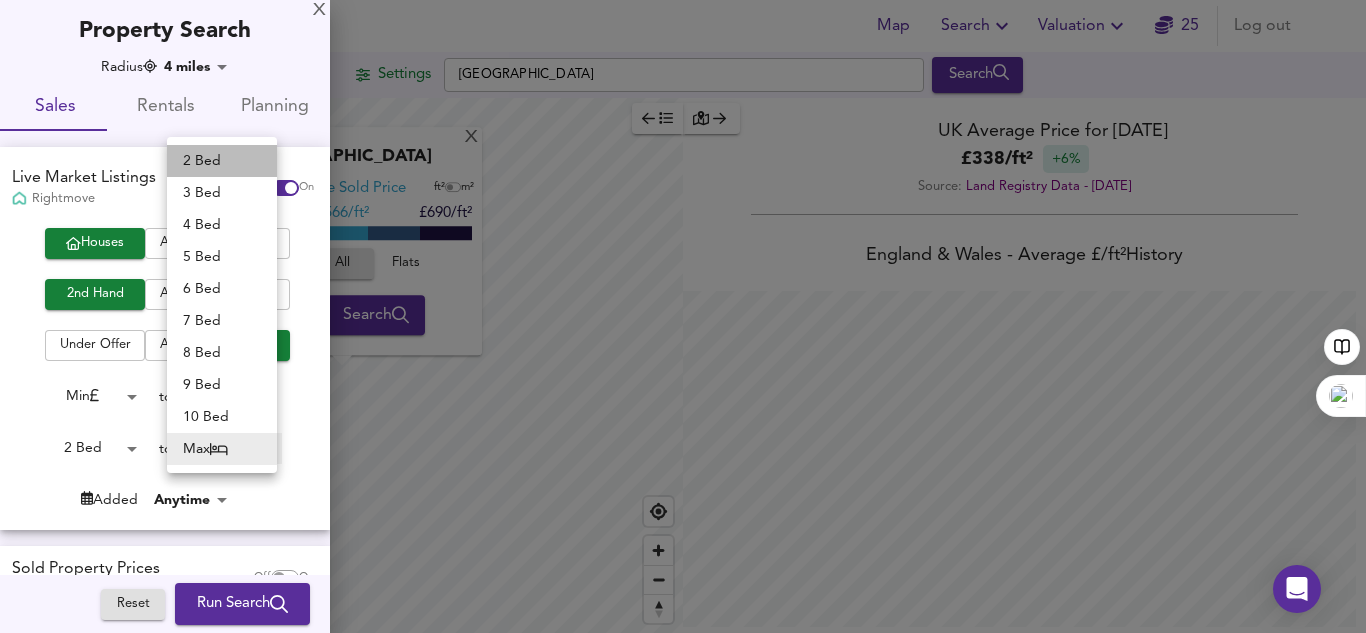 type on "2" 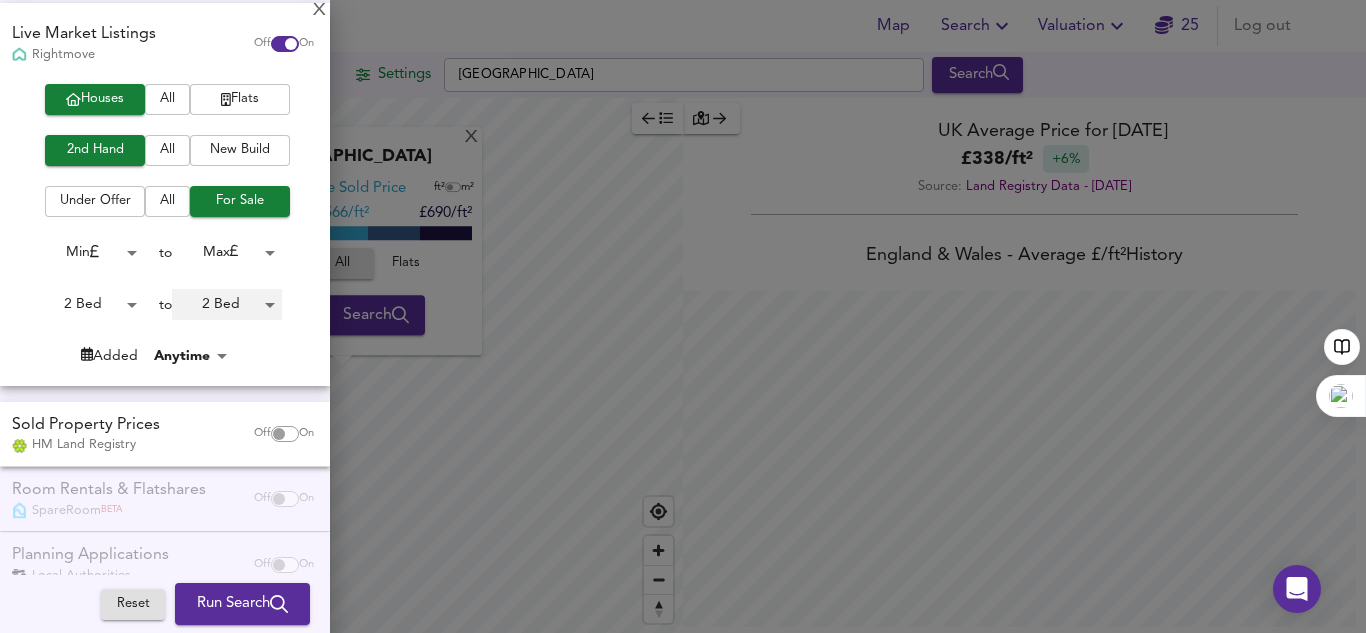 scroll, scrollTop: 145, scrollLeft: 0, axis: vertical 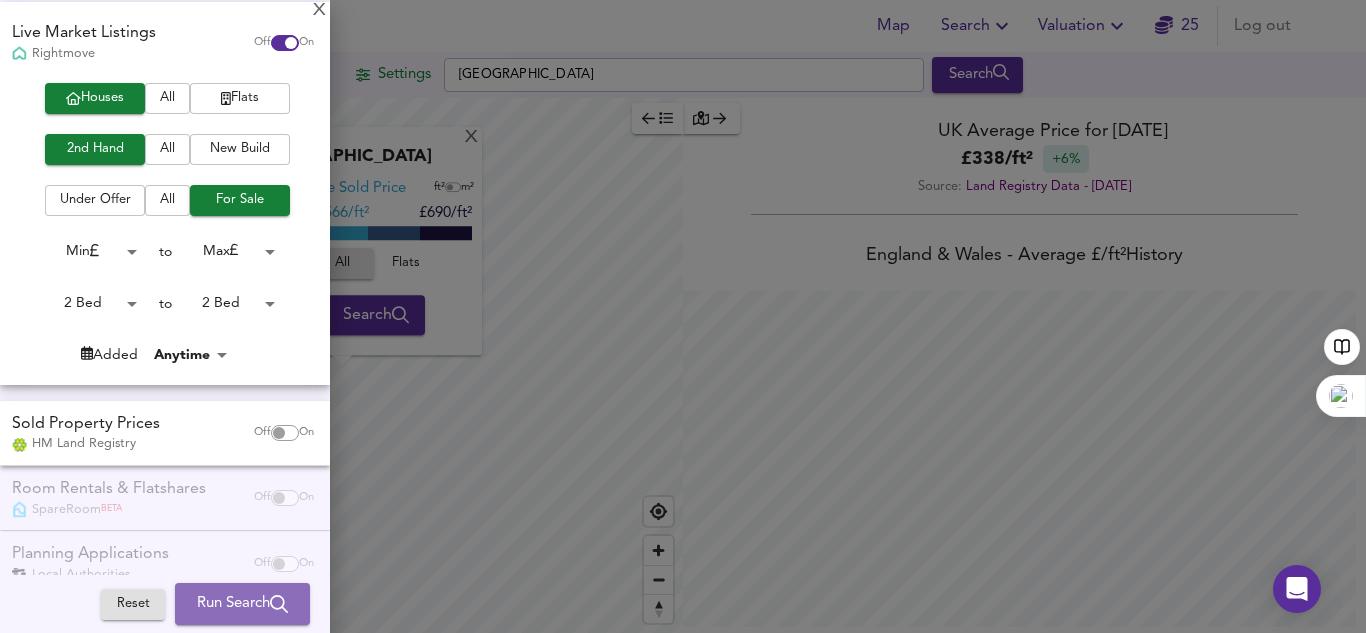 click on "Run Search" at bounding box center (242, 604) 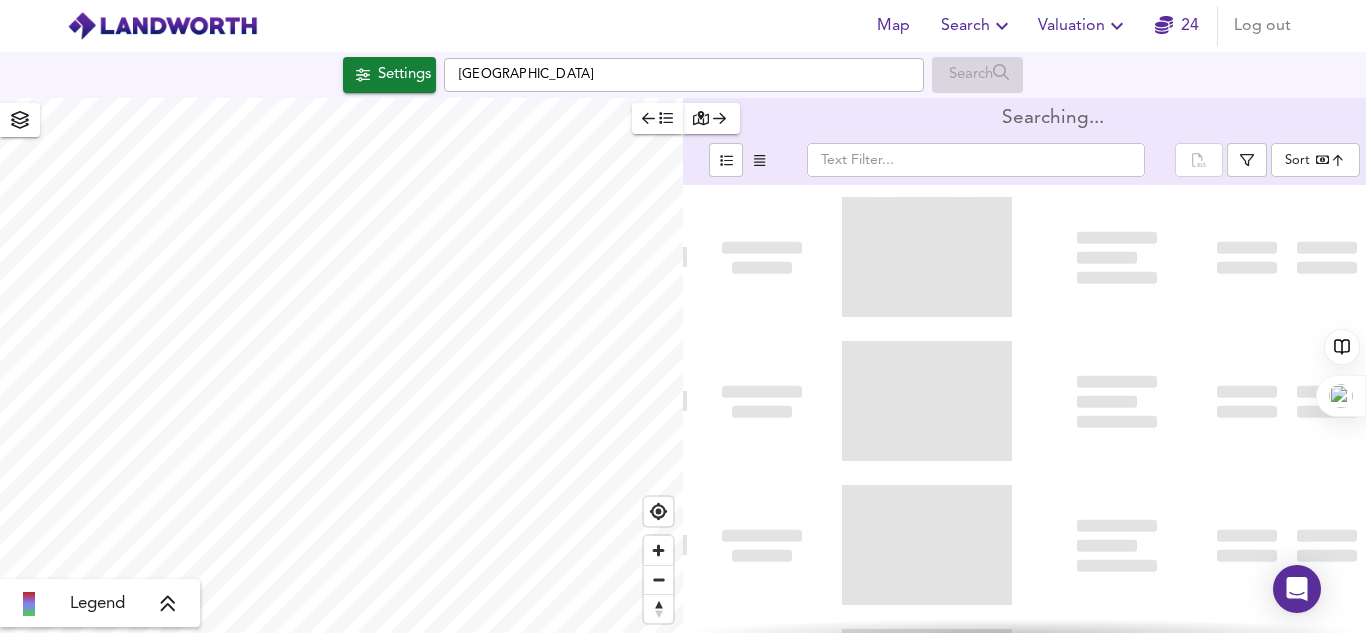 type on "bestdeal" 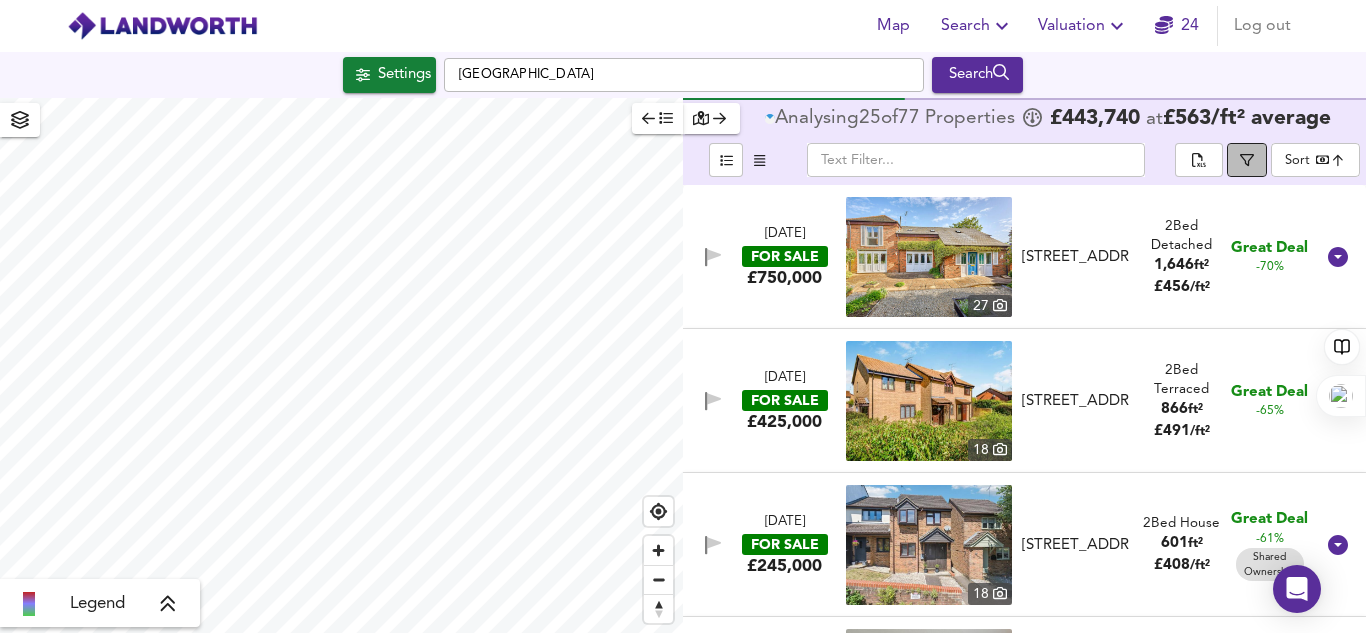 click 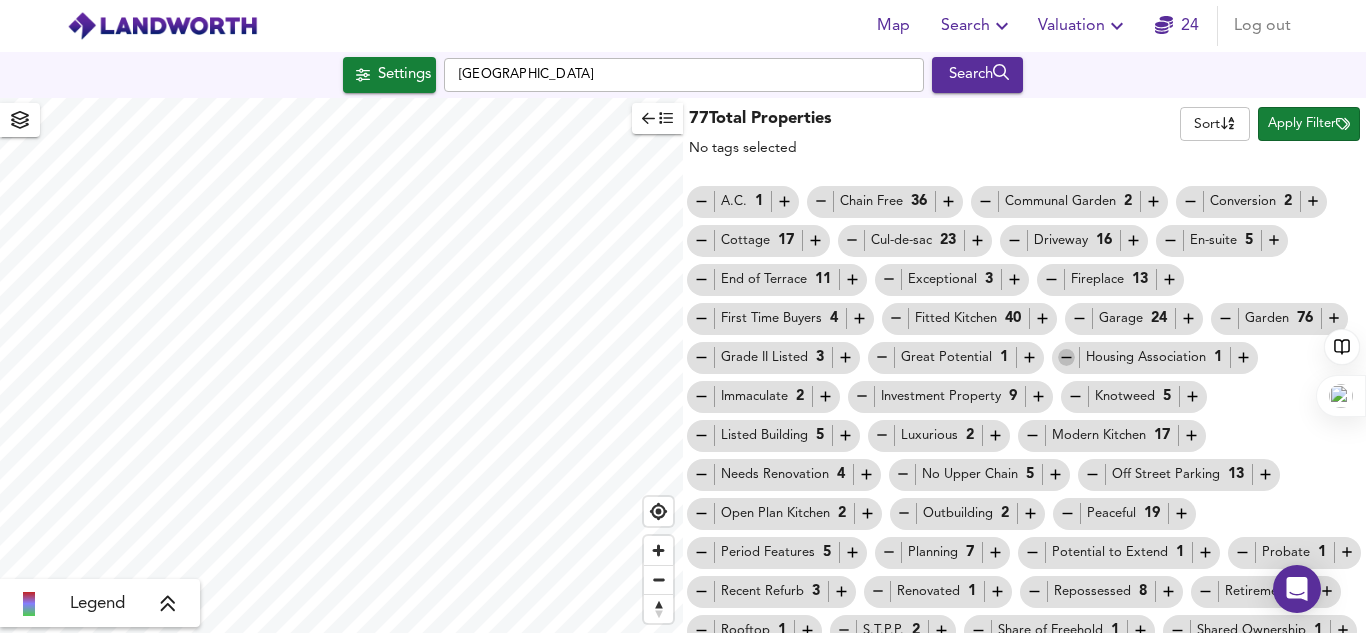 click 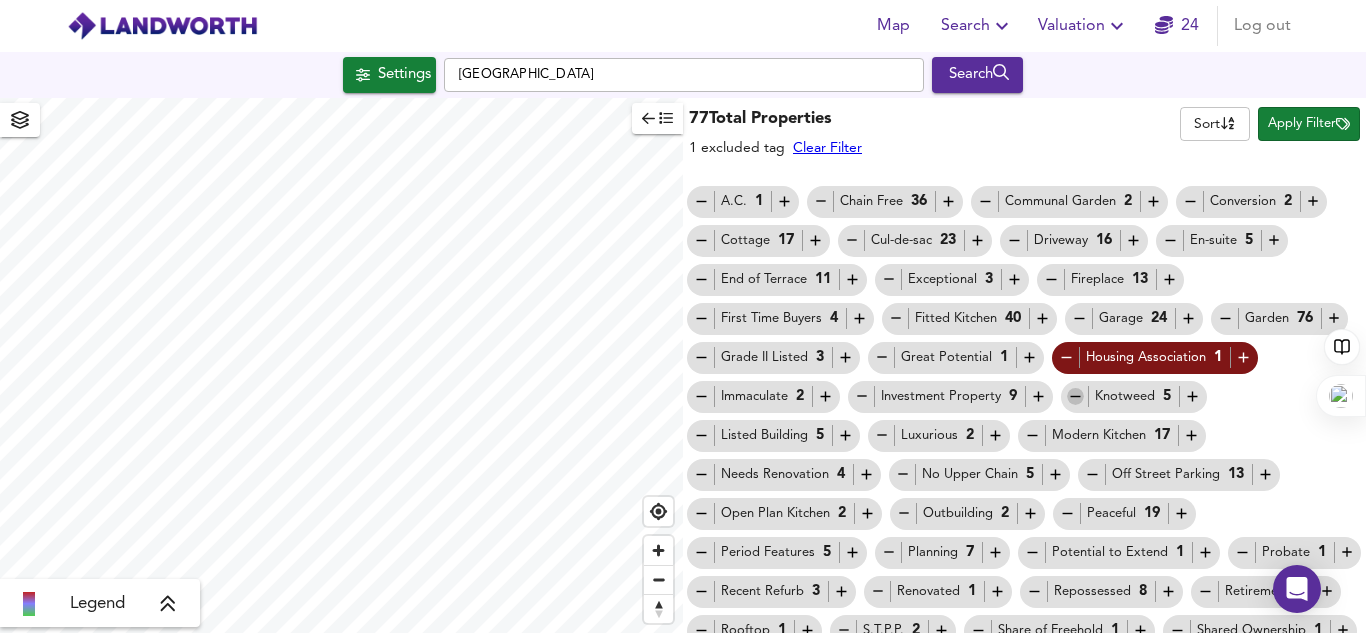 click 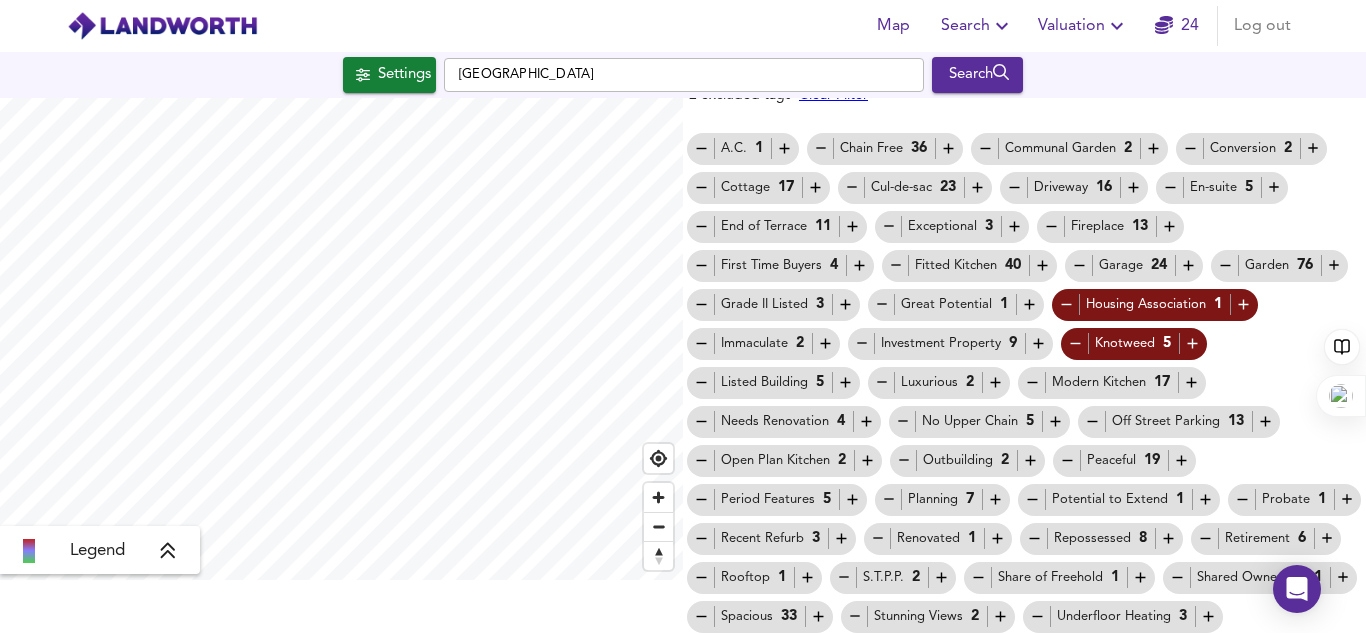 scroll, scrollTop: 54, scrollLeft: 0, axis: vertical 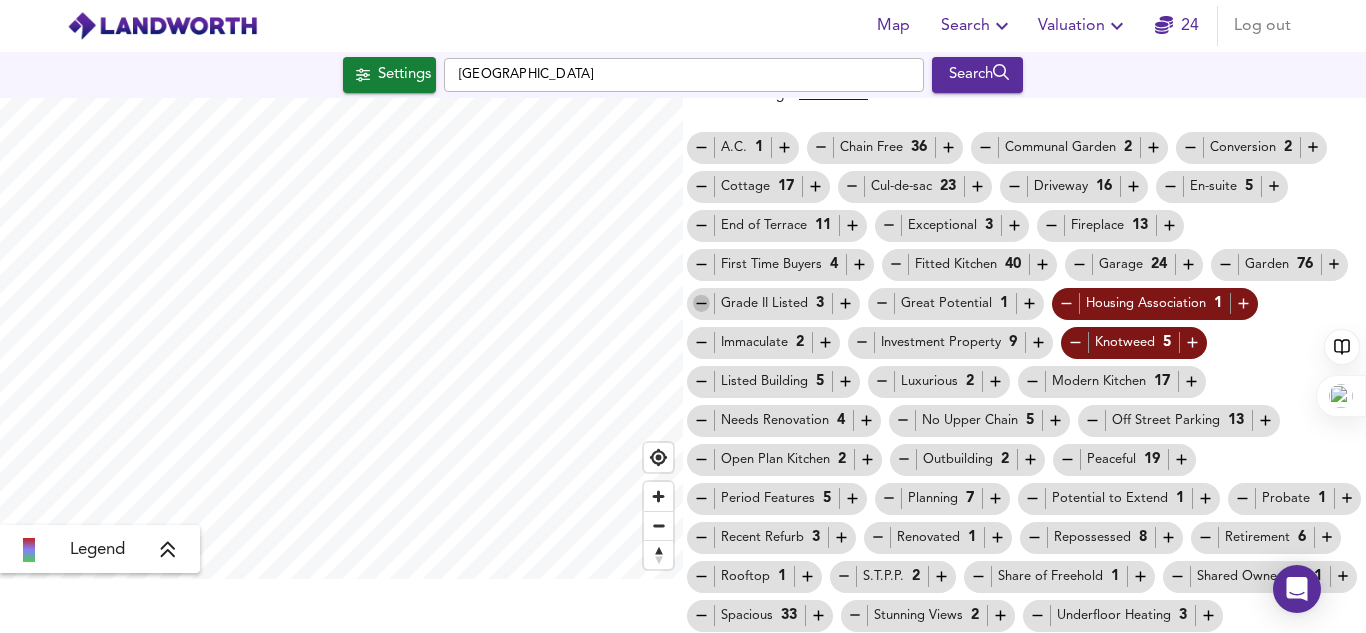 click 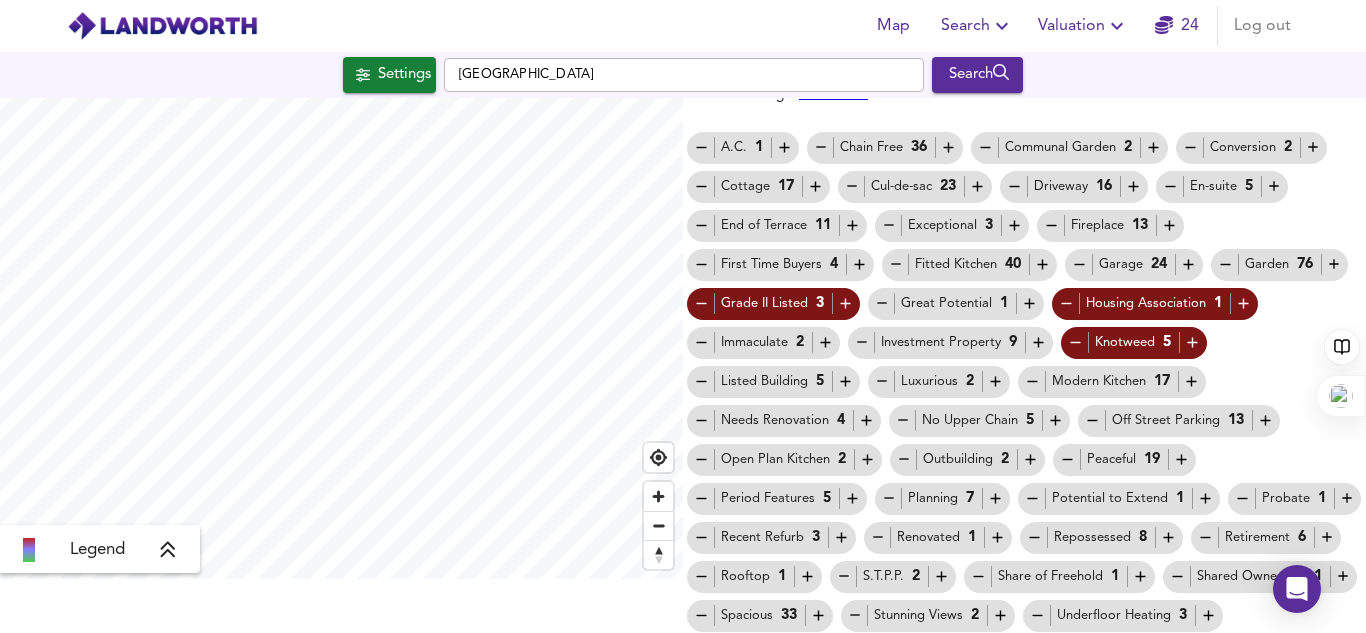 click 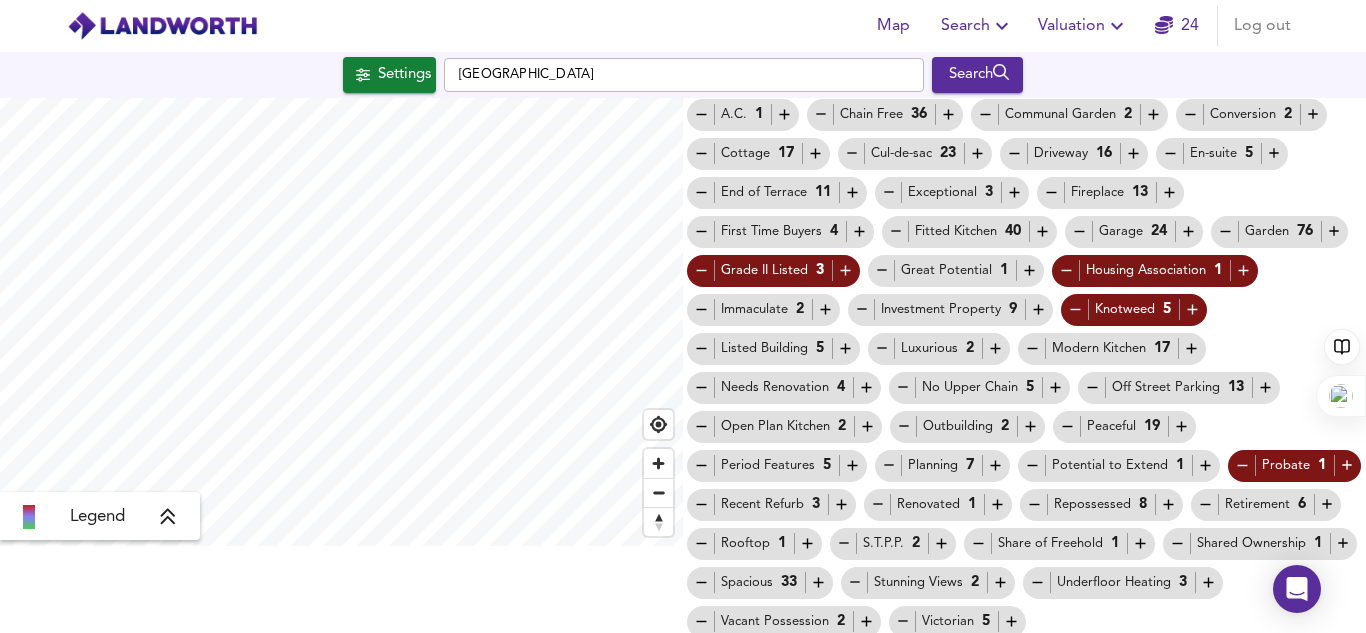 scroll, scrollTop: 94, scrollLeft: 0, axis: vertical 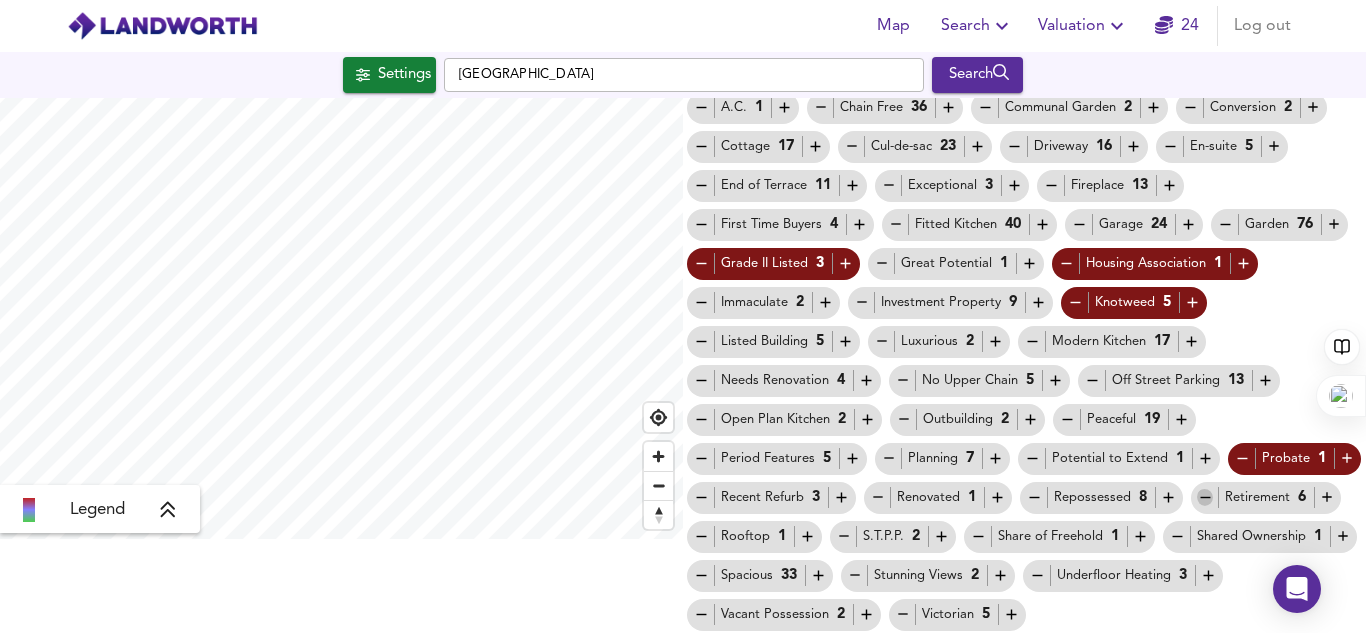 click 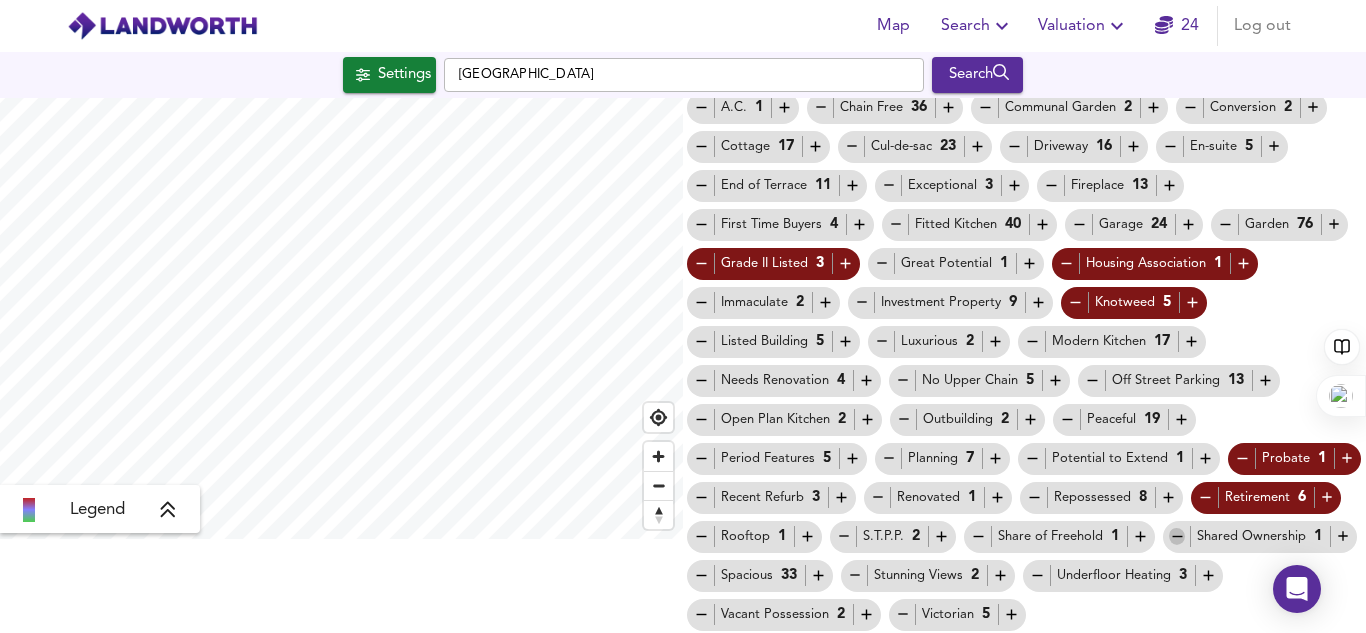 click 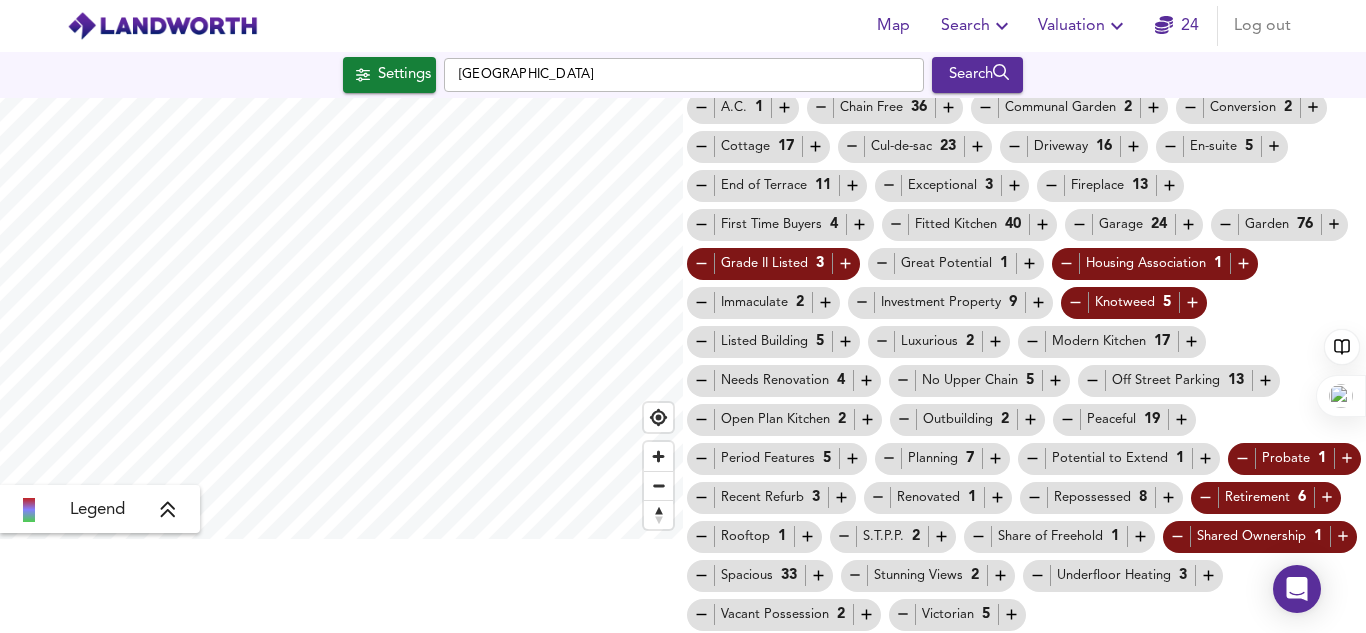 click 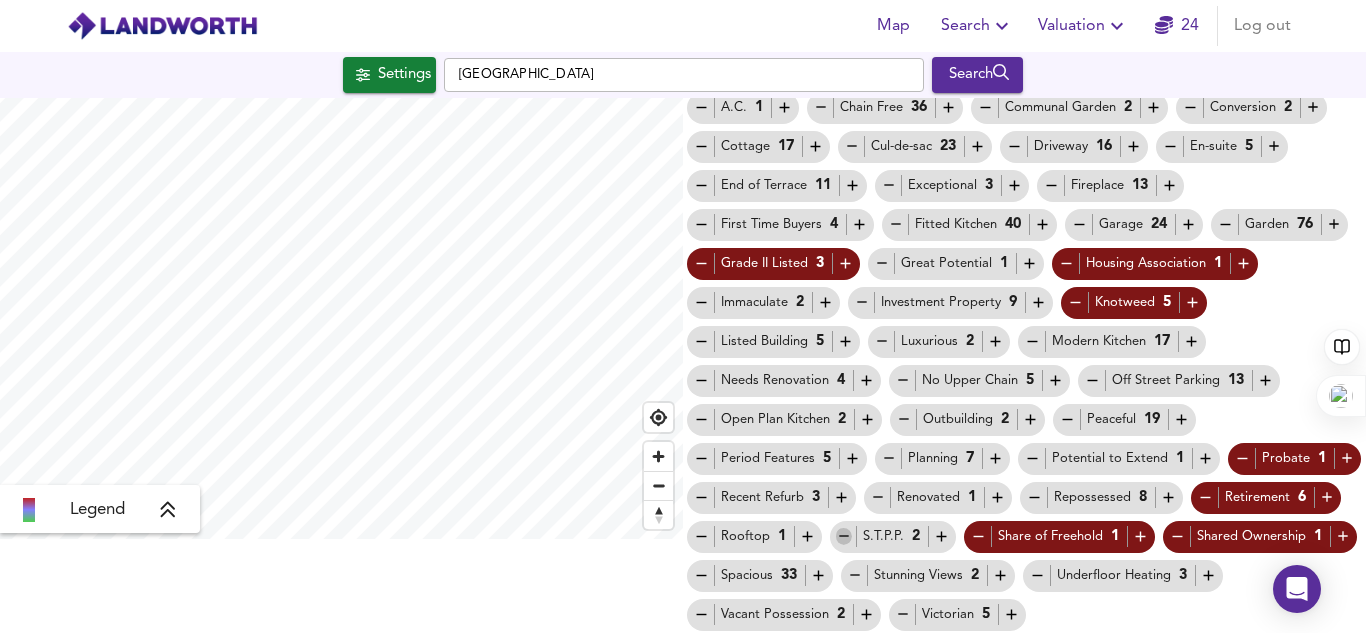 click 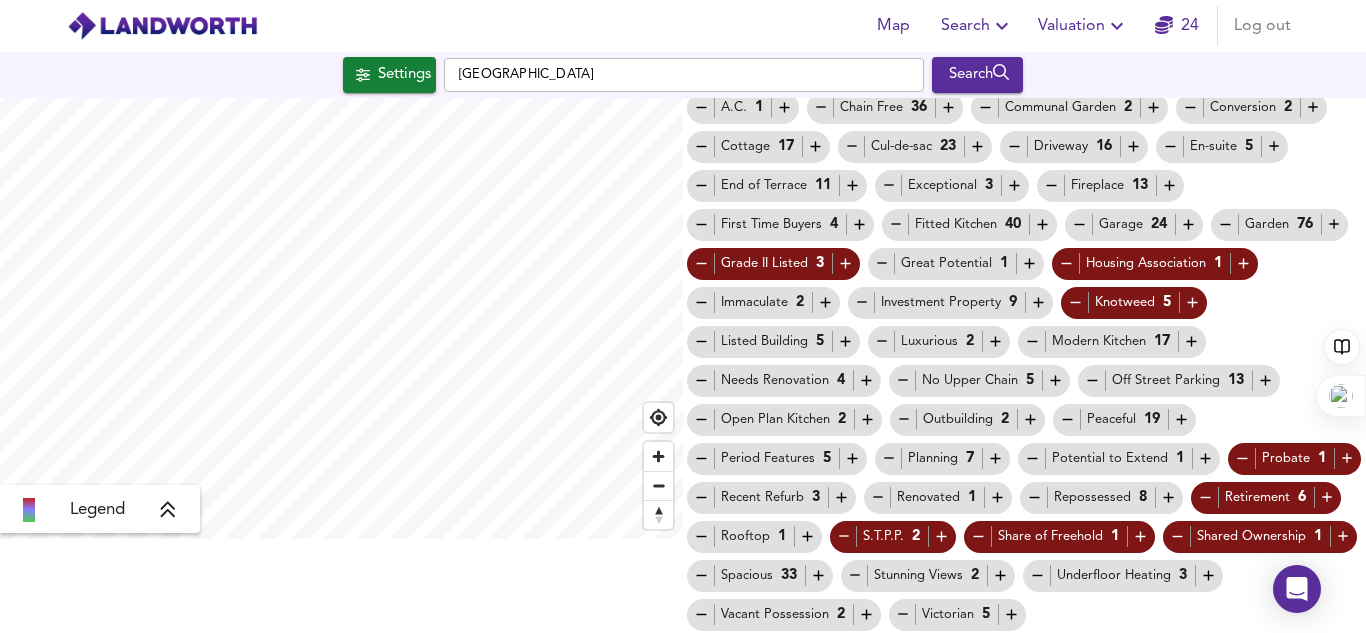 scroll, scrollTop: 0, scrollLeft: 0, axis: both 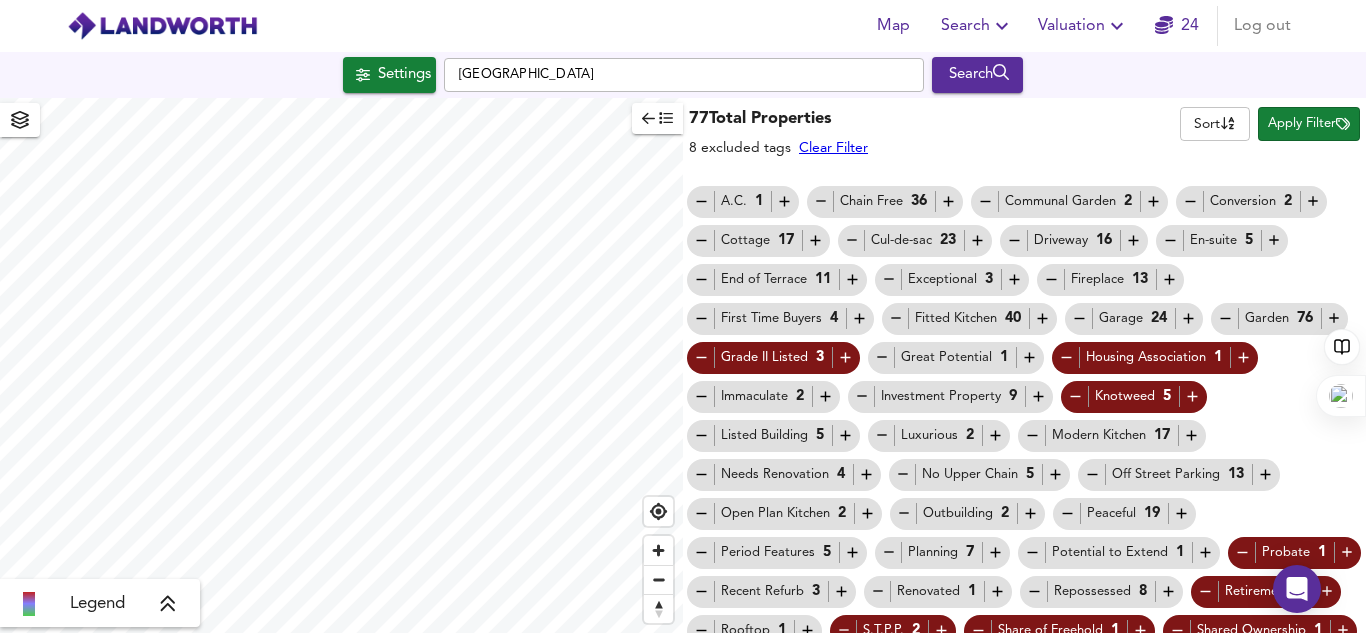click on "Apply Filter" at bounding box center [1309, 124] 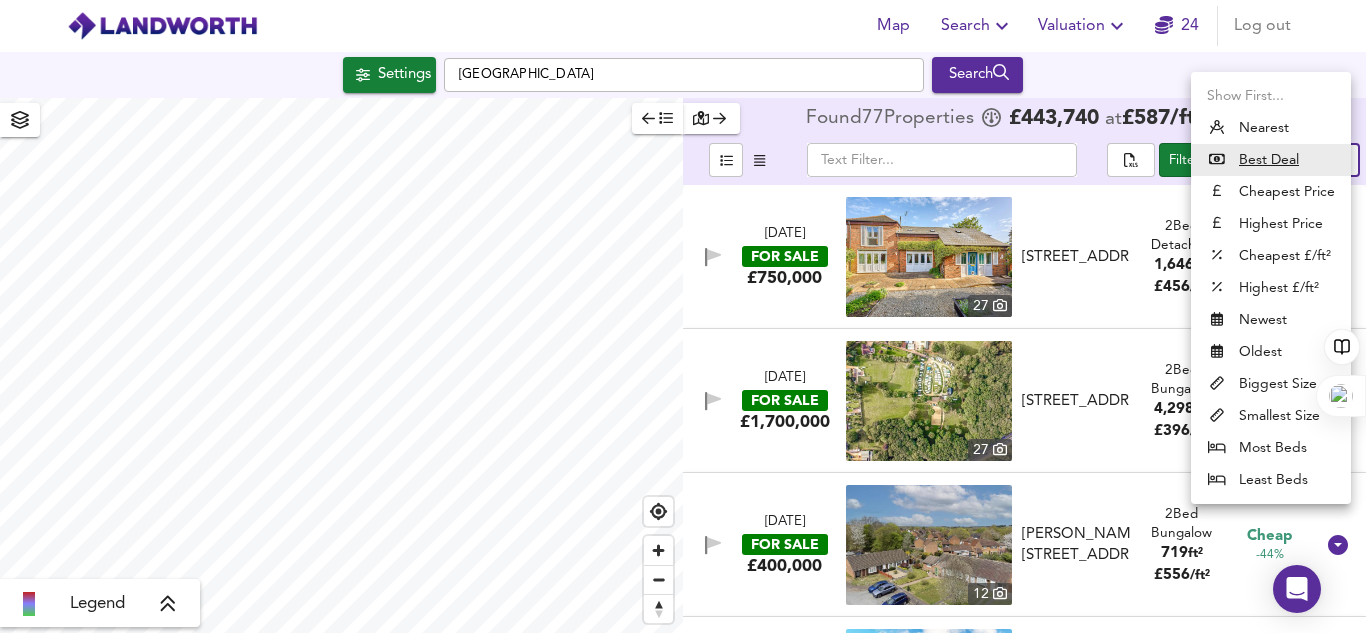 click on "Map Search Valuation    24 Log out        Settings     [GEOGRAPHIC_DATA]        Search            Legend       Found  77  Propert ies     £ 443,740   at  £ 587 / ft²   average              ​       Filter 60/77   Sort   bestdeal ​ [DATE] FOR SALE £750,000     [STREET_ADDRESS] 2  Bed   Detached 1,646 ft² £ 456 / ft²   Great Deal -70% [DATE] FOR SALE £1,700,000     [STREET_ADDRESS][GEOGRAPHIC_DATA][STREET_ADDRESS] 2  Bed   Bungalow 4,298 ft² £ 396 / ft²   Cheap -56% [DATE] FOR SALE £400,000     [STREET_ADDRESS][GEOGRAPHIC_DATA][PERSON_NAME][PERSON_NAME] 2  Bed   Bungalow 719 ft² £ 556 / ft²   Cheap -44% [DATE] FOR SALE £525,000     [STREET_ADDRESS] 2  Bed   Semi-Detached 1,090 ft² £ 482 / ft²   Cheap" at bounding box center [683, 316] 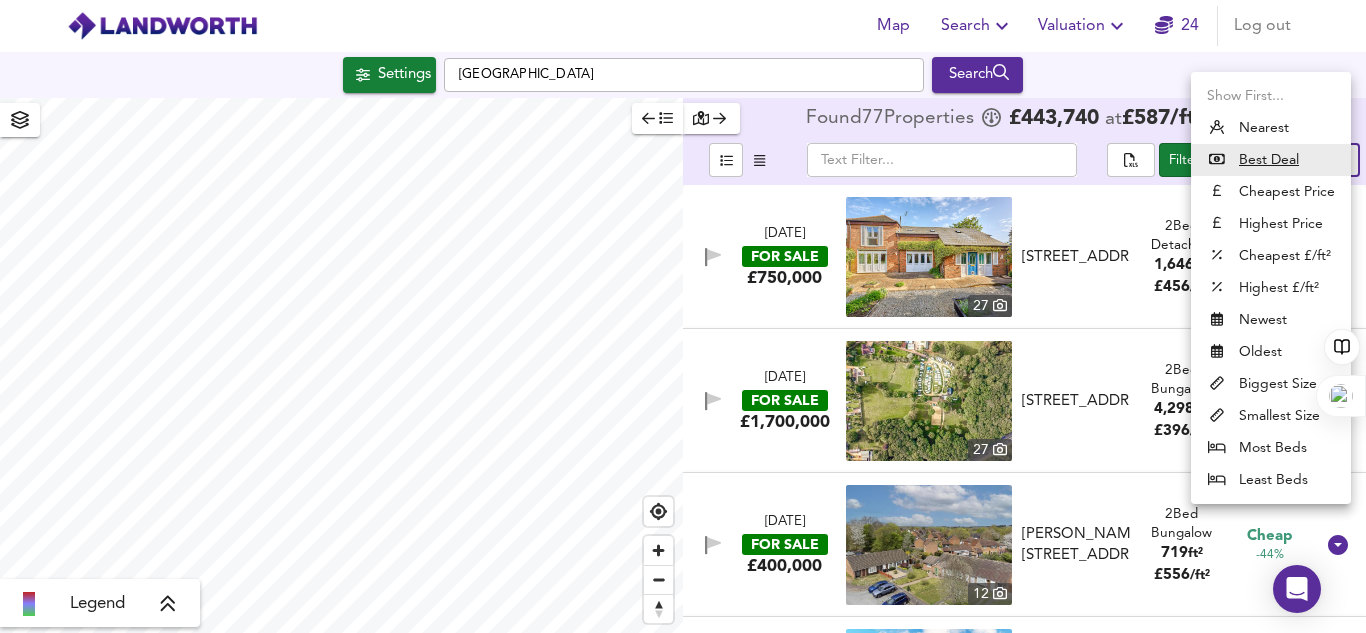 type on "cheapest" 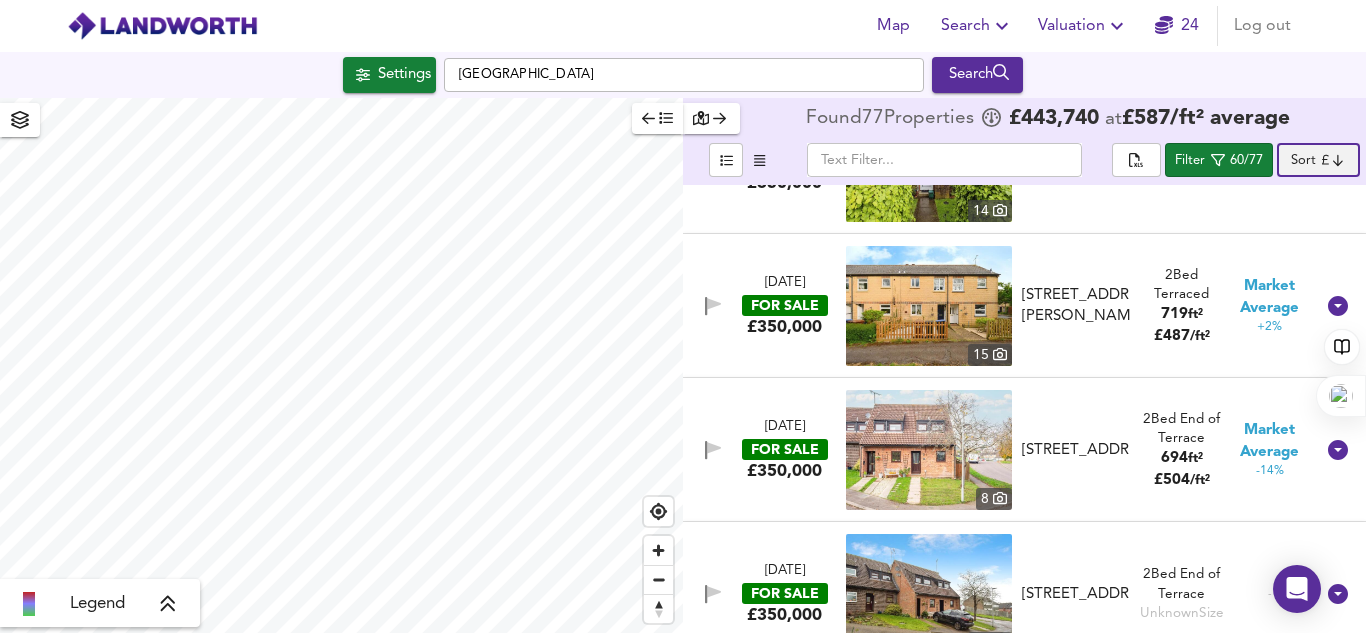 scroll, scrollTop: 1969, scrollLeft: 0, axis: vertical 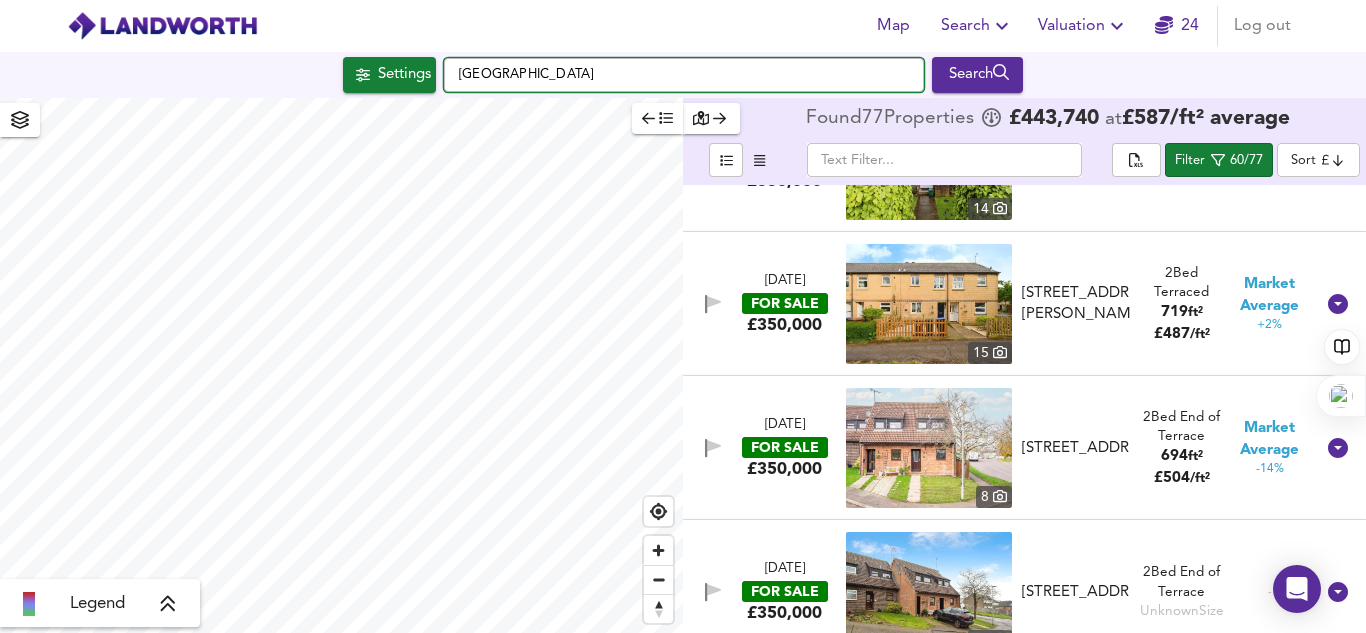 click on "[GEOGRAPHIC_DATA]" at bounding box center [684, 75] 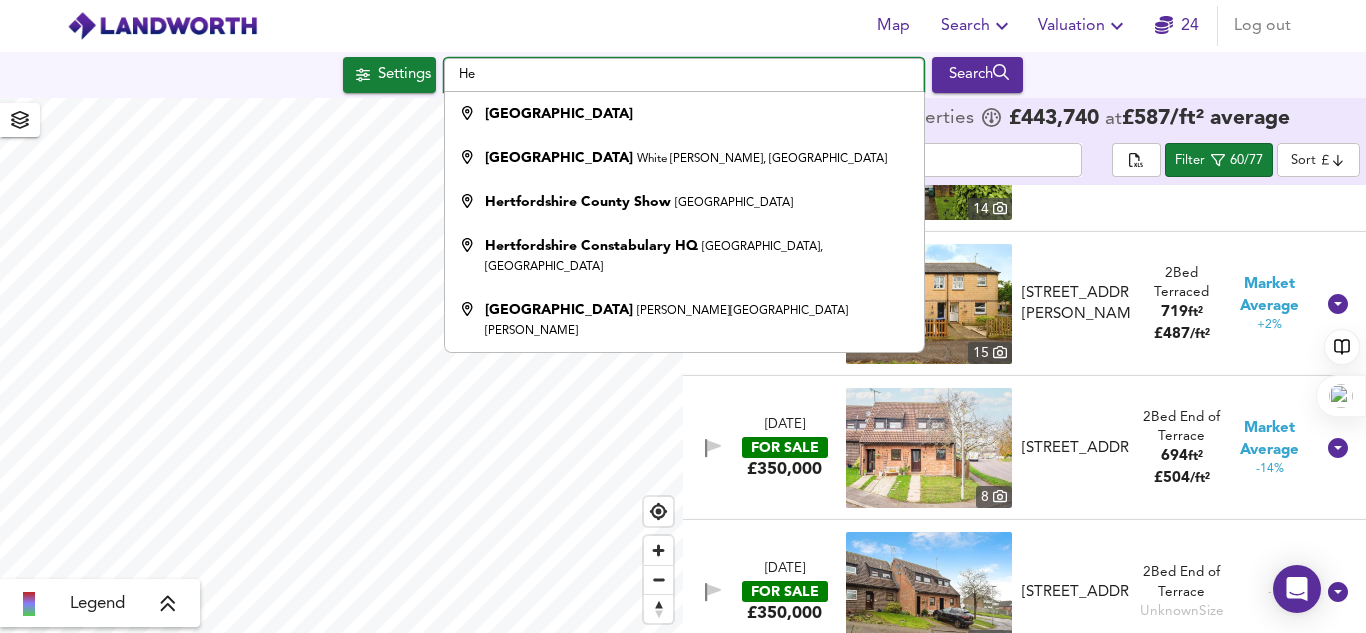type on "H" 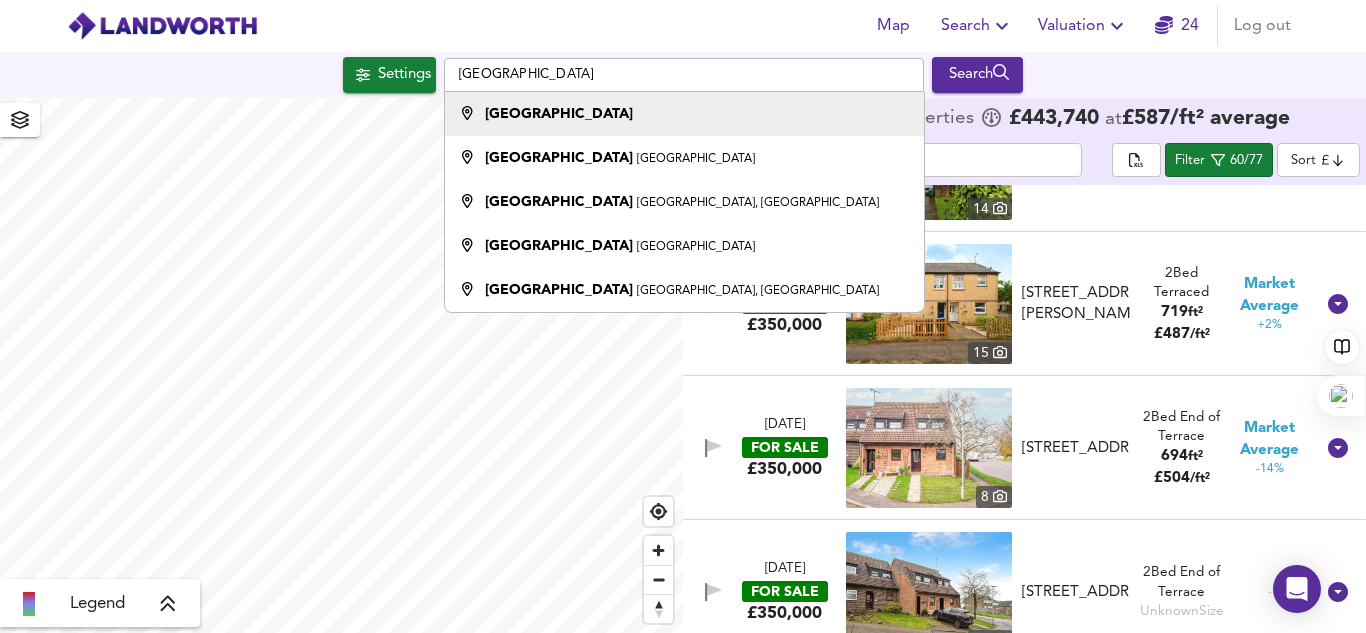 click on "[GEOGRAPHIC_DATA]" at bounding box center (559, 114) 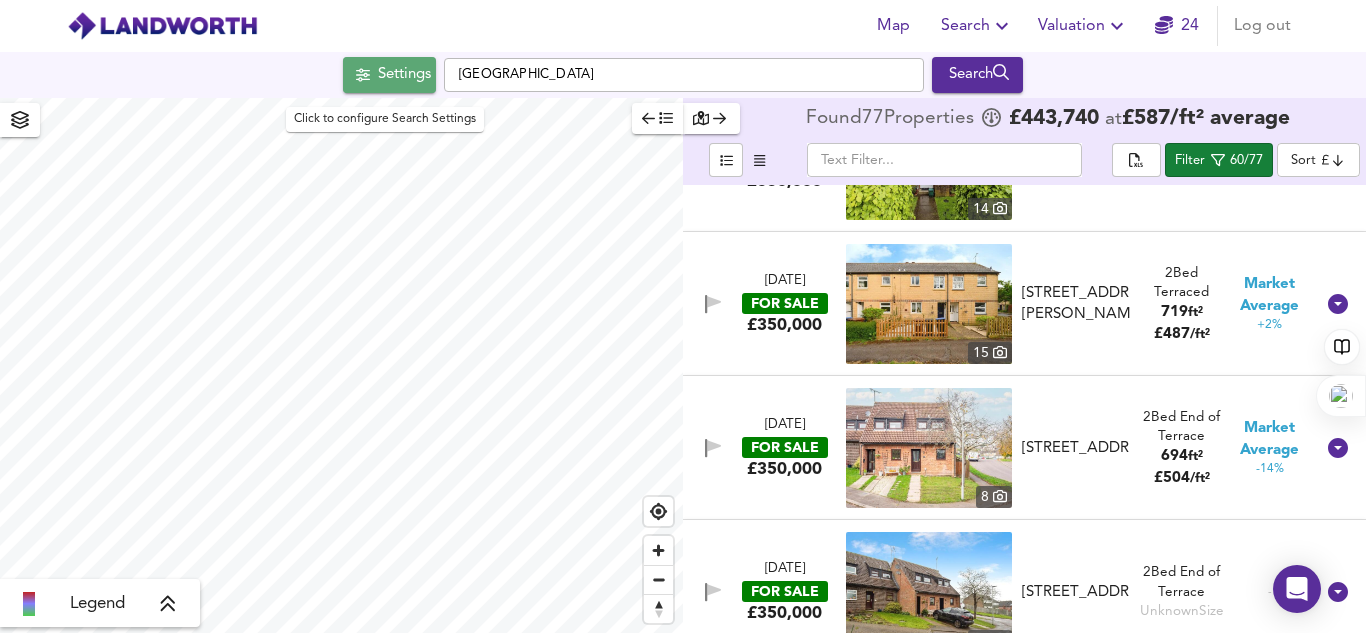 click 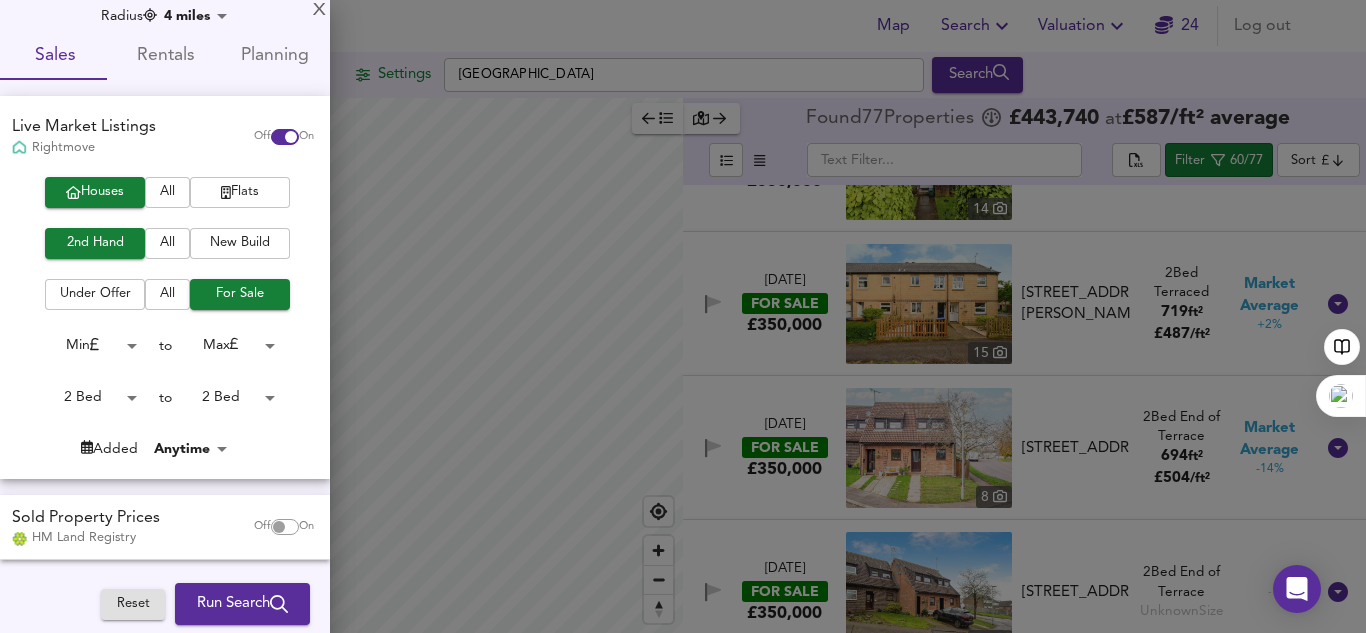 scroll, scrollTop: 186, scrollLeft: 0, axis: vertical 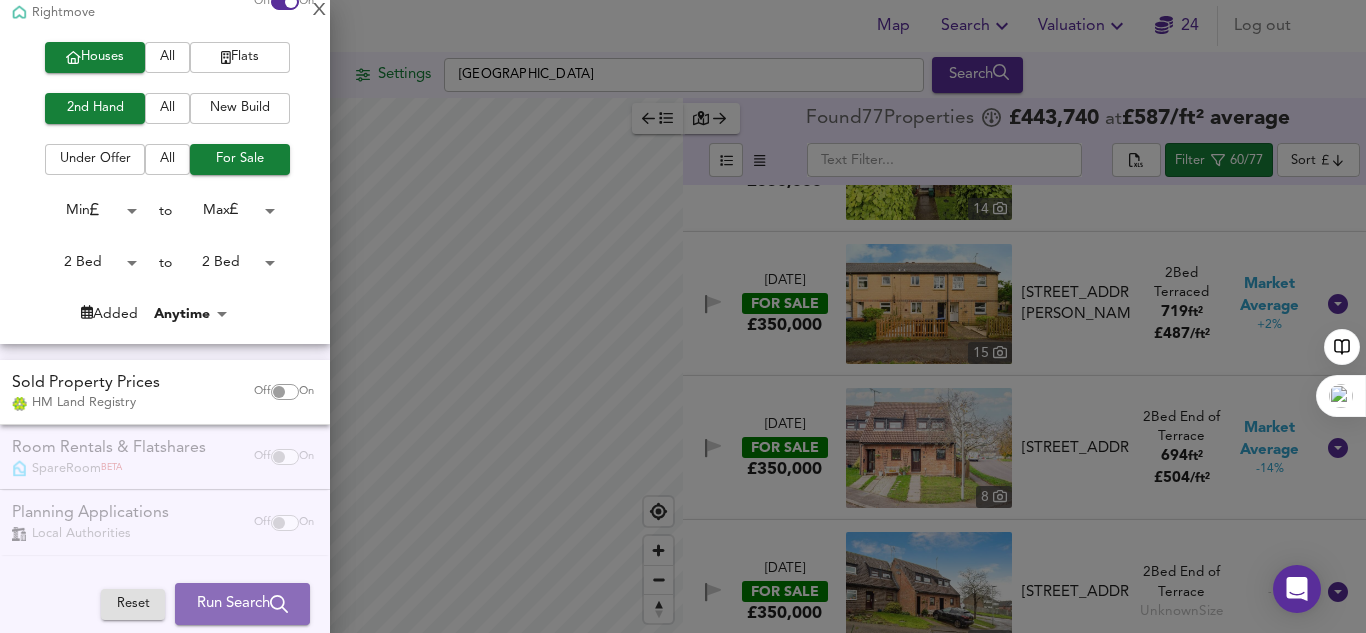 click on "Run Search" at bounding box center [242, 604] 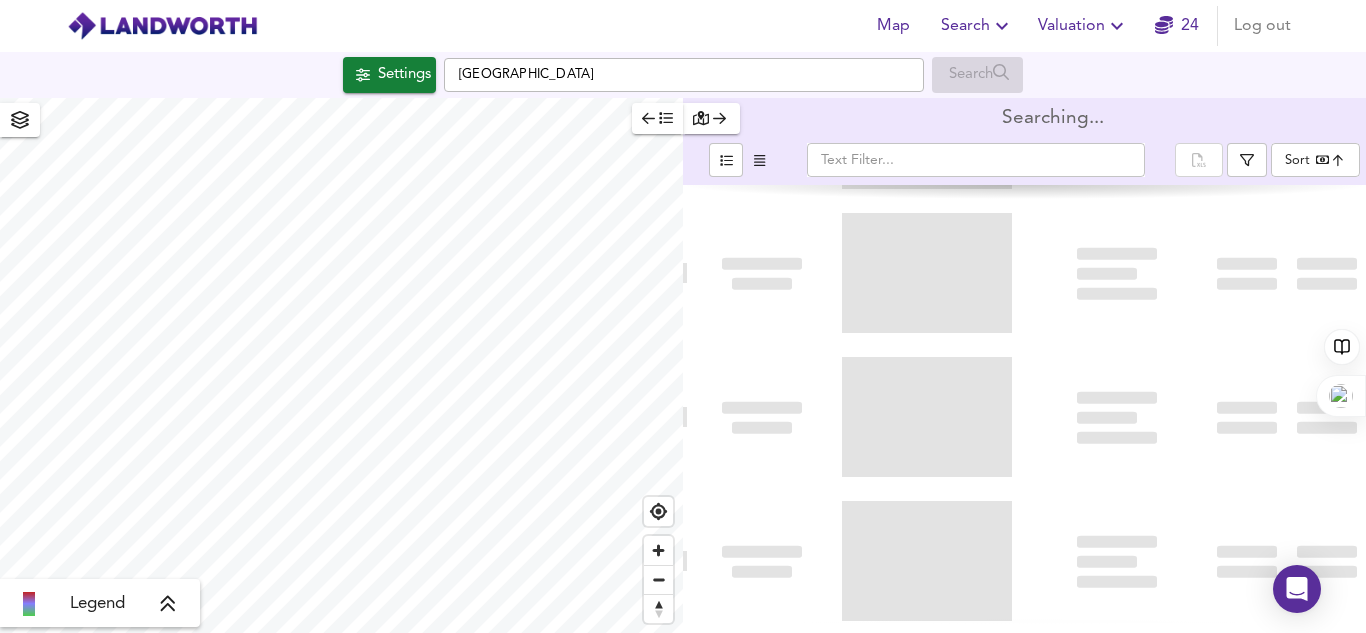 type on "bestdeal" 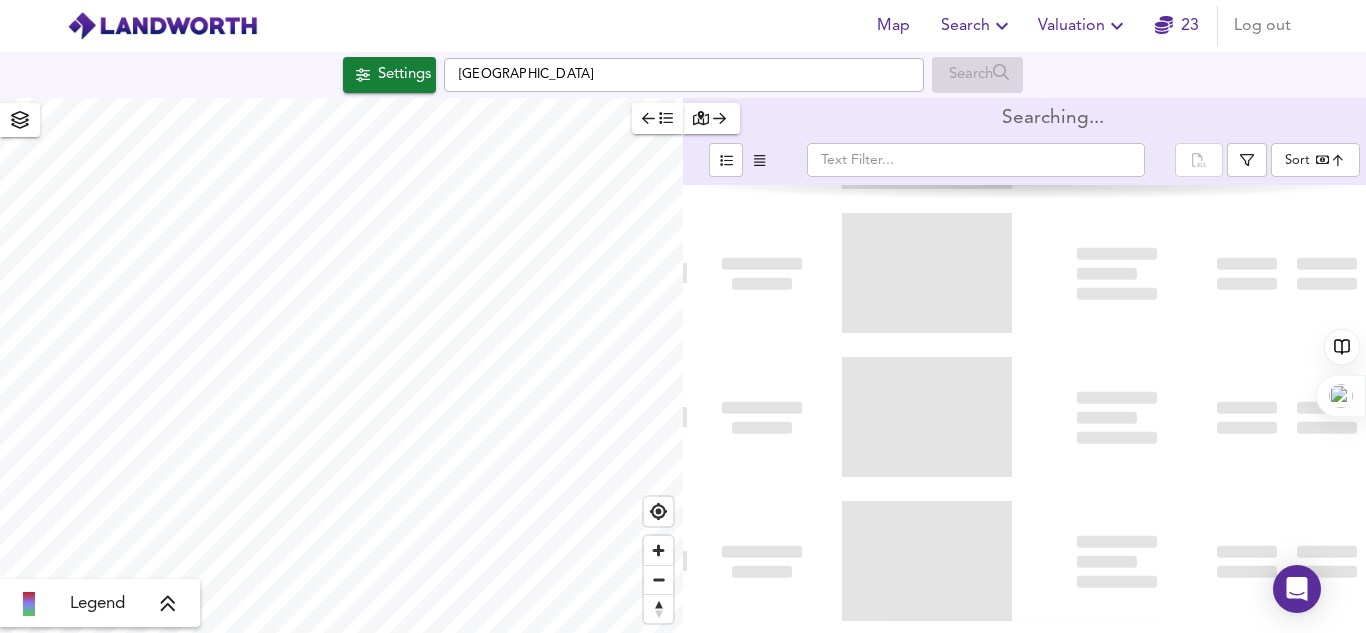 scroll, scrollTop: 0, scrollLeft: 0, axis: both 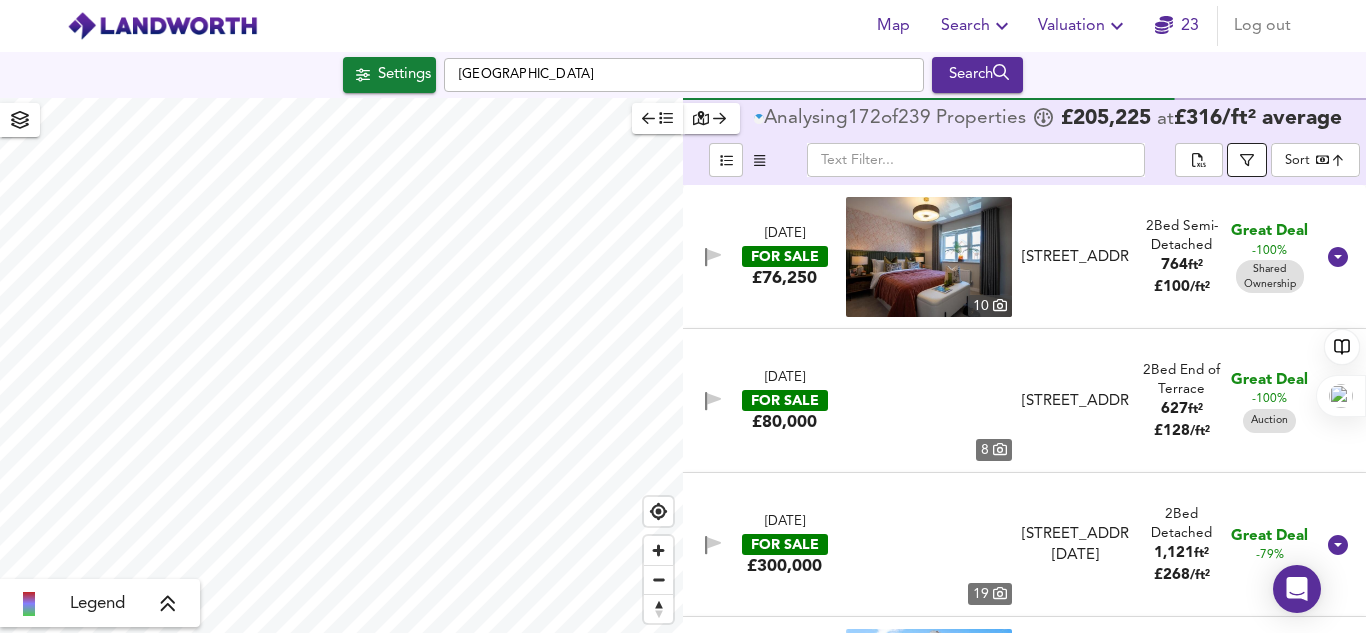 click 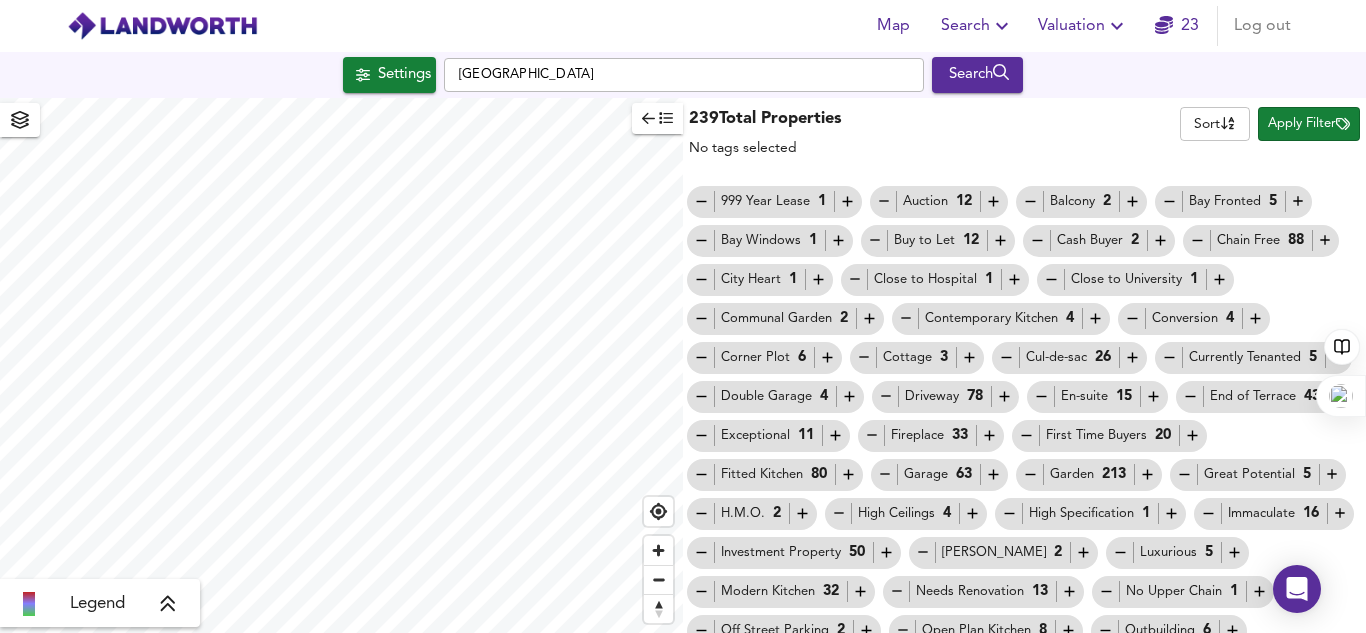 click on "239  Total Properties No tags selected Sort   name ​    Apply Filter  999 Year Lease 1 Auction 12 Balcony 2 Bay Fronted 5 Bay Windows 1 Buy to Let 12 Cash Buyer 2 Chain Free 88 City Heart 1 Close to Hospital 1 Close to University 1 Communal Garden 2 Contemporary Kitchen 4 Conversion 4 Corner Plot 6 Cottage 3 Cul-de-sac 26 Currently Tenanted 5 Double Garage 4 Driveway 78 En-suite 15 End of Terrace 43 Exceptional 11 Fireplace 33 First Time Buyers 20 Fitted Kitchen 80 Garage 63 Garden 213 Great Potential 5 H.M.O. 2 High Ceilings 4 High Specification 1 Immaculate 16 Investment Property 50 Jacuzzi 2 Luxurious 5 Modern Kitchen 32 Needs Renovation 13 No Upper Chain 1 Off Street Parking 2 Open Plan Kitchen 8 Outbuilding 6 Peaceful 28 Period Features 1 Planning 7 Potential to Extend 2 Probate 2 Raised Deck 3 Re-Development 1 Recent Refurb 3 Renovated 14 Repossession 1 Retirement 5 S.T.P.P. 4 Shared Ownership 3 Spacious 111 Stunning Views 2 Subsidence 11 Underfloor Heating 1 Vacant Possession 15 Victorian 4 1 2" at bounding box center (1024, 365) 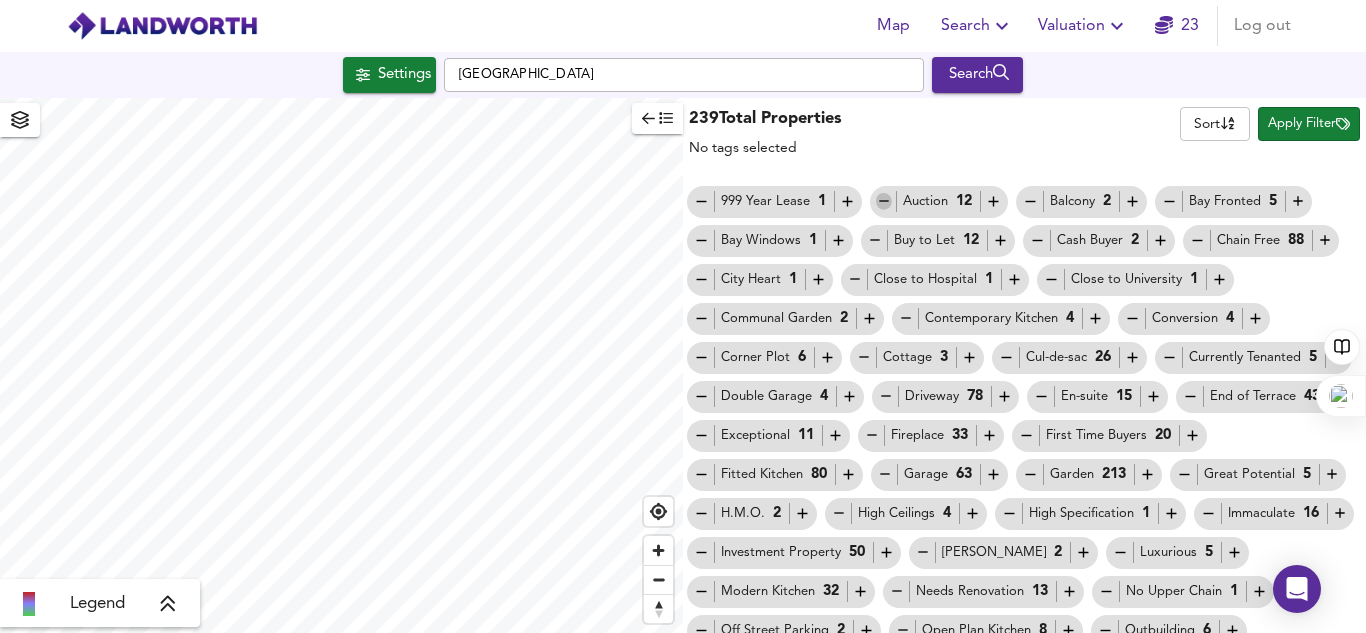 click 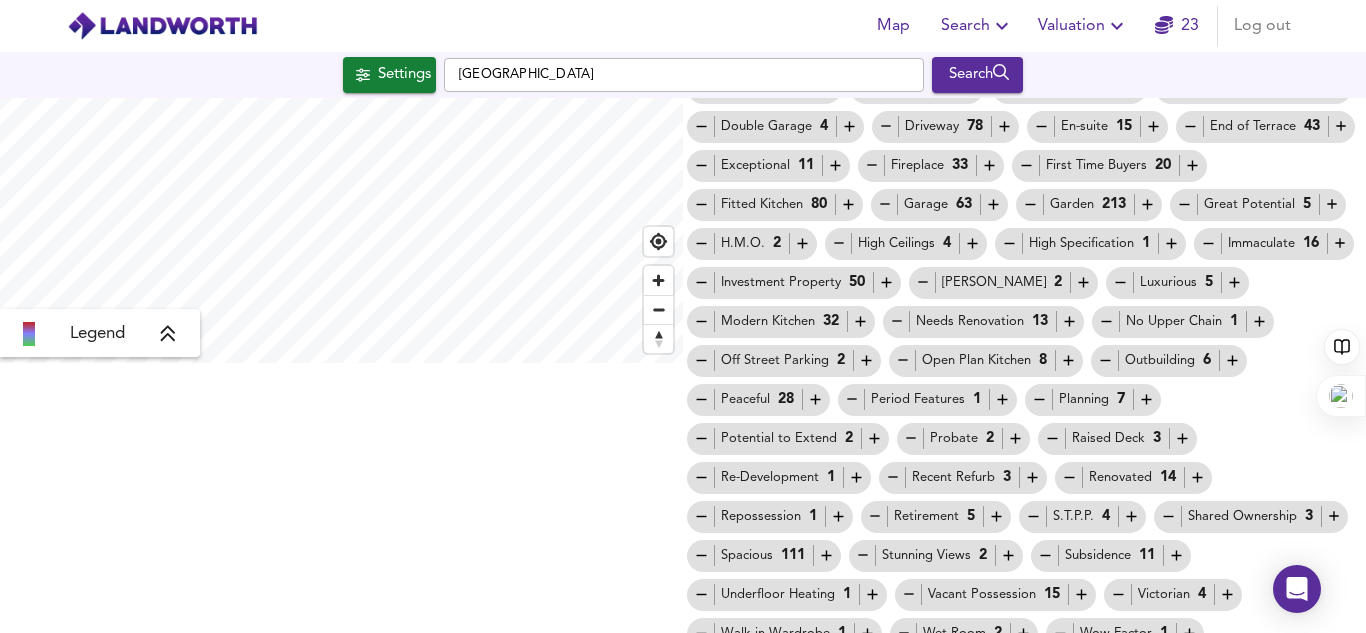 scroll, scrollTop: 283, scrollLeft: 0, axis: vertical 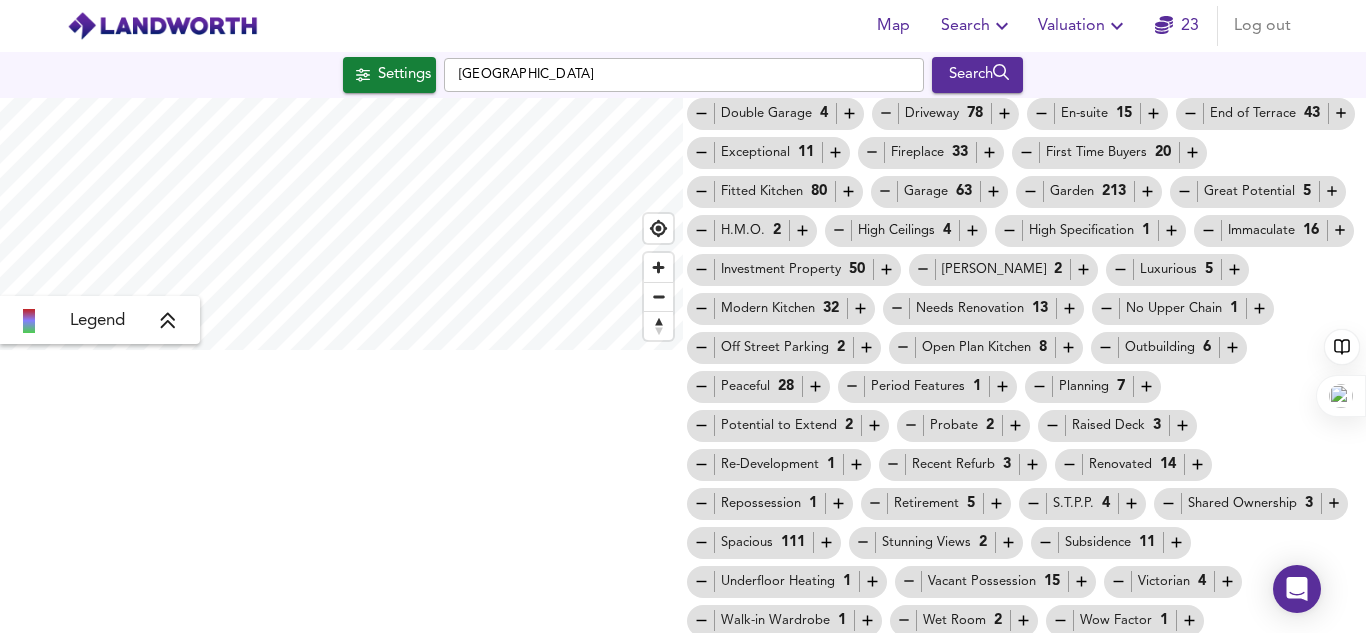 click on "Probate 2" at bounding box center [964, 425] 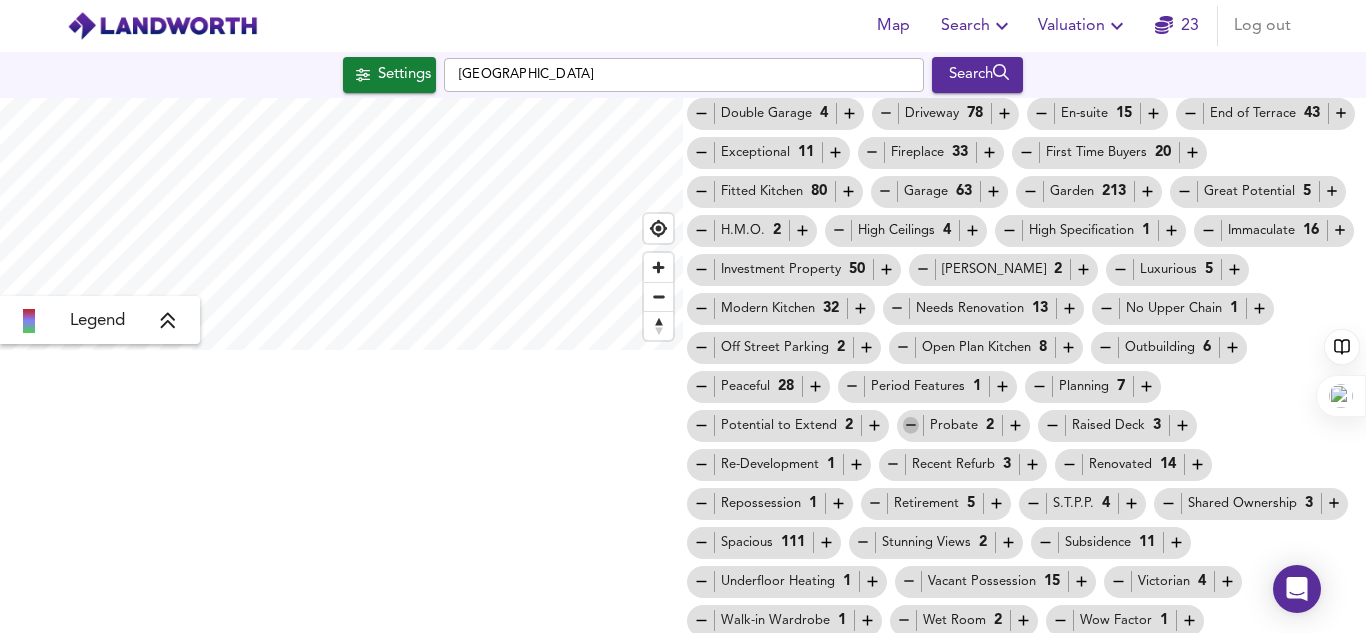 click 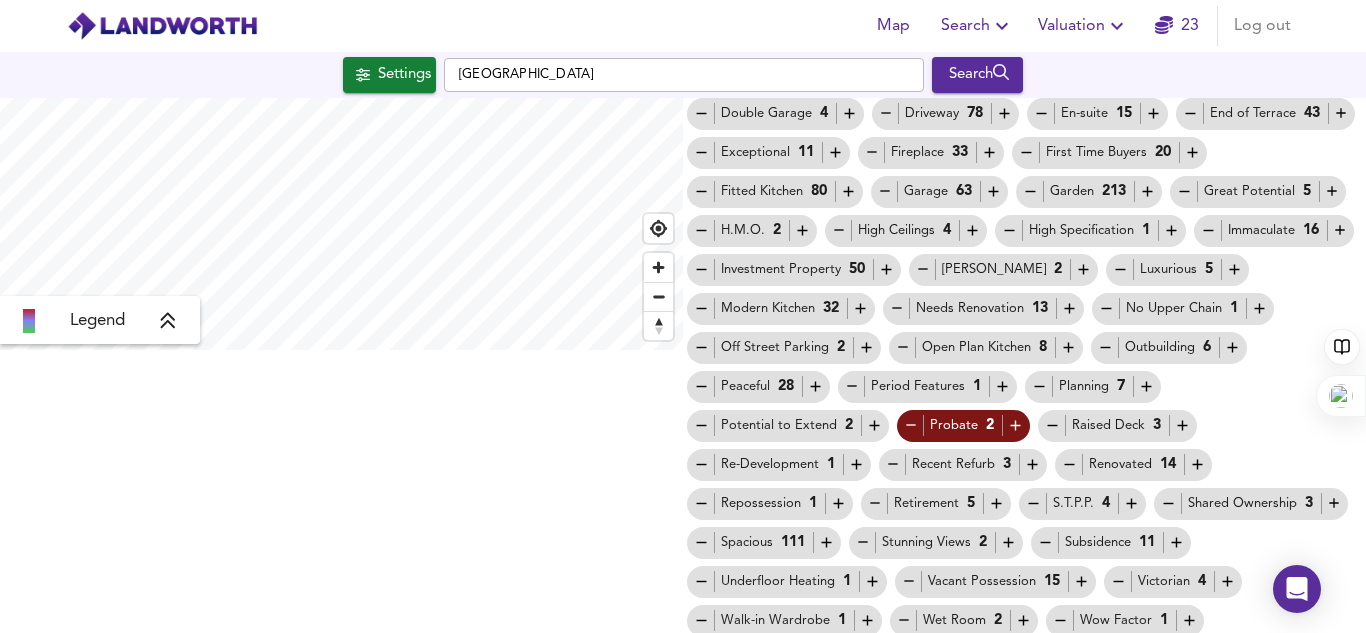 scroll, scrollTop: 328, scrollLeft: 0, axis: vertical 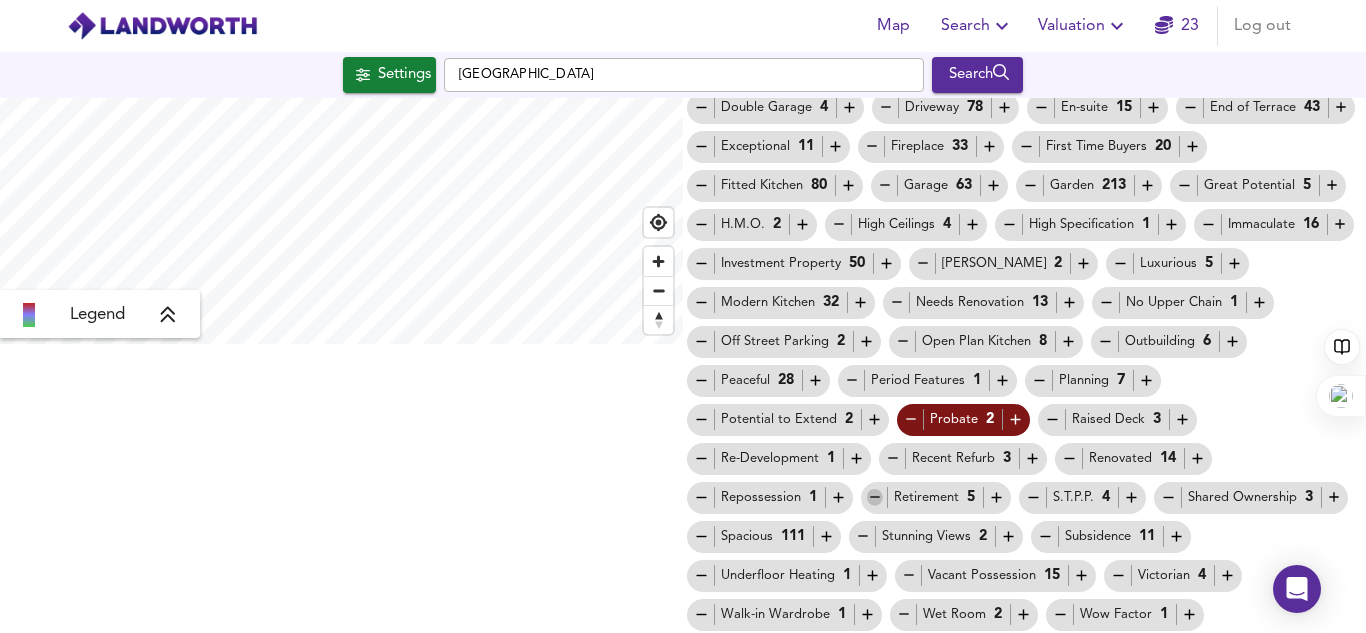 click 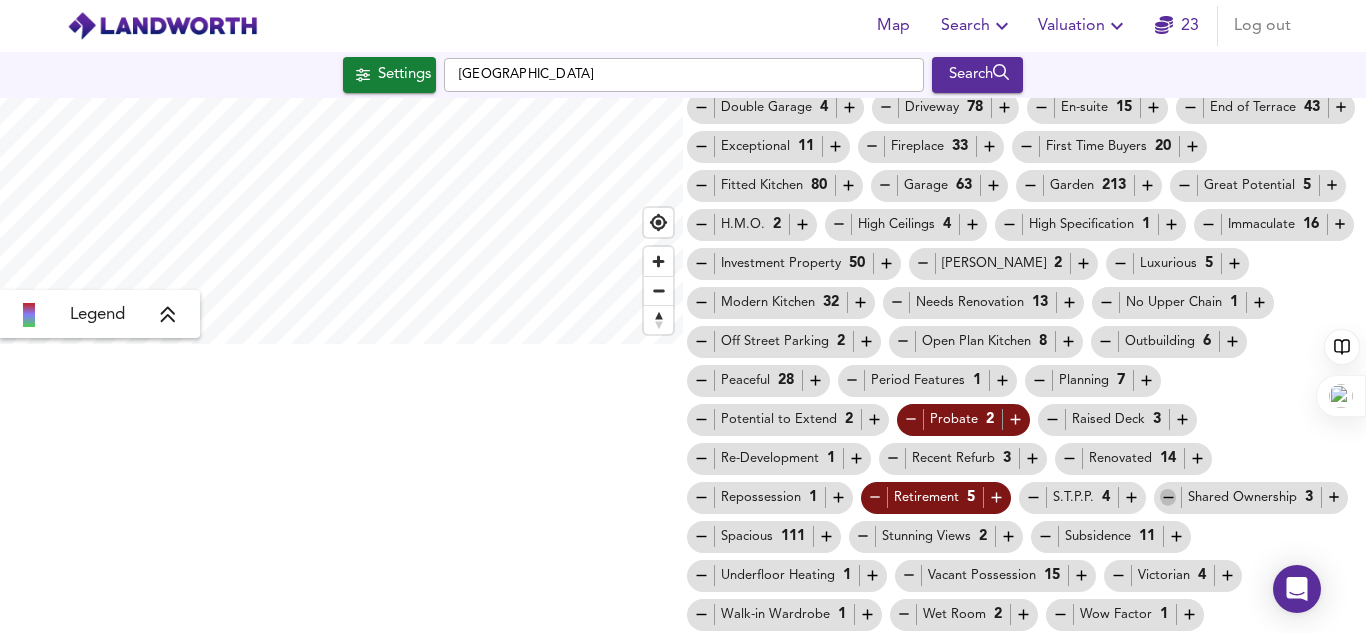 click 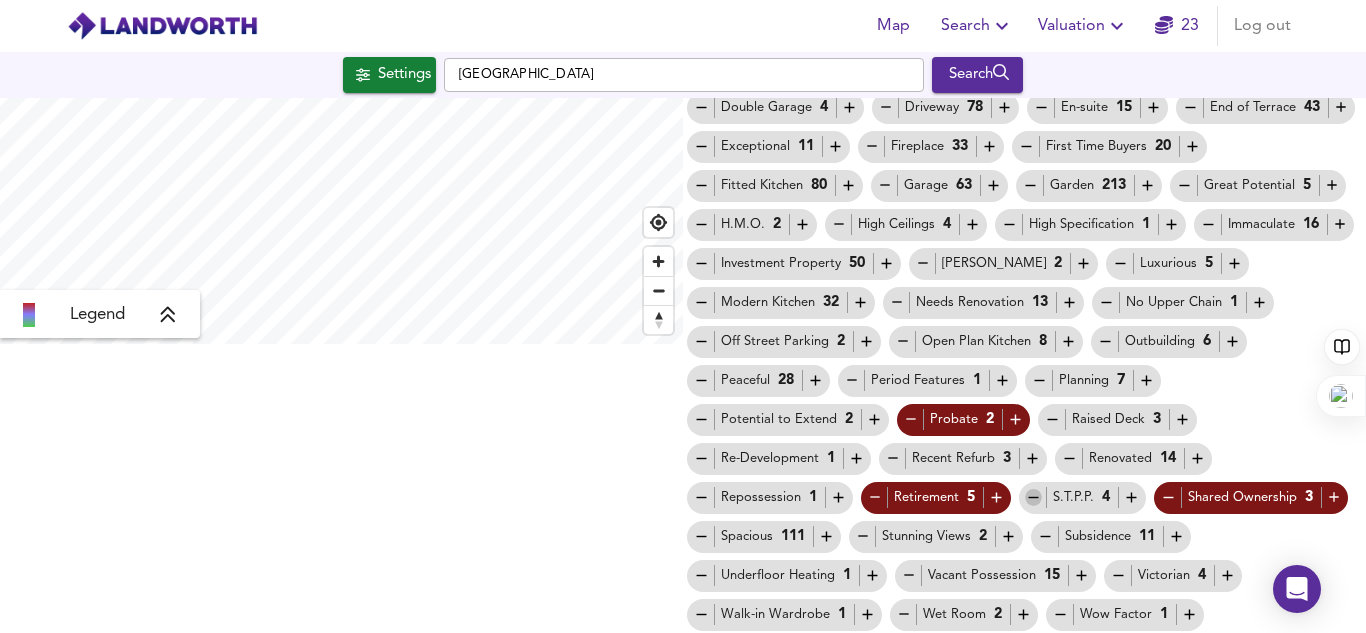 click 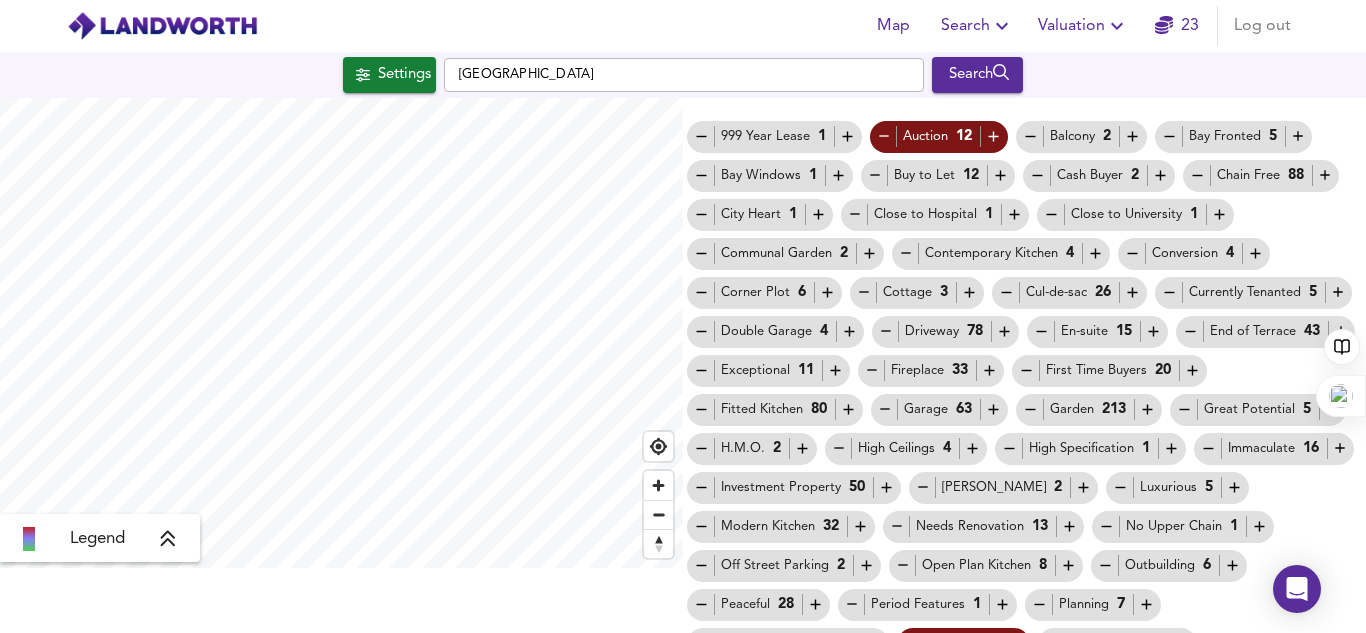 scroll, scrollTop: 0, scrollLeft: 0, axis: both 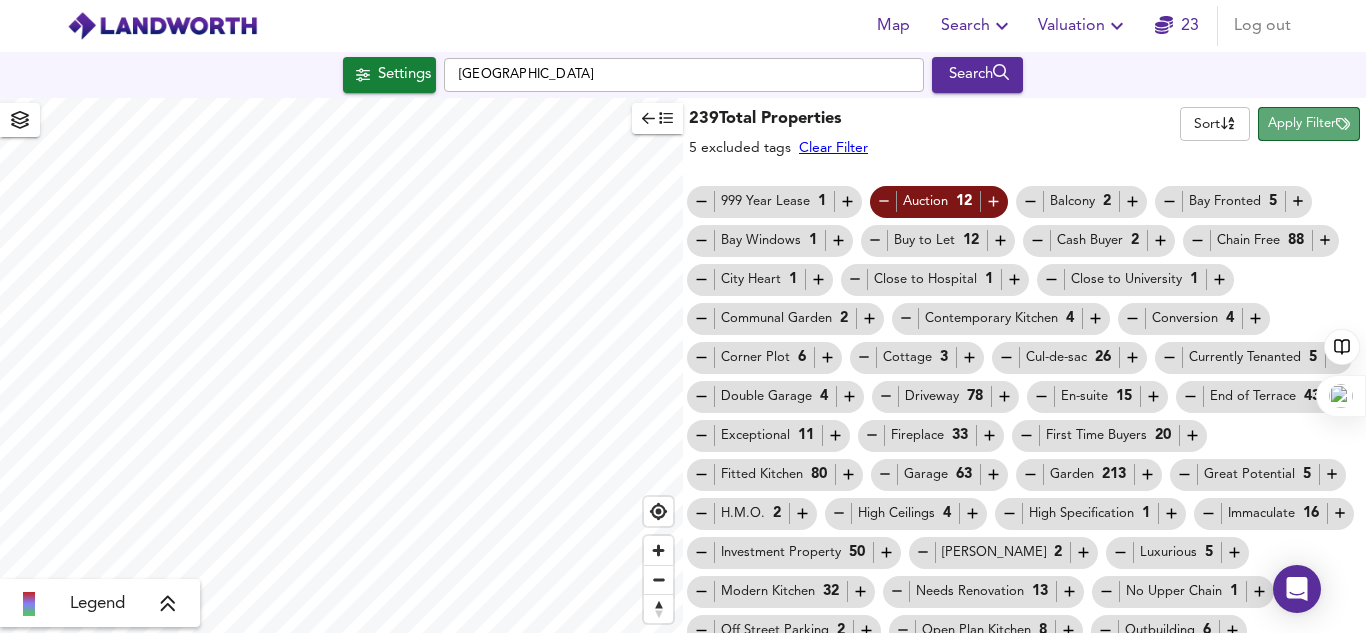 click on "Apply Filter" at bounding box center (1309, 124) 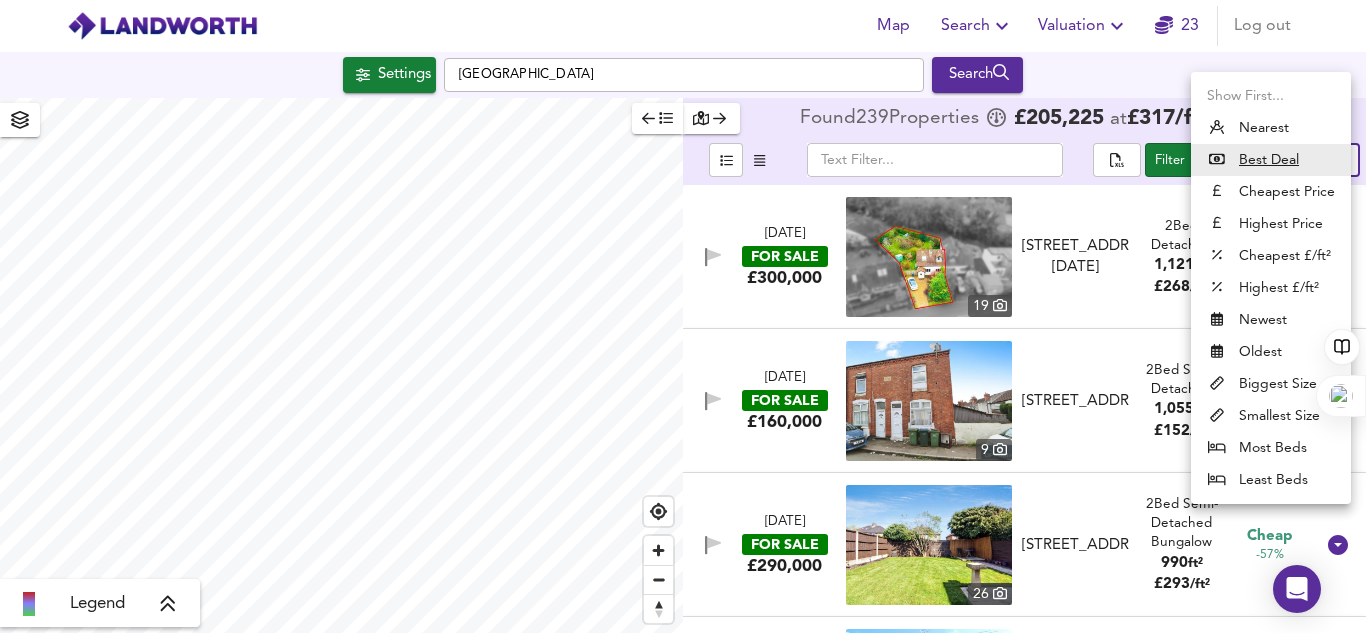 click on "Map Search Valuation    23 Log out        Settings     [GEOGRAPHIC_DATA]        Search            Legend       Found  239  Propert ies     £ 205,225   at  £ 317 / ft²   average              ​       Filter 216/239   Sort   bestdeal ​ [DATE] FOR SALE £300,000     [STREET_ADDRESS][DATE][DATE] 2  Bed   Detached 1,121 ft² £ 268 / ft²   Great Deal -79% [DATE] FOR SALE £160,000     [STREET_ADDRESS][GEOGRAPHIC_DATA] 2  Bed   Semi-Detached 1,055 ft² £ 152 / ft²   Great Deal -65% [DATE] FOR SALE £290,000     [STREET_ADDRESS] 2  Bed   Semi-Detached Bungalow 990 ft² £ 293 / ft²   Cheap -57% [DATE] FOR SALE £165,000     [STREET_ADDRESS] 2  Bed   Terraced 851 ft² £ 194 / ft²   Cheap -55% [DATE] FOR SALE £220,000     19     2  Bed   /" at bounding box center [683, 316] 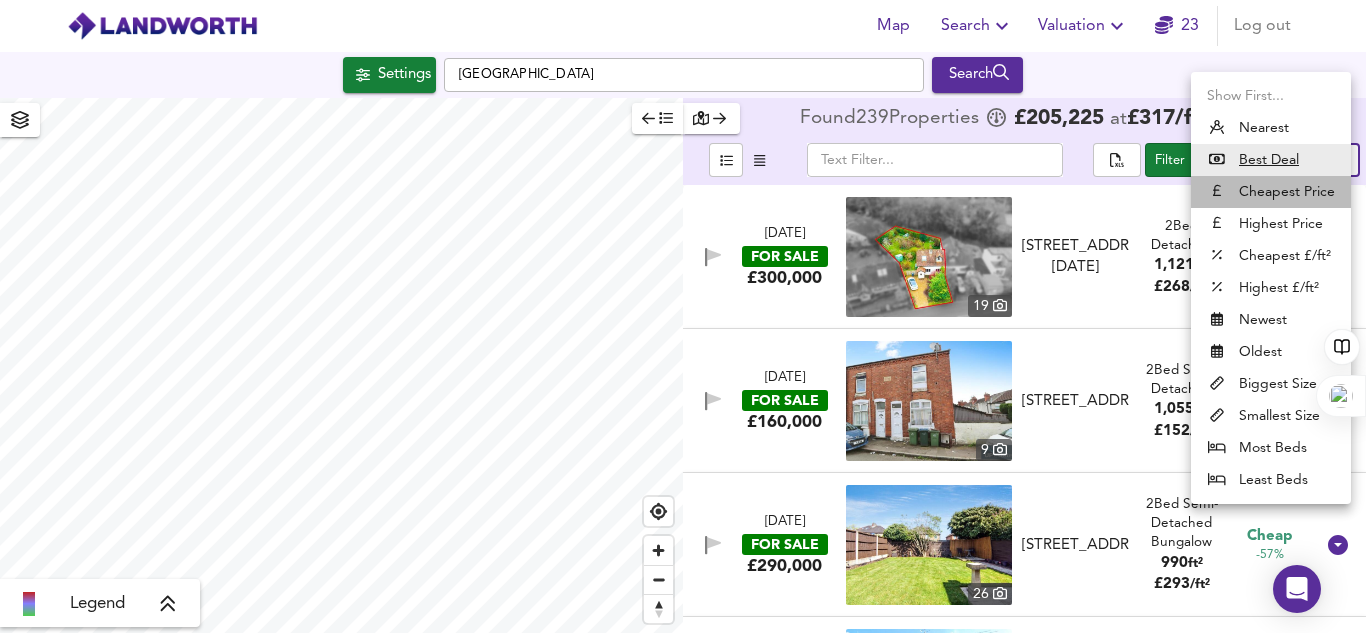 click on "Cheapest Price" at bounding box center (1271, 192) 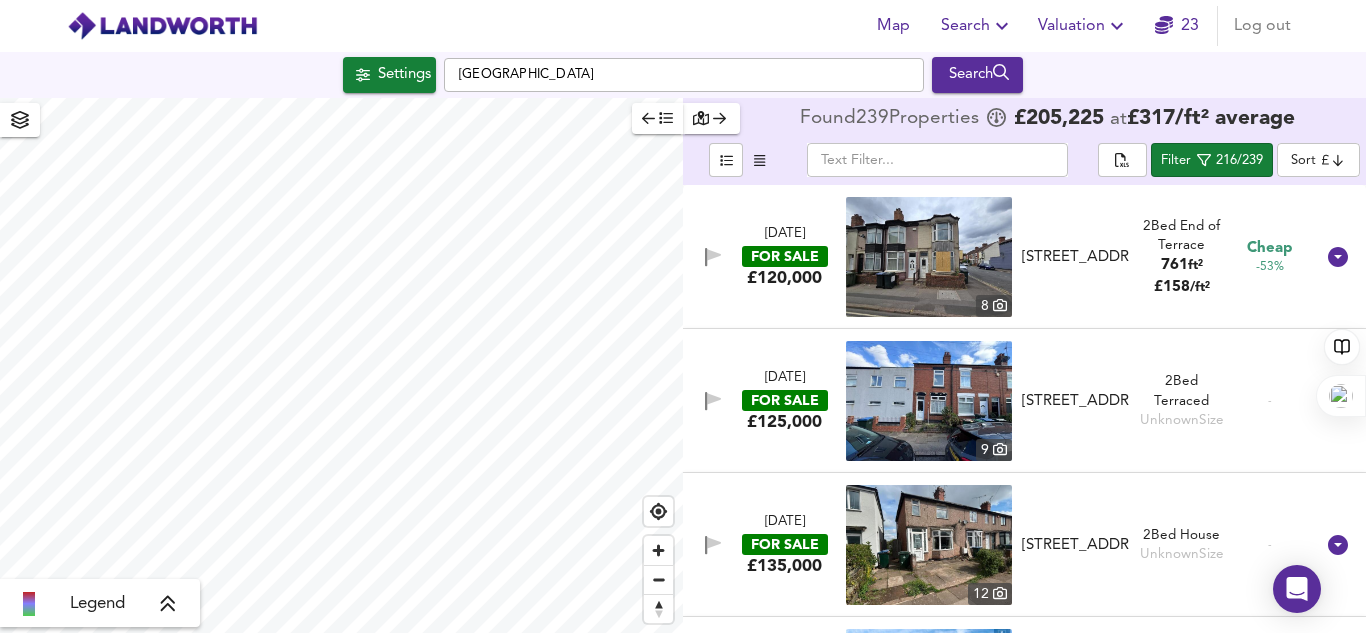 click at bounding box center [929, 257] 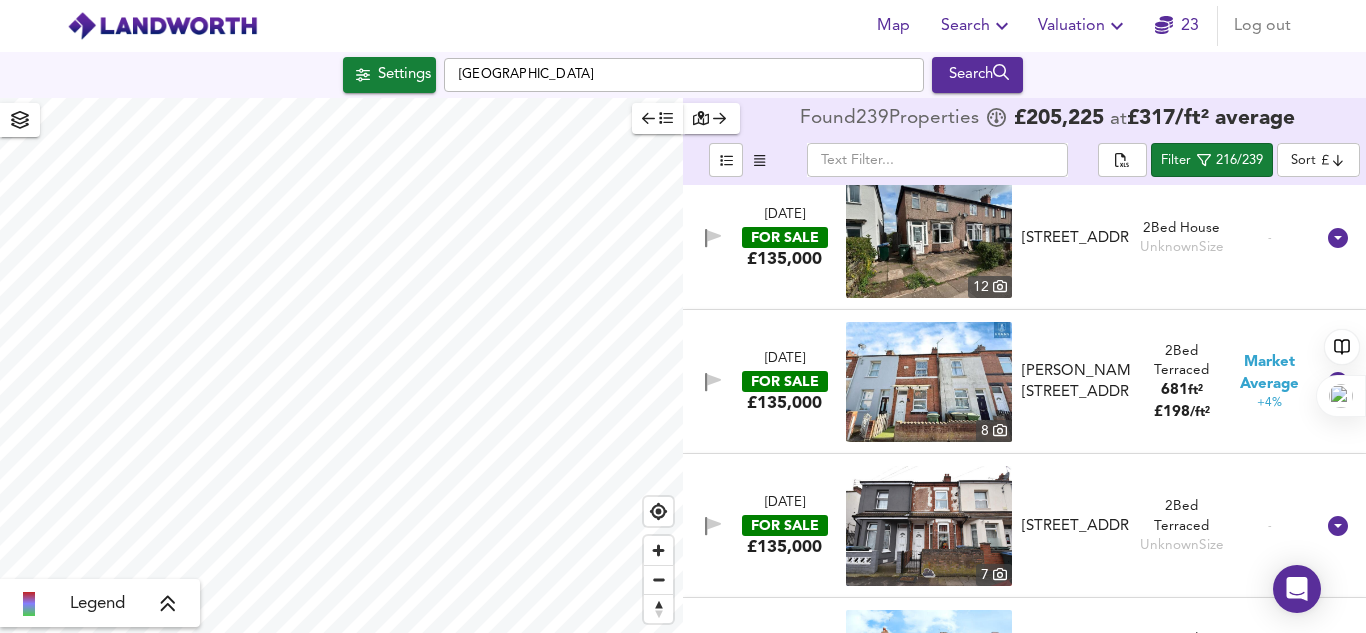 scroll, scrollTop: 309, scrollLeft: 0, axis: vertical 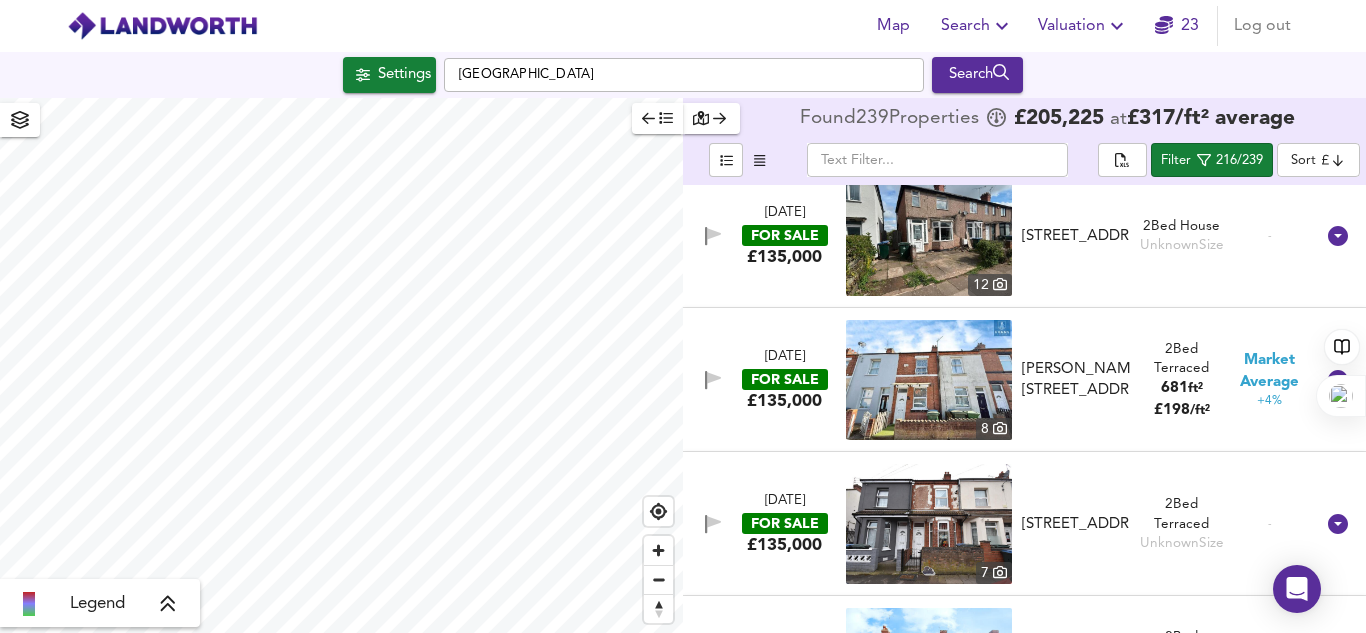 click at bounding box center (929, 380) 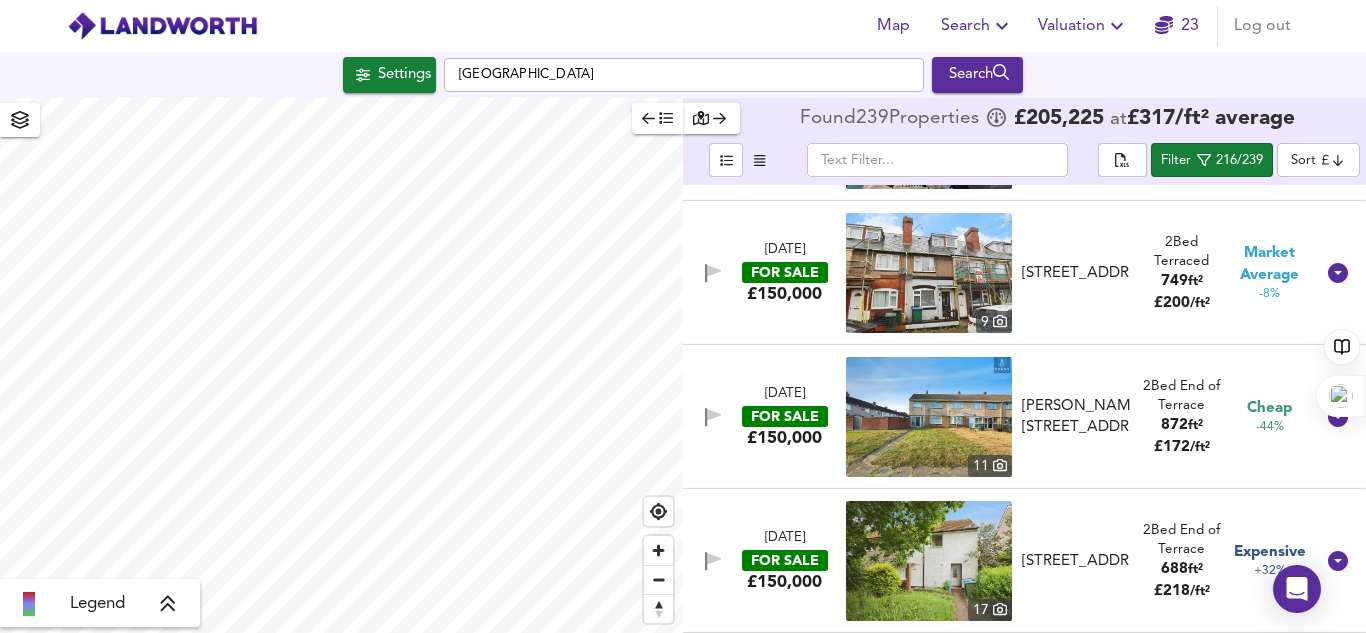scroll, scrollTop: 1425, scrollLeft: 0, axis: vertical 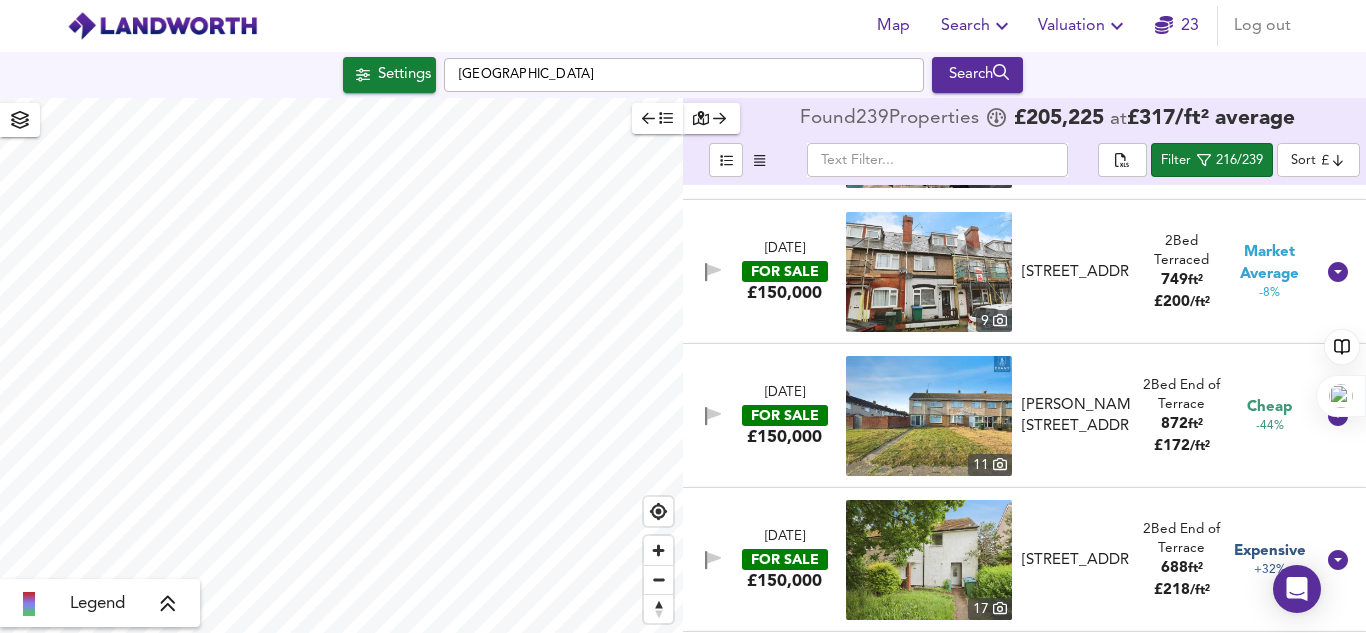 click at bounding box center (929, 416) 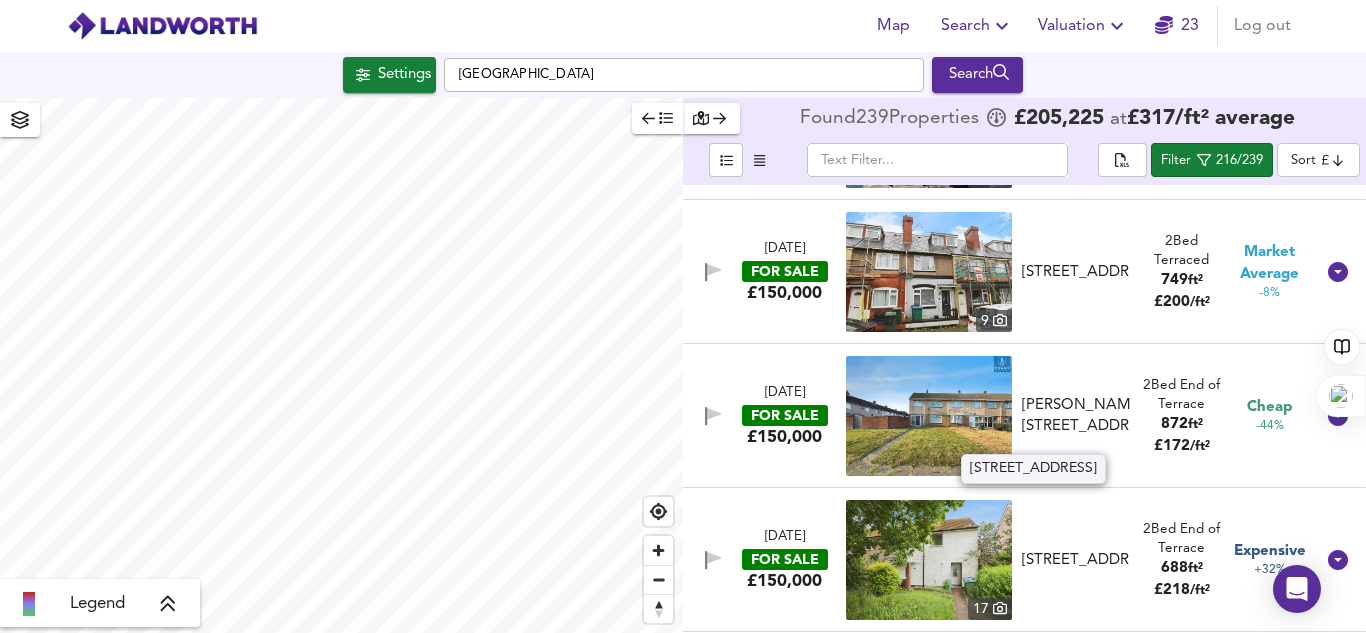 click on "[STREET_ADDRESS]" at bounding box center (1076, 560) 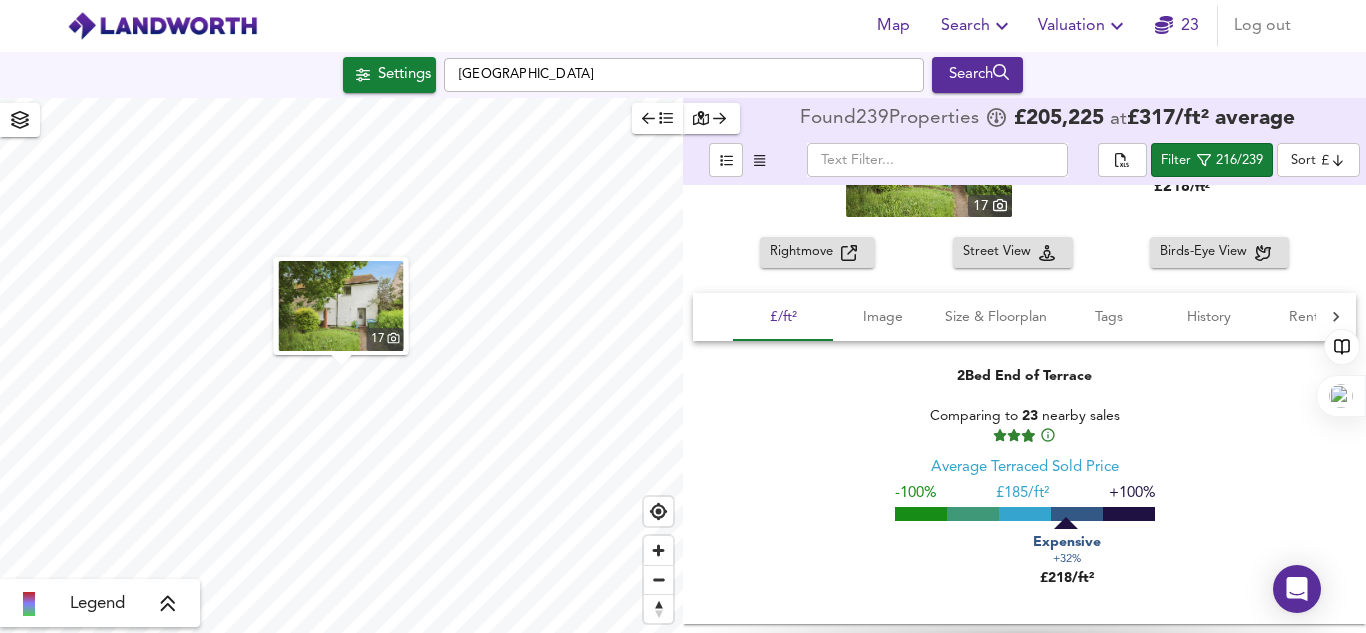 scroll, scrollTop: 1853, scrollLeft: 0, axis: vertical 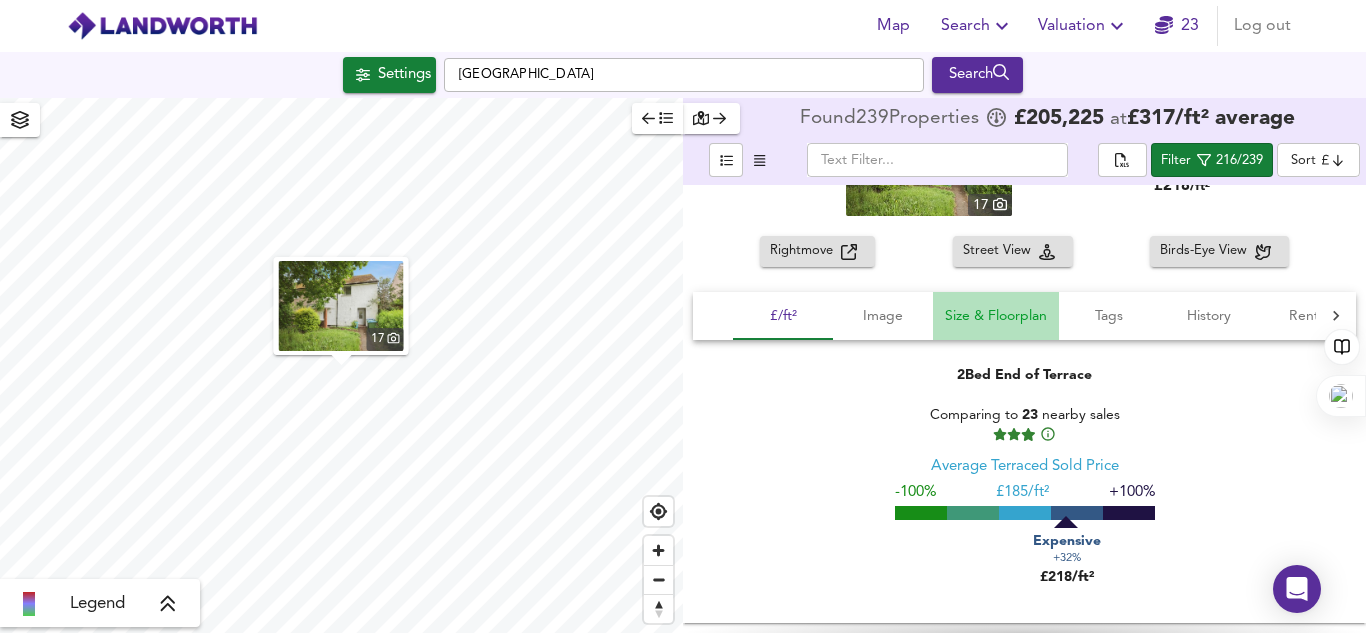 click on "Size & Floorplan" at bounding box center (996, 316) 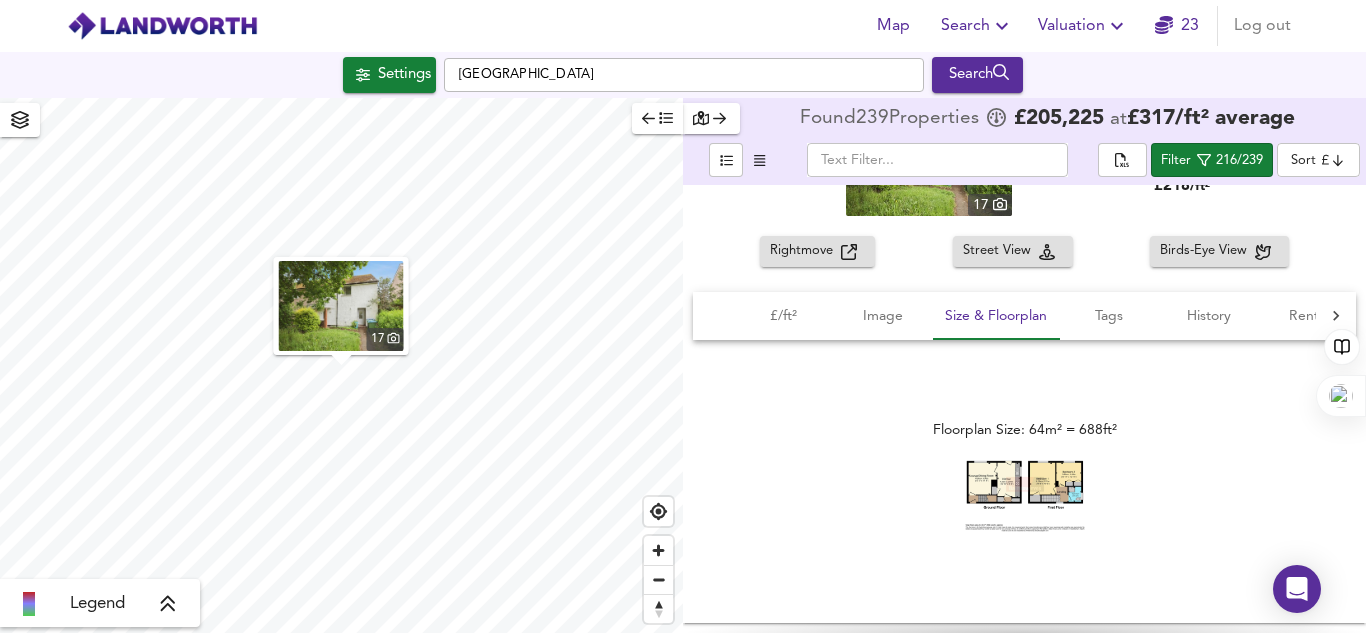 click at bounding box center [1025, 496] 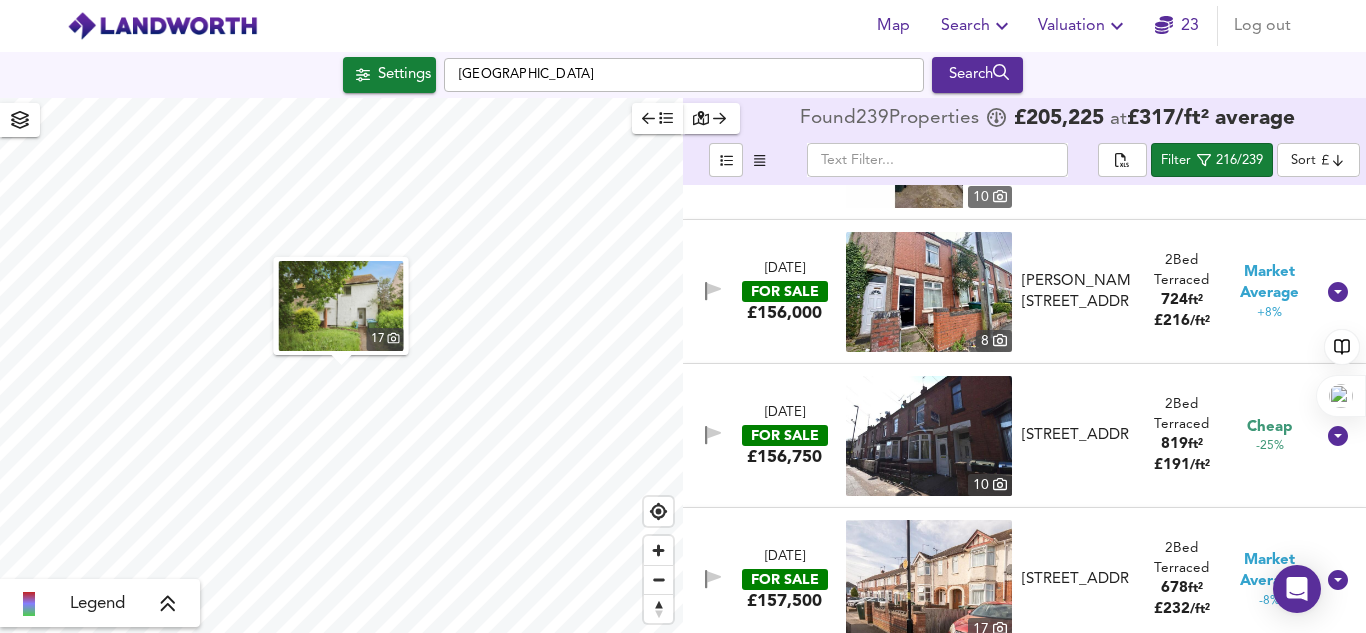 scroll, scrollTop: 2875, scrollLeft: 0, axis: vertical 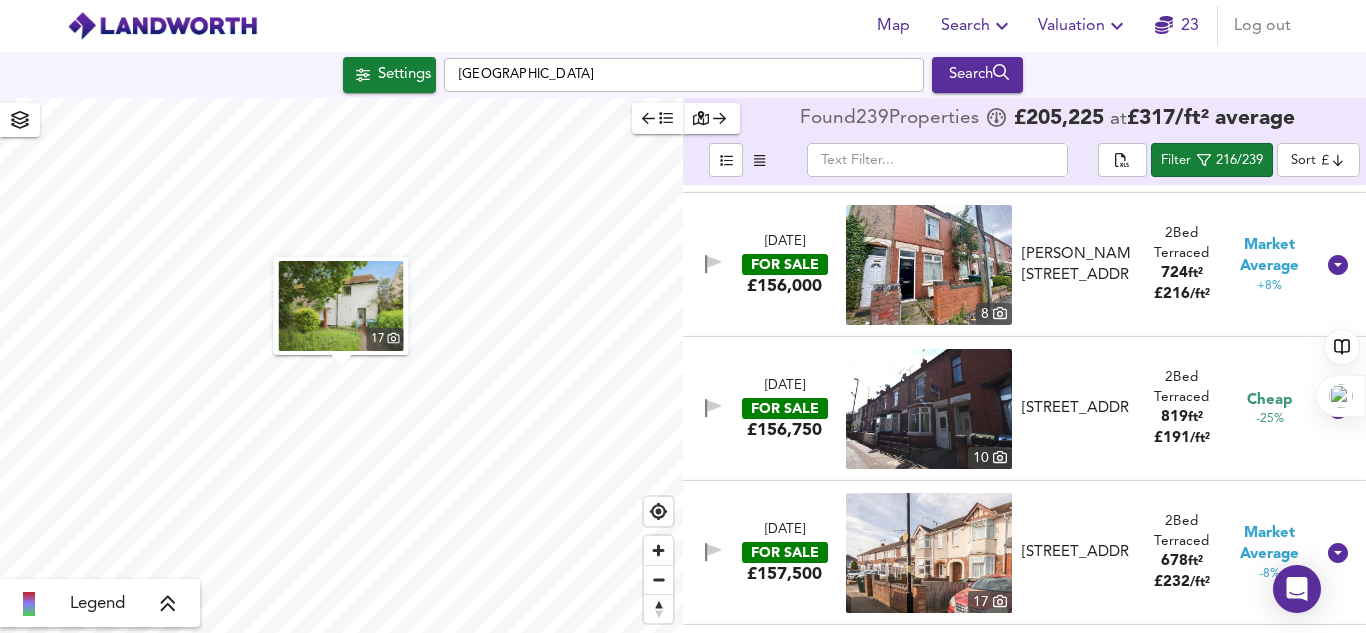 click on "ft²" at bounding box center [1195, 417] 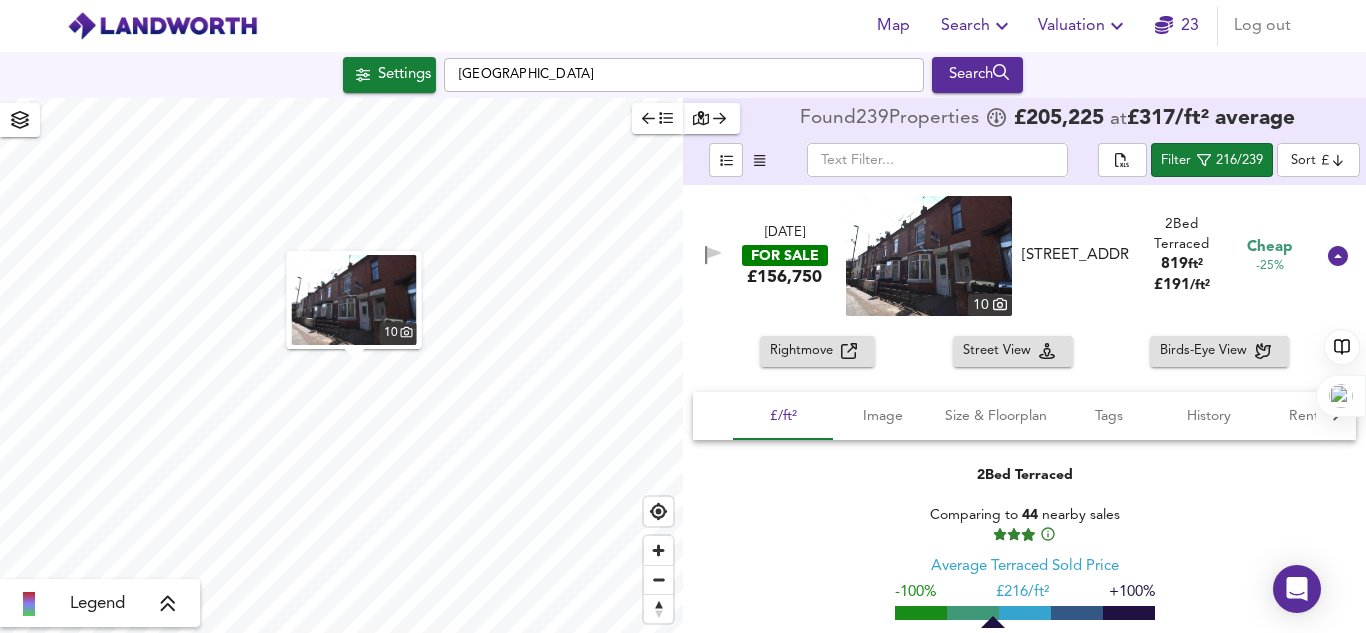 scroll, scrollTop: 3083, scrollLeft: 0, axis: vertical 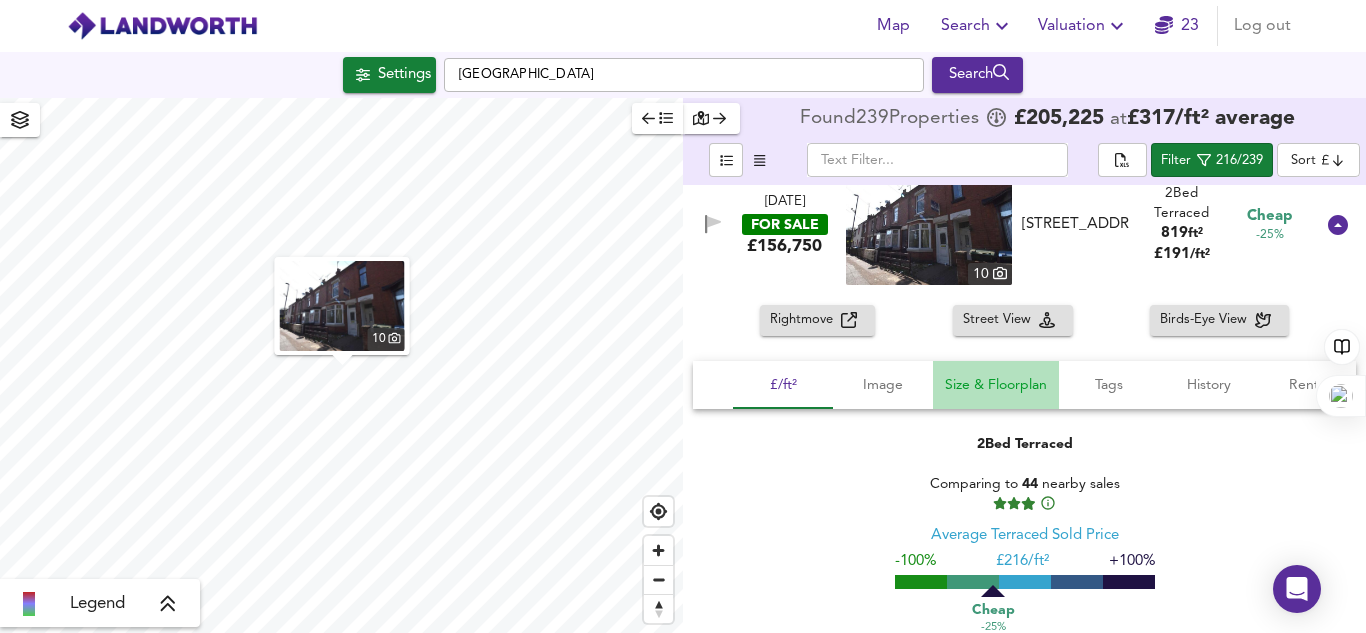 click on "Size & Floorplan" at bounding box center (996, 385) 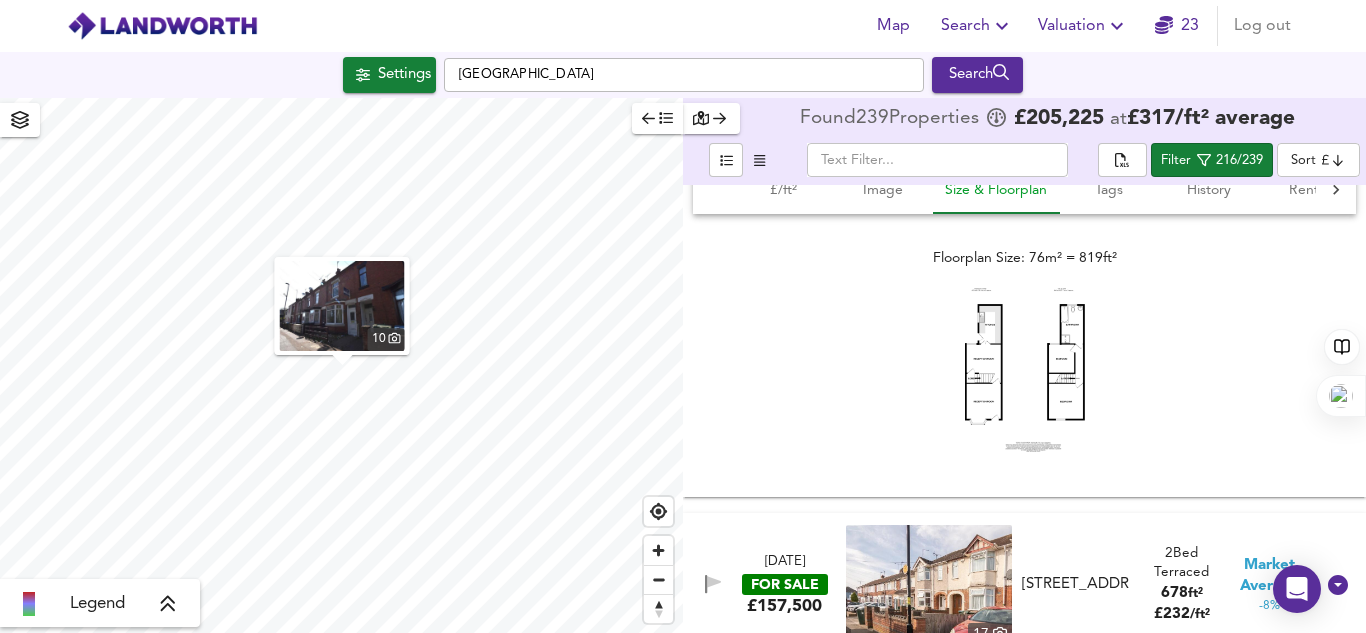 scroll, scrollTop: 3279, scrollLeft: 0, axis: vertical 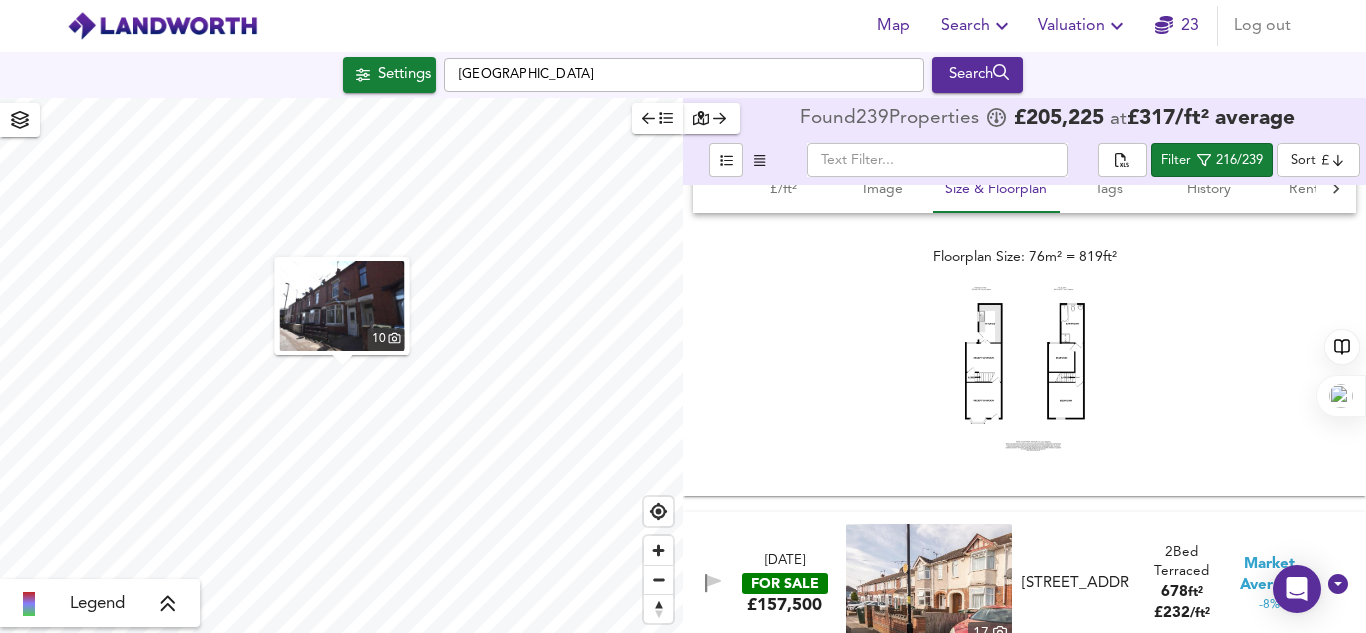 click at bounding box center [1025, 368] 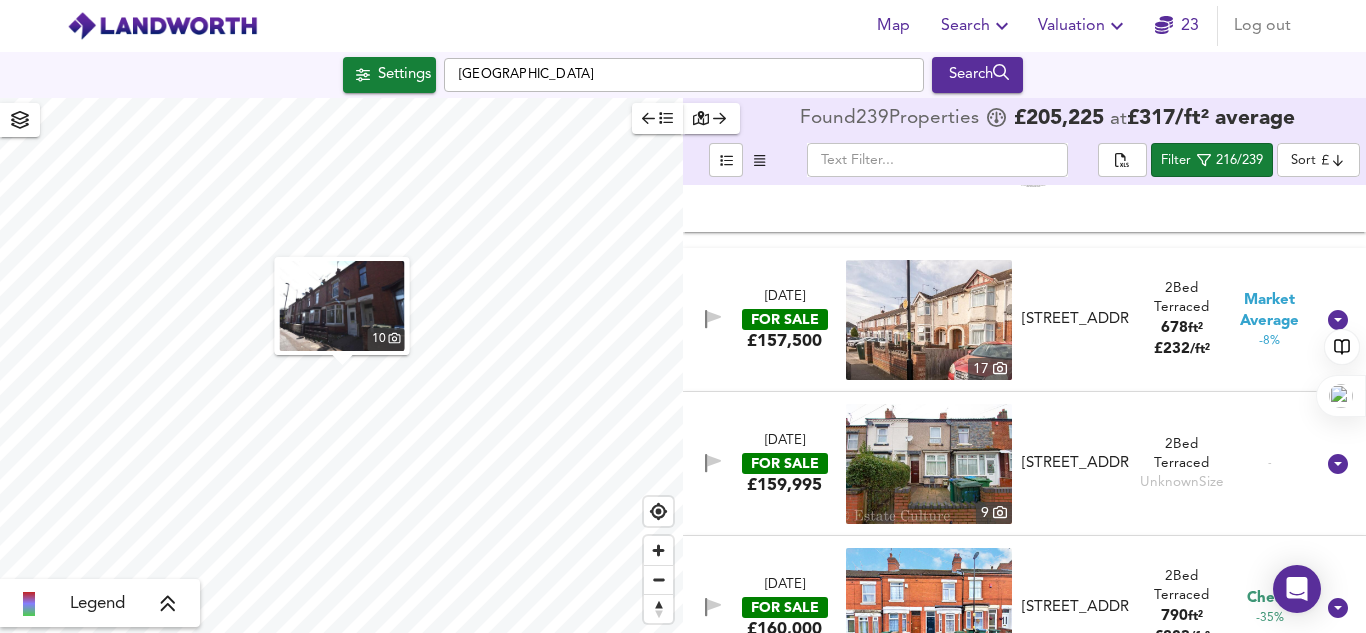 scroll, scrollTop: 3544, scrollLeft: 0, axis: vertical 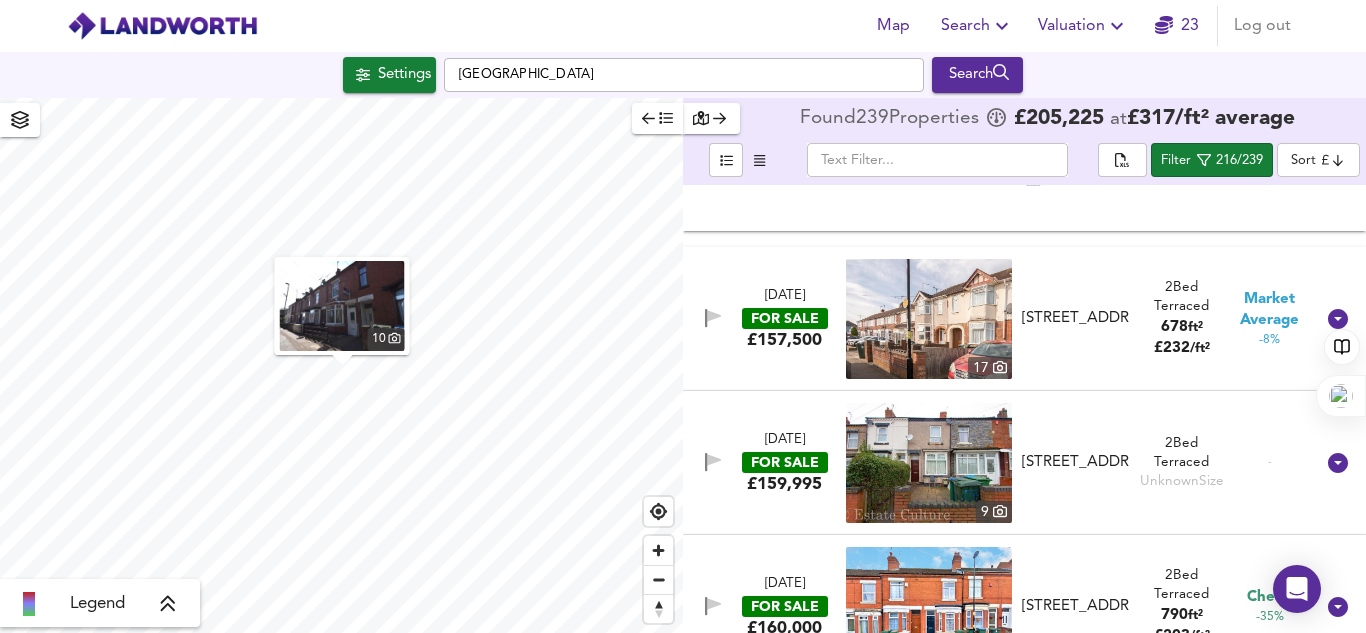 click at bounding box center [929, 319] 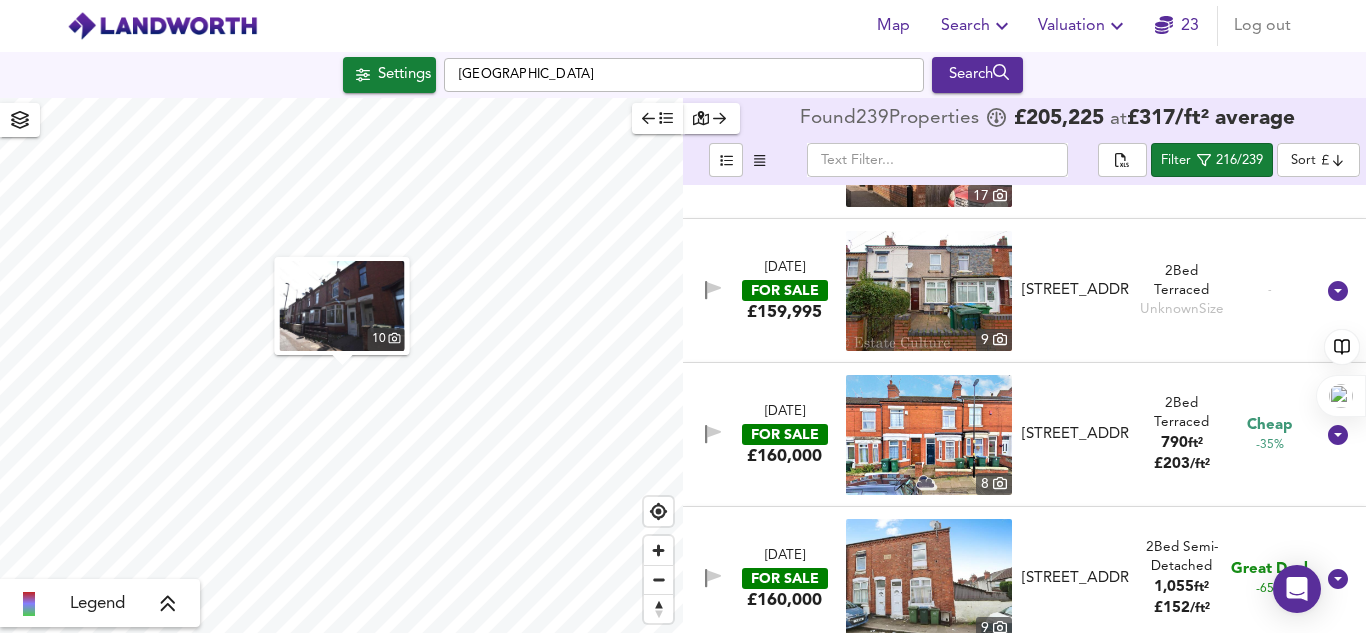 scroll, scrollTop: 3717, scrollLeft: 0, axis: vertical 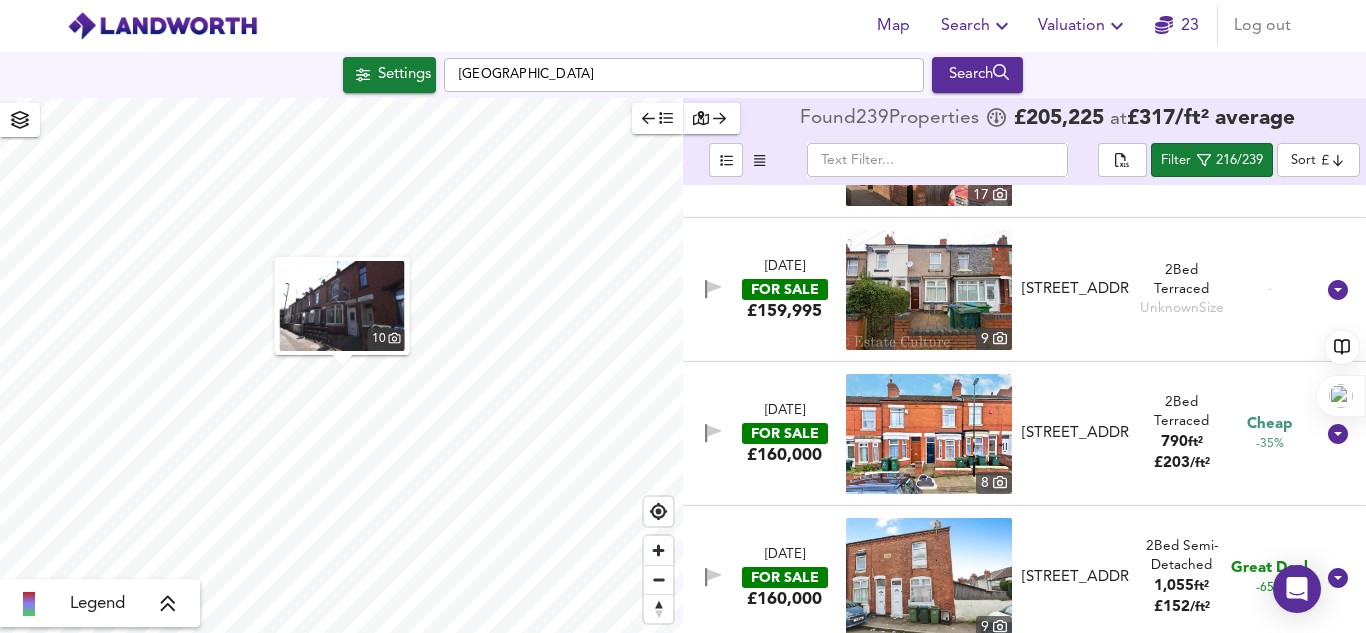 click at bounding box center [929, 434] 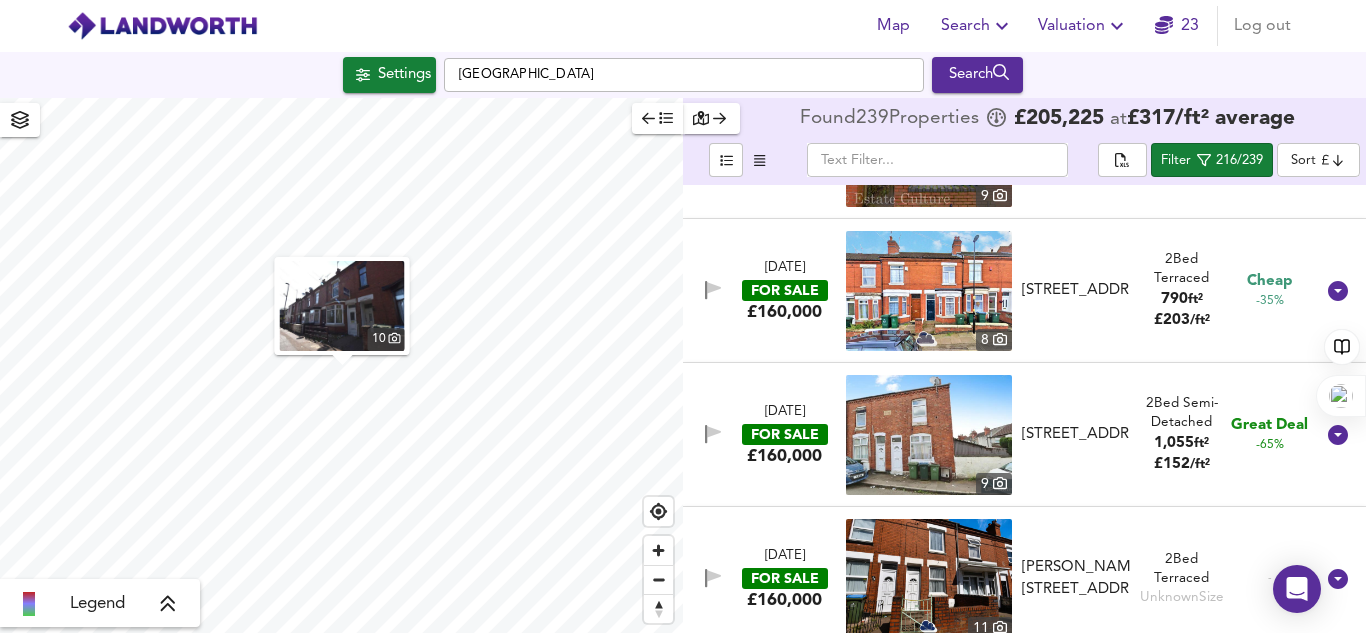 scroll, scrollTop: 3861, scrollLeft: 0, axis: vertical 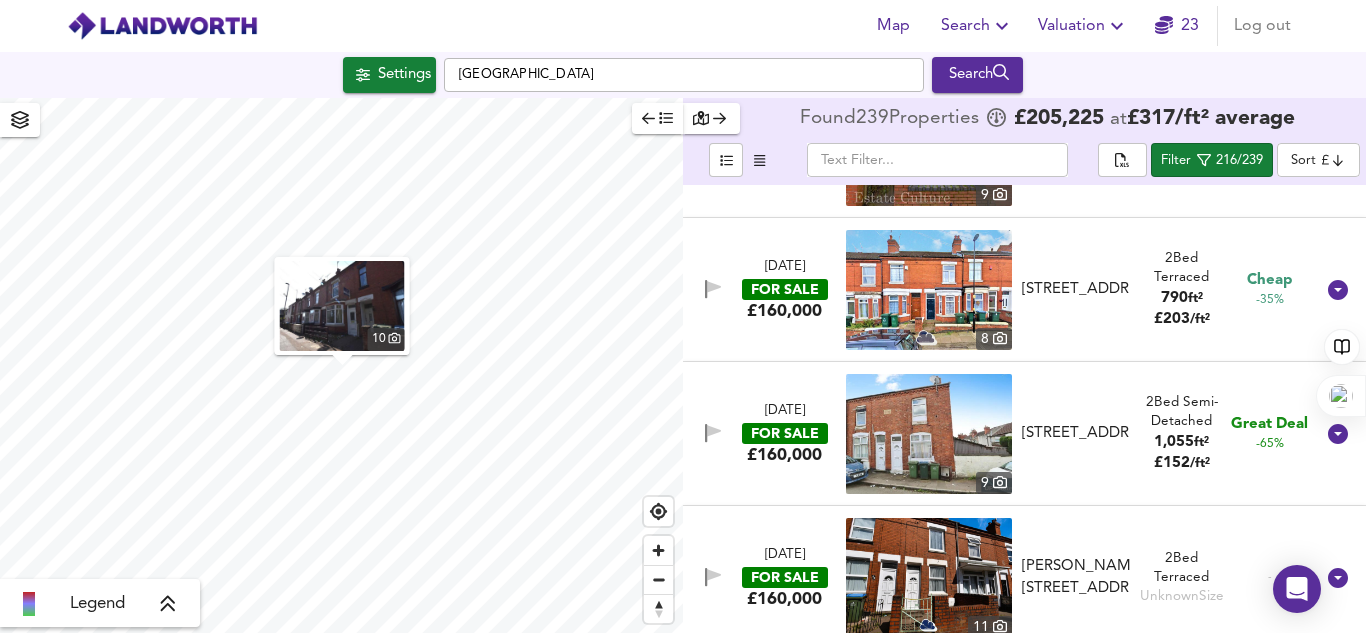 click at bounding box center [929, 434] 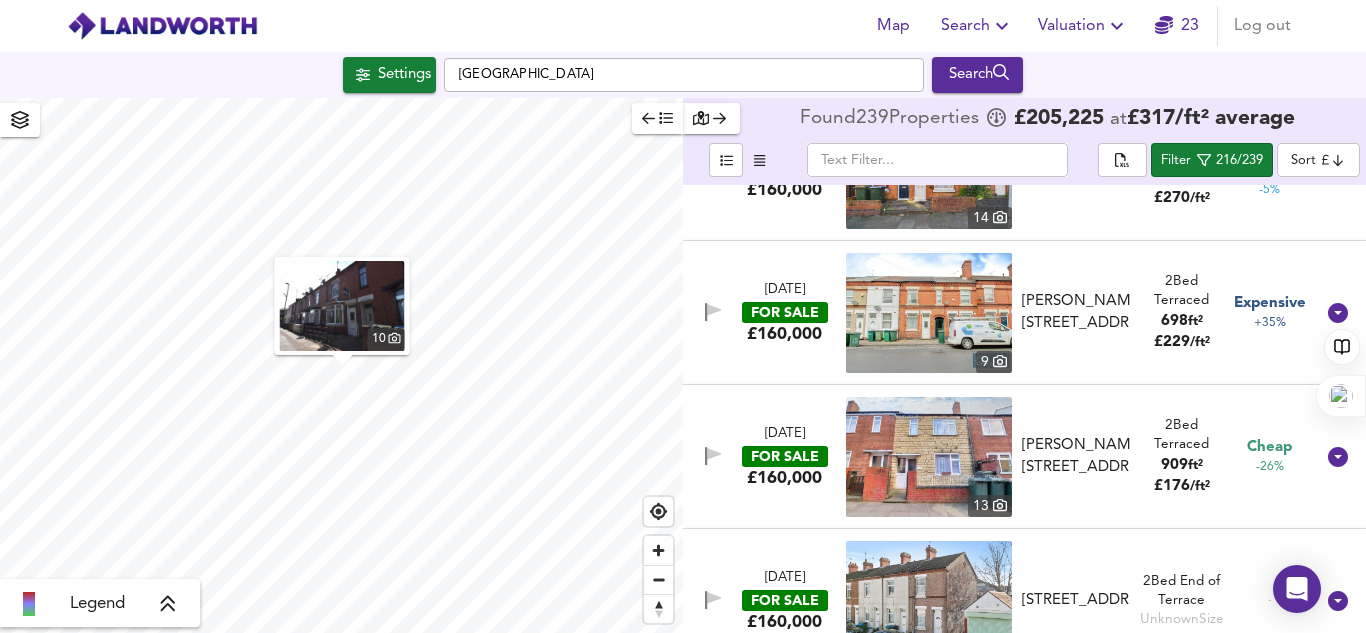 scroll, scrollTop: 4847, scrollLeft: 0, axis: vertical 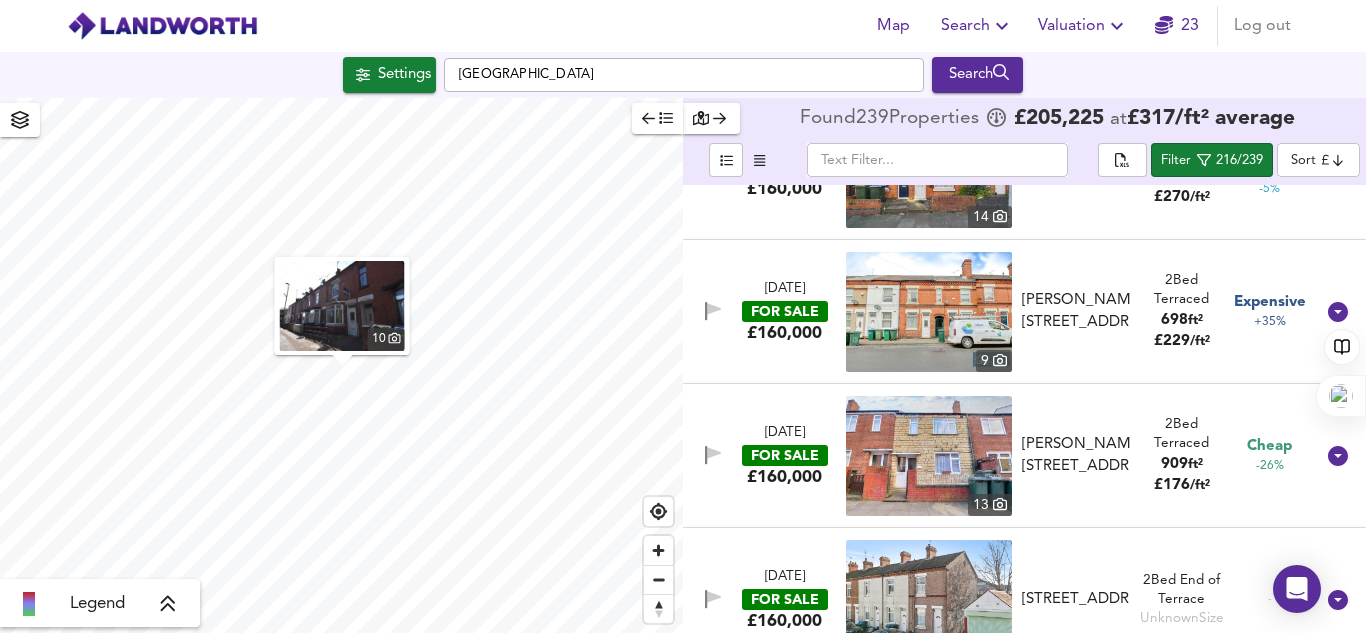 click at bounding box center [929, 456] 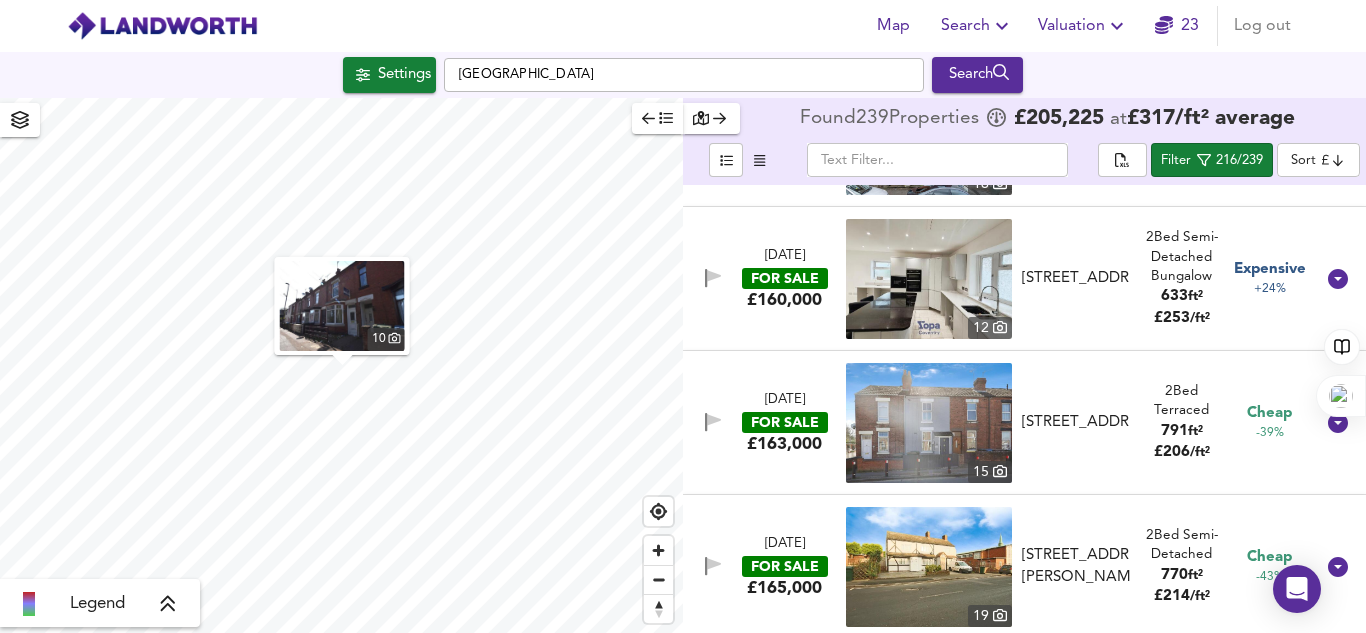 scroll, scrollTop: 5465, scrollLeft: 0, axis: vertical 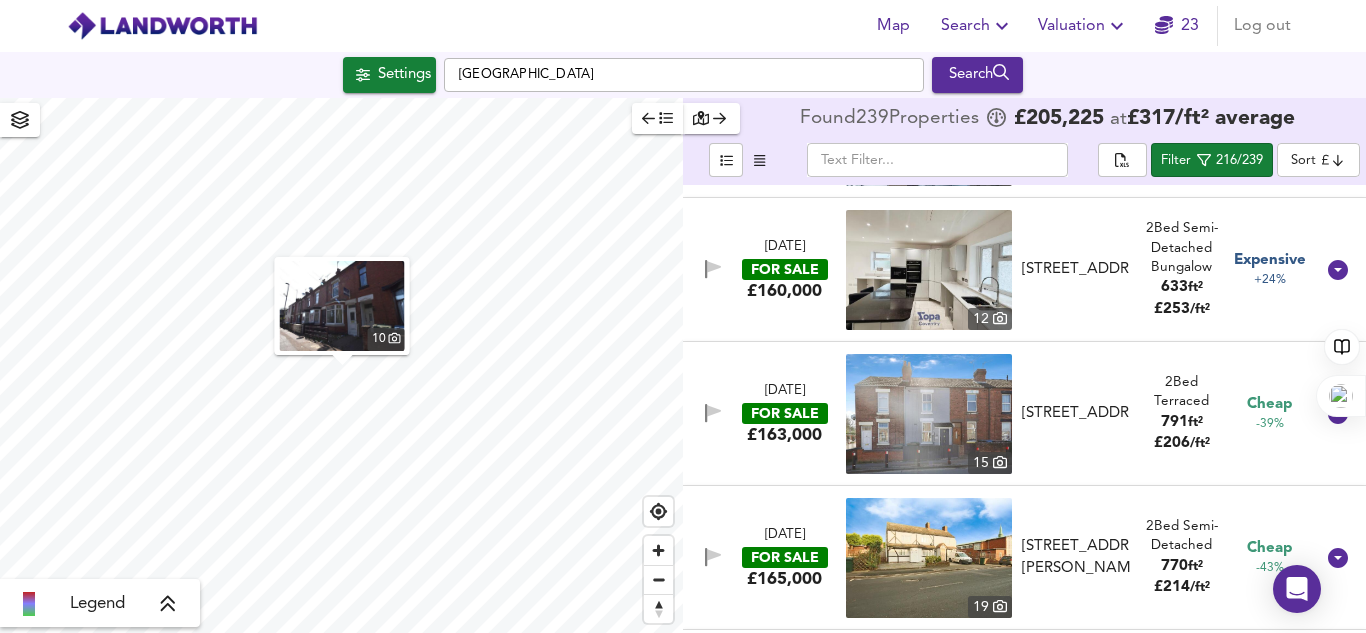 click on "[STREET_ADDRESS]" at bounding box center (1076, 413) 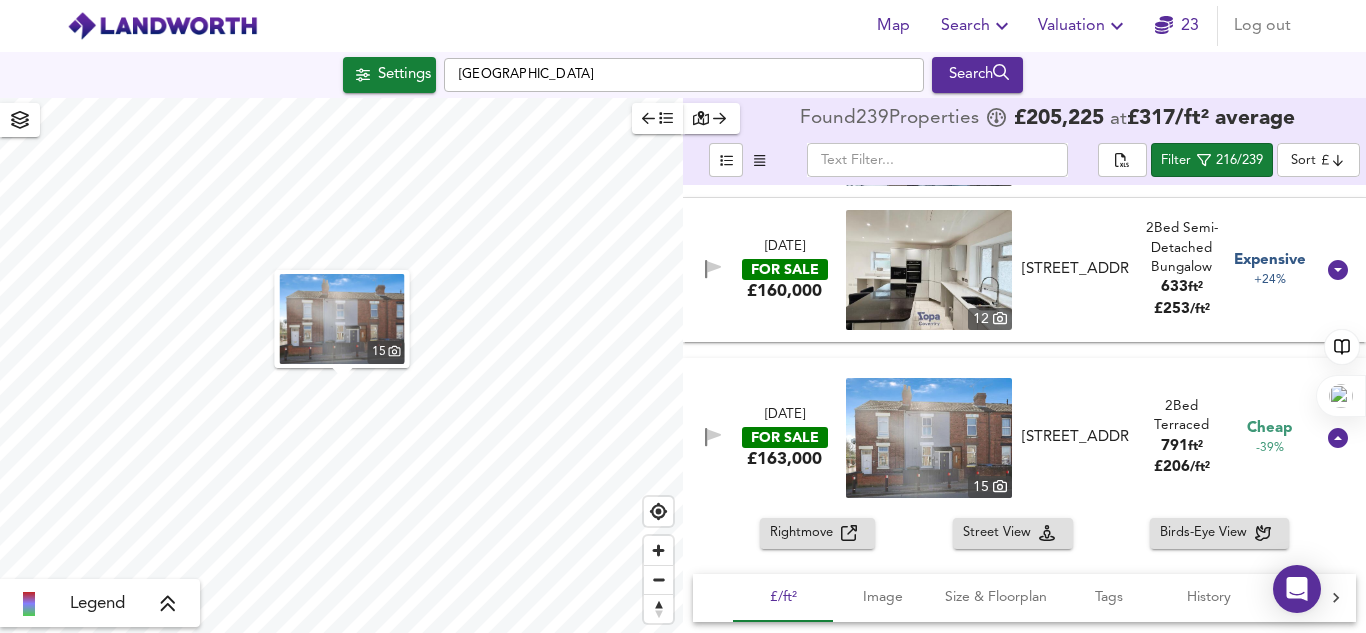 click on "[STREET_ADDRESS]" at bounding box center (1076, 437) 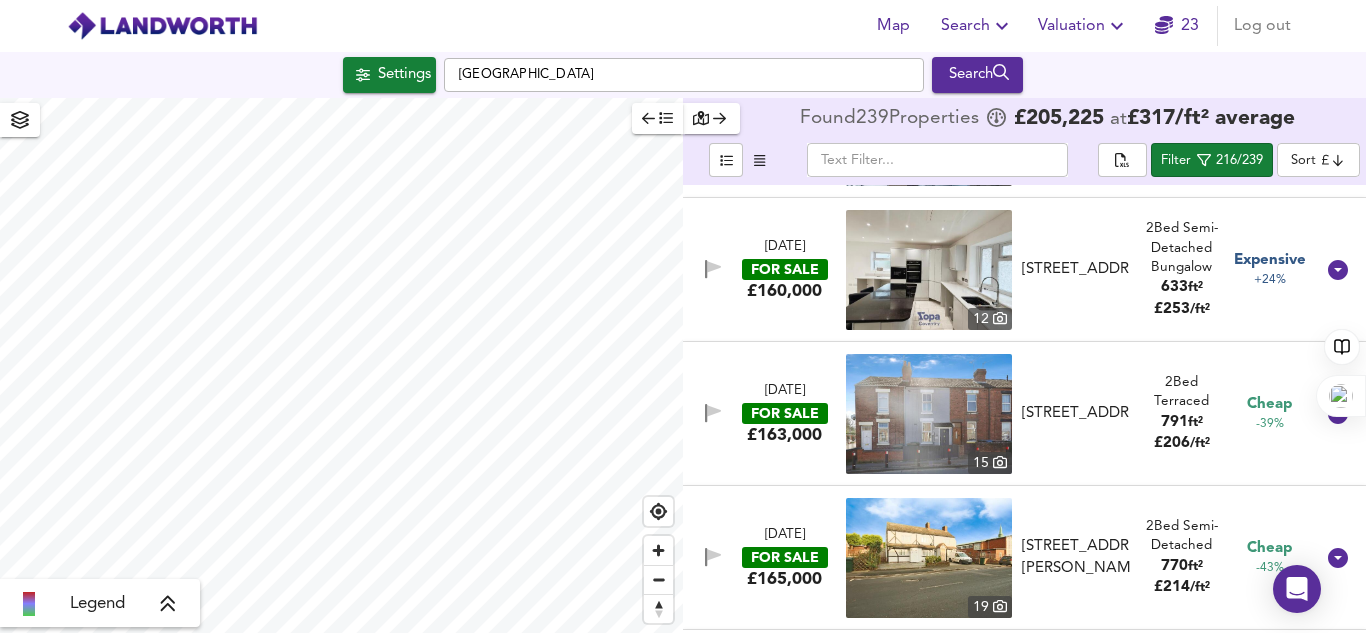 scroll, scrollTop: 5602, scrollLeft: 0, axis: vertical 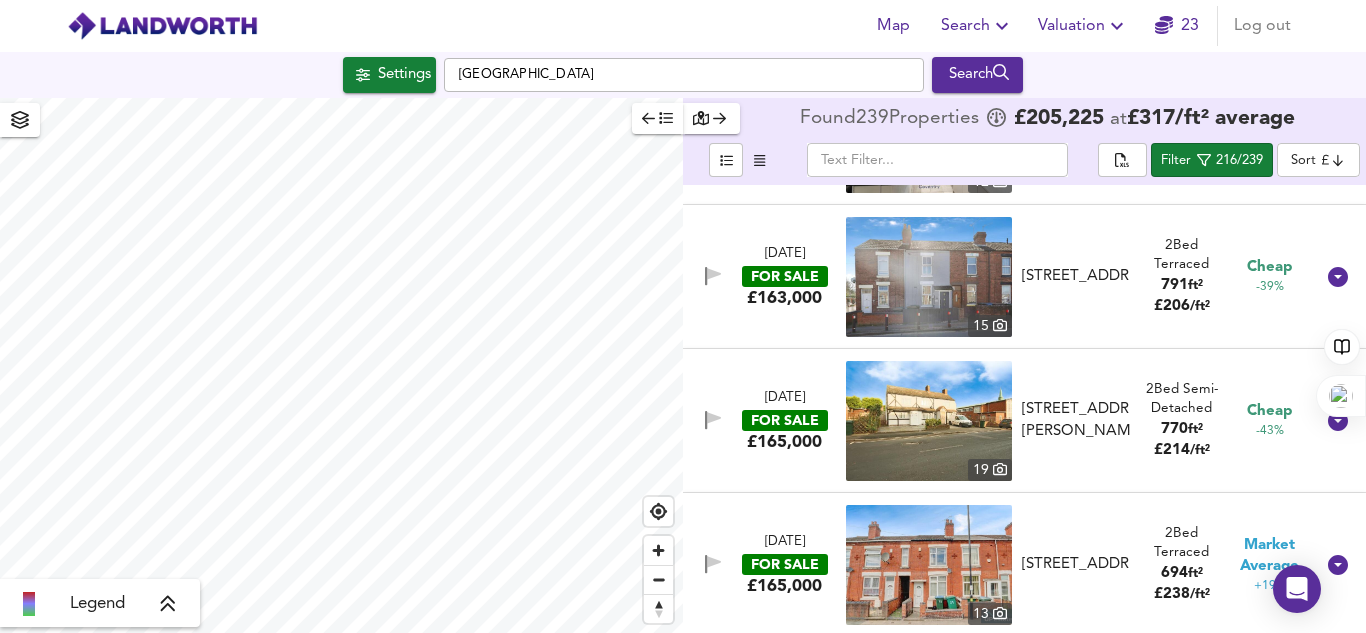 click on "[STREET_ADDRESS]" at bounding box center (1076, 276) 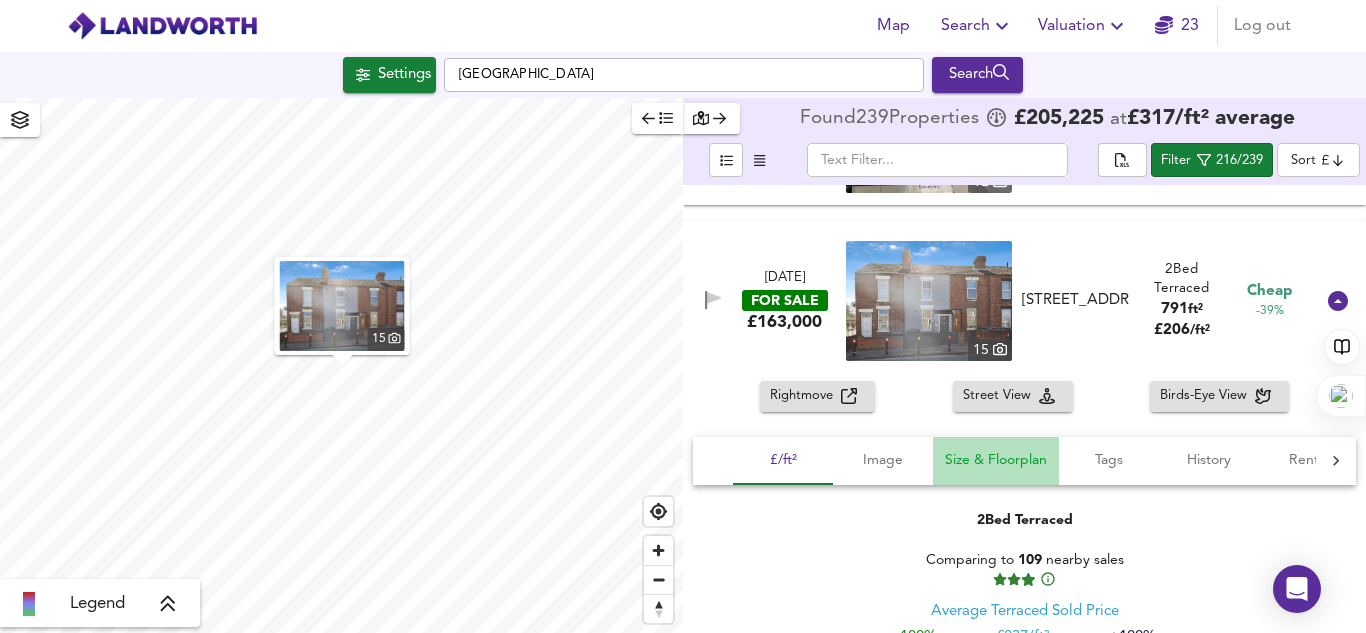 click on "Size & Floorplan" at bounding box center (996, 460) 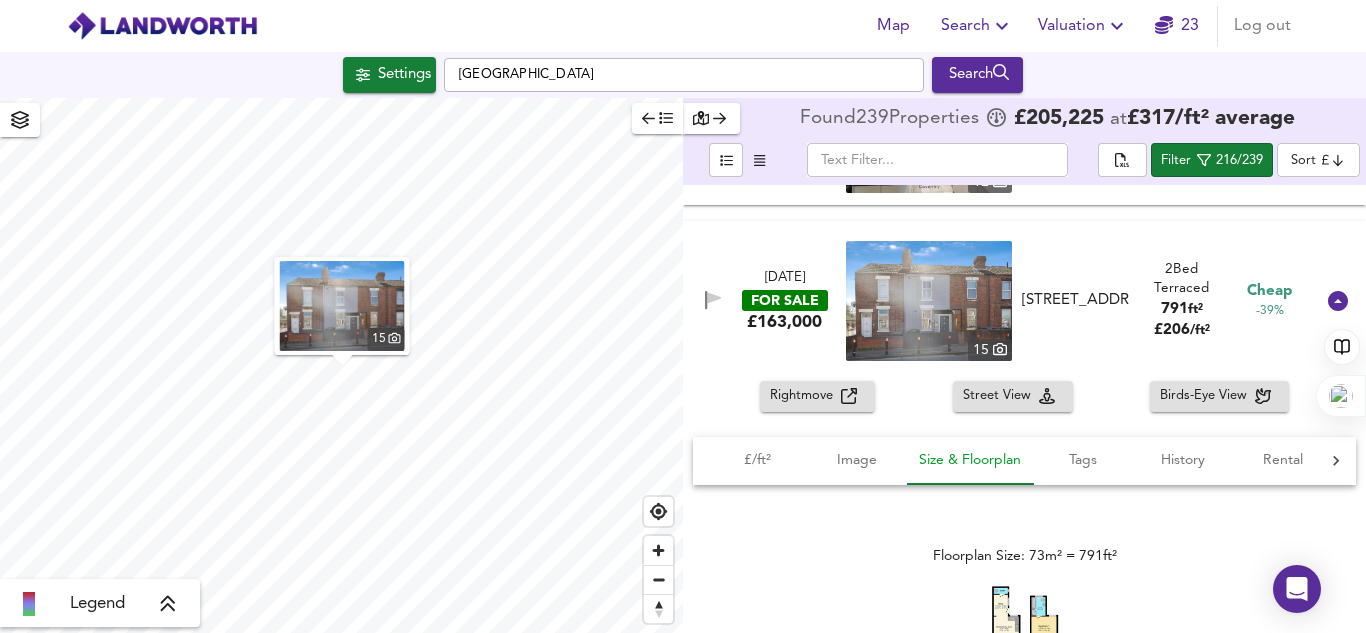 scroll, scrollTop: 0, scrollLeft: 28, axis: horizontal 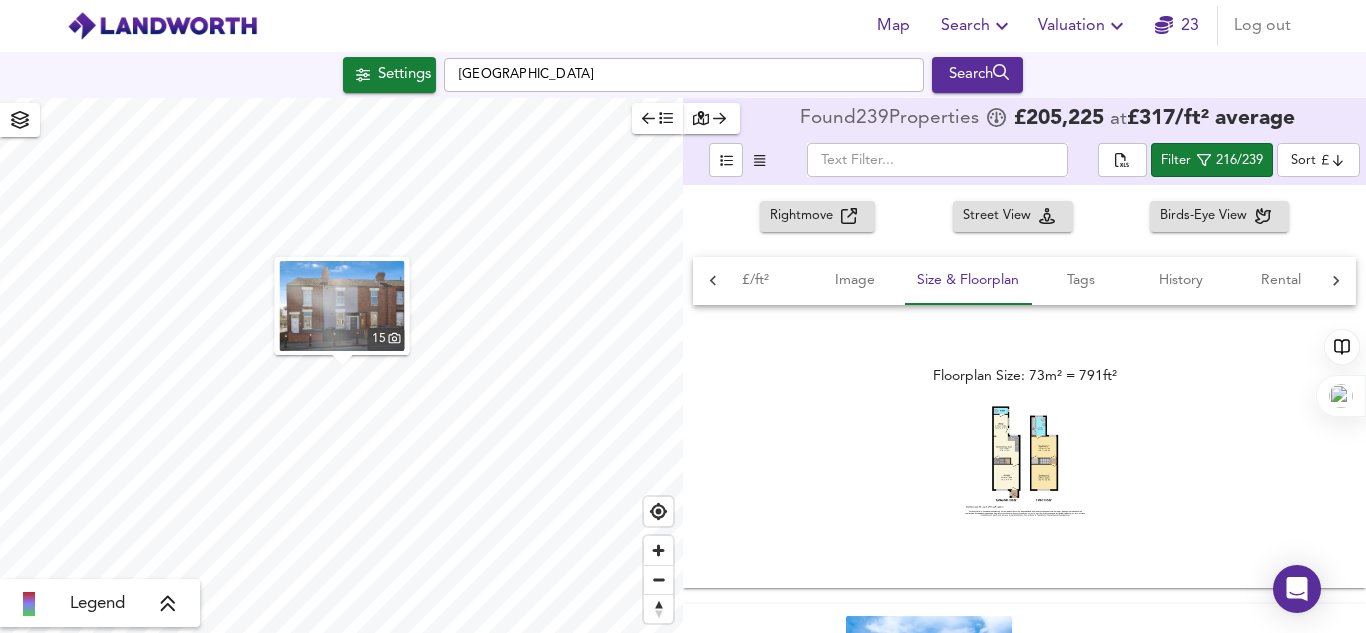 click at bounding box center [1025, 460] 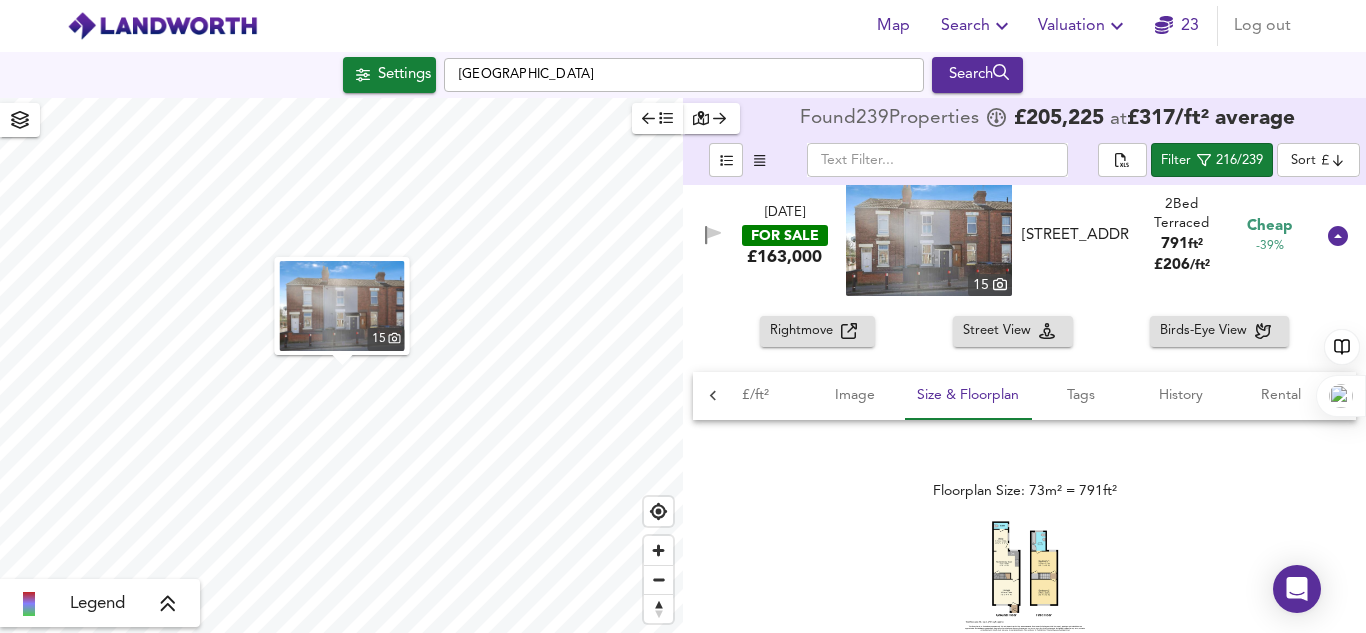 scroll, scrollTop: 5637, scrollLeft: 0, axis: vertical 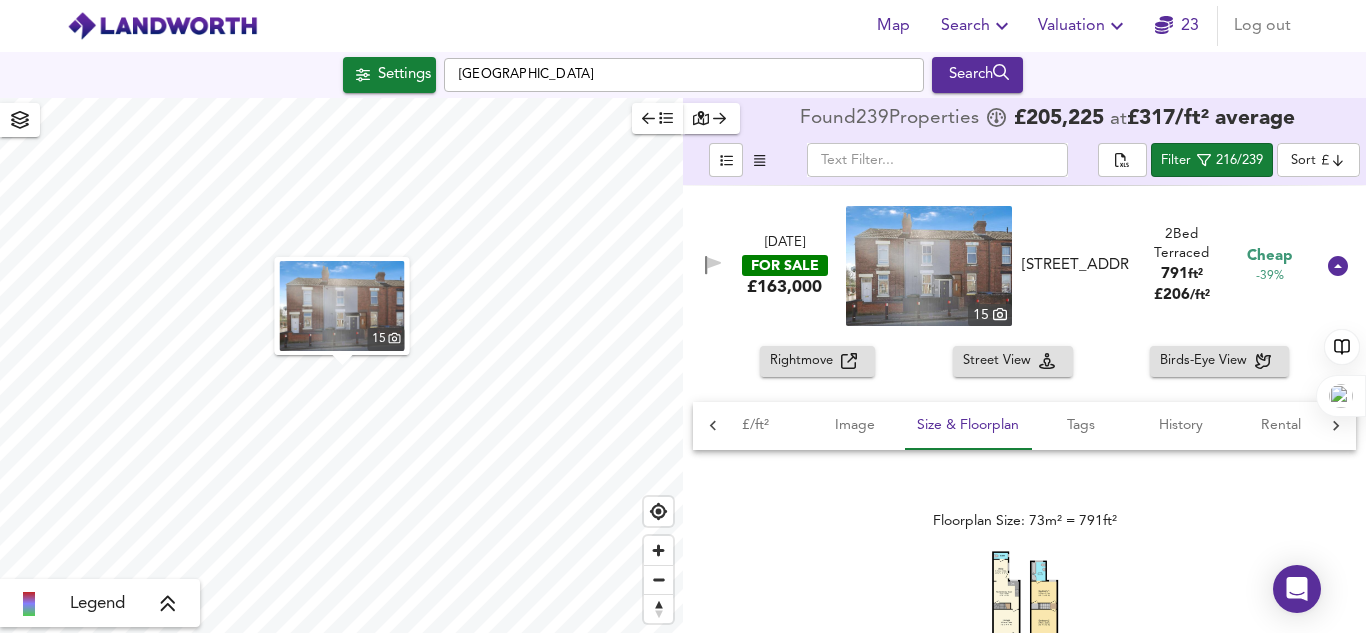 click at bounding box center [929, 266] 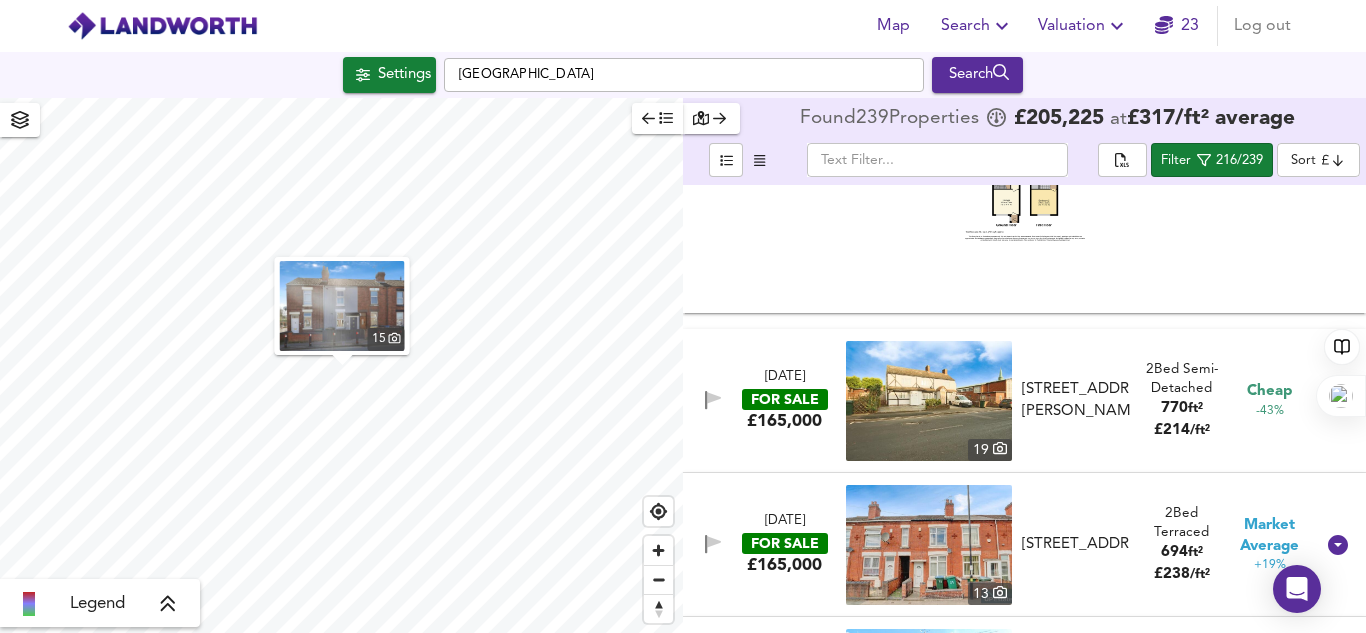 scroll, scrollTop: 6058, scrollLeft: 0, axis: vertical 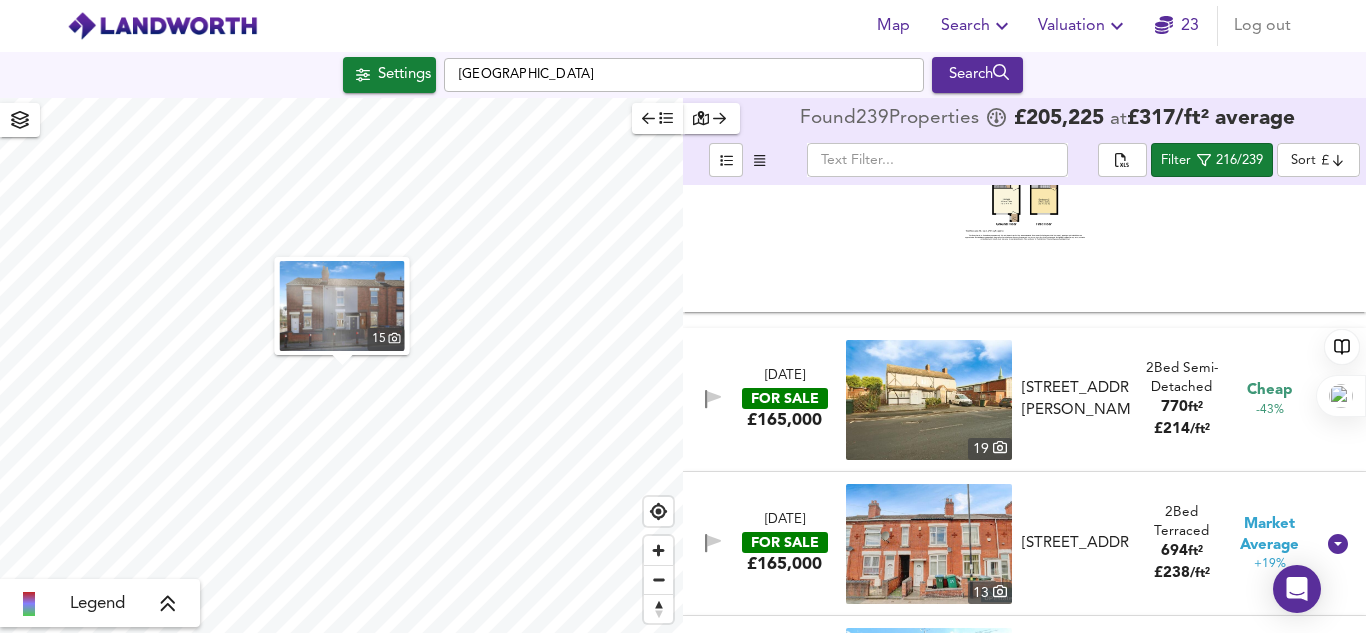 click at bounding box center (929, 400) 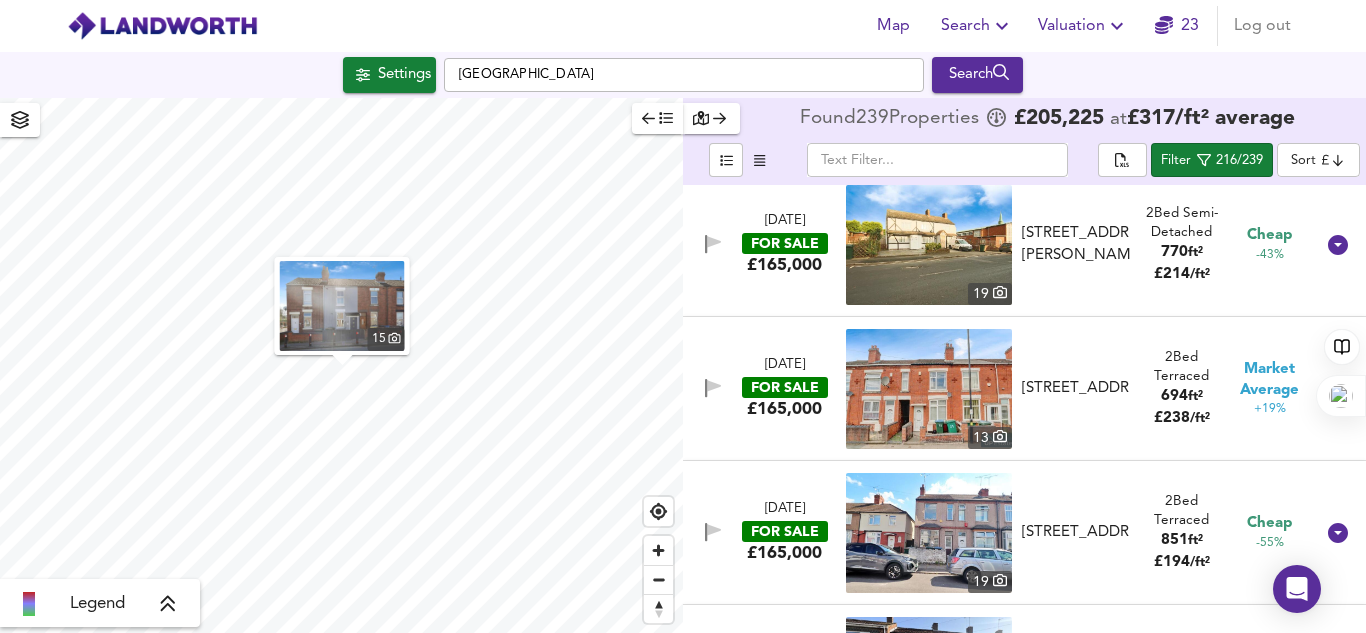 scroll, scrollTop: 6228, scrollLeft: 0, axis: vertical 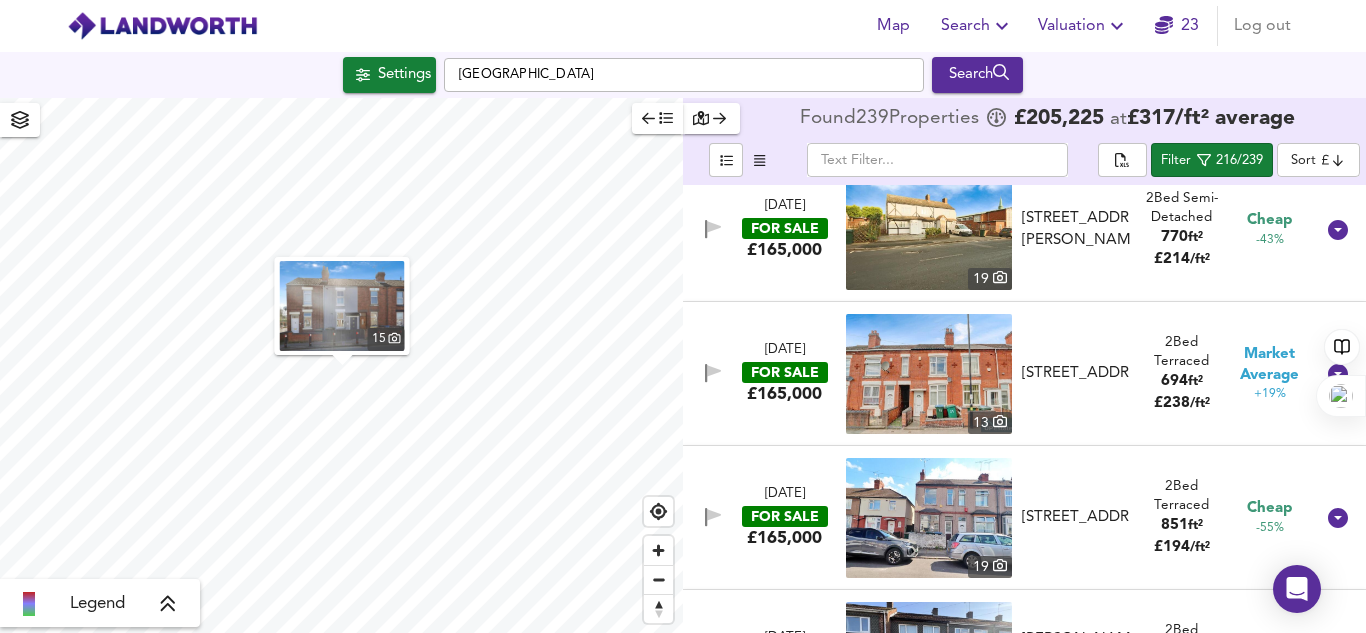 click at bounding box center [929, 518] 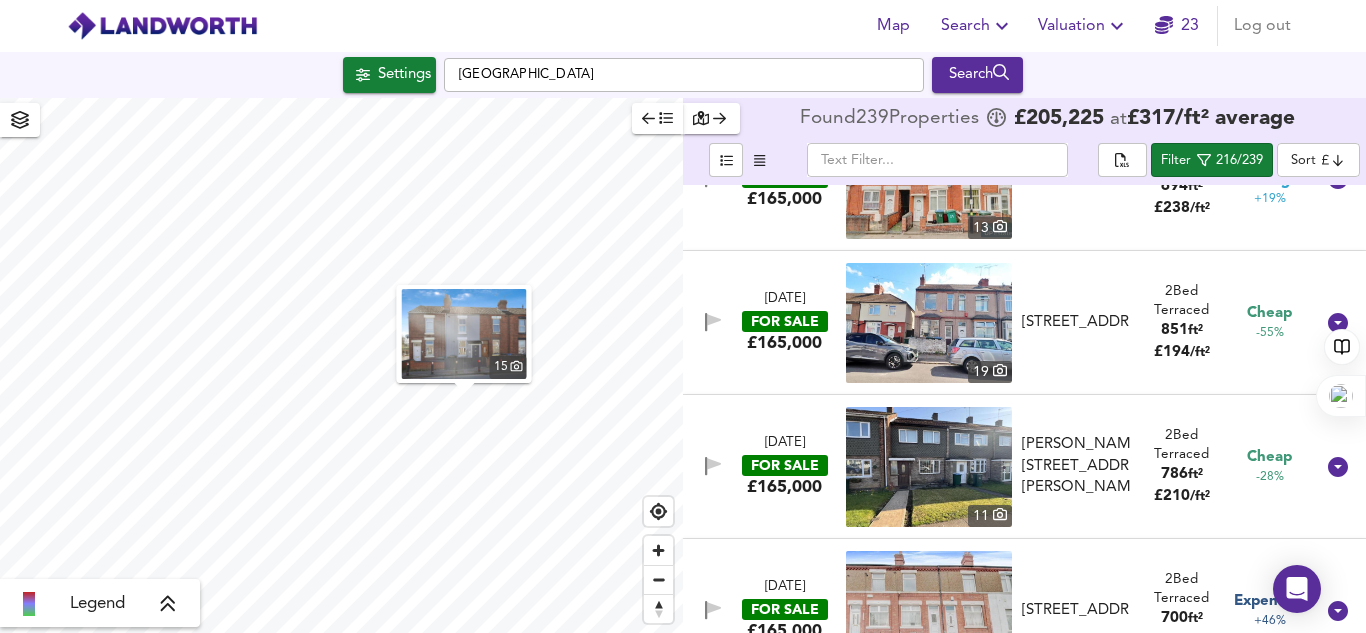 scroll, scrollTop: 6425, scrollLeft: 0, axis: vertical 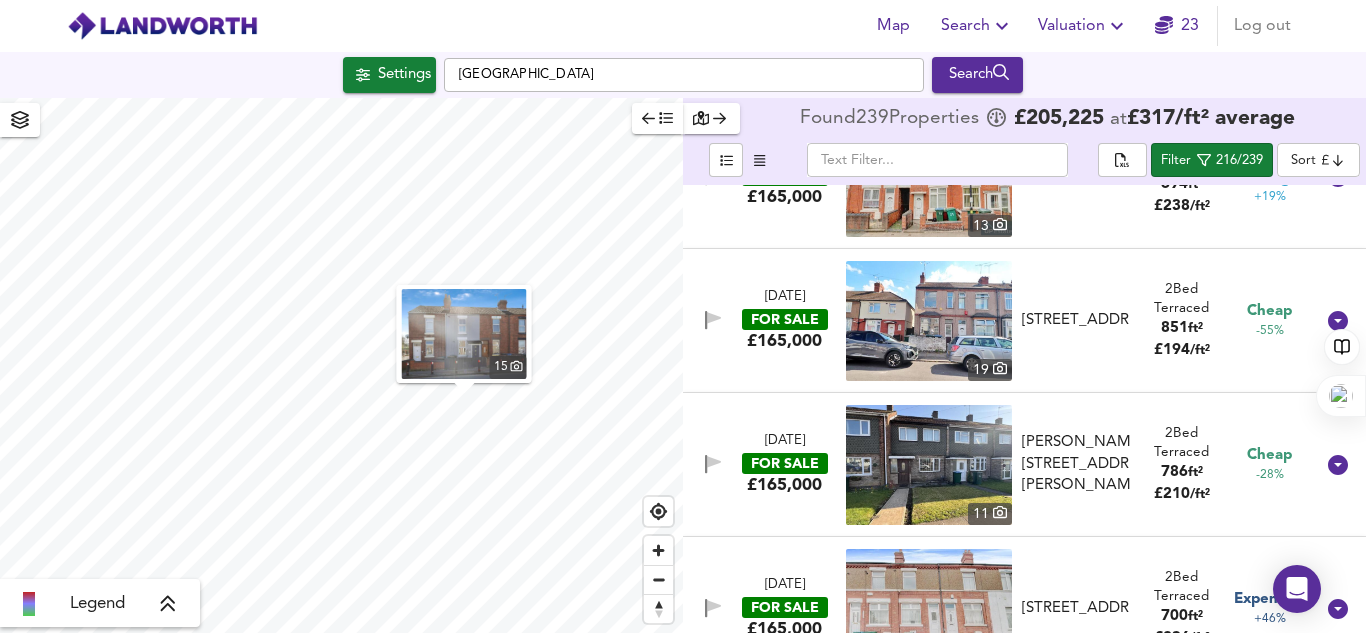 click at bounding box center (929, 465) 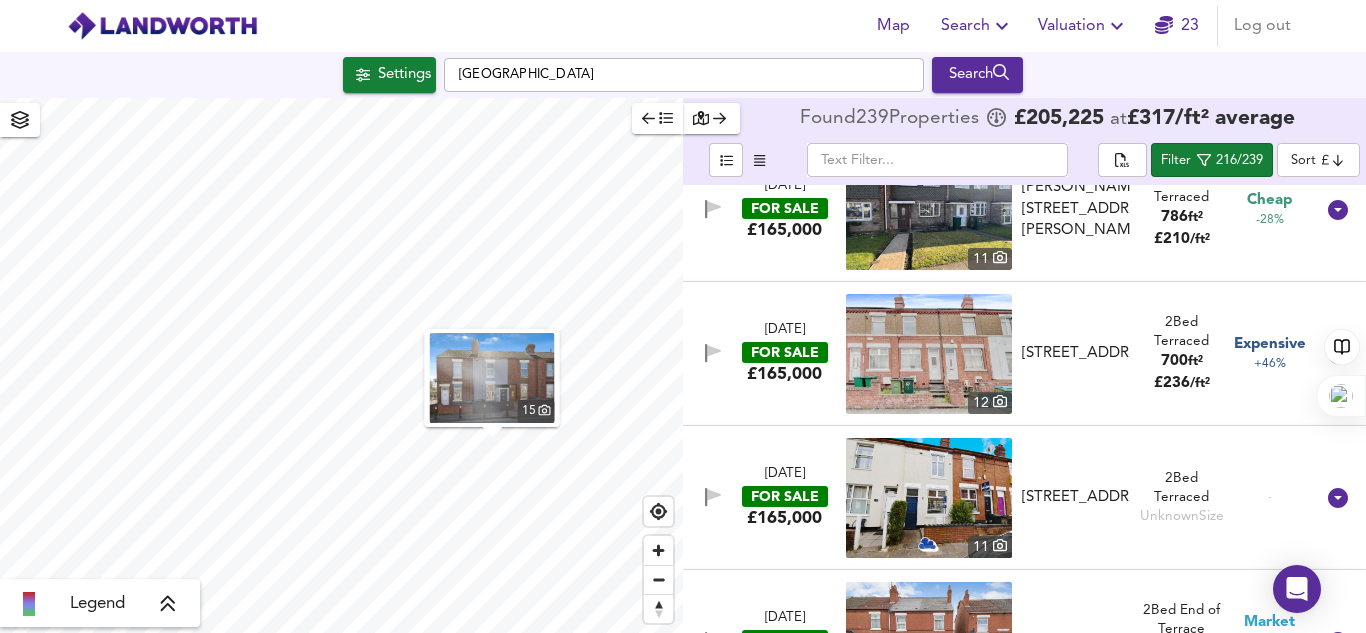 scroll, scrollTop: 6681, scrollLeft: 0, axis: vertical 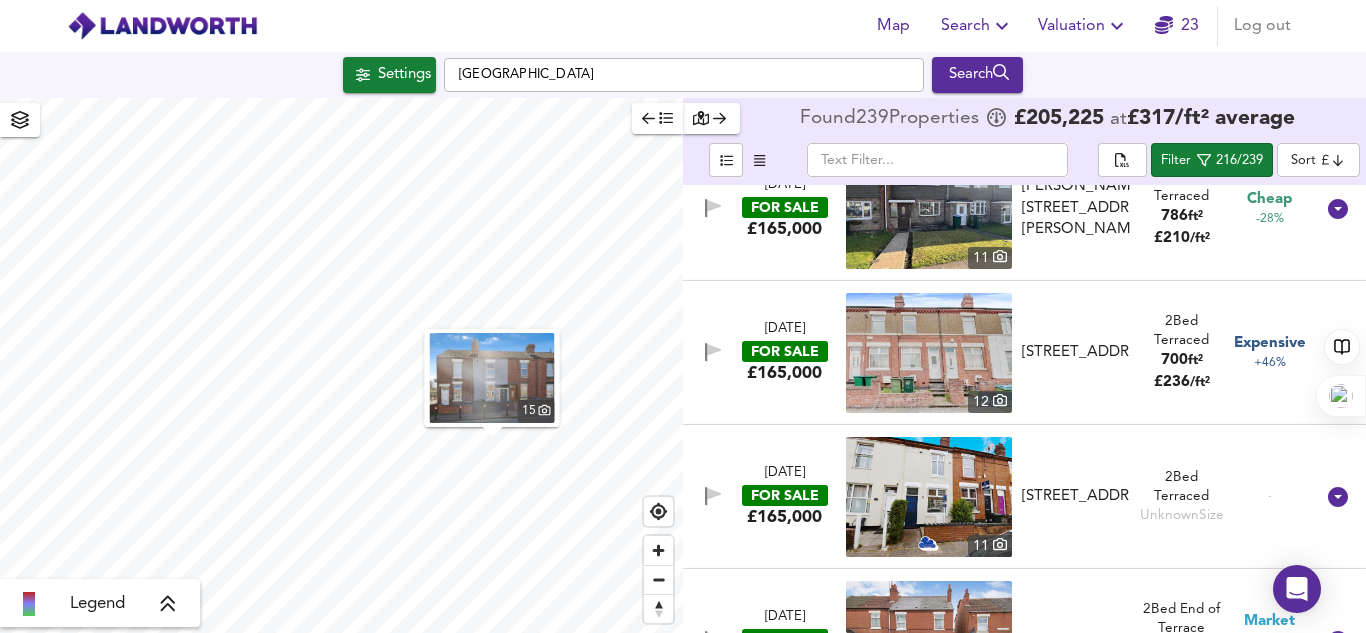 click at bounding box center (929, 353) 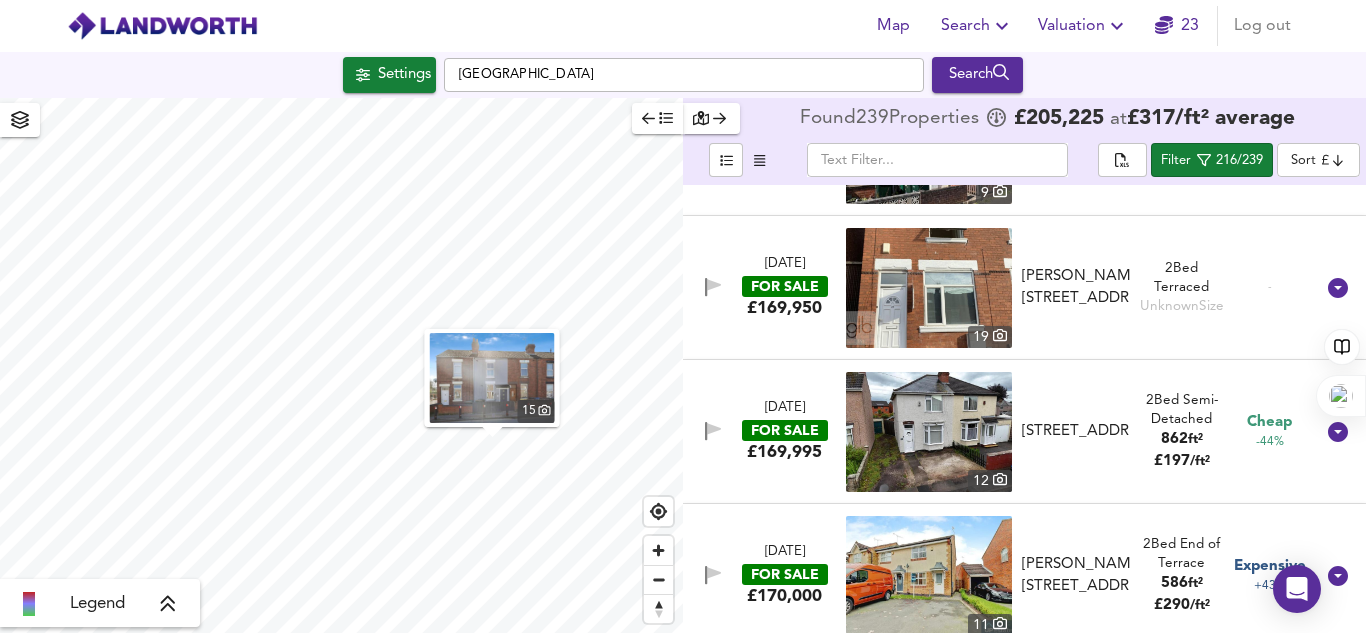 scroll, scrollTop: 7755, scrollLeft: 0, axis: vertical 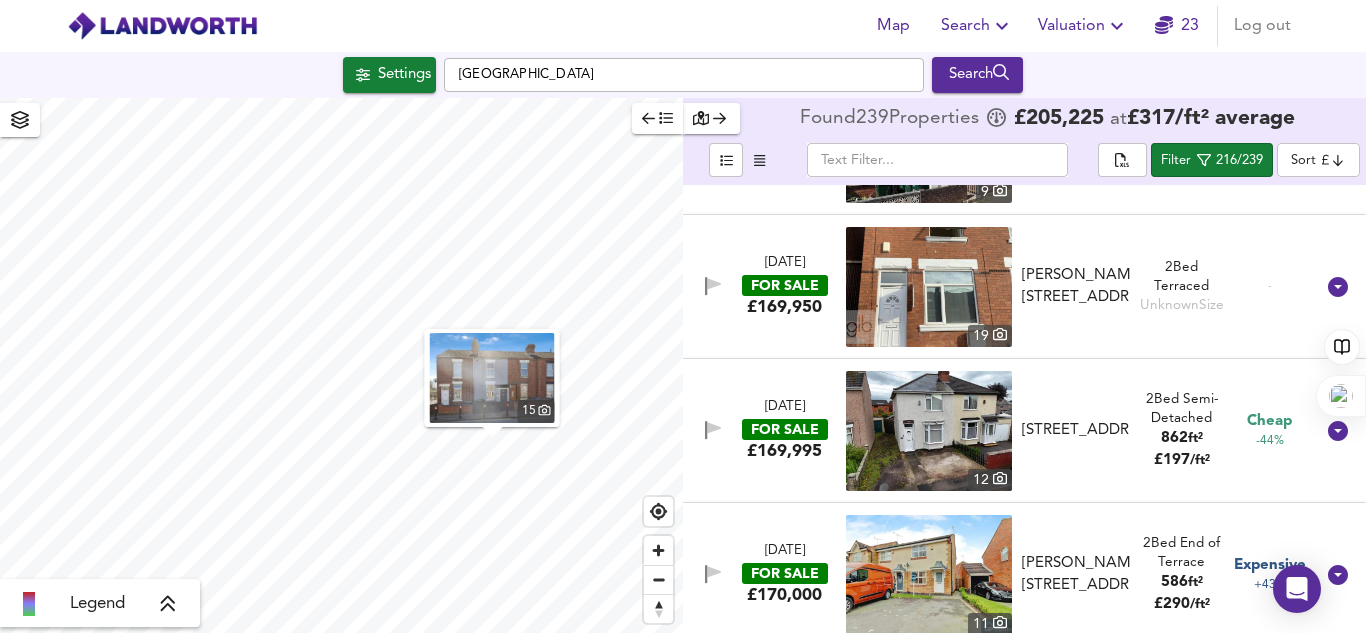 click at bounding box center (929, 431) 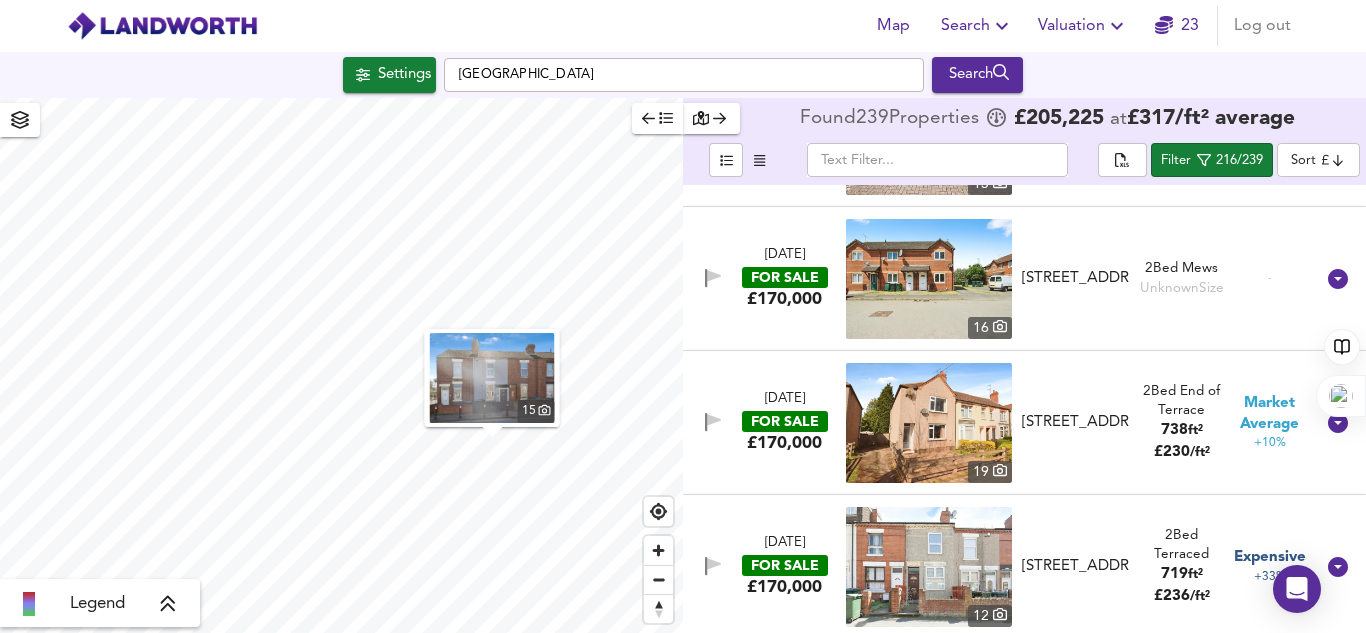 scroll, scrollTop: 8773, scrollLeft: 0, axis: vertical 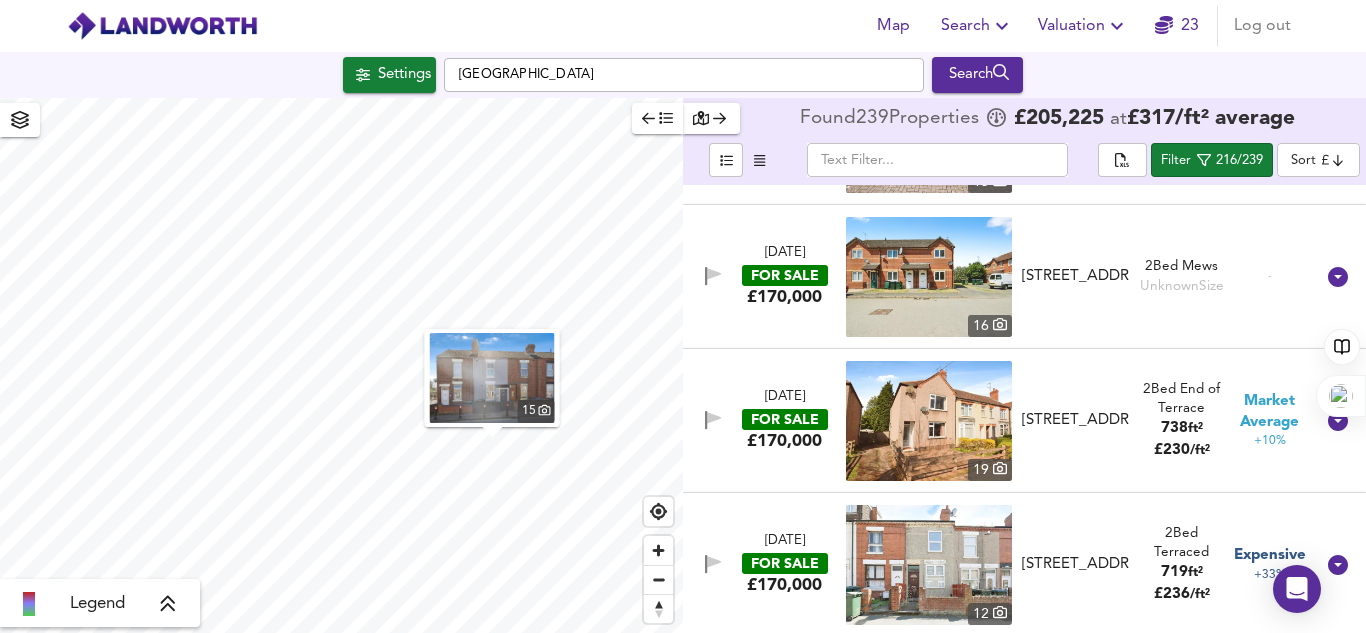 click at bounding box center (929, 421) 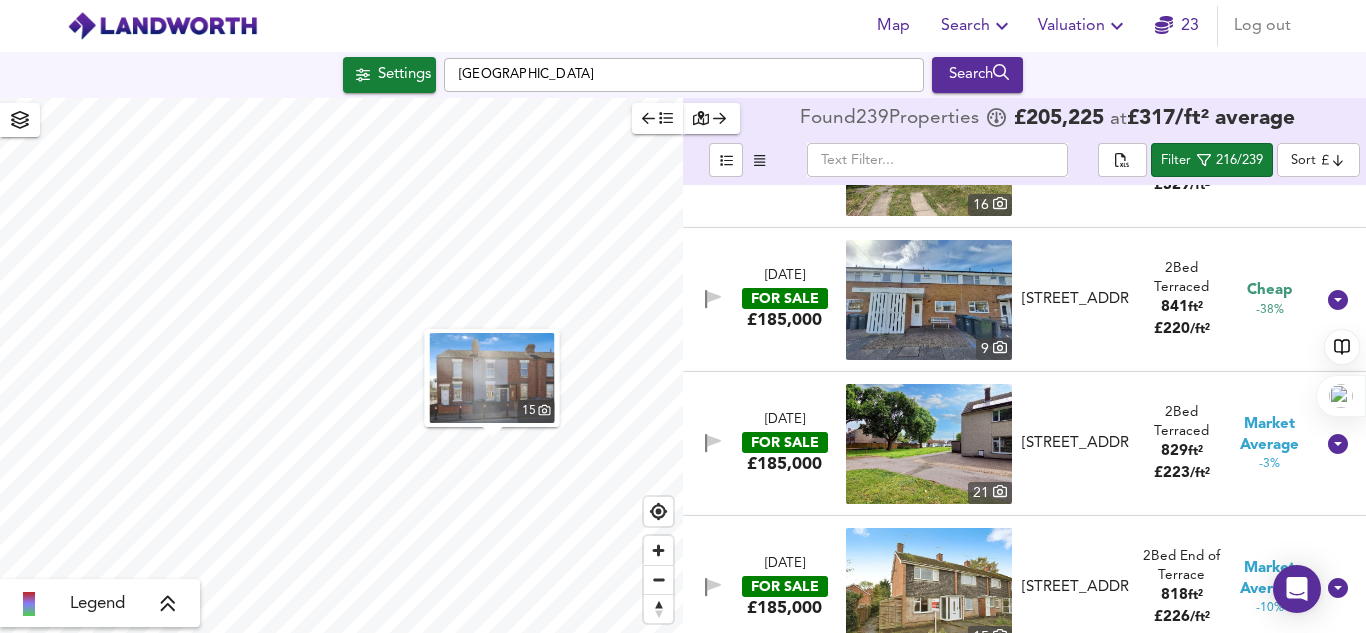 scroll, scrollTop: 13071, scrollLeft: 0, axis: vertical 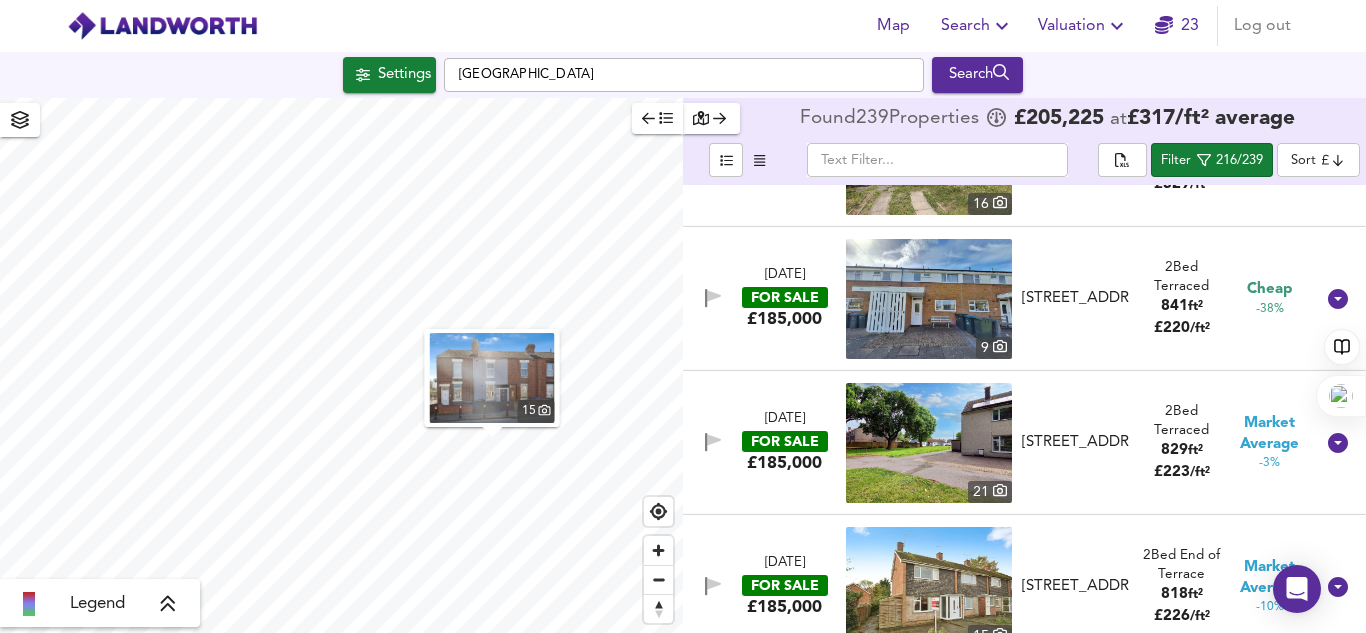 click at bounding box center (929, 299) 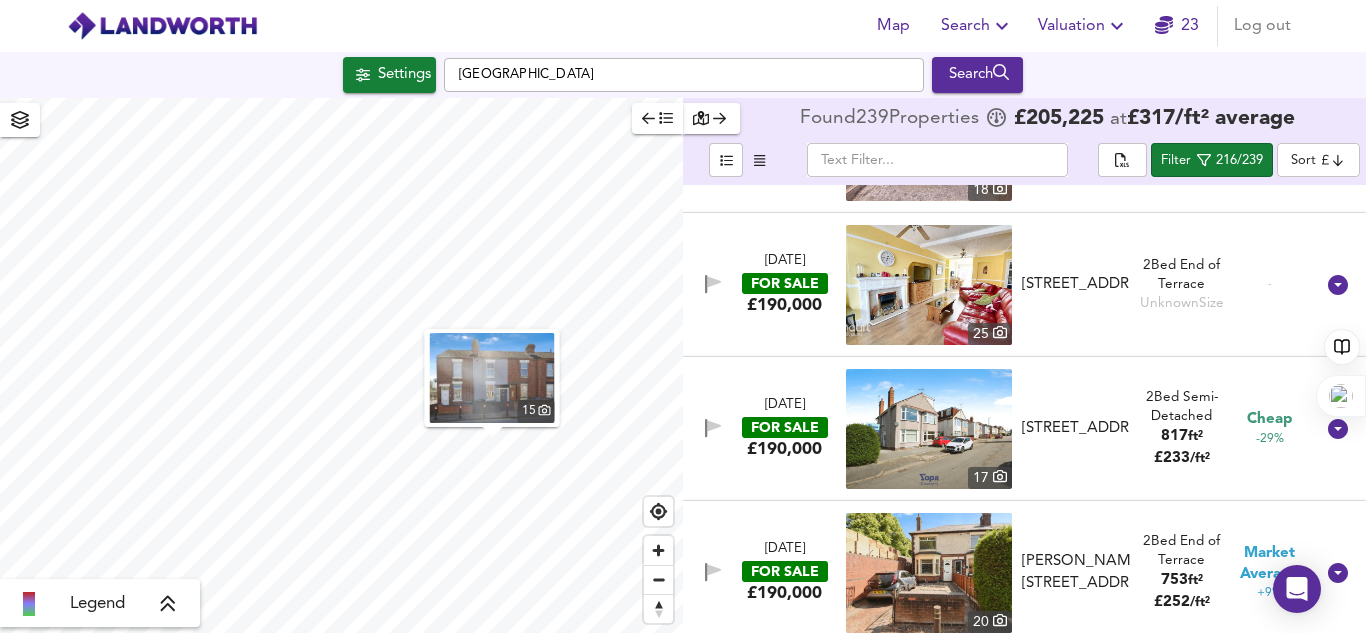 scroll, scrollTop: 14382, scrollLeft: 0, axis: vertical 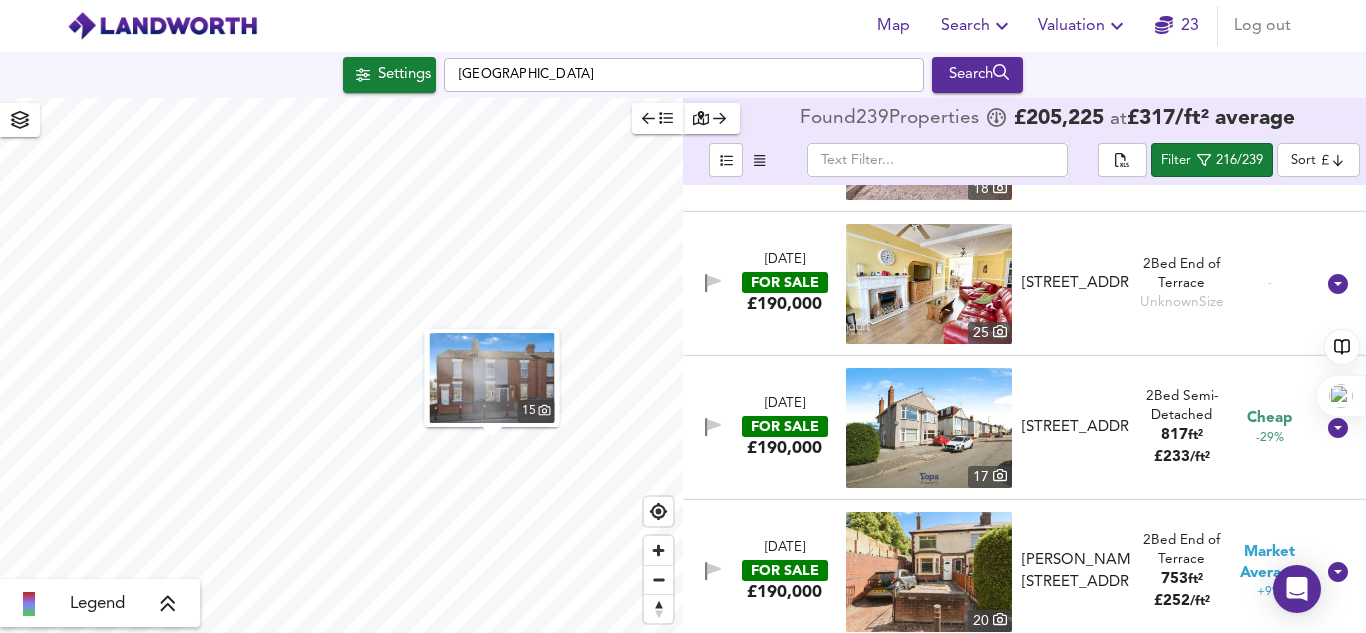 click at bounding box center [929, 428] 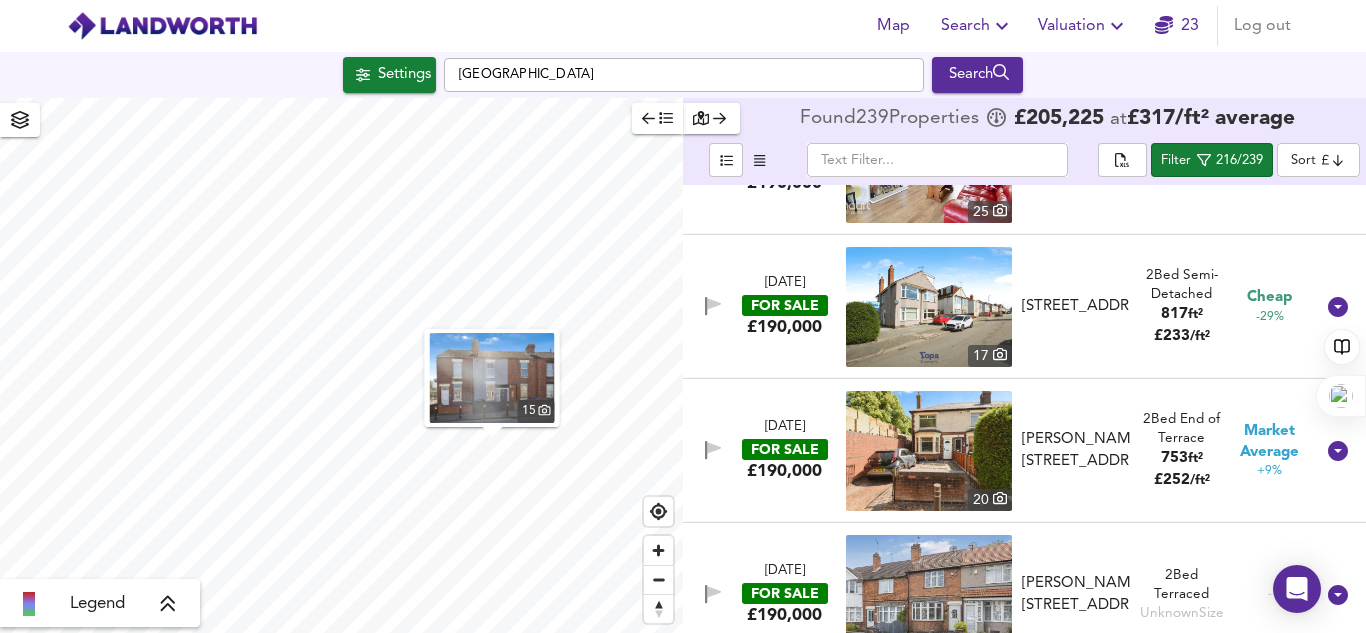 click at bounding box center [929, 451] 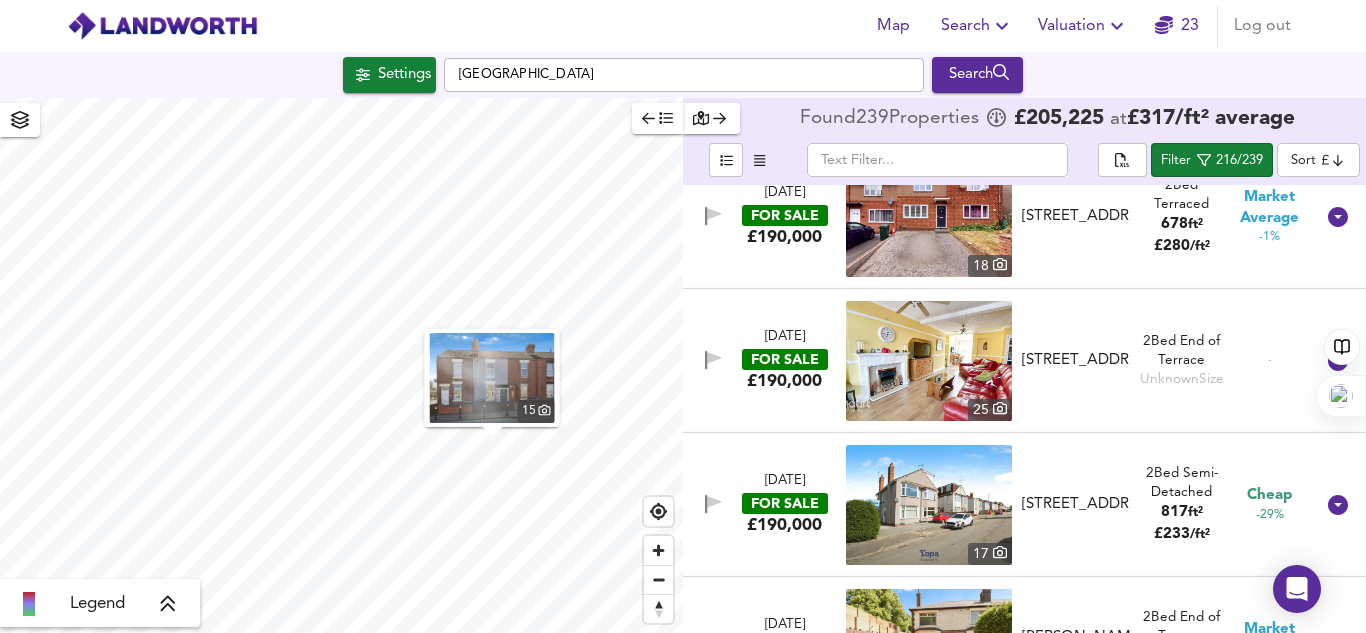 scroll, scrollTop: 14159, scrollLeft: 0, axis: vertical 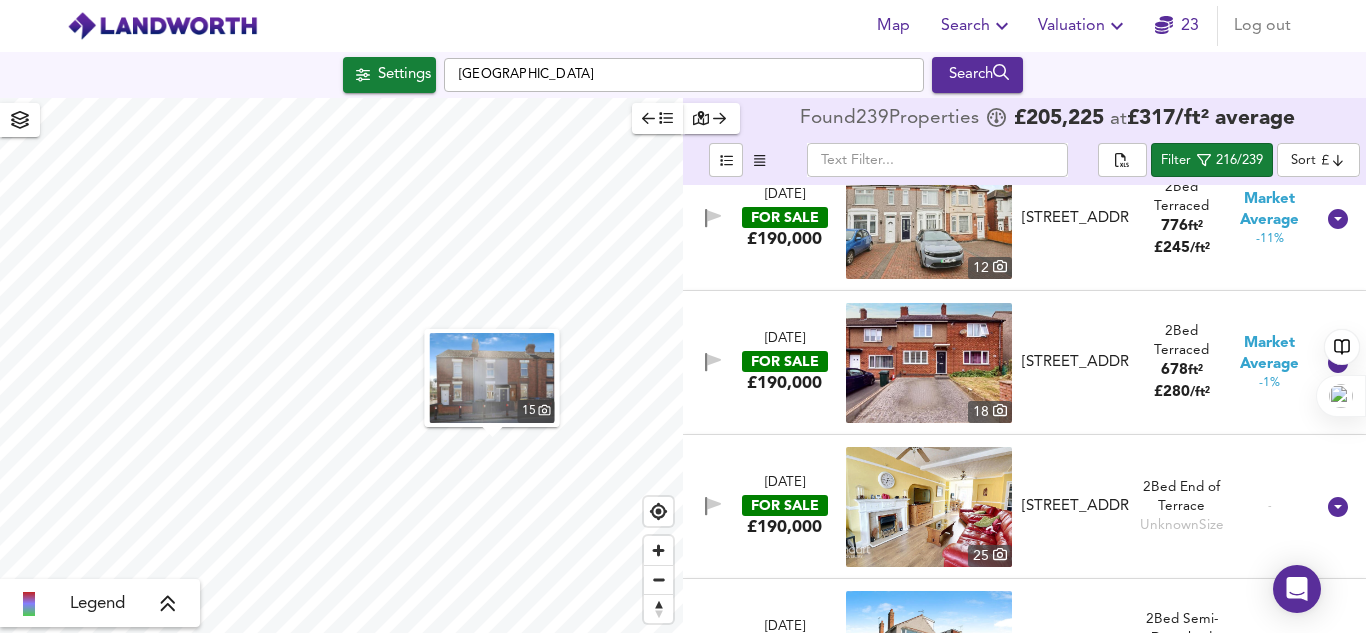 click on "Map Search Valuation    23 Log out        Settings     [GEOGRAPHIC_DATA]        Search        15           Legend       Found  239  Propert ies     £ 205,225   at  £ 317 / ft²   average              ​       Filter 216/239   Sort   cheapest ​ [DATE] FOR SALE £120,000     [STREET_ADDRESS] 2  Bed   End of Terrace 761 ft² £ 158 / ft²   Cheap -53% [DATE] FOR SALE £125,000     [STREET_ADDRESS] 2  Bed   Terraced Unknown  Size   - [DATE] FOR SALE £135,000     [STREET_ADDRESS][GEOGRAPHIC_DATA][STREET_ADDRESS] 2  Bed   House Unknown  Size   - [DATE] FOR SALE £135,000     [STREET_ADDRESS][PERSON_NAME][PERSON_NAME] 2  Bed   Terraced 681 ft² £ 198 / ft²   Market Average +4% [DATE] FOR SALE £135,000     7     2" at bounding box center [683, 316] 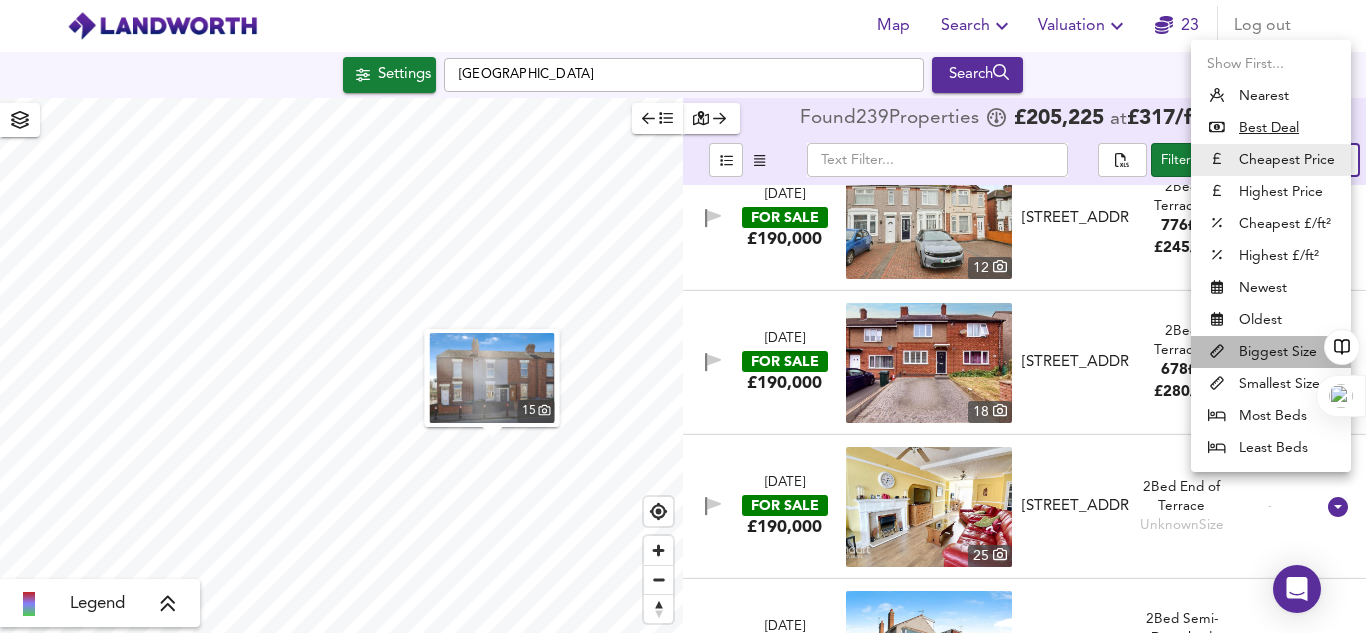 click on "Biggest Size" at bounding box center [1271, 352] 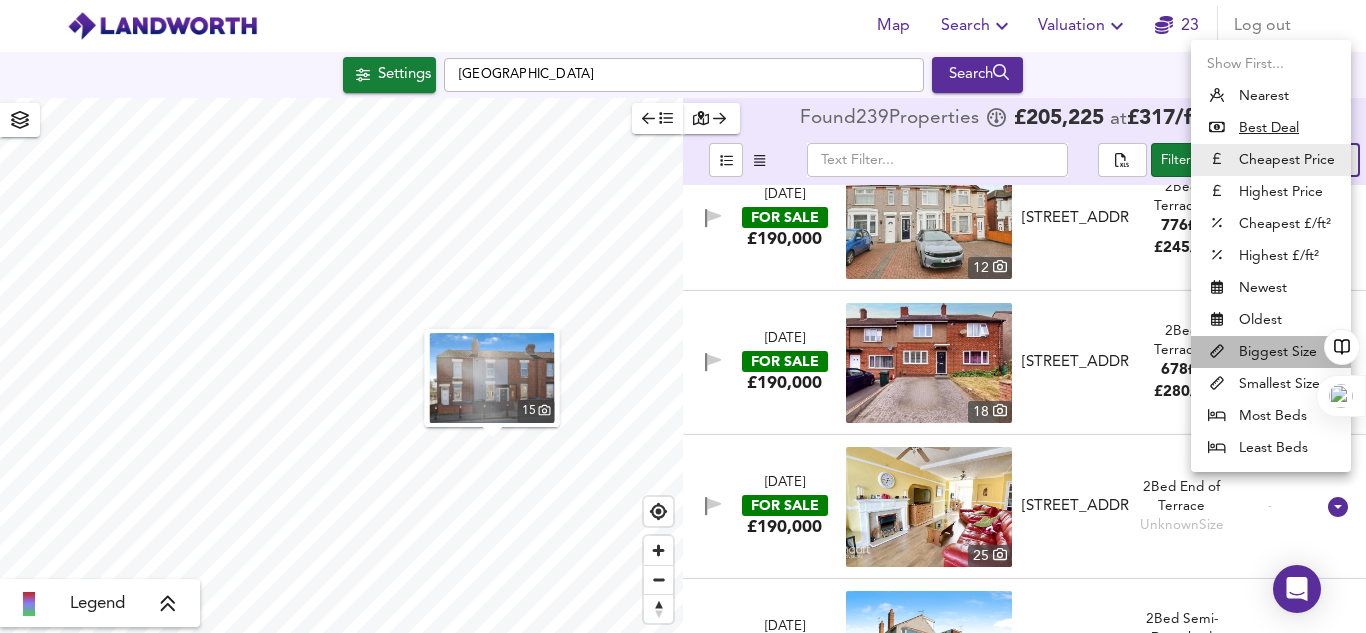 type on "biggest" 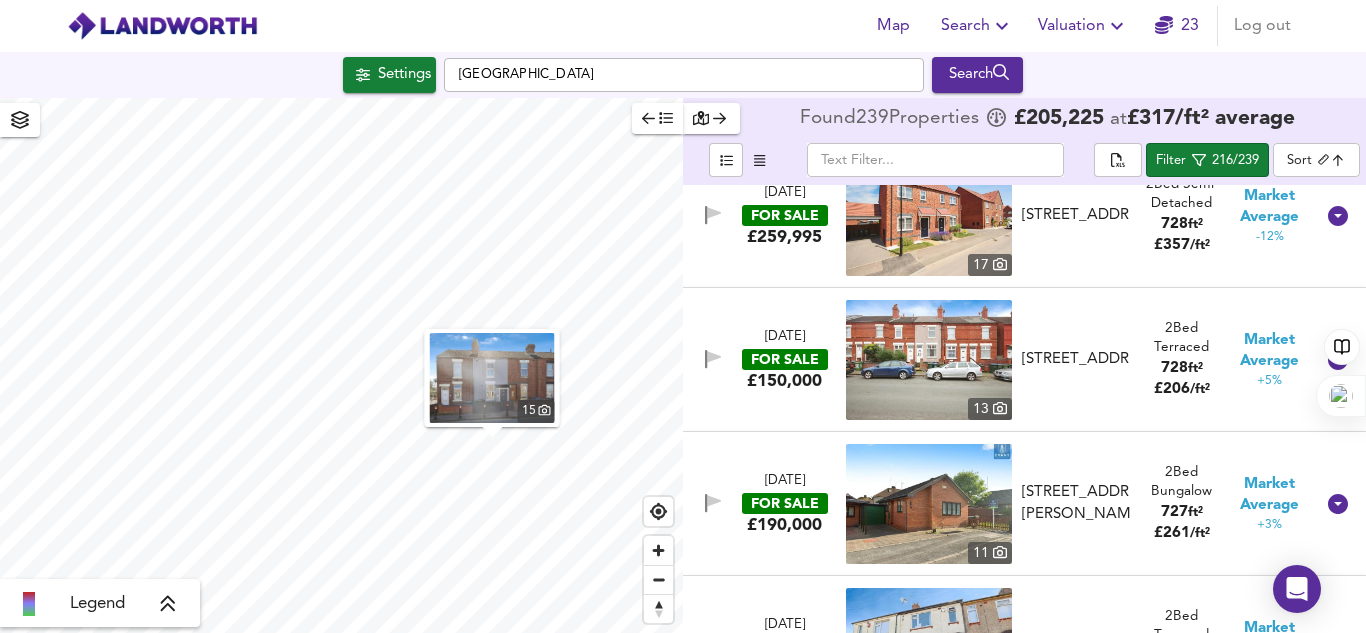 click on "Market Average" at bounding box center [1270, 351] 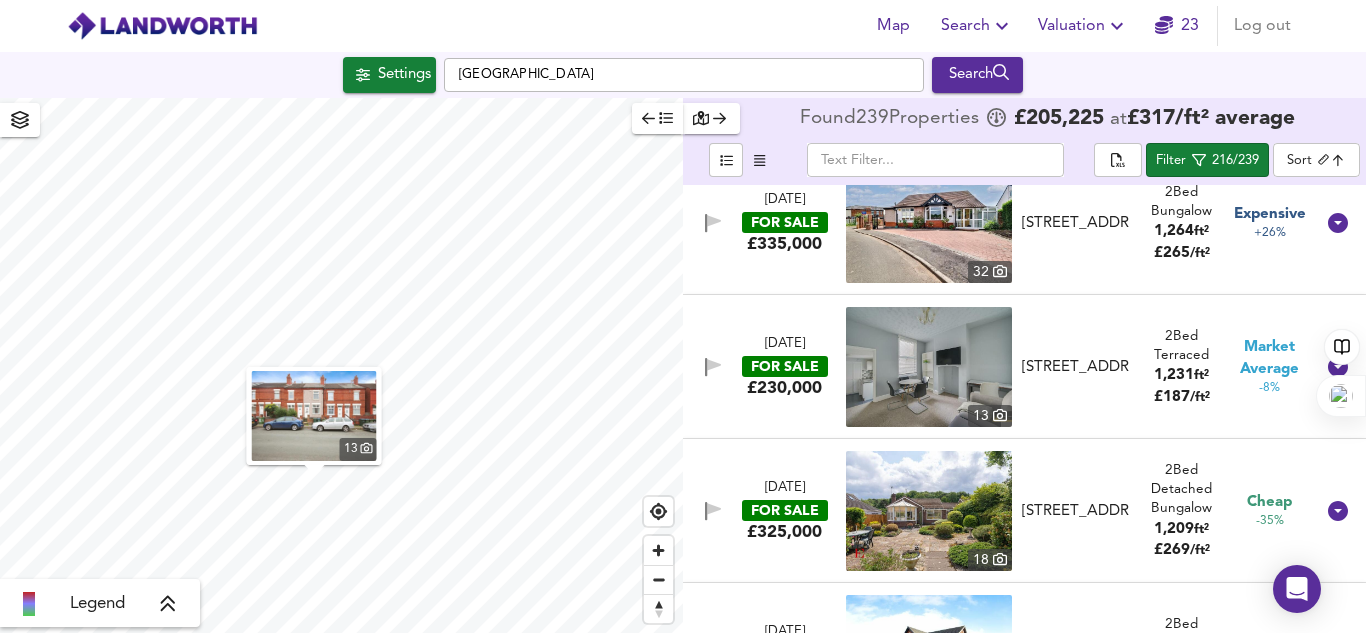 scroll, scrollTop: 212, scrollLeft: 0, axis: vertical 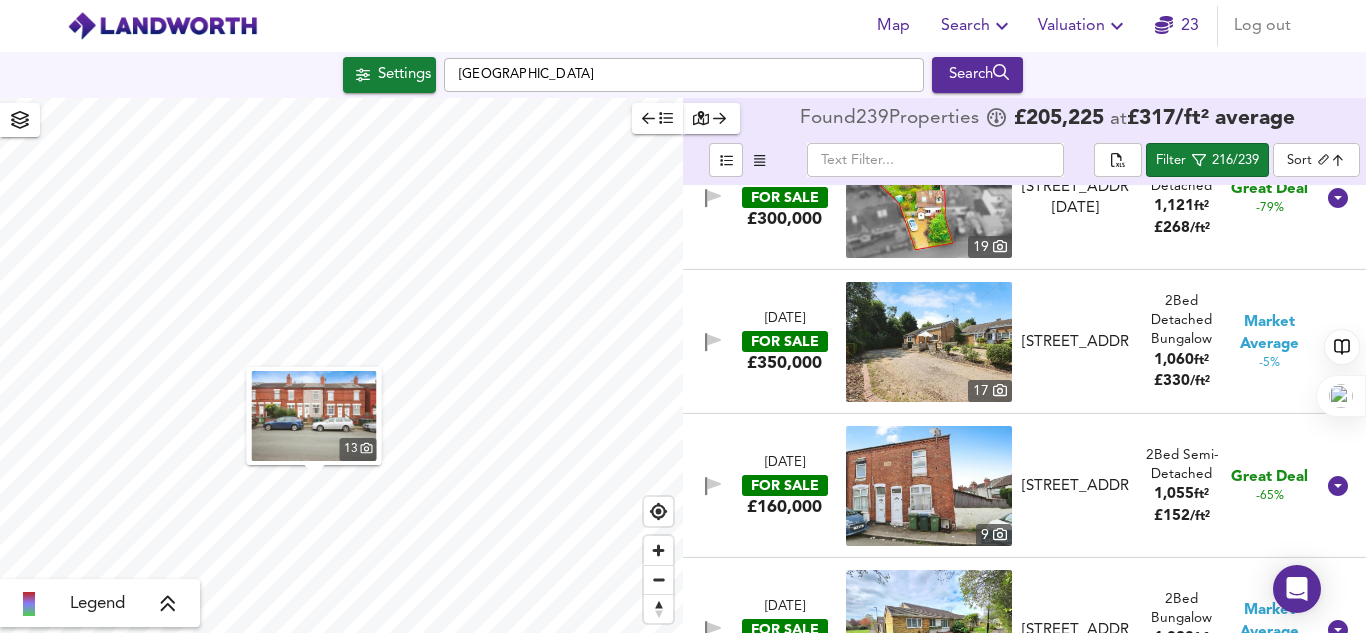 click at bounding box center [929, 486] 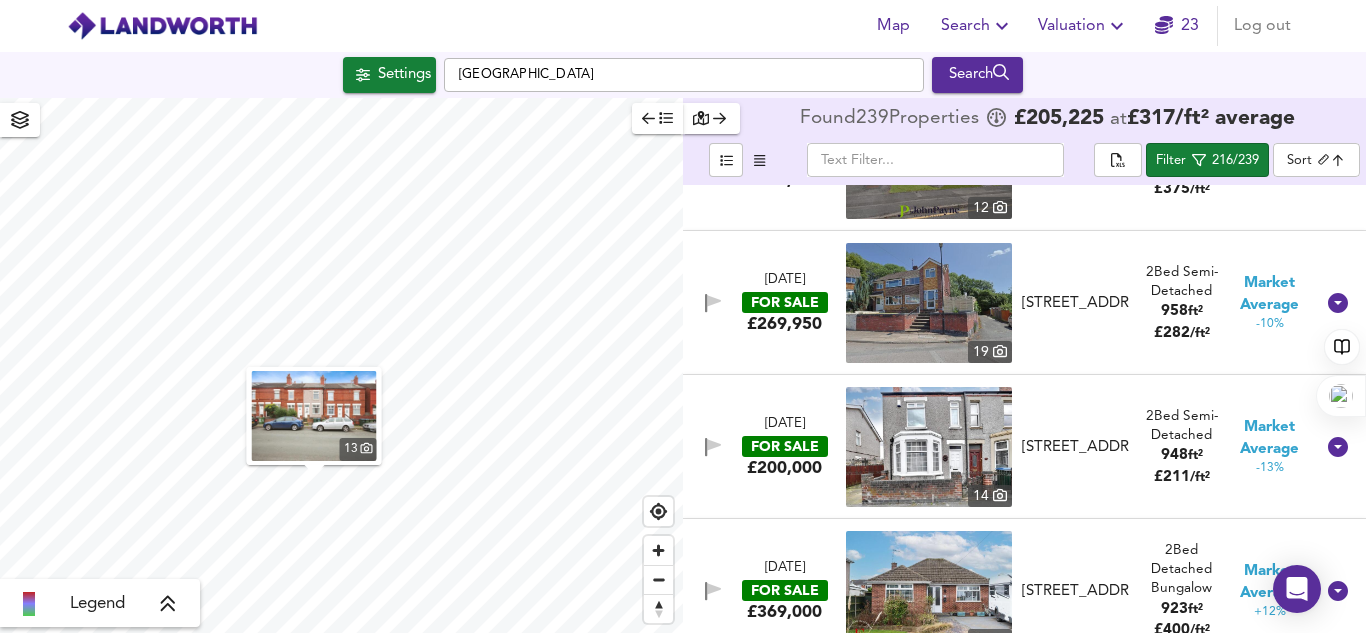 scroll, scrollTop: 2121, scrollLeft: 0, axis: vertical 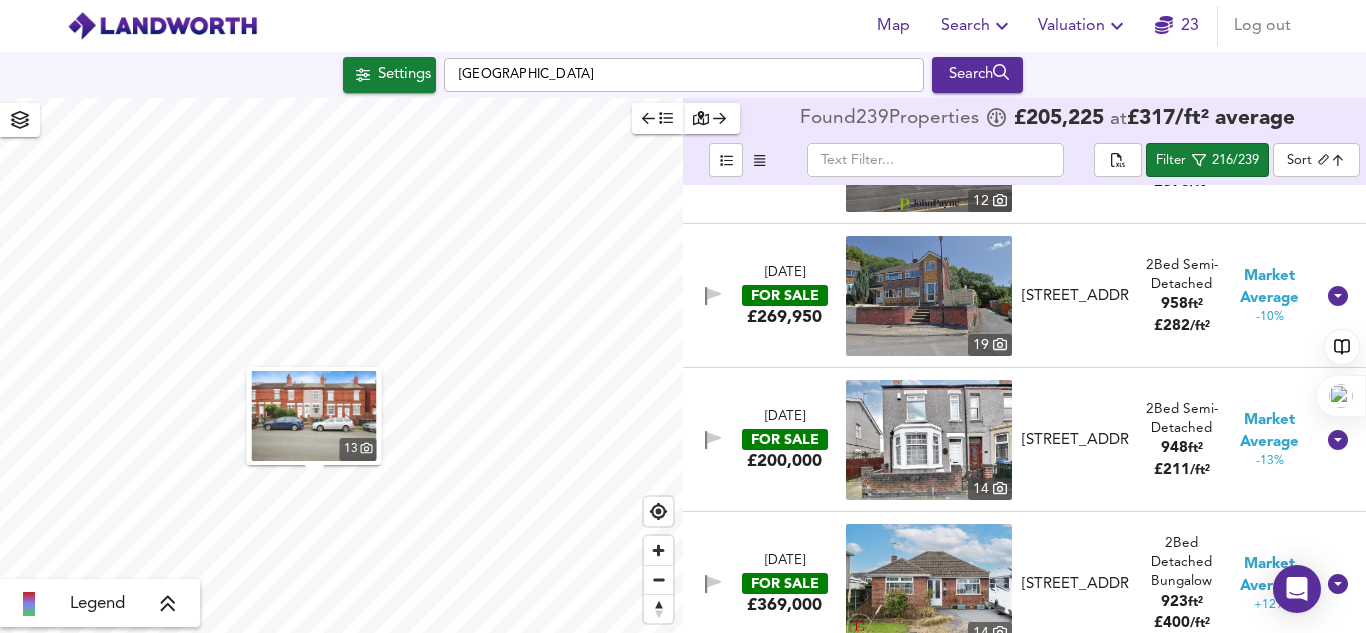 click at bounding box center (929, 440) 